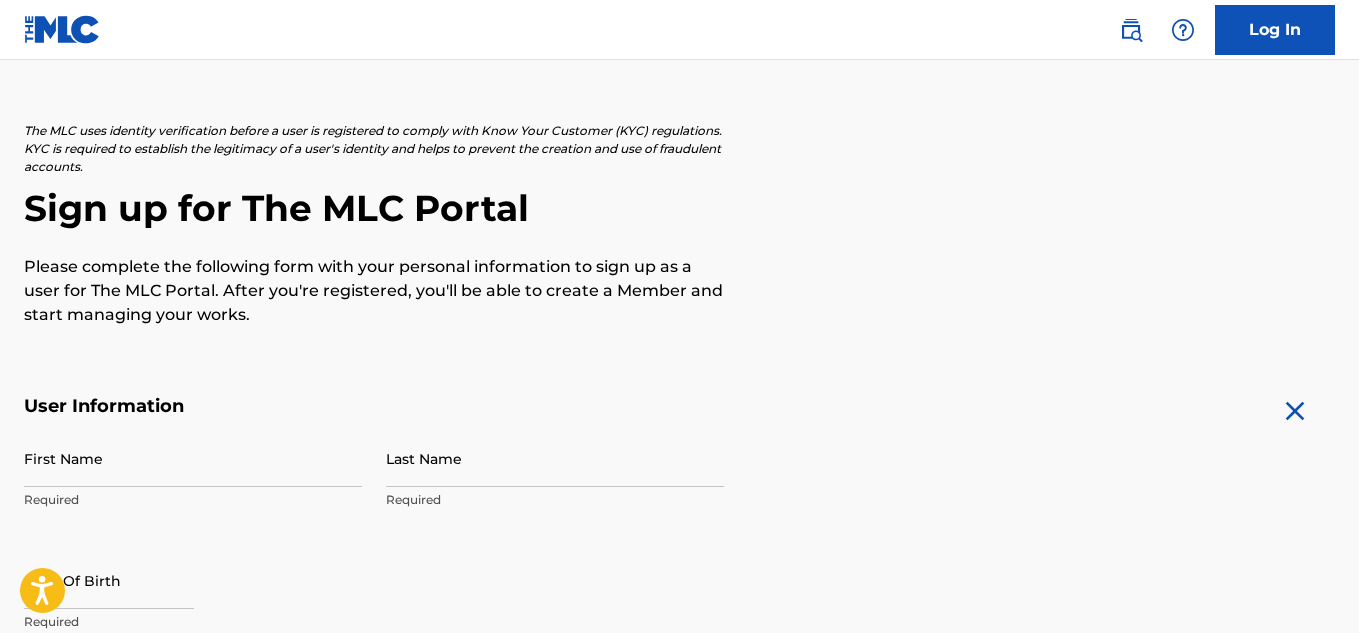 scroll, scrollTop: 0, scrollLeft: 0, axis: both 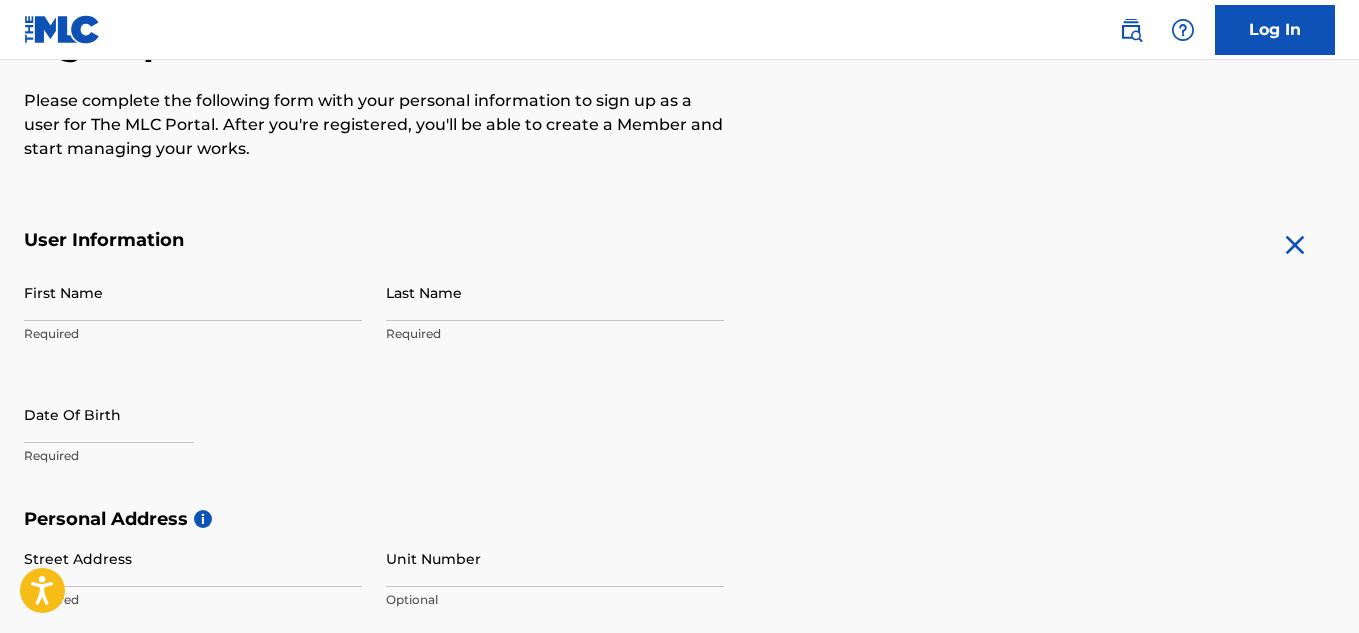 click on "Log In" at bounding box center (1275, 30) 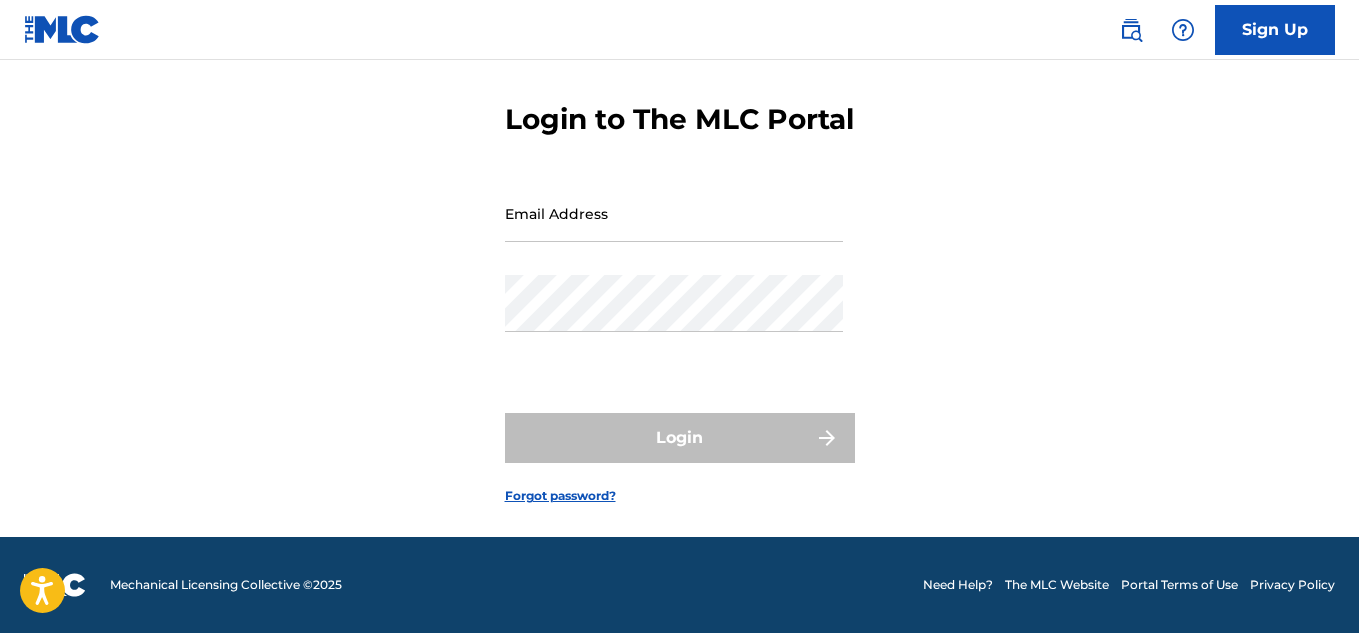 scroll, scrollTop: 0, scrollLeft: 0, axis: both 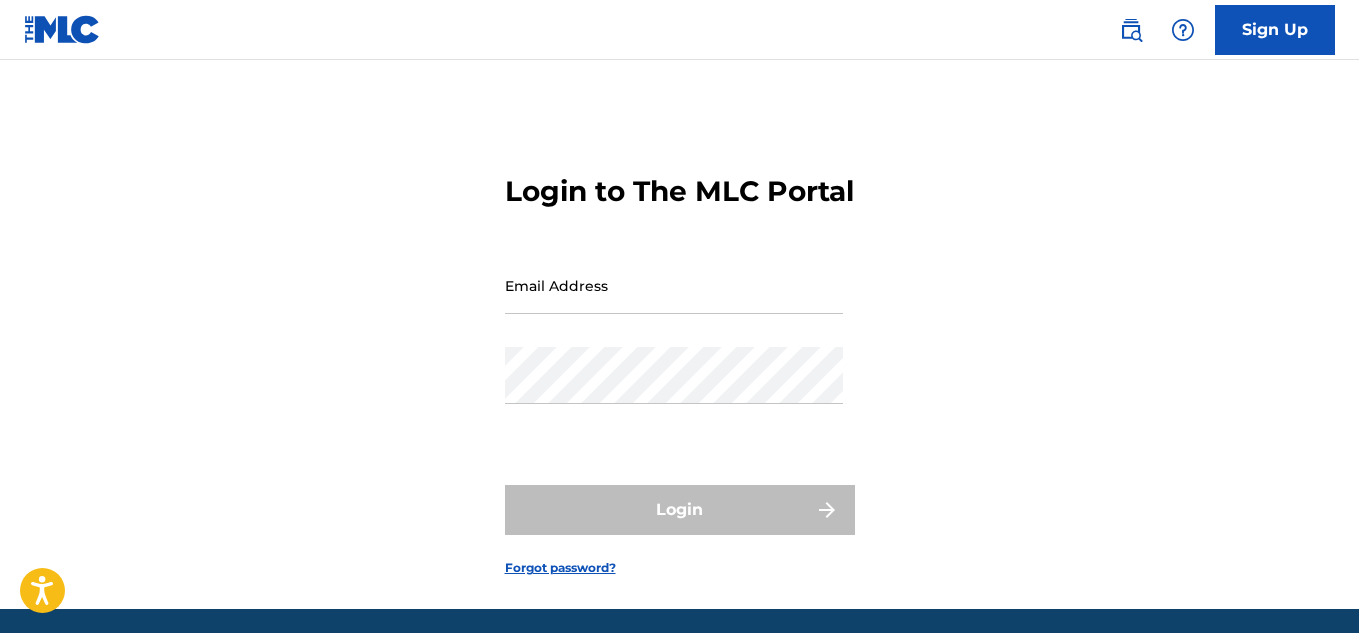 click on "Email Address" at bounding box center [674, 285] 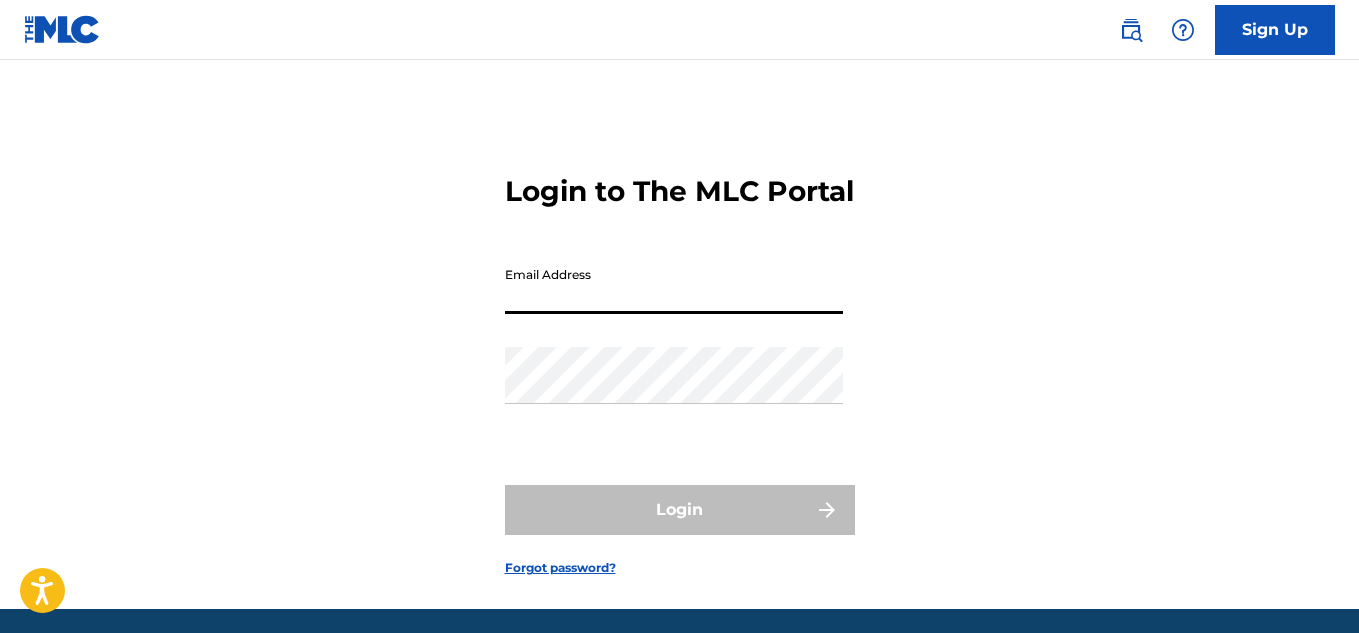 type on "[EMAIL_ADDRESS][DOMAIN_NAME]" 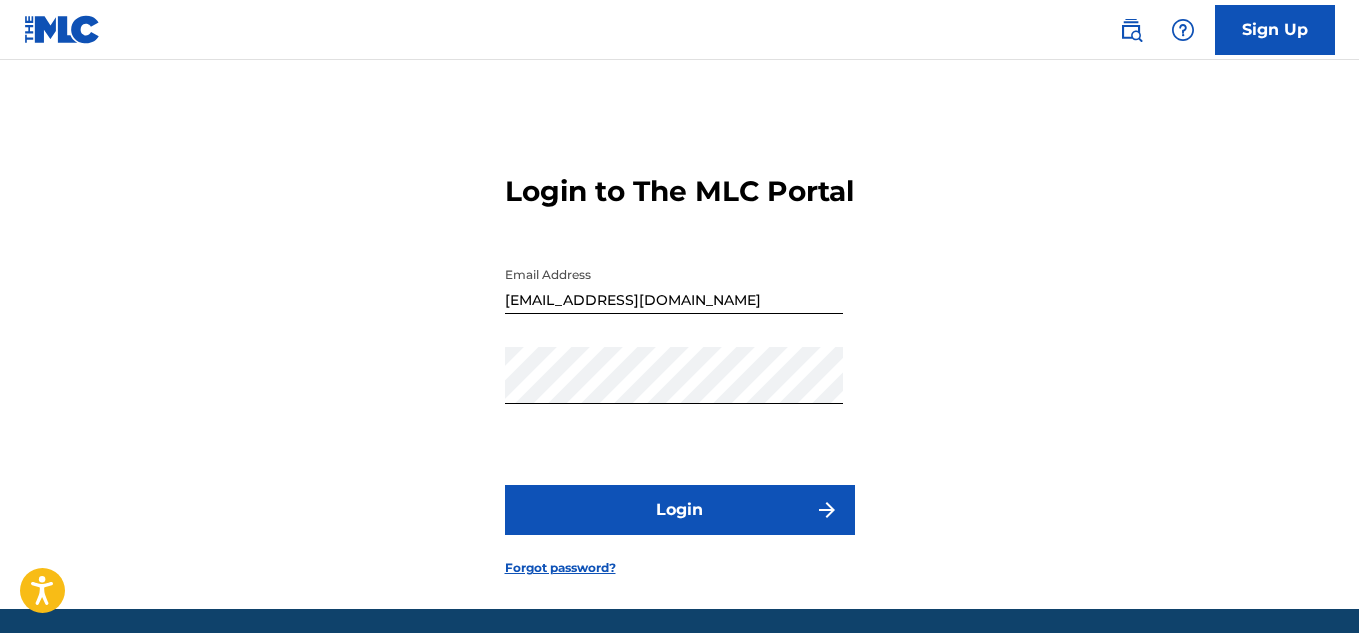 click on "Login" at bounding box center [680, 510] 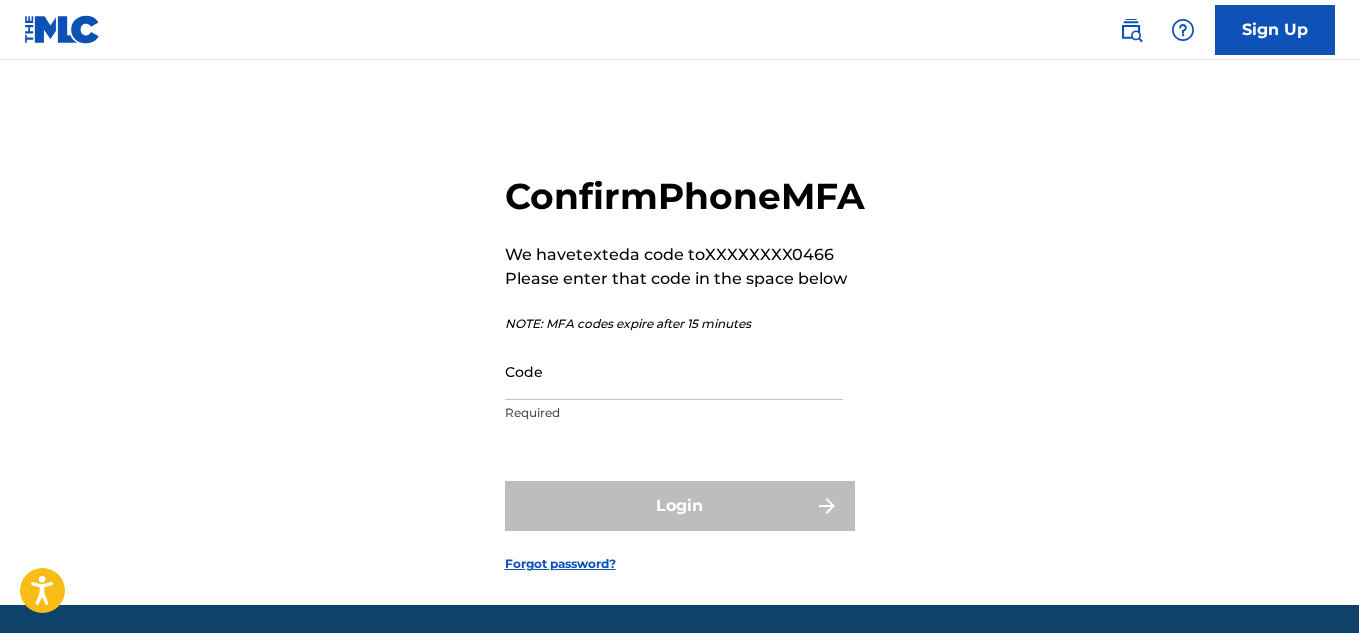 click on "Code" at bounding box center (674, 371) 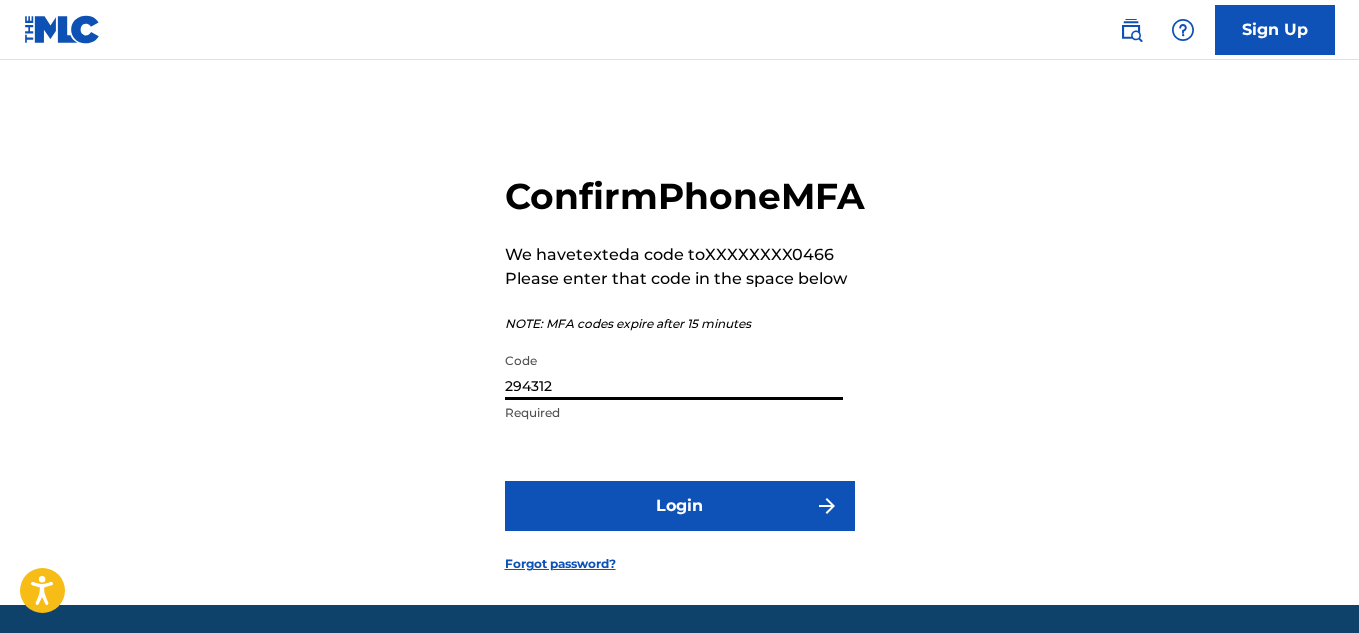 type on "294312" 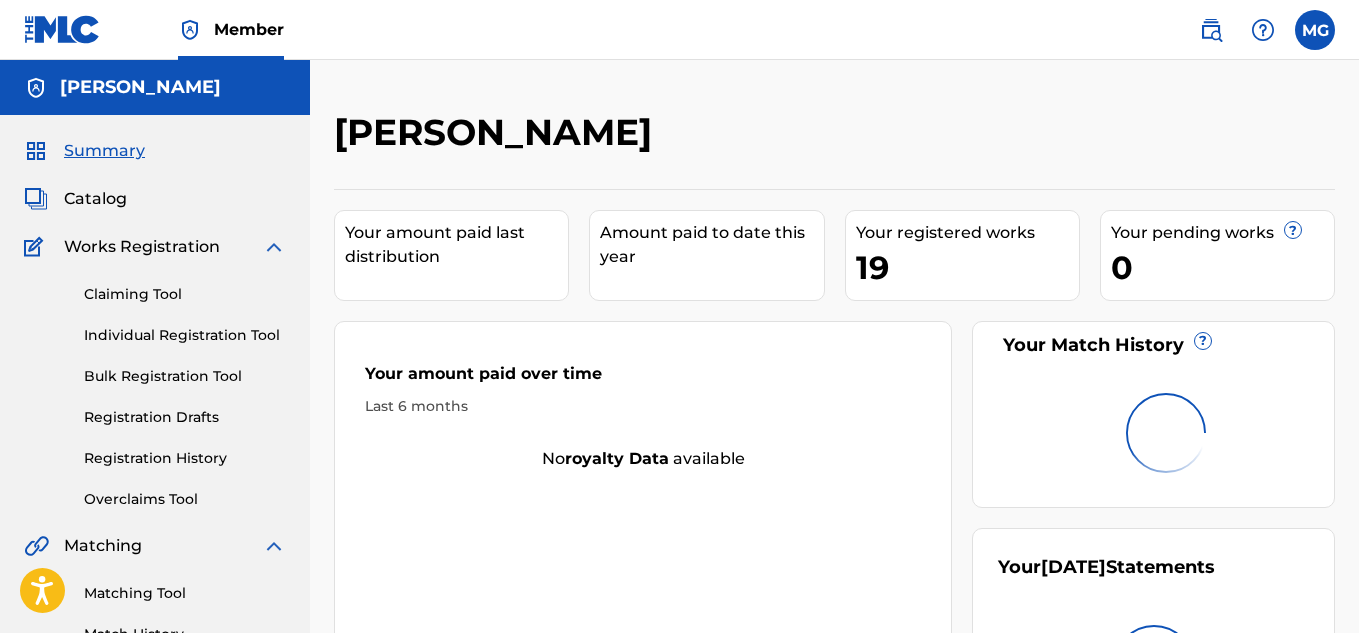 scroll, scrollTop: 0, scrollLeft: 0, axis: both 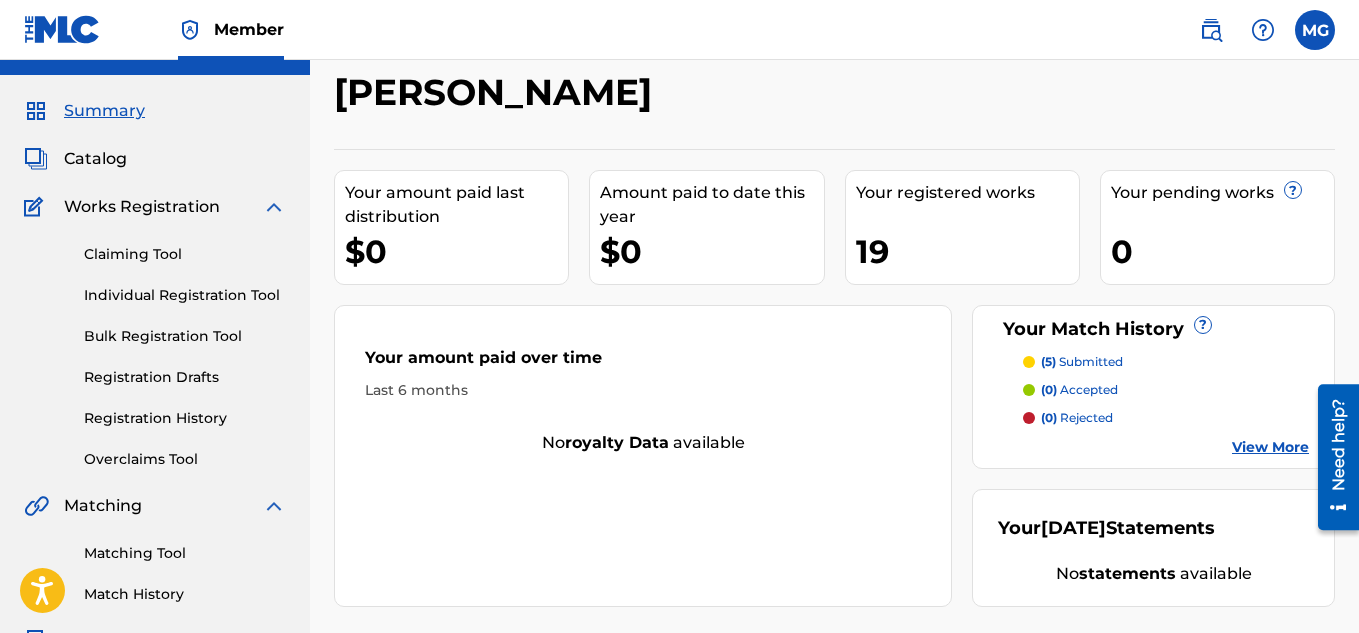 click on "Your registered works   19" at bounding box center (962, 227) 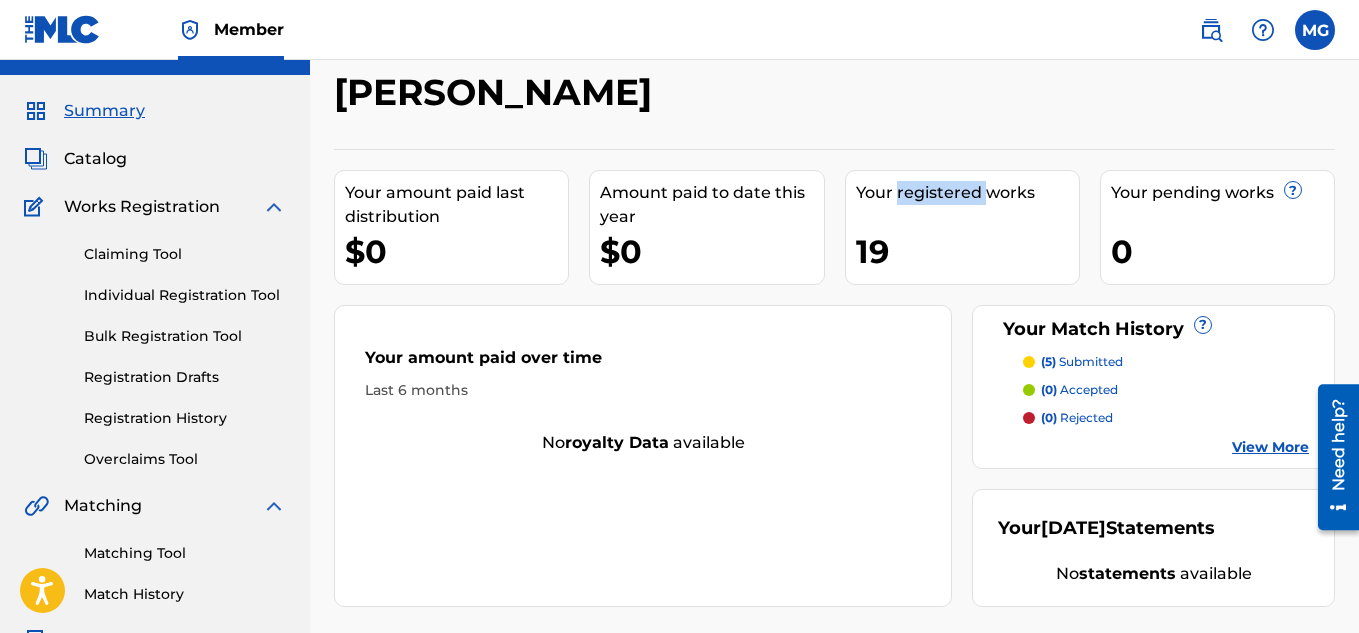 click on "Your registered works   19" at bounding box center [962, 227] 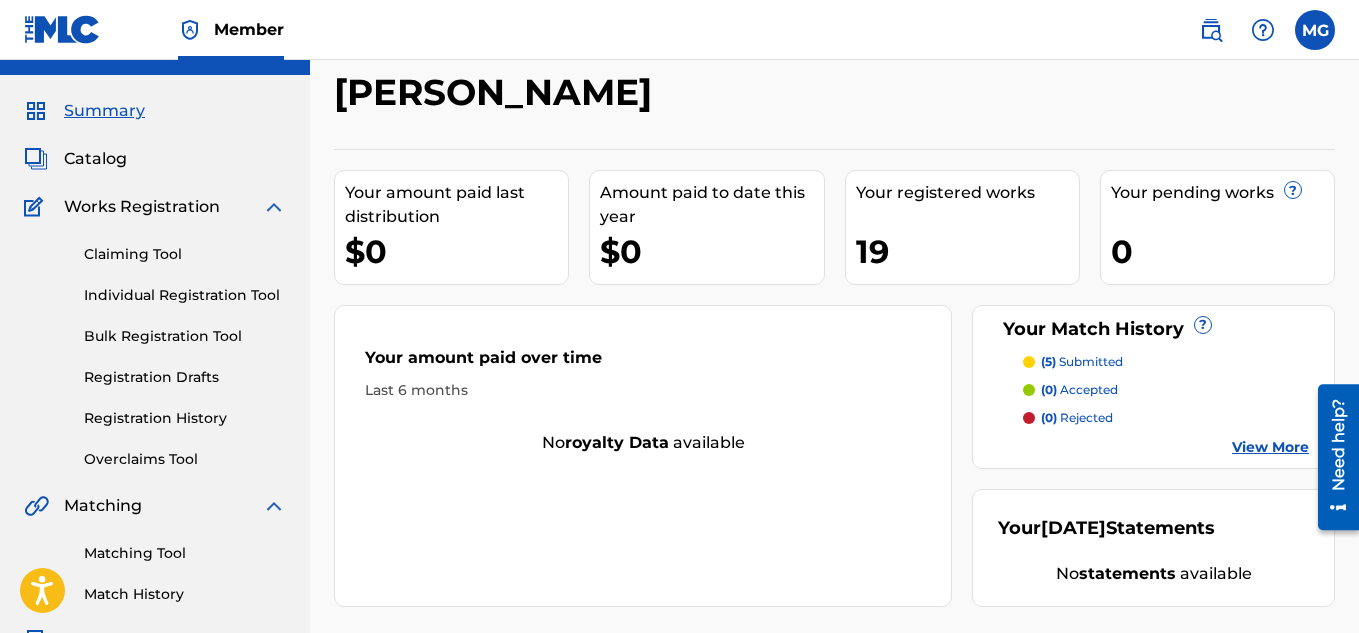 click on "Your registered works   19" at bounding box center [962, 227] 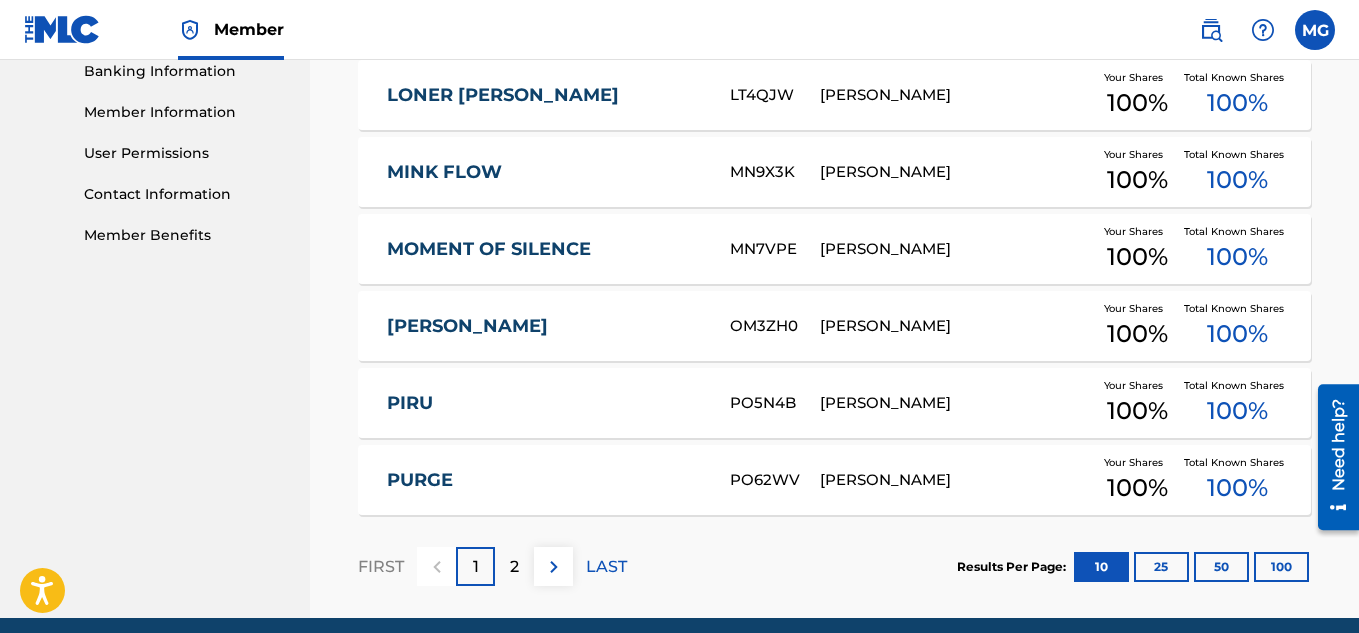 scroll, scrollTop: 875, scrollLeft: 0, axis: vertical 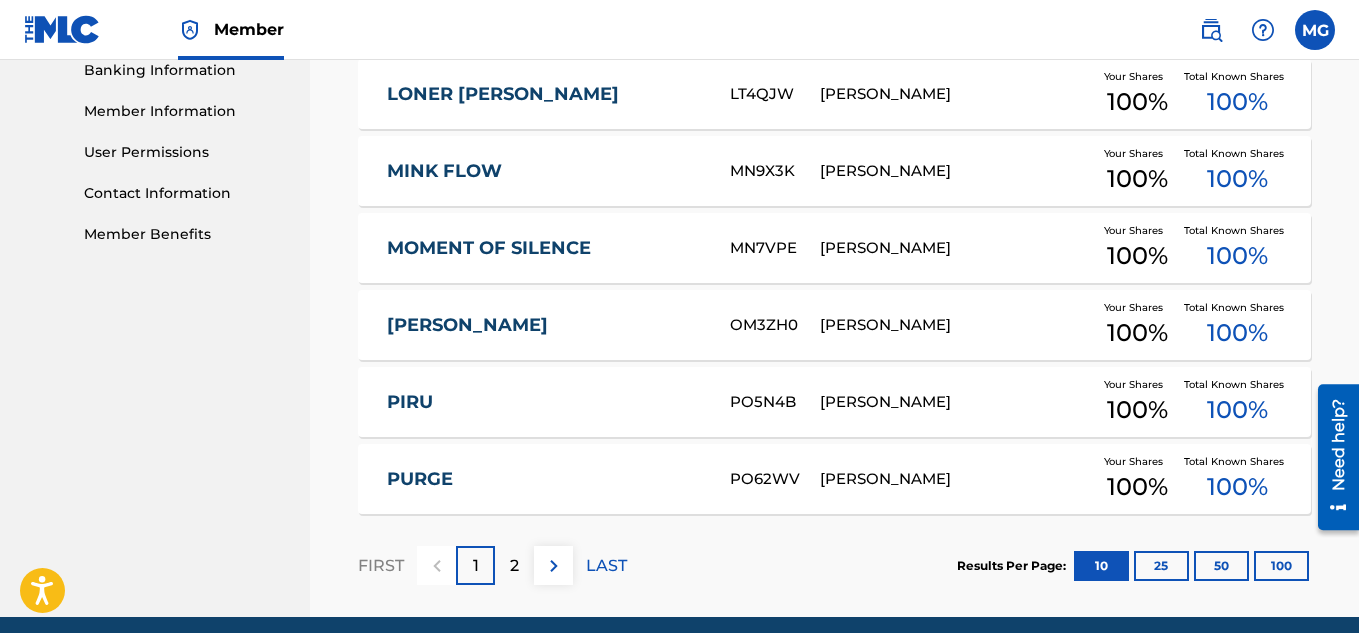 click on "2" at bounding box center (514, 565) 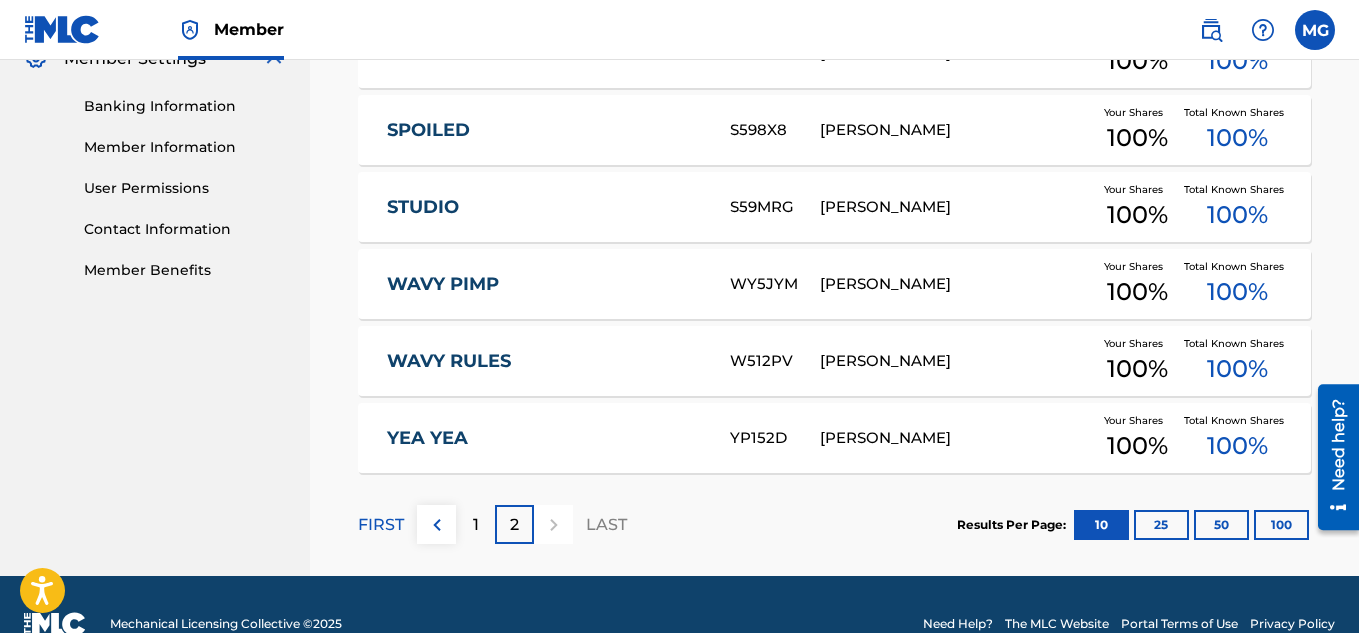 scroll, scrollTop: 875, scrollLeft: 0, axis: vertical 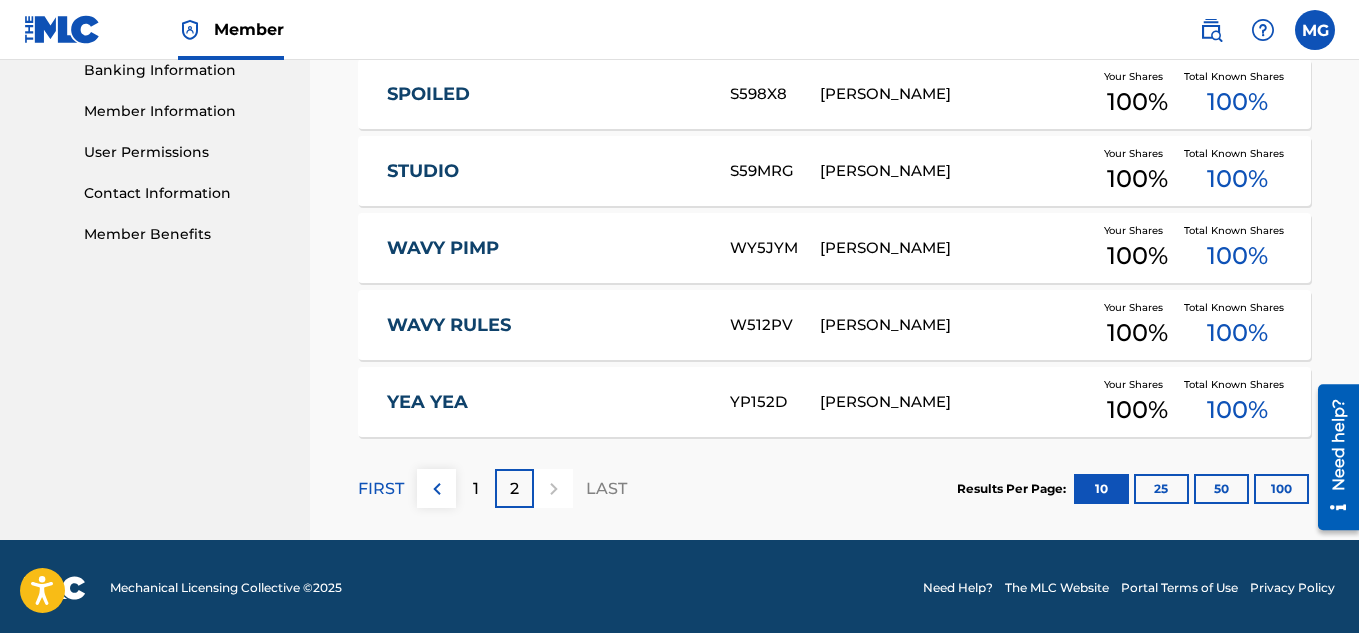 click at bounding box center (437, 489) 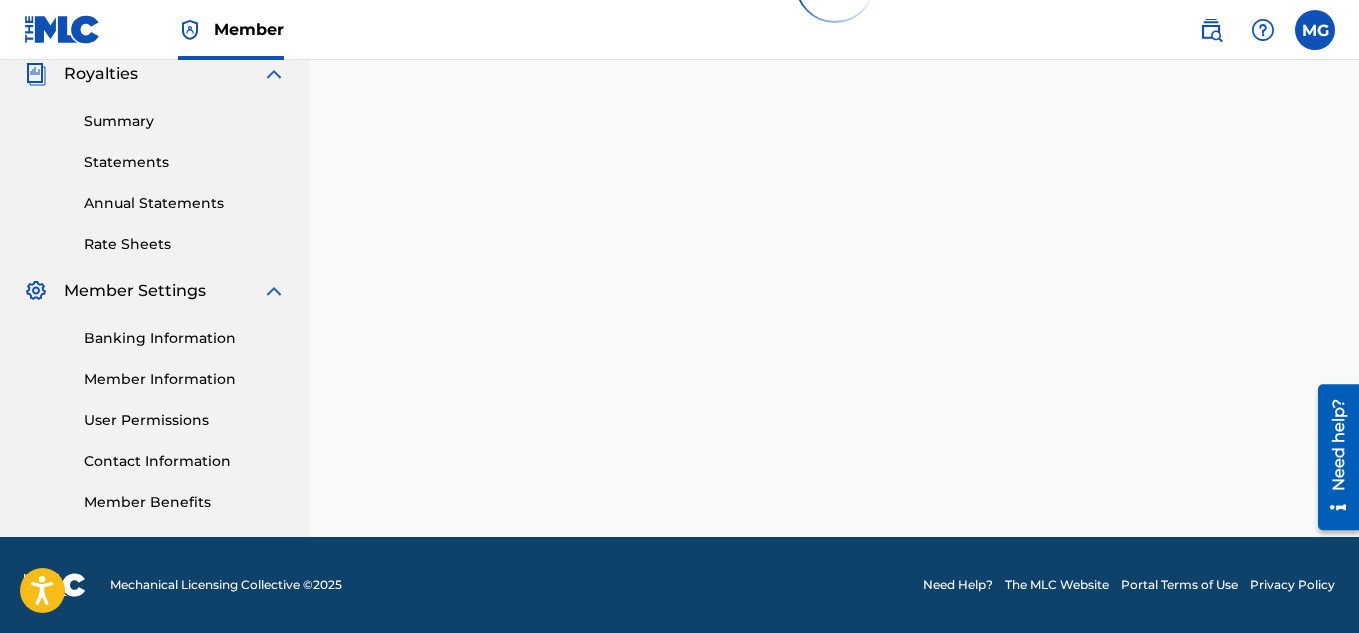 scroll, scrollTop: 875, scrollLeft: 0, axis: vertical 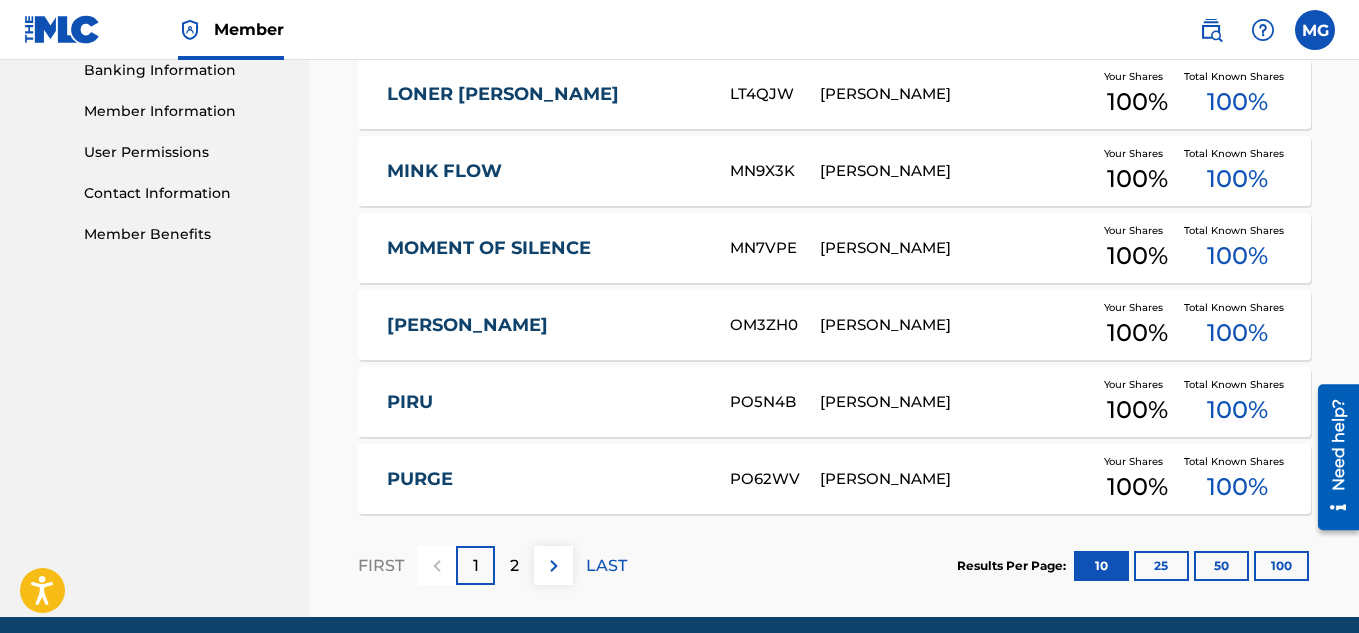 click on "2" at bounding box center (514, 565) 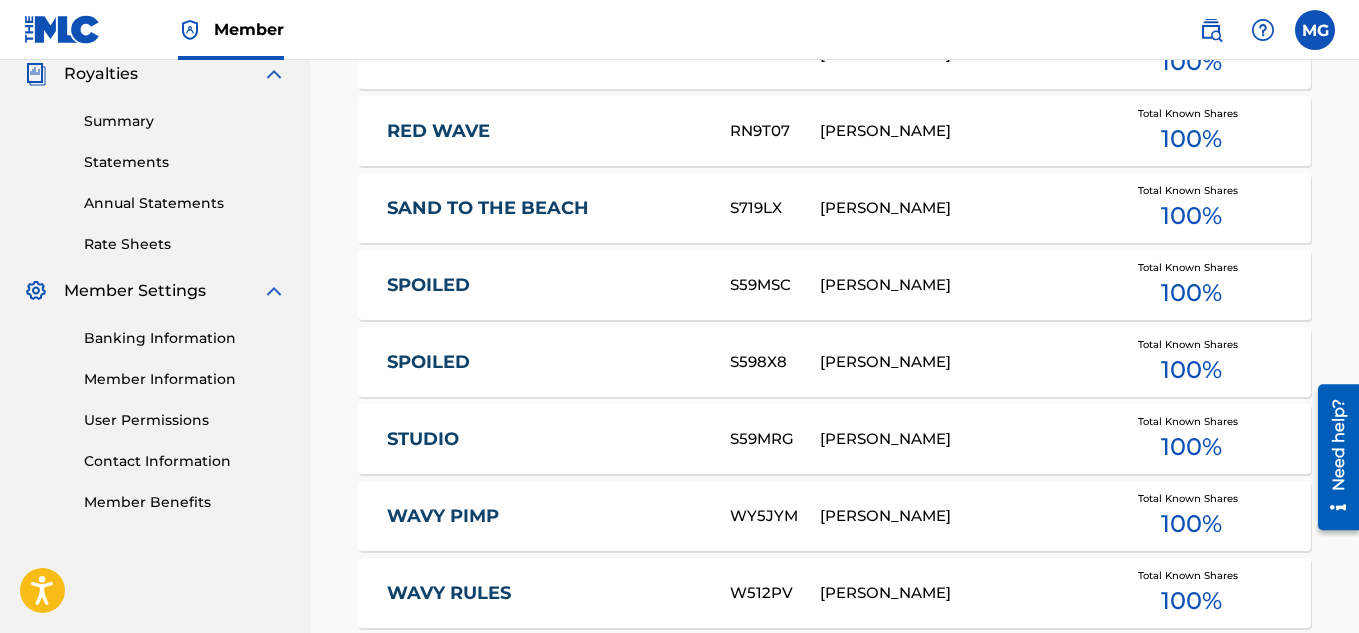 scroll, scrollTop: 875, scrollLeft: 0, axis: vertical 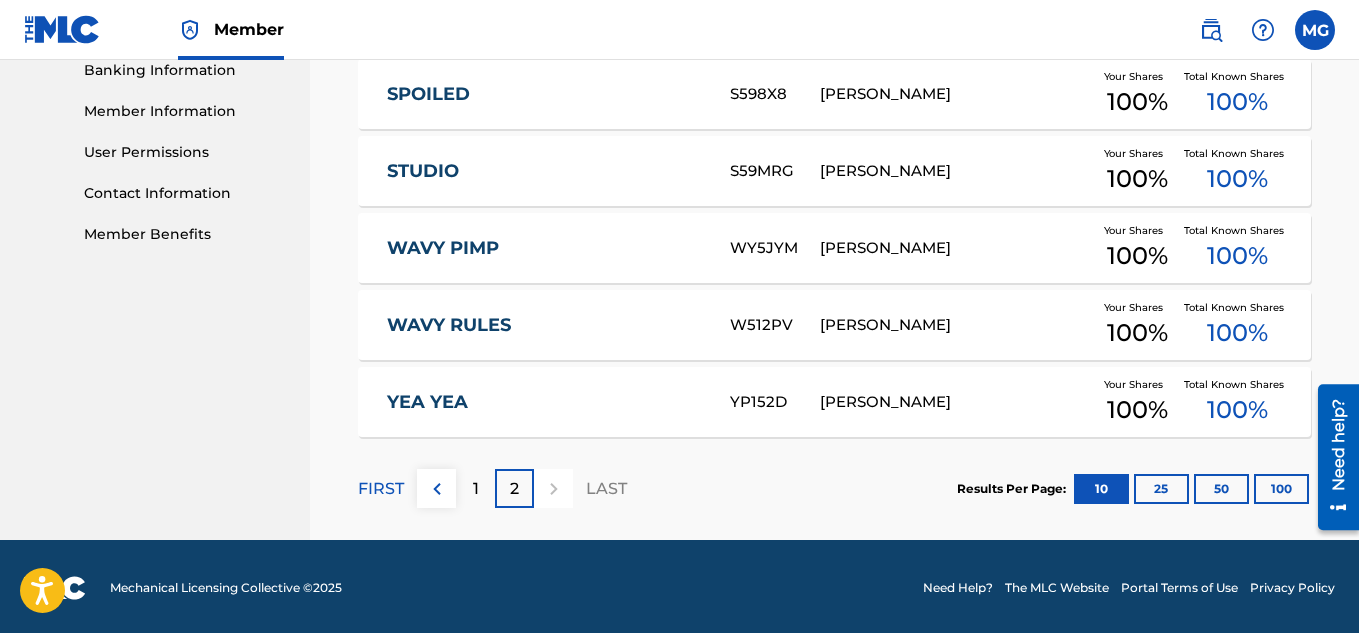 click at bounding box center (437, 489) 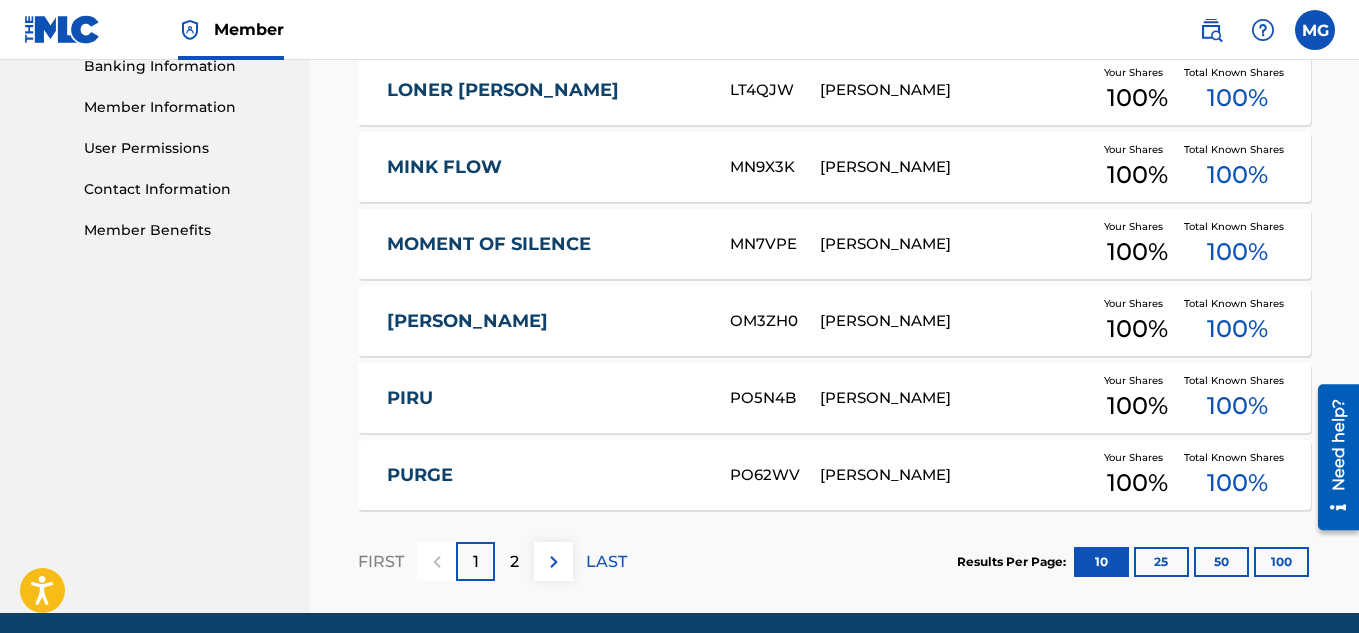 scroll, scrollTop: 915, scrollLeft: 0, axis: vertical 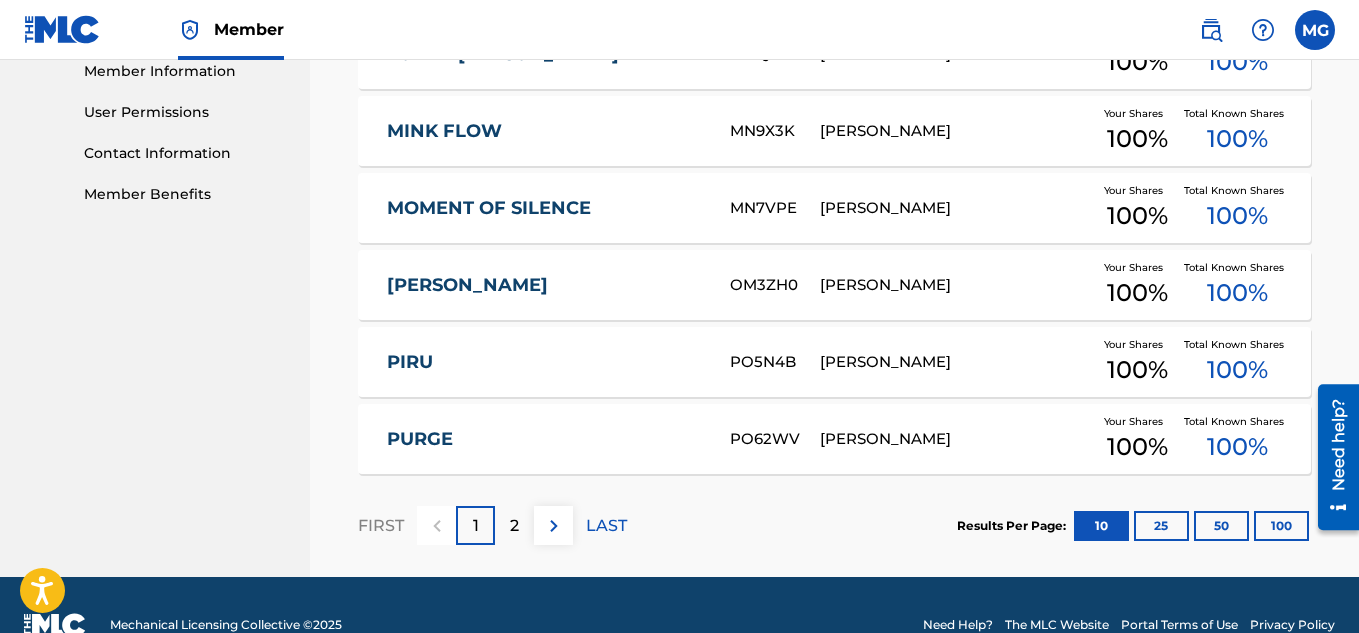 click at bounding box center [554, 526] 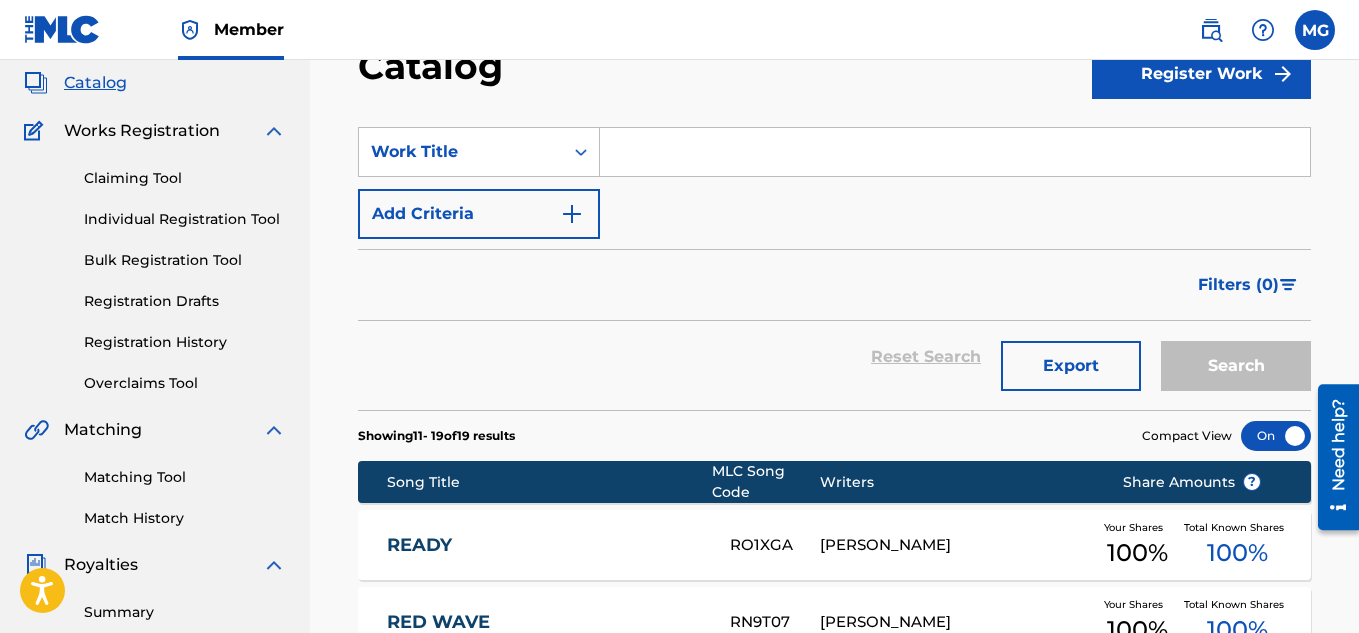scroll, scrollTop: 78, scrollLeft: 0, axis: vertical 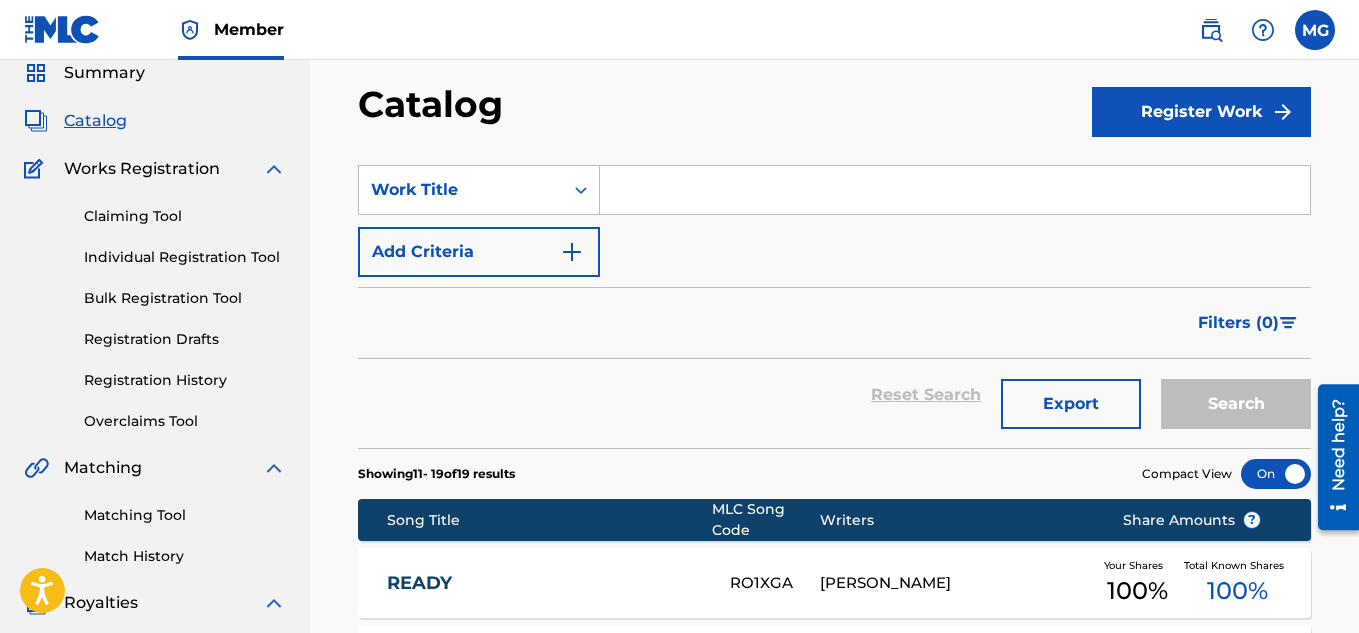 click on "Individual Registration Tool" at bounding box center [185, 257] 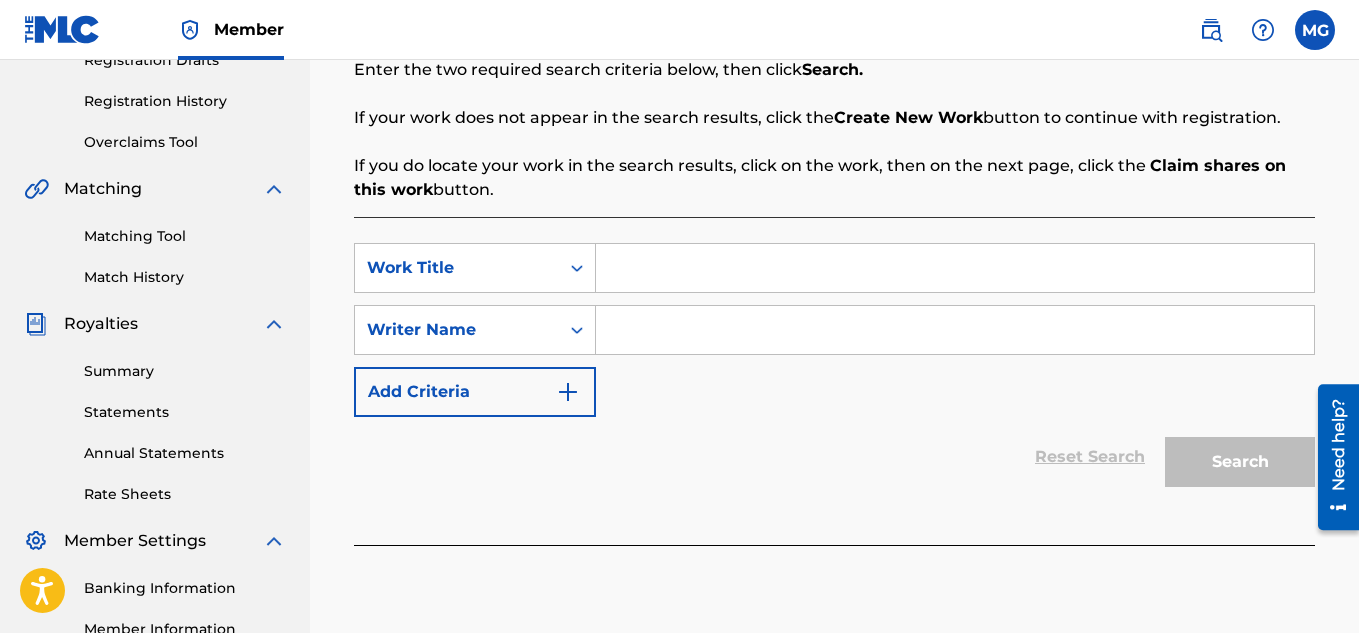 scroll, scrollTop: 360, scrollLeft: 0, axis: vertical 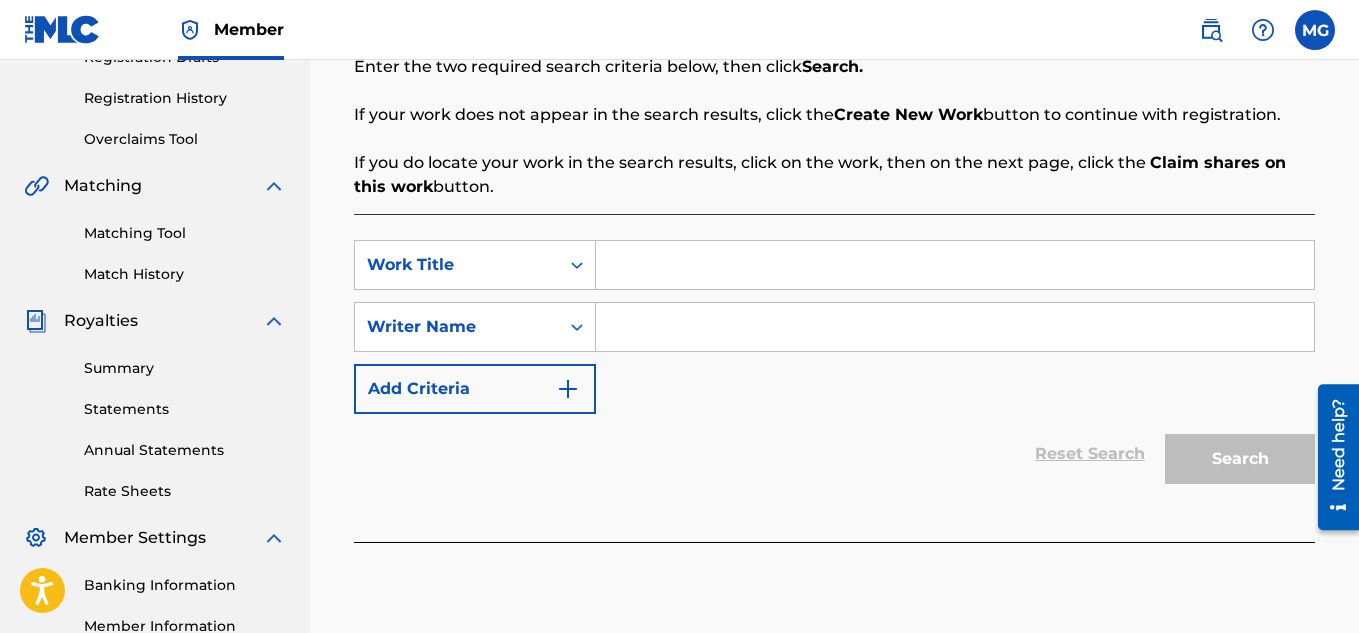 click at bounding box center [955, 265] 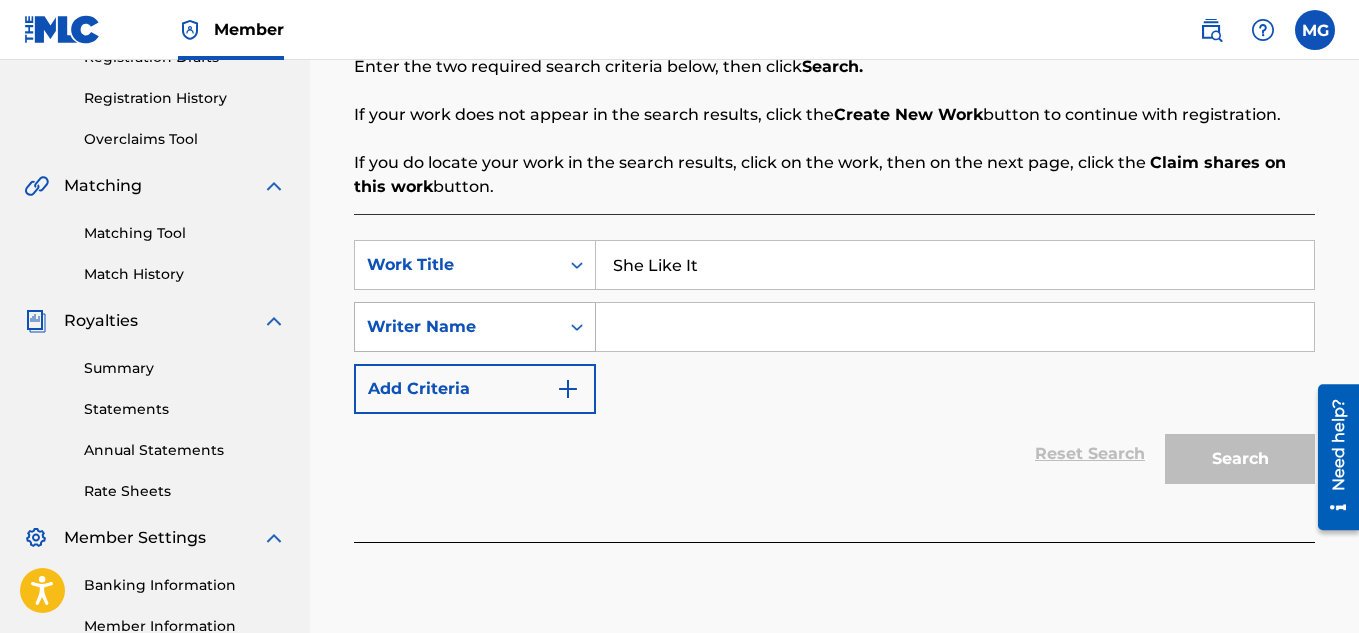 type on "She Like It" 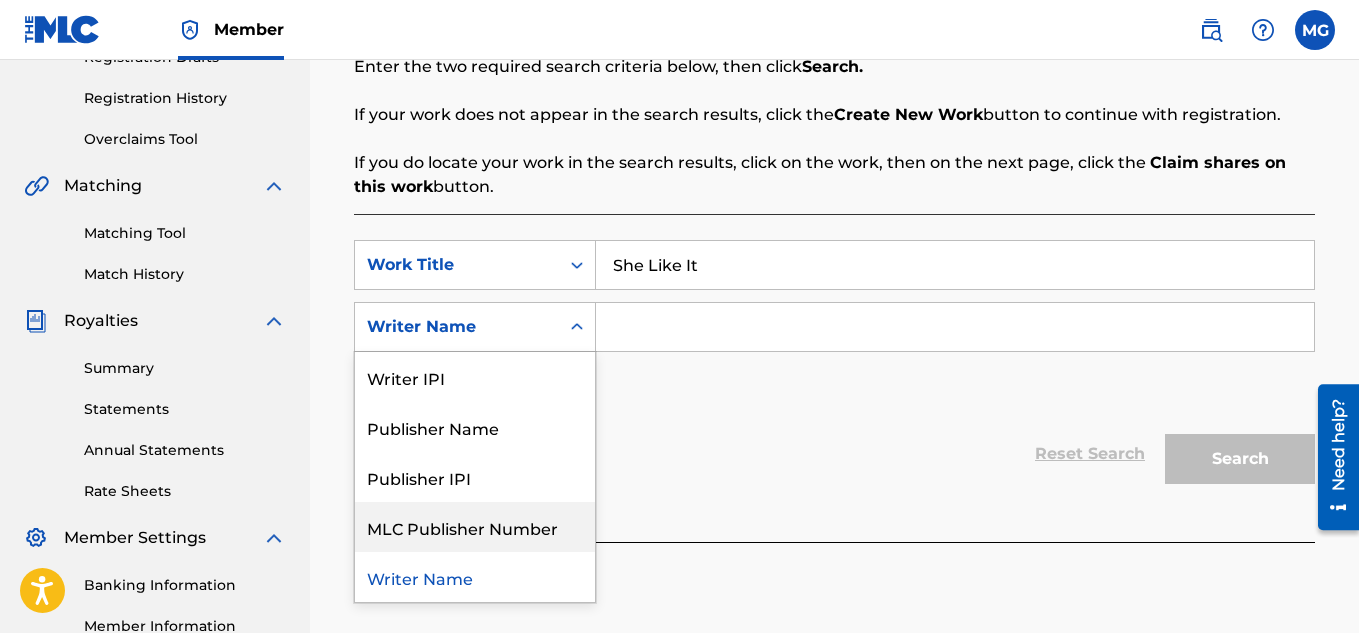click at bounding box center [834, 552] 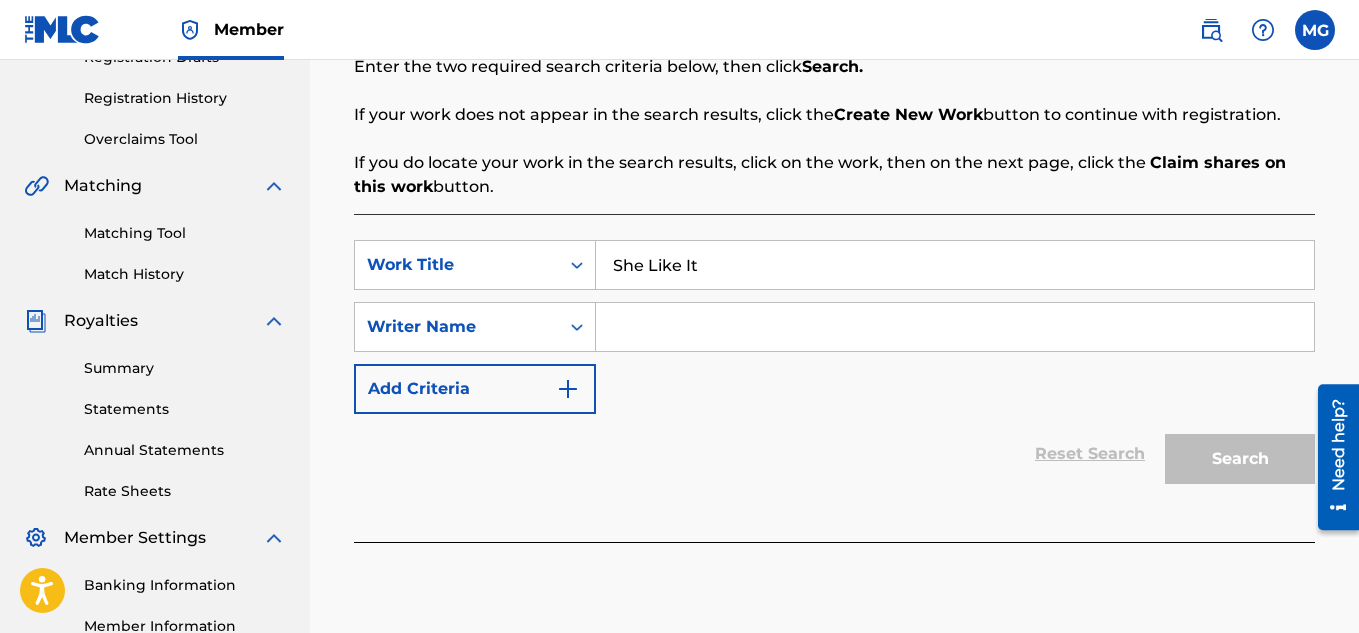 click at bounding box center [955, 327] 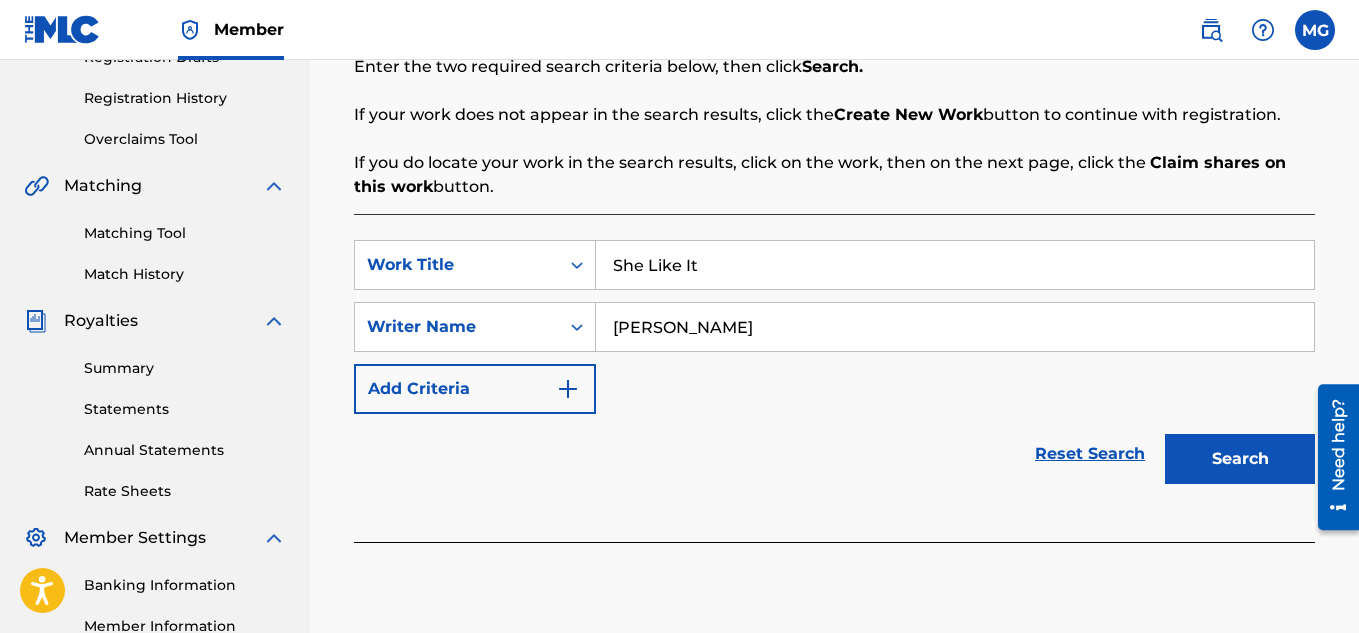 click on "Search" at bounding box center (1240, 459) 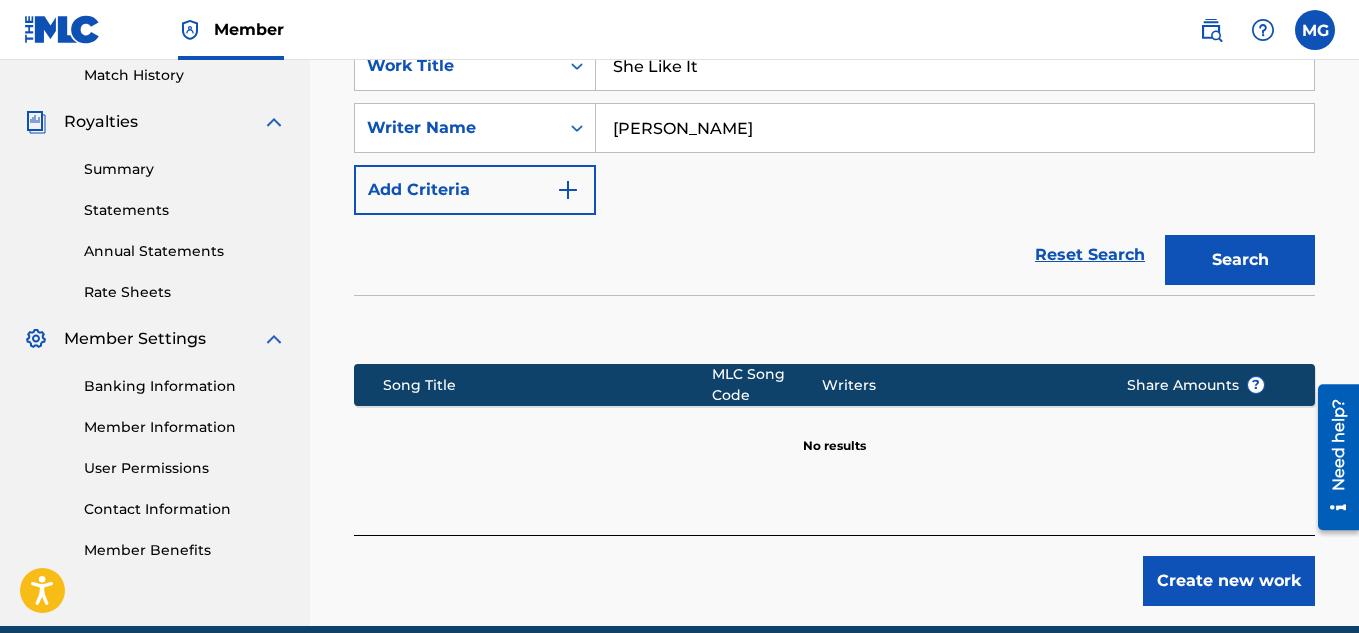 scroll, scrollTop: 560, scrollLeft: 0, axis: vertical 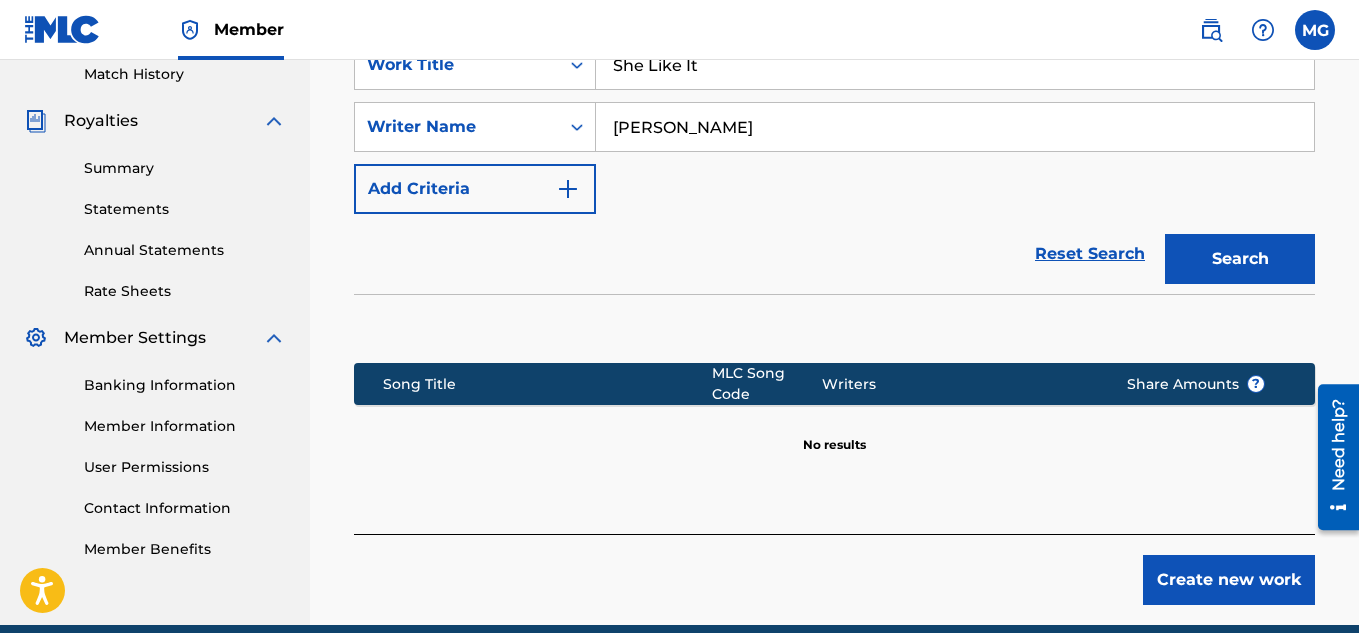 click on "Create new work" at bounding box center [1229, 580] 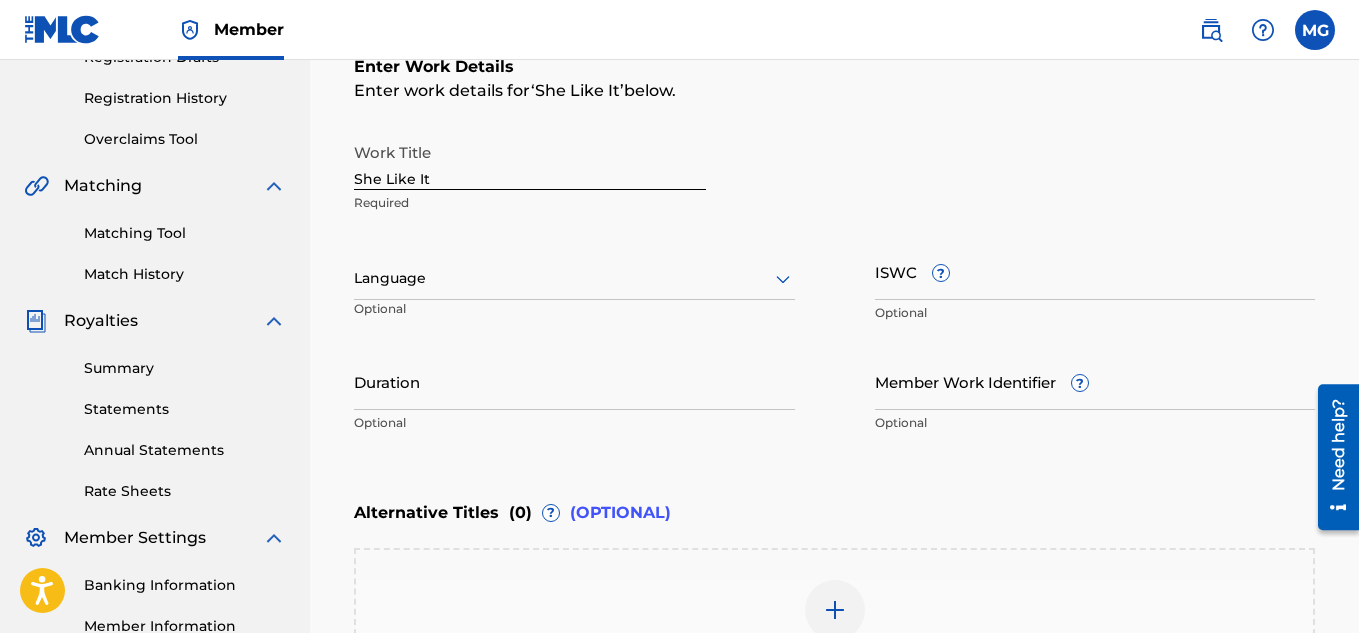 scroll, scrollTop: 400, scrollLeft: 0, axis: vertical 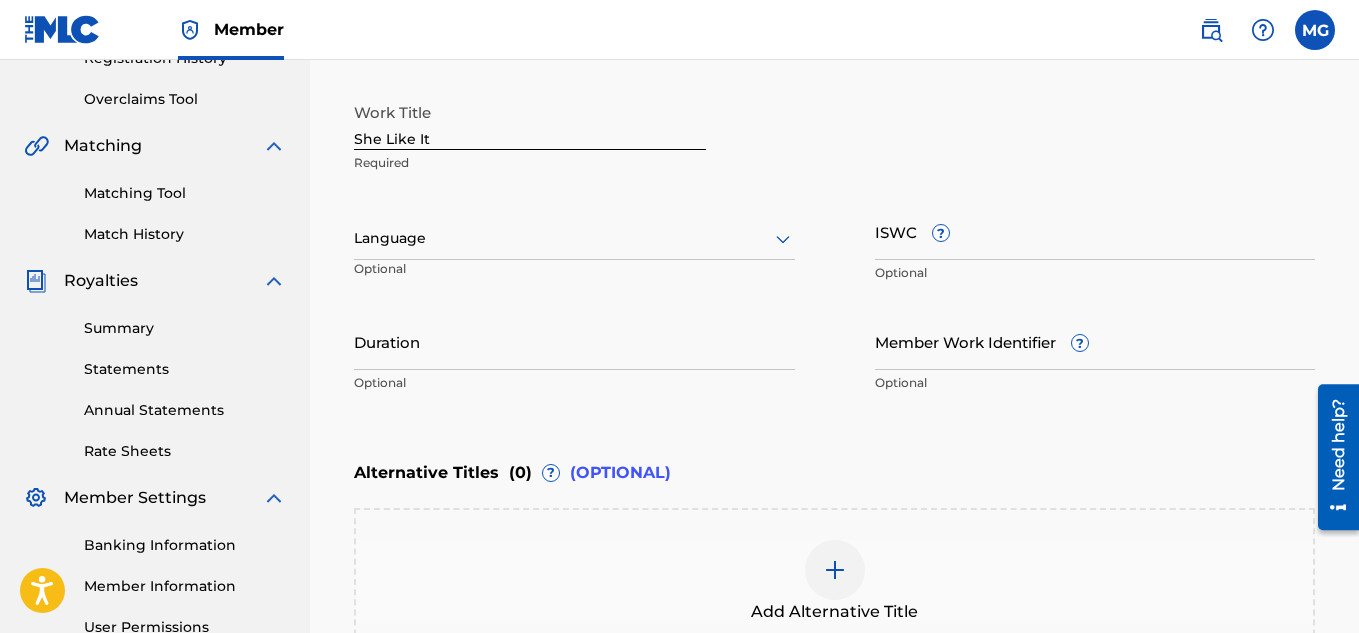 click at bounding box center [574, 238] 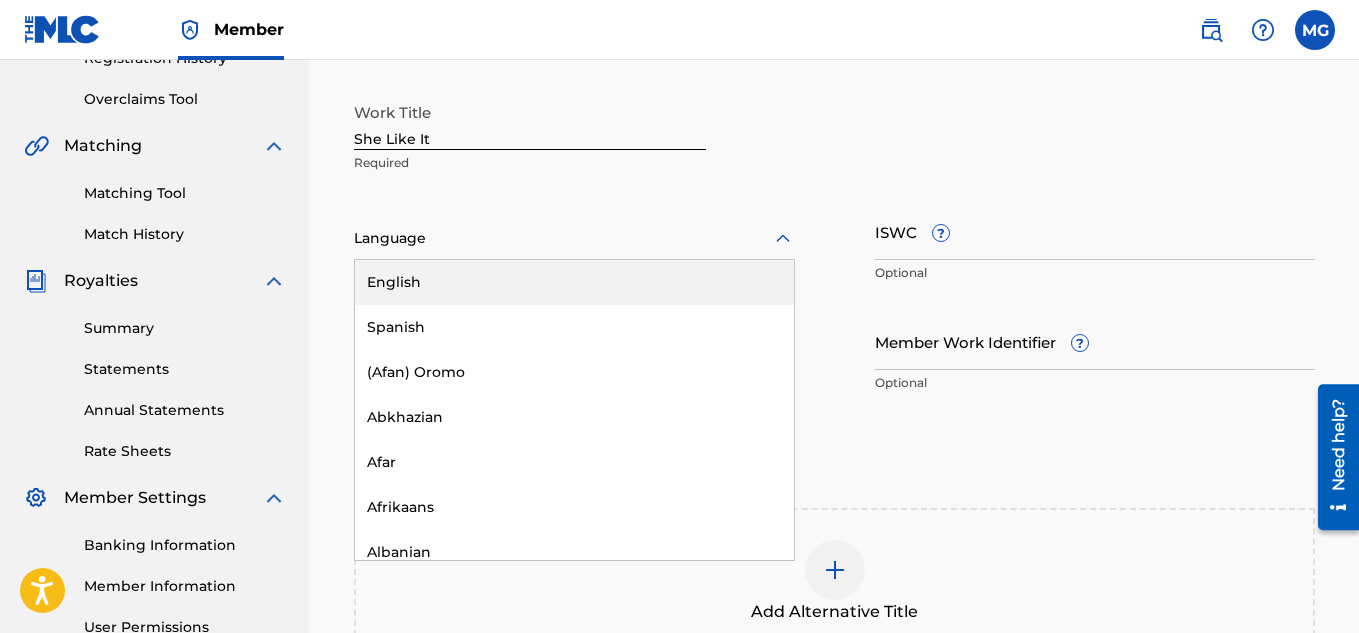 click on "English" at bounding box center (574, 282) 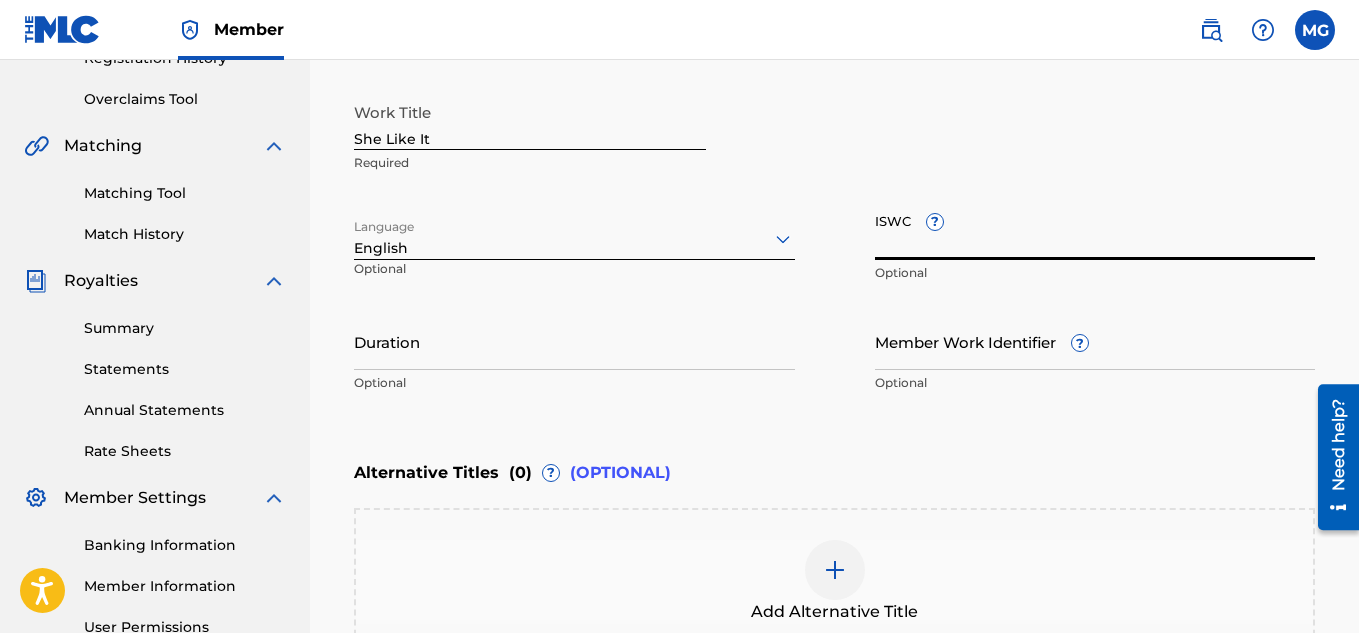 click on "ISWC   ?" at bounding box center [1095, 231] 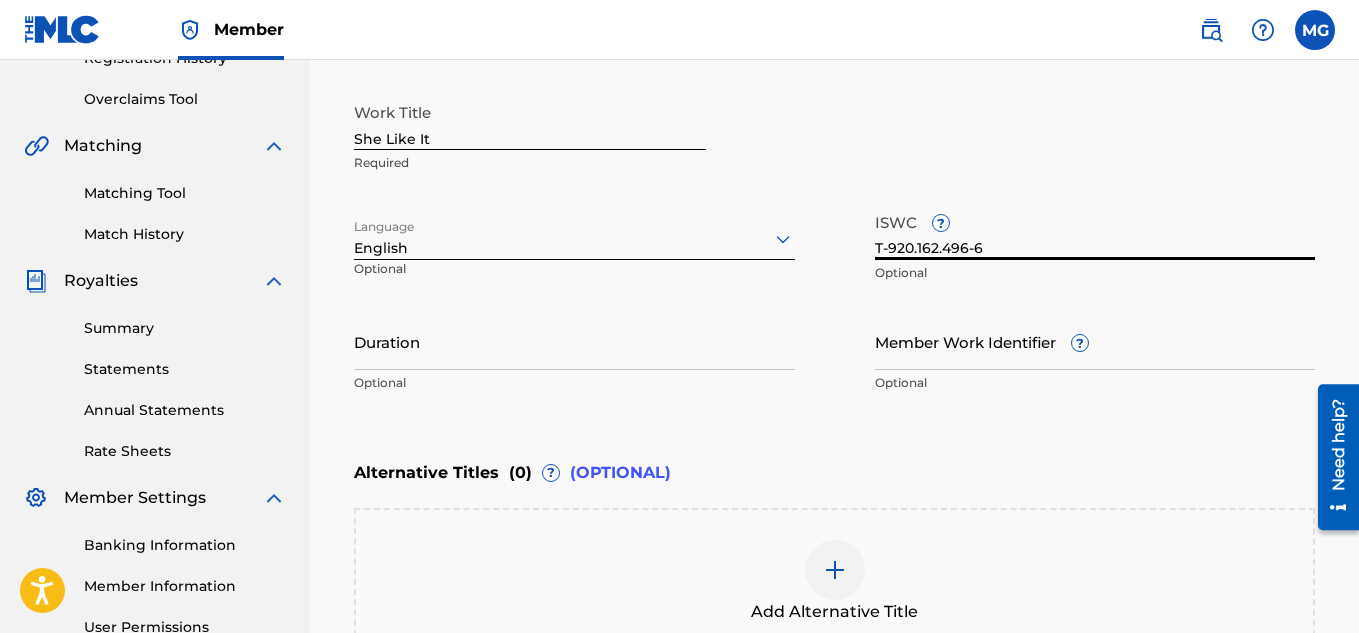 type on "T-920.162.496-6" 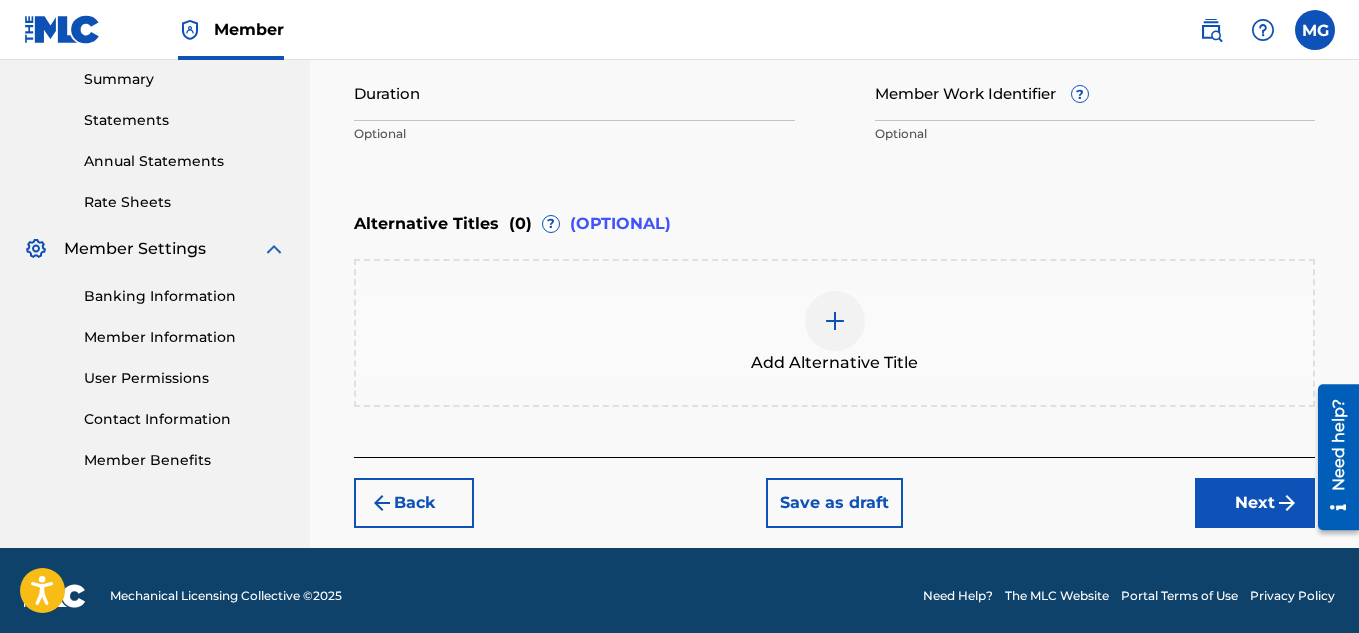 scroll, scrollTop: 660, scrollLeft: 0, axis: vertical 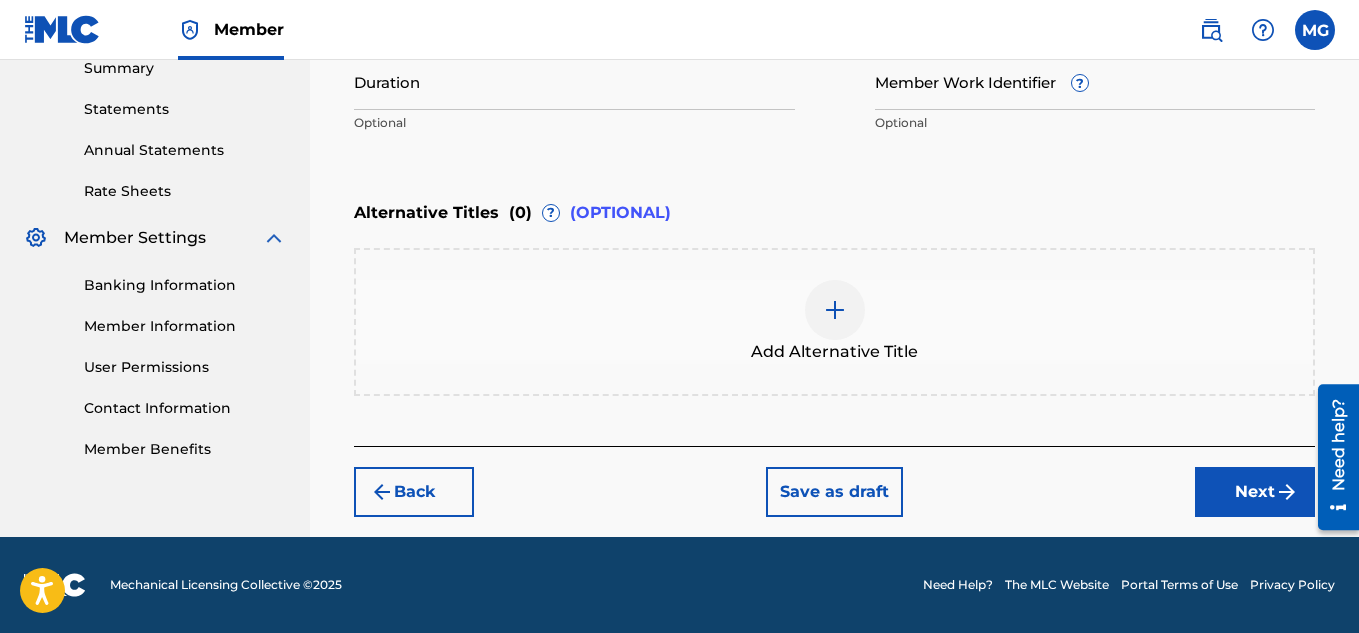 click on "Next" at bounding box center (1255, 492) 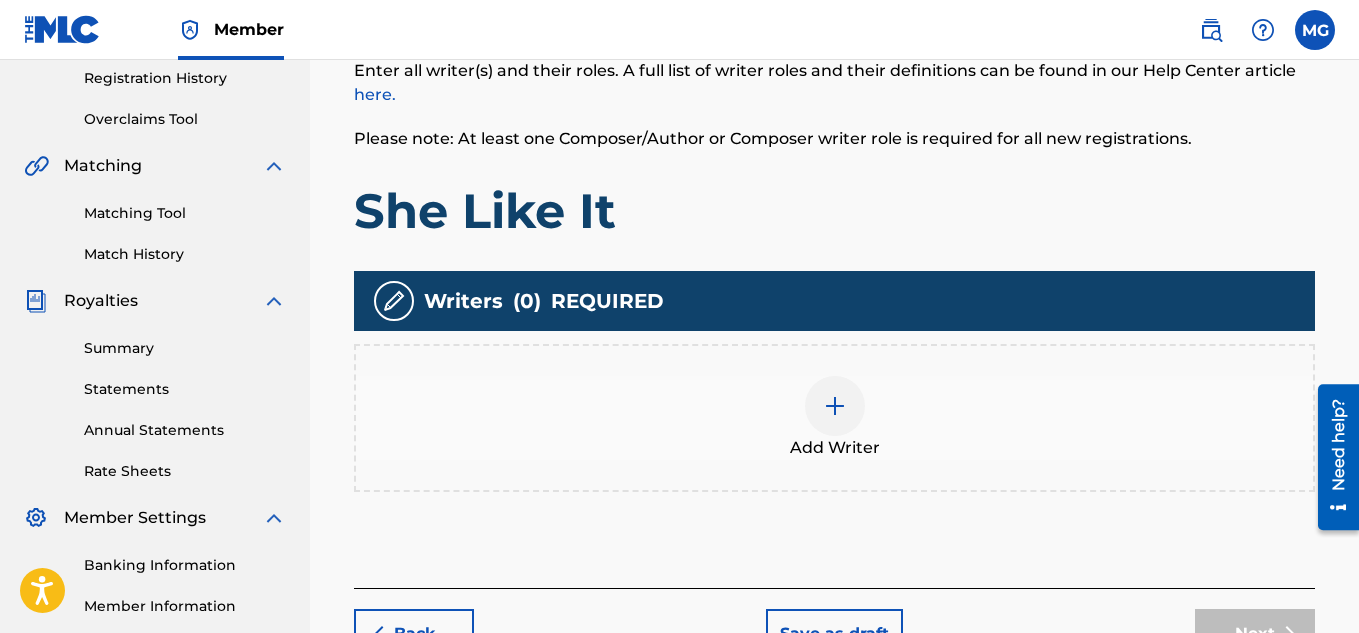 scroll, scrollTop: 410, scrollLeft: 0, axis: vertical 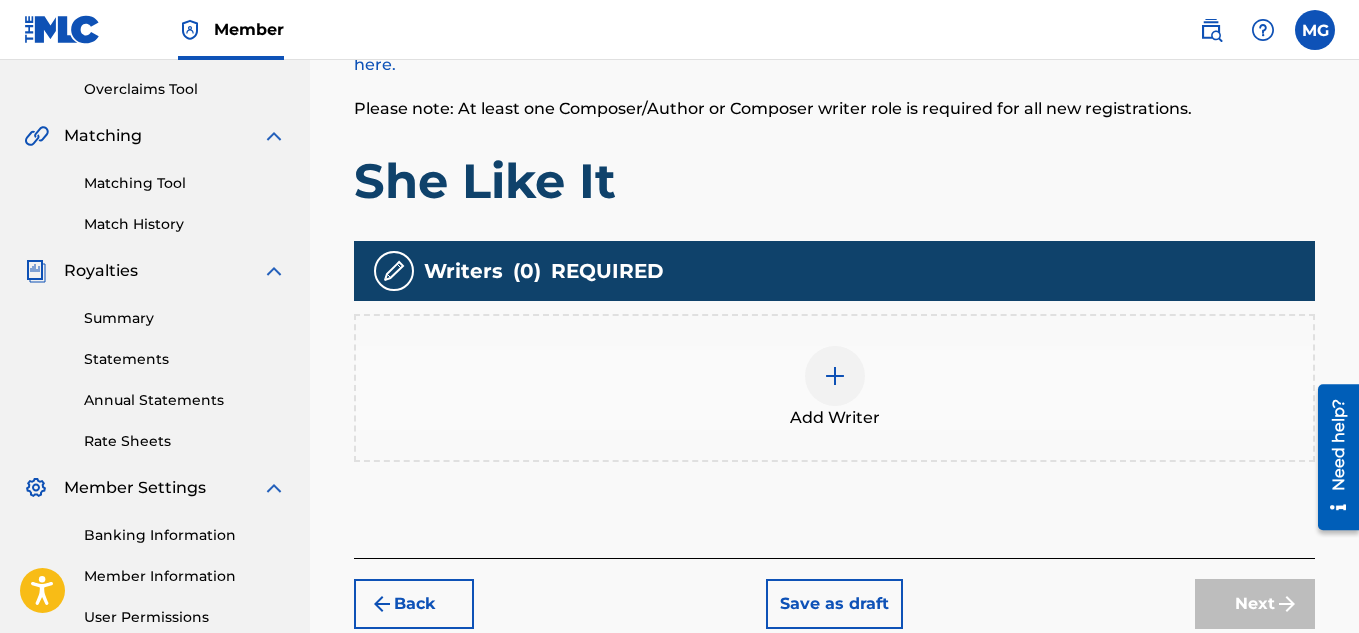 click at bounding box center [835, 376] 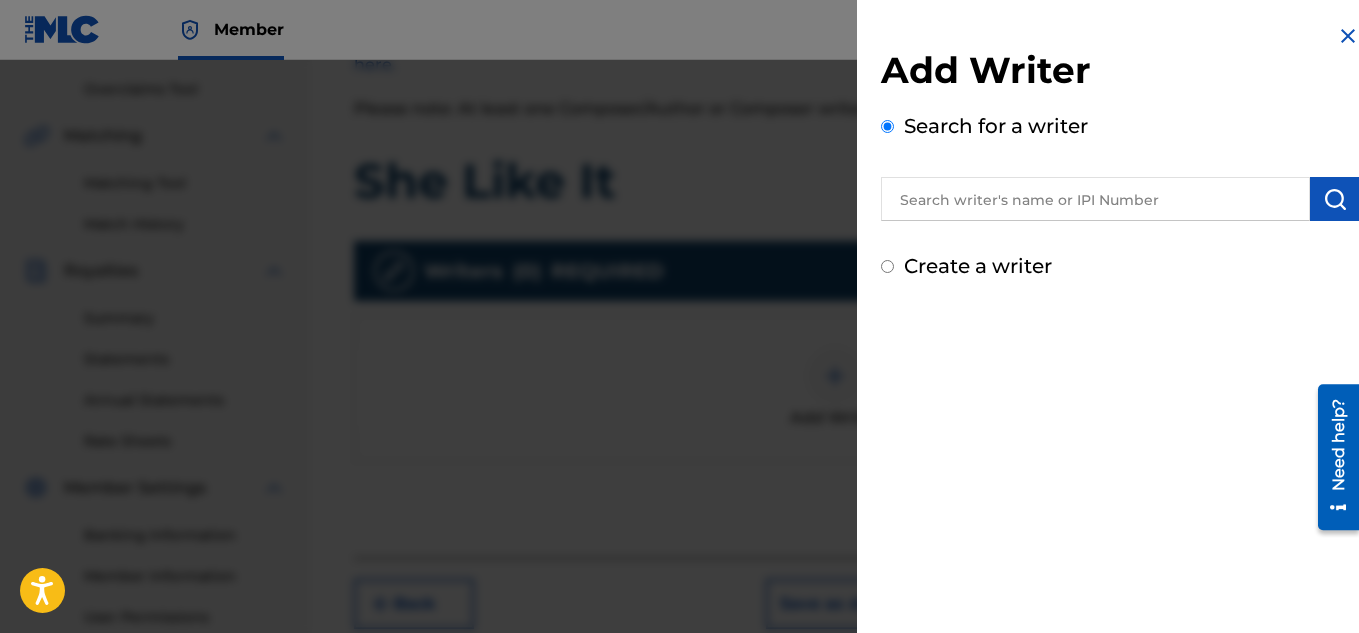 click on "Add Writer Search for a writer Create a writer" at bounding box center [1120, 164] 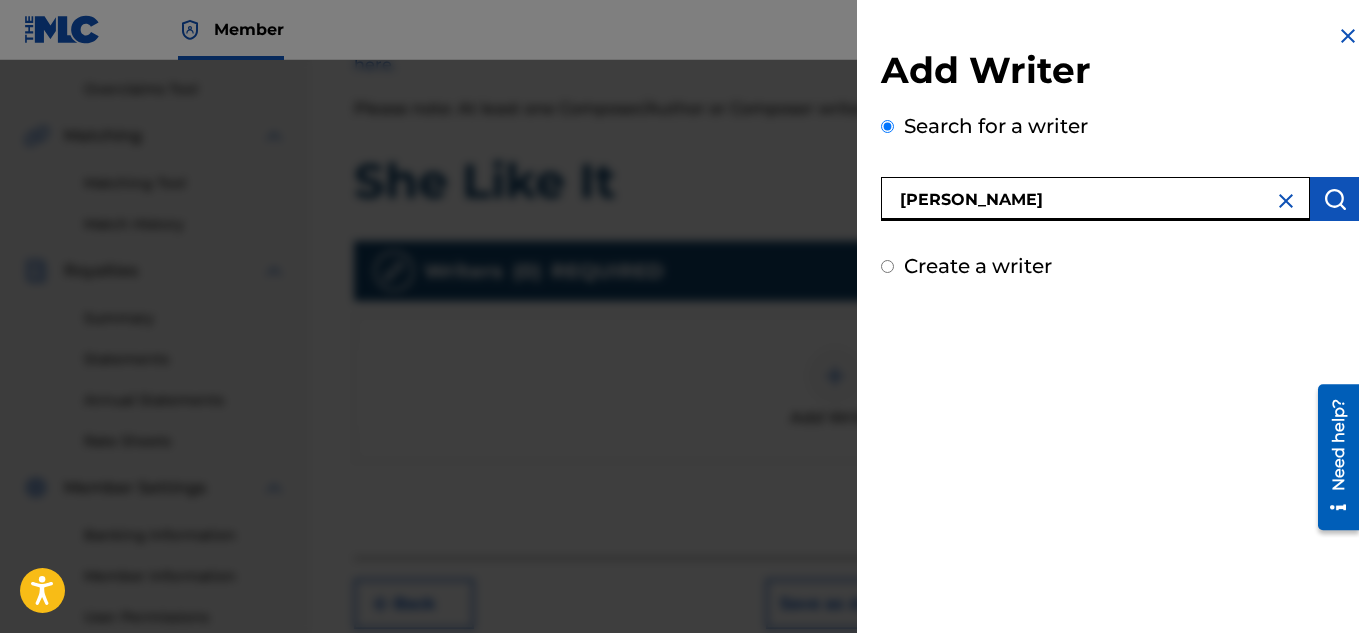 type on "[PERSON_NAME]" 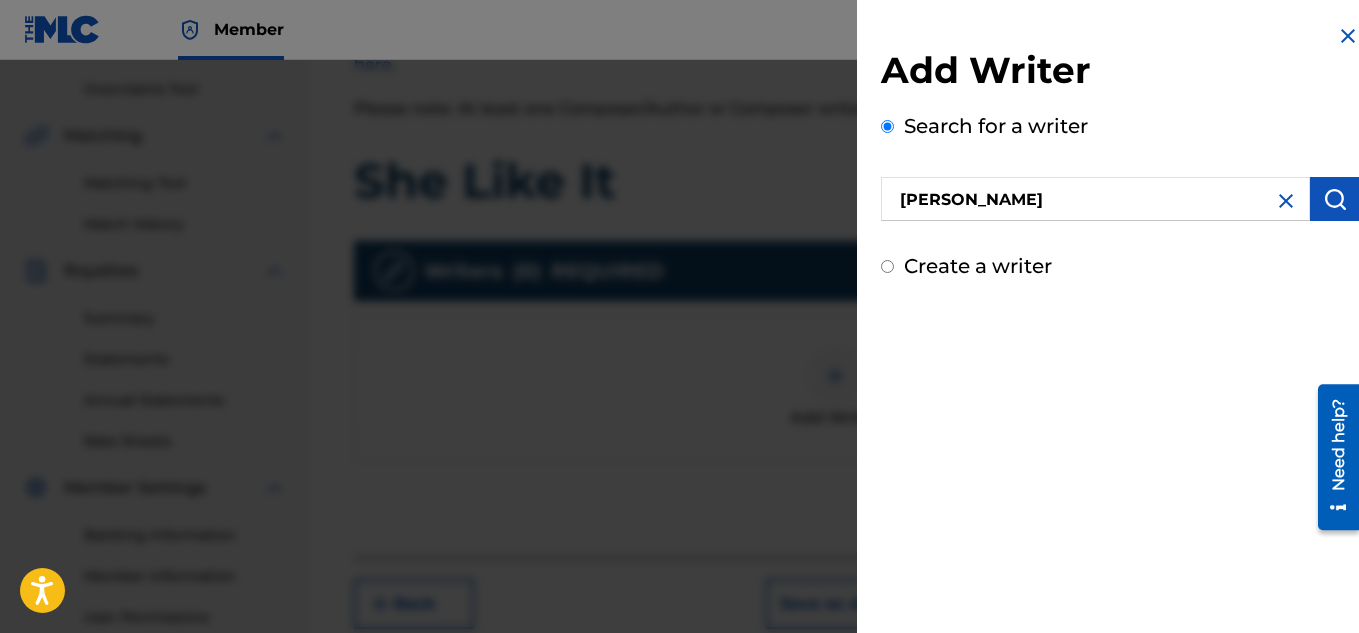 click at bounding box center (1335, 199) 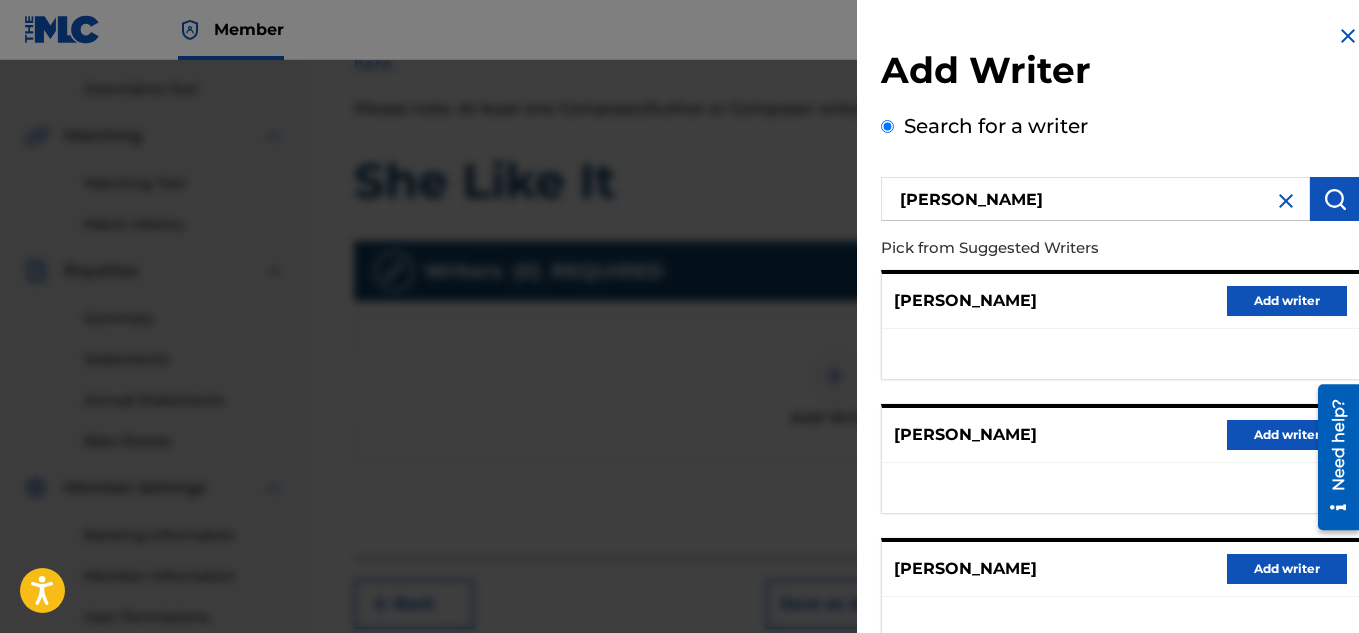 type 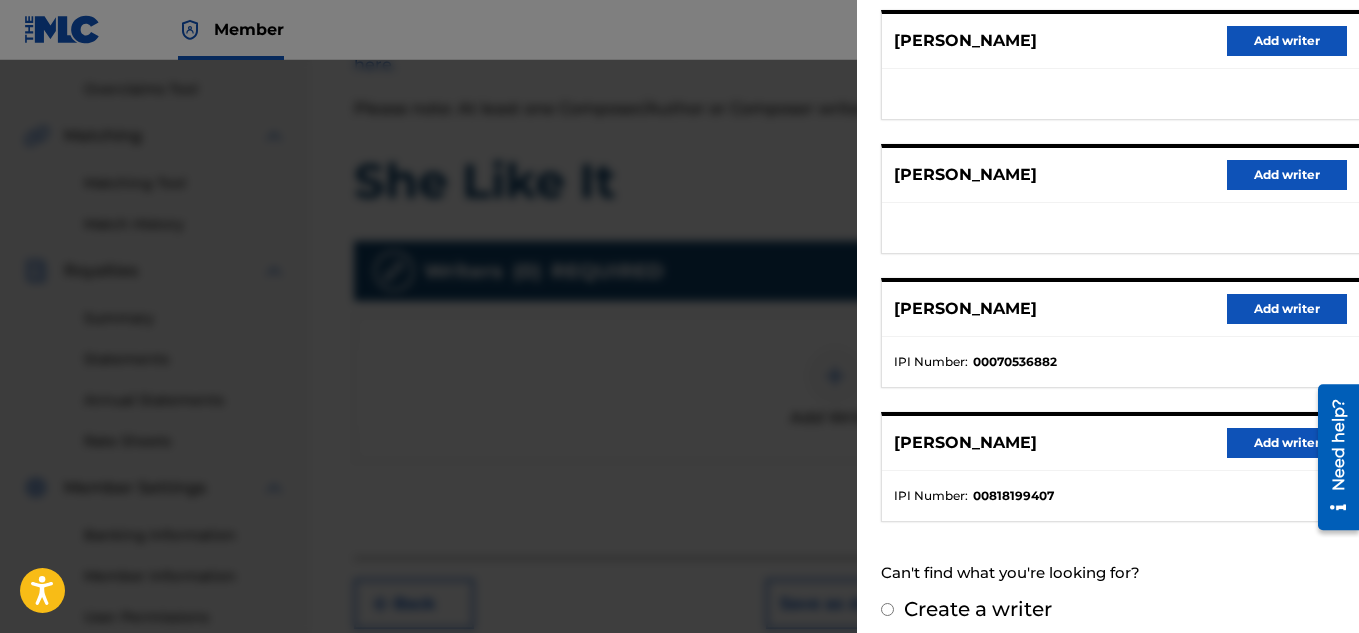 scroll, scrollTop: 409, scrollLeft: 0, axis: vertical 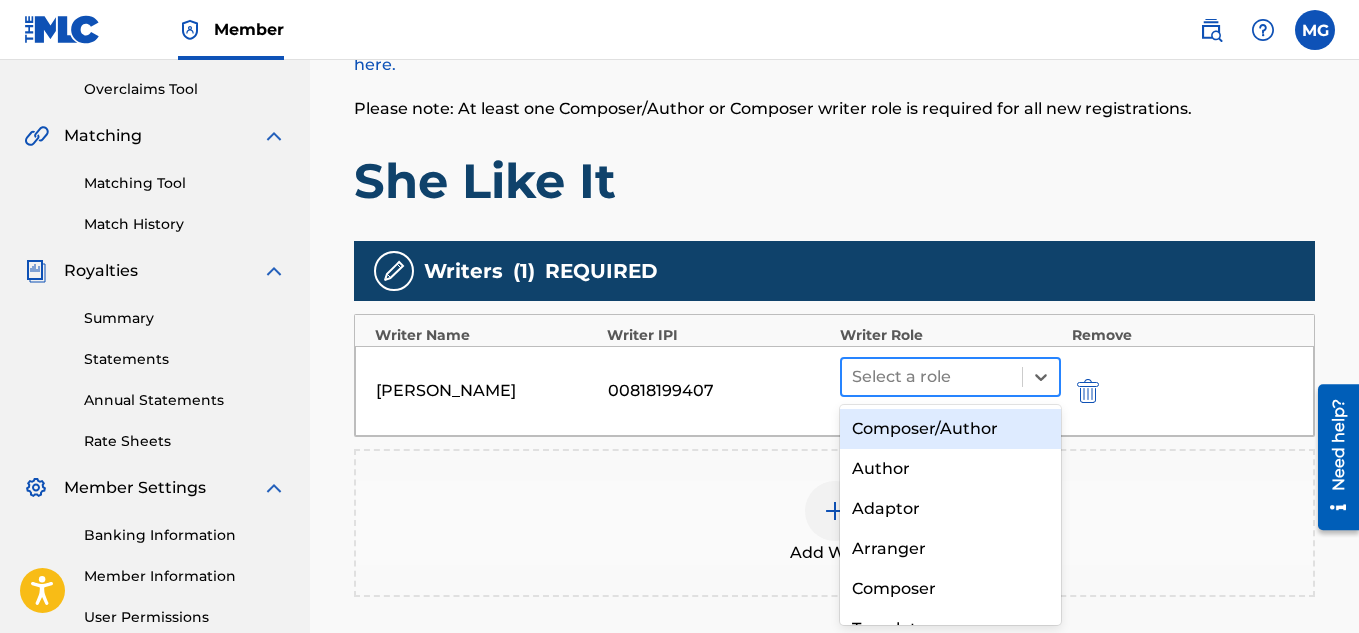click at bounding box center [932, 377] 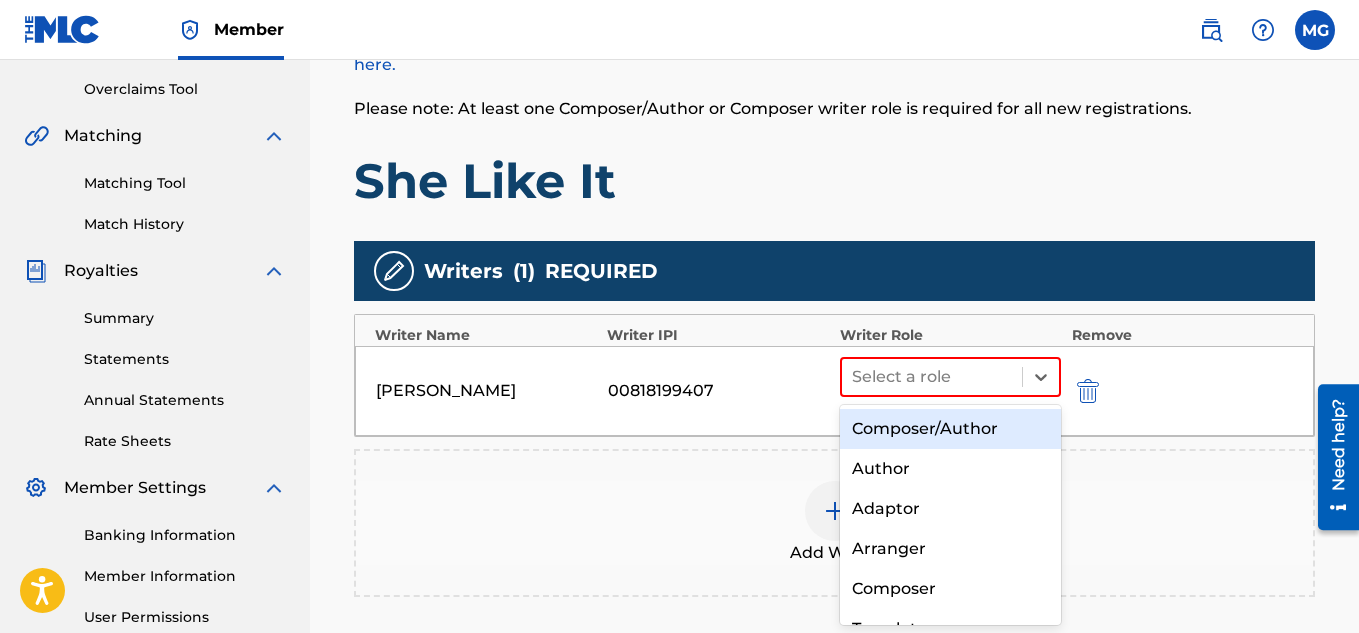 click on "Composer/Author" at bounding box center (951, 429) 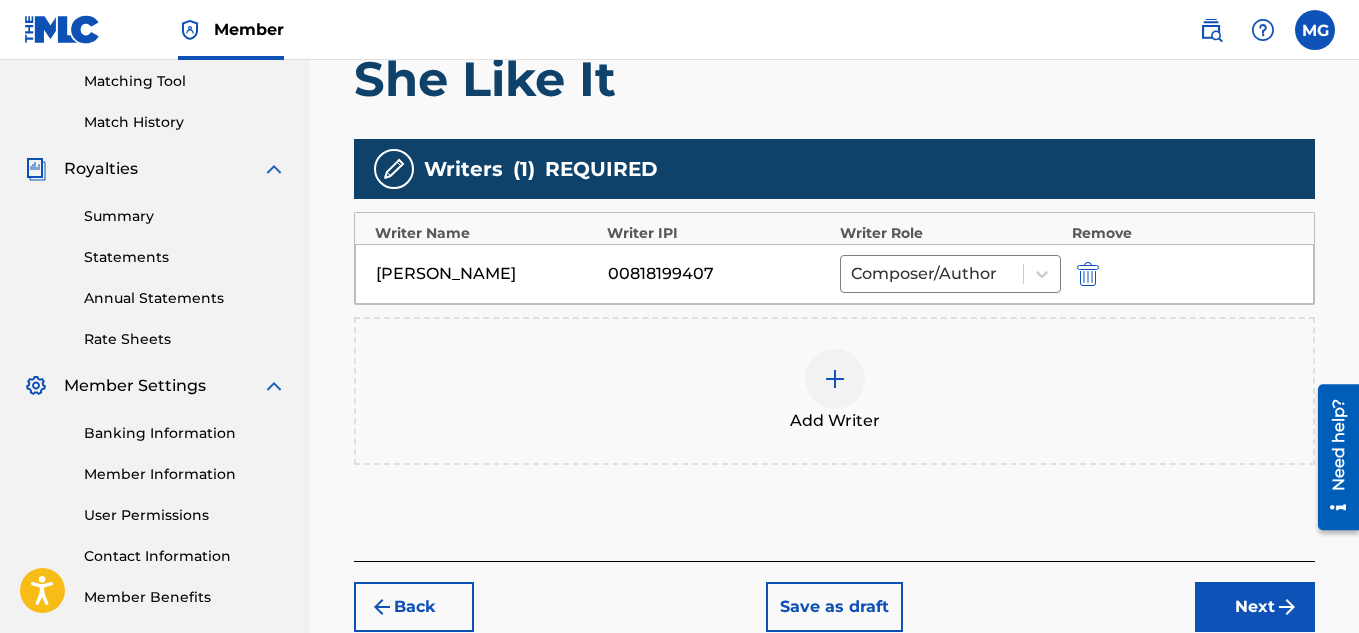 scroll, scrollTop: 530, scrollLeft: 0, axis: vertical 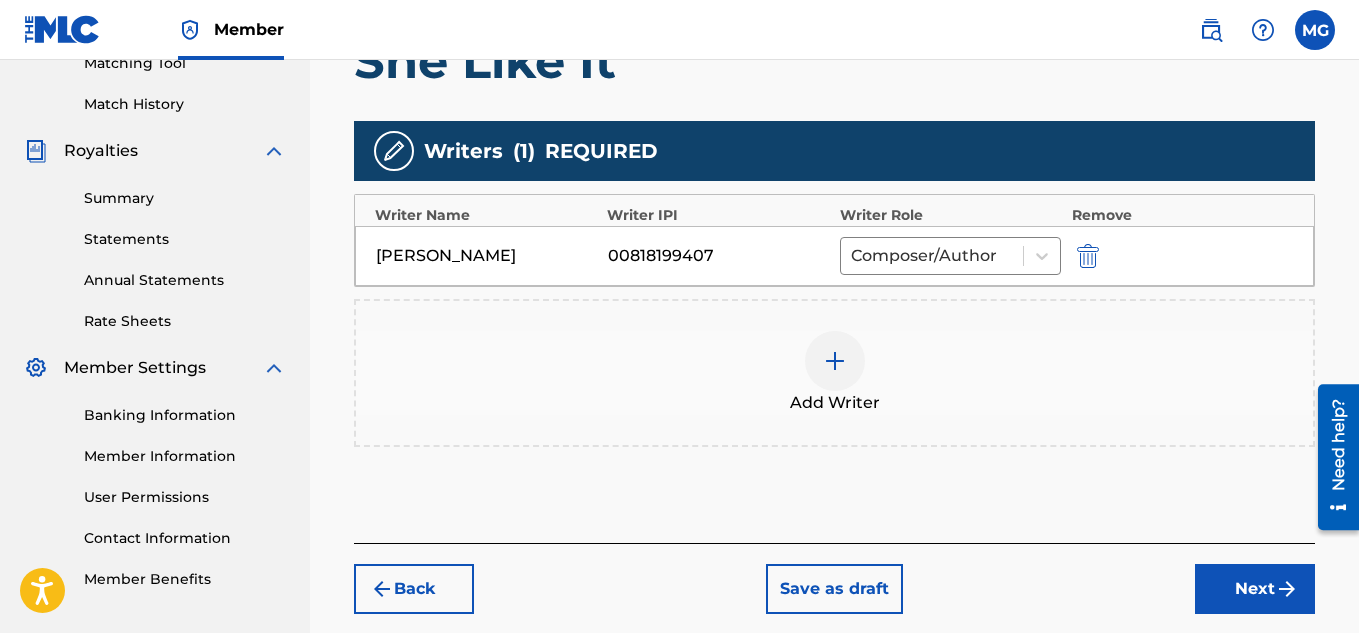 click on "Next" at bounding box center (1255, 589) 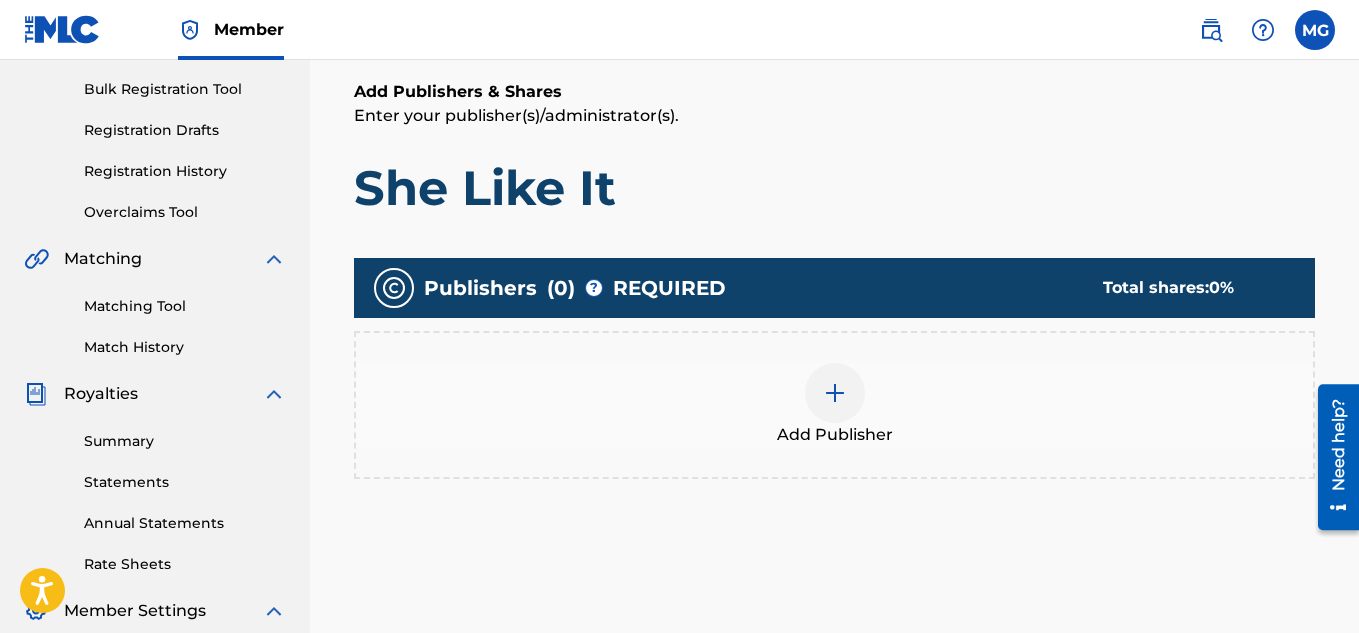 scroll, scrollTop: 290, scrollLeft: 0, axis: vertical 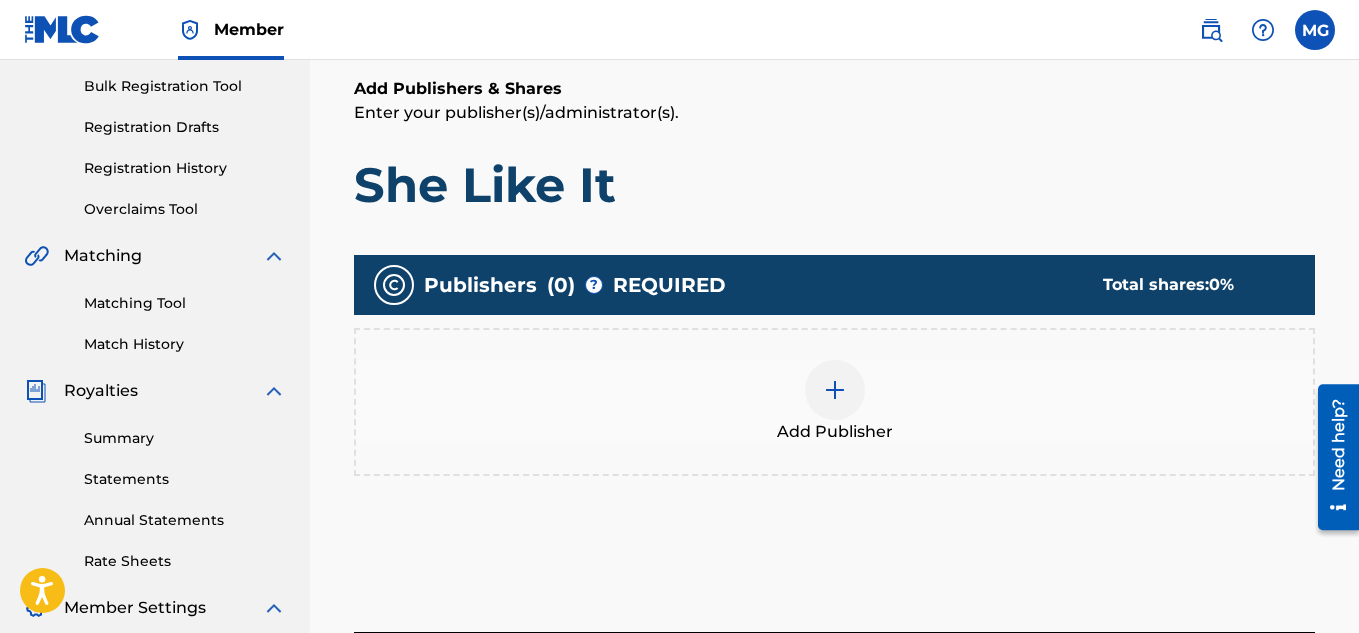 click at bounding box center (835, 390) 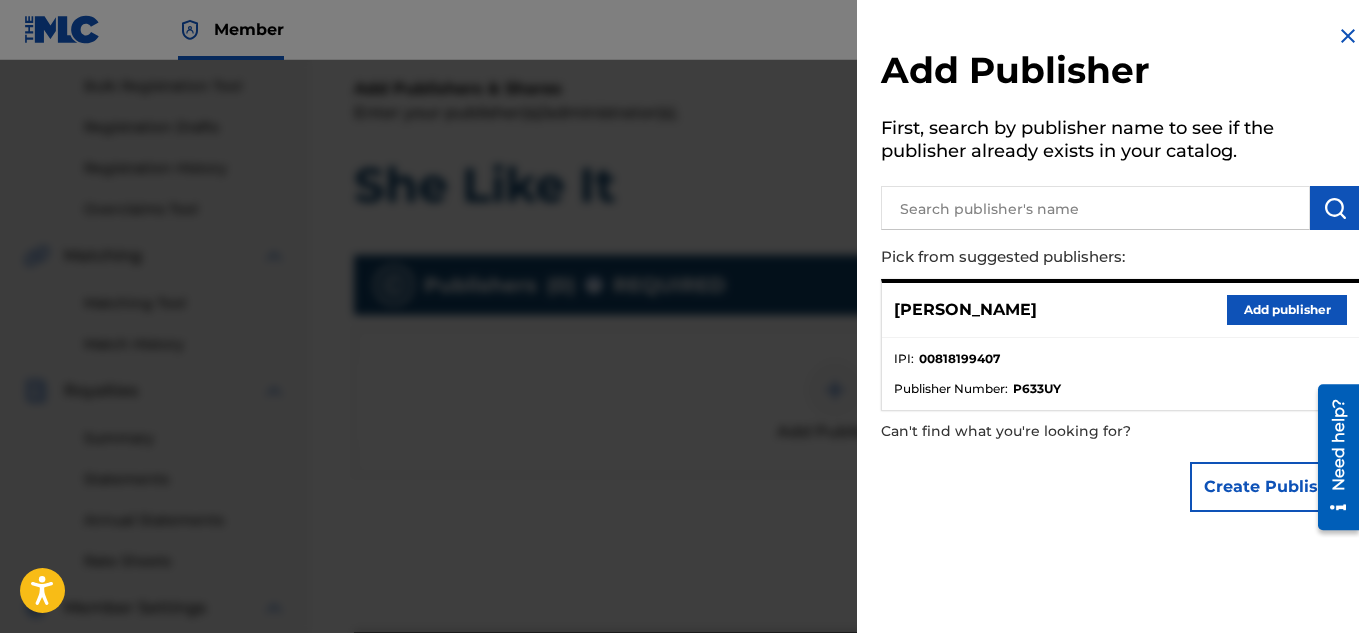 click on "Add publisher" at bounding box center [1287, 310] 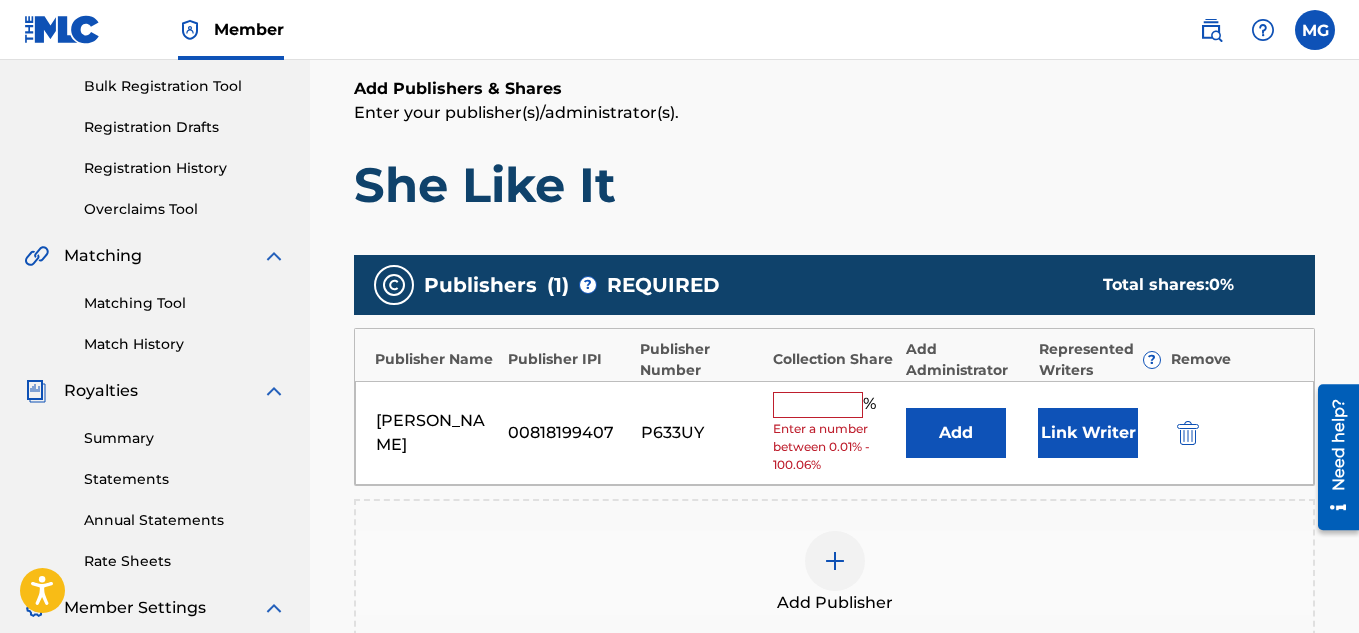 click at bounding box center (818, 405) 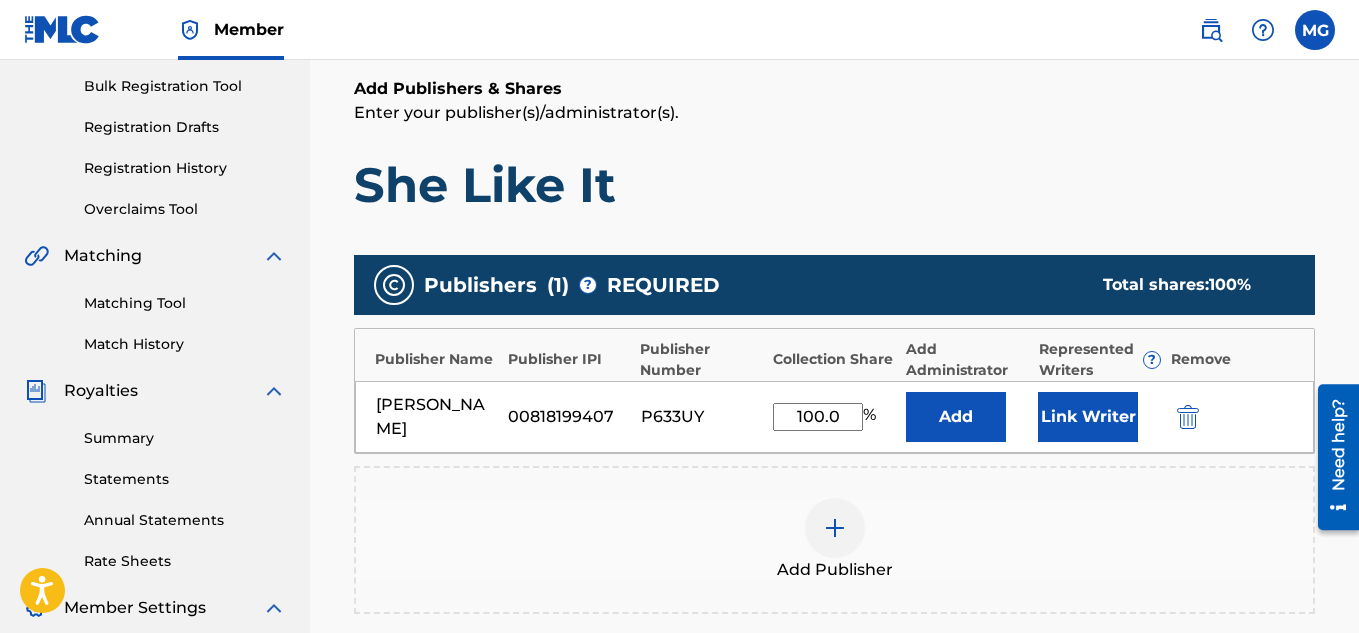 type on "100" 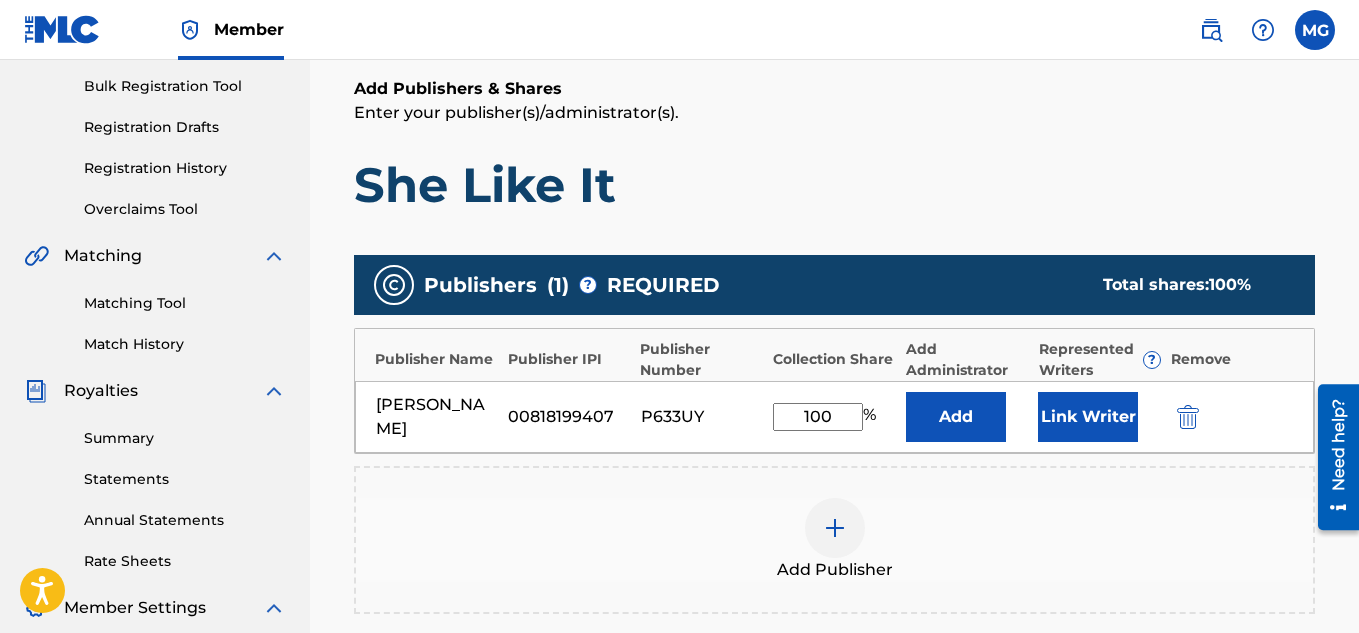 click on "Add Publisher" at bounding box center (834, 540) 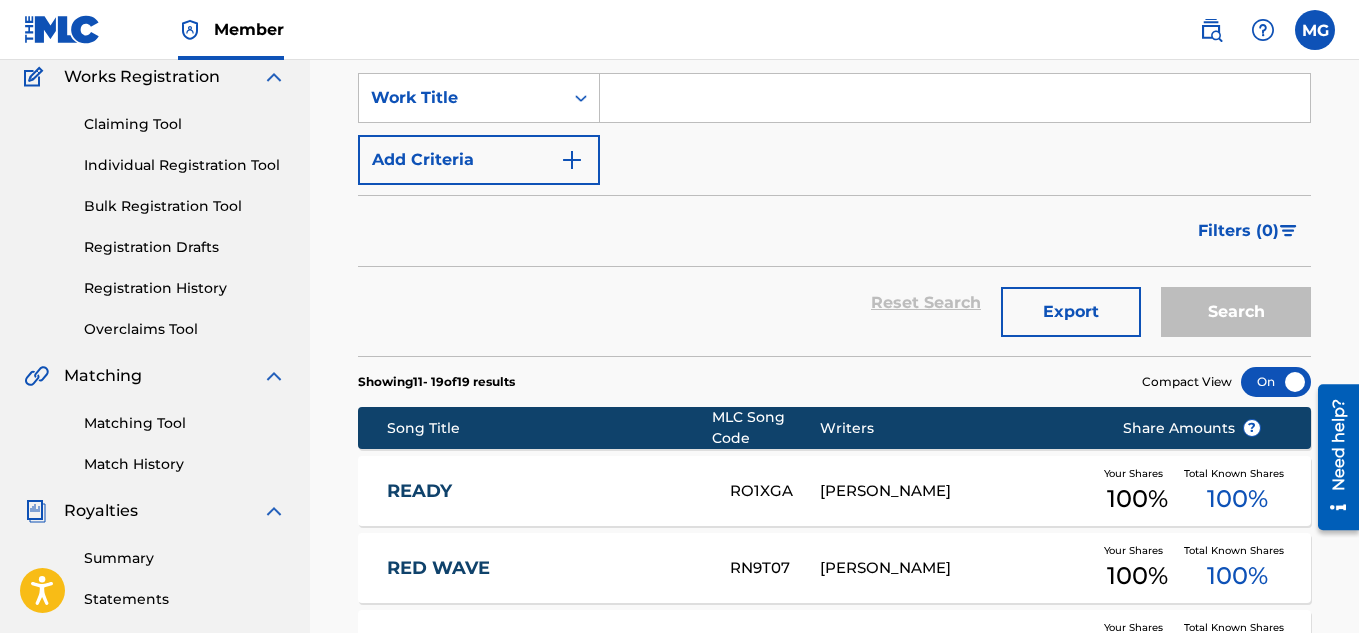 scroll, scrollTop: 118, scrollLeft: 0, axis: vertical 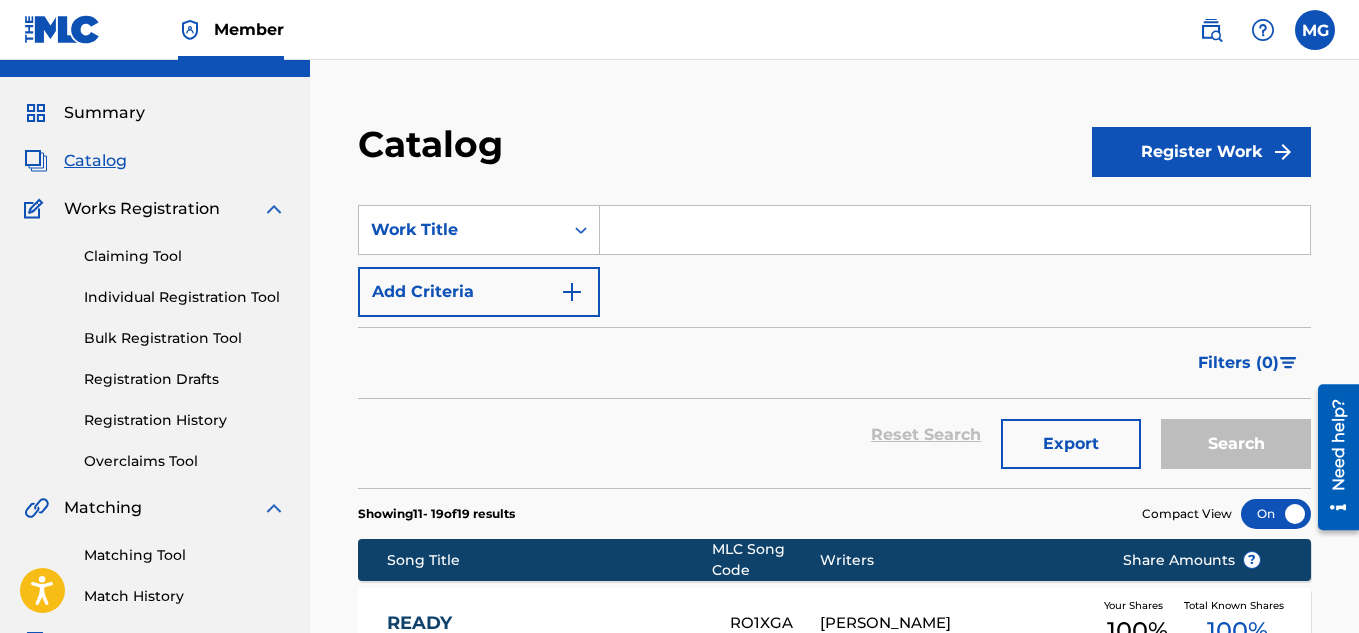 click on "Register Work" at bounding box center (1201, 152) 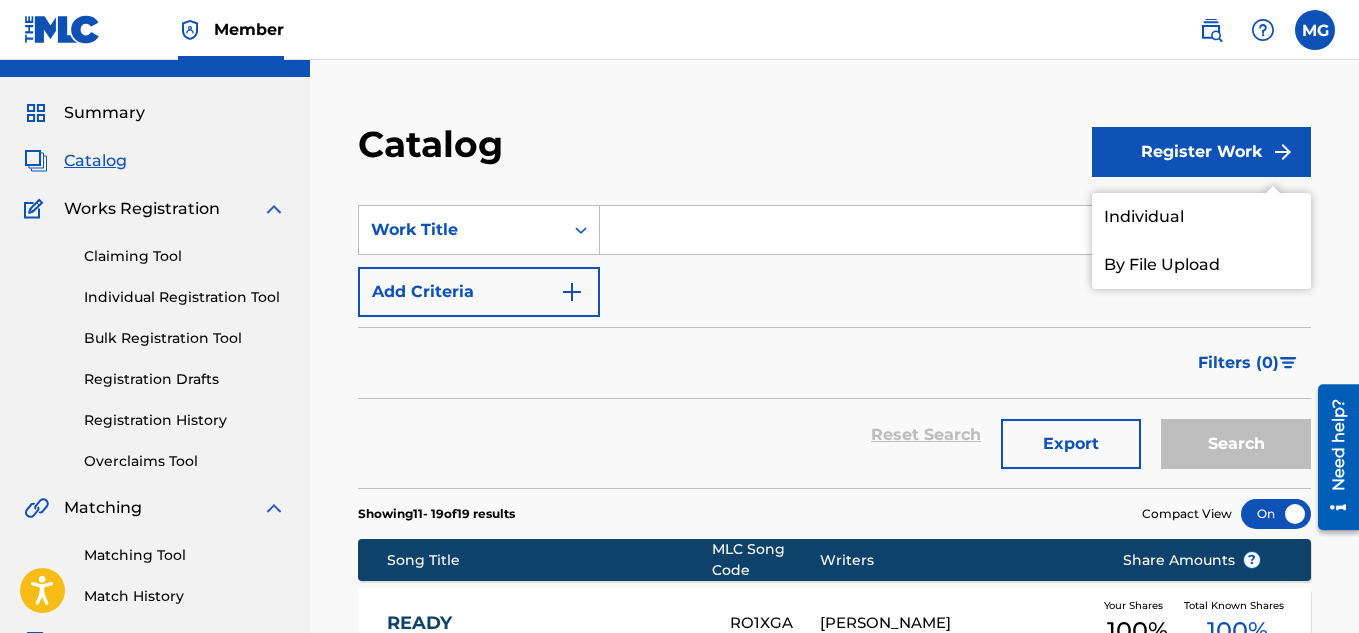click on "Individual" at bounding box center (1201, 217) 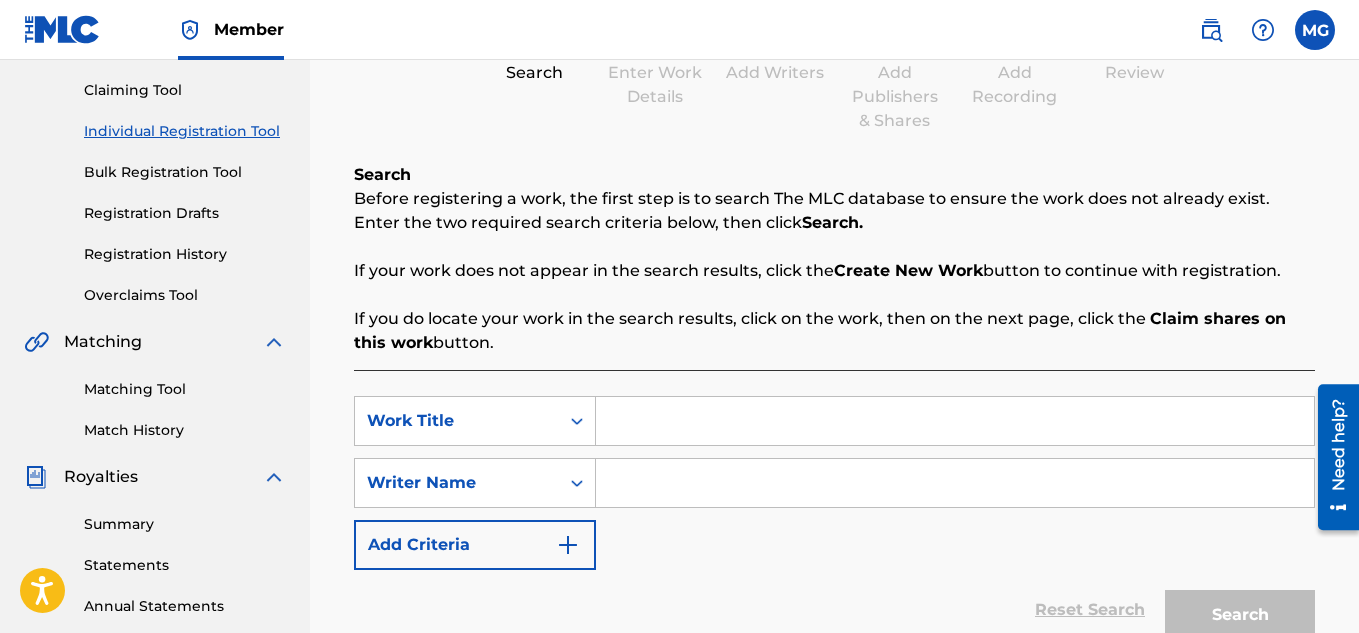 scroll, scrollTop: 280, scrollLeft: 0, axis: vertical 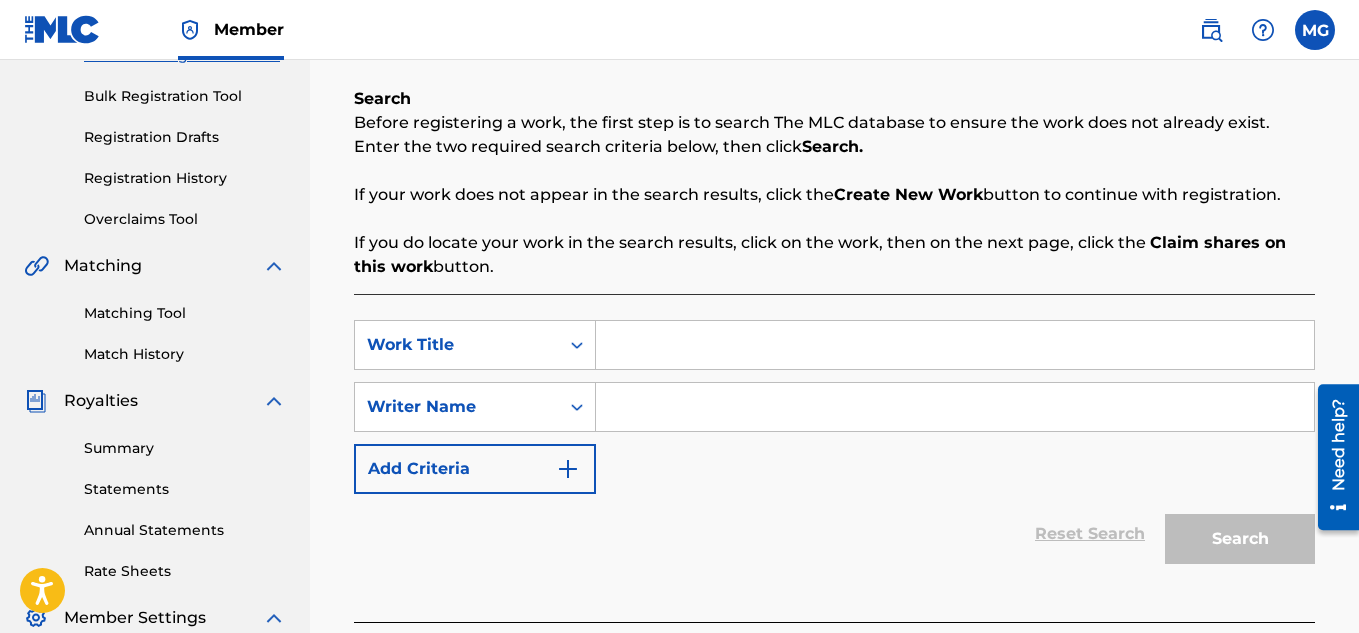 click at bounding box center (955, 345) 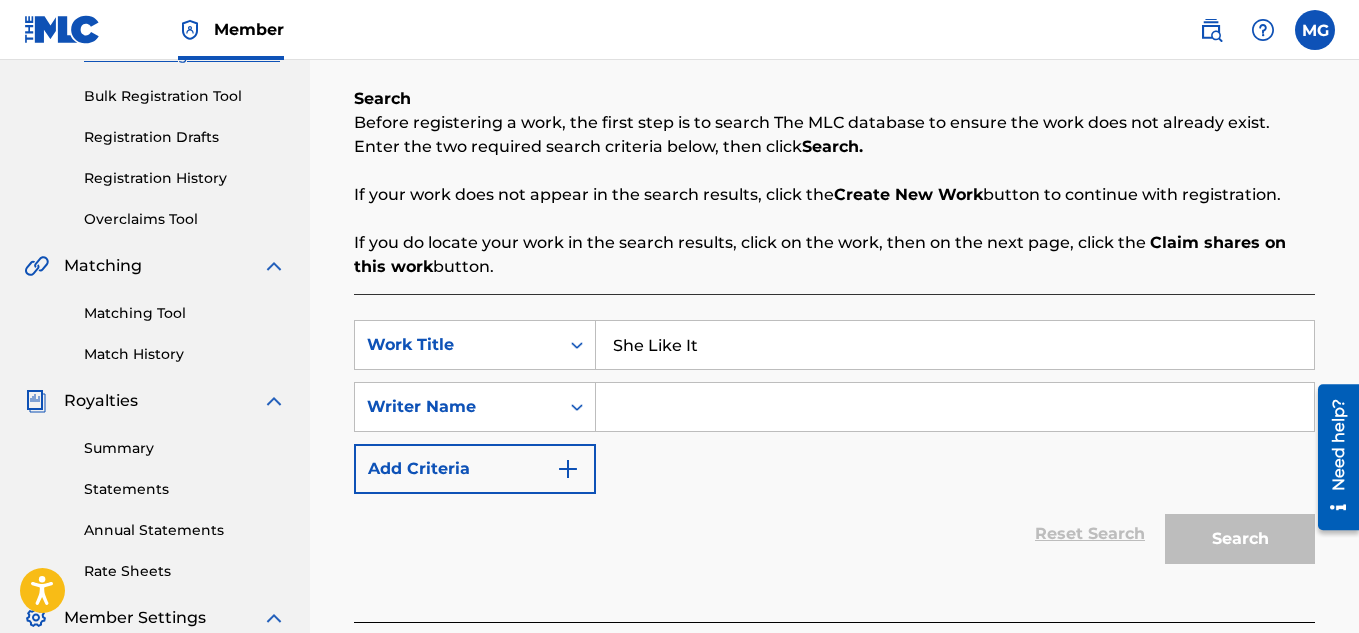 type on "She Like It" 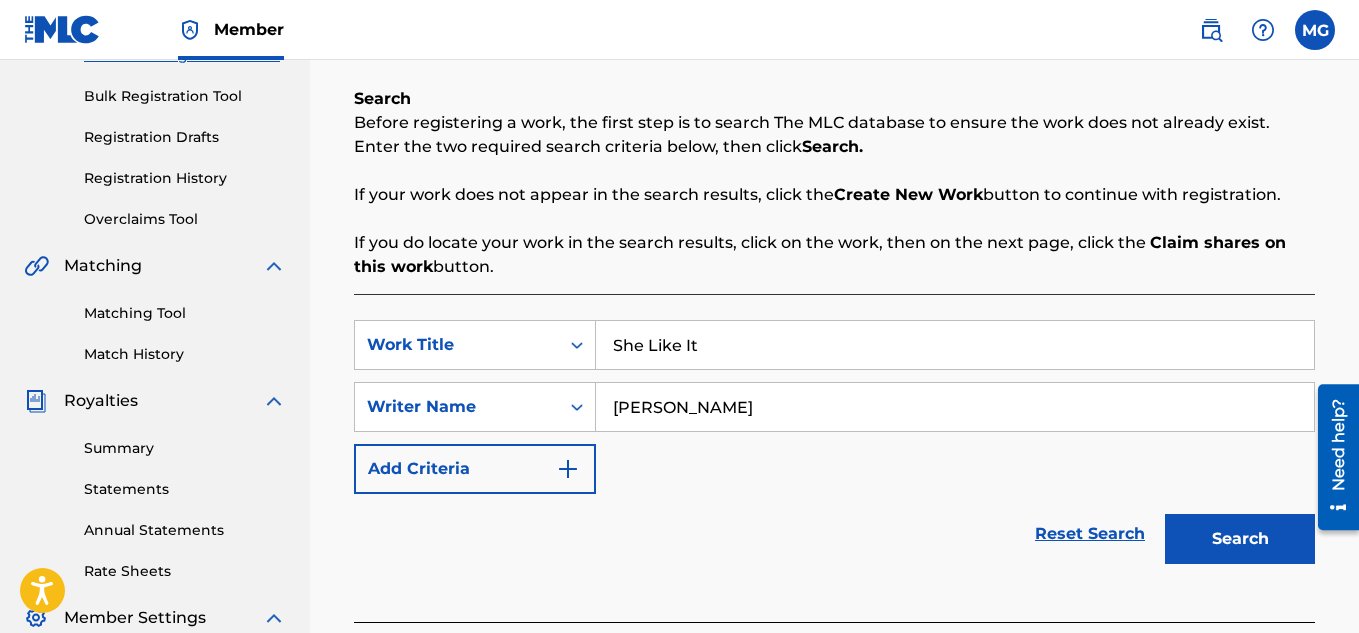 click on "Search" at bounding box center (1240, 539) 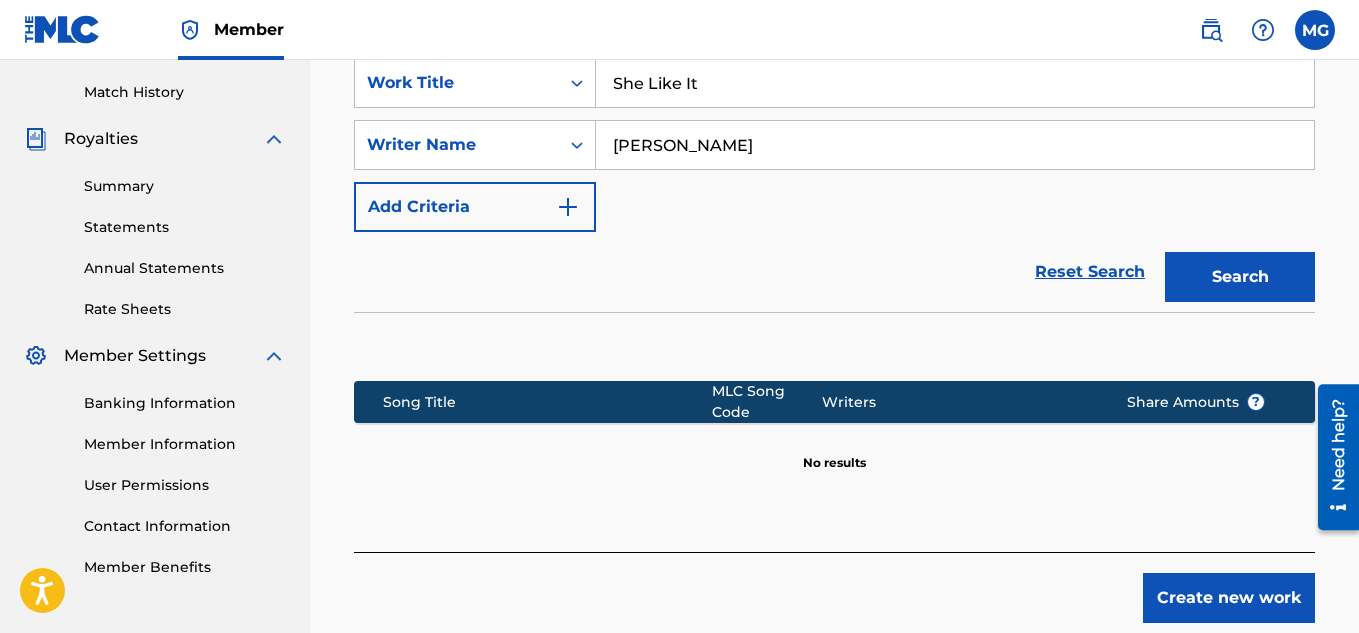 scroll, scrollTop: 560, scrollLeft: 0, axis: vertical 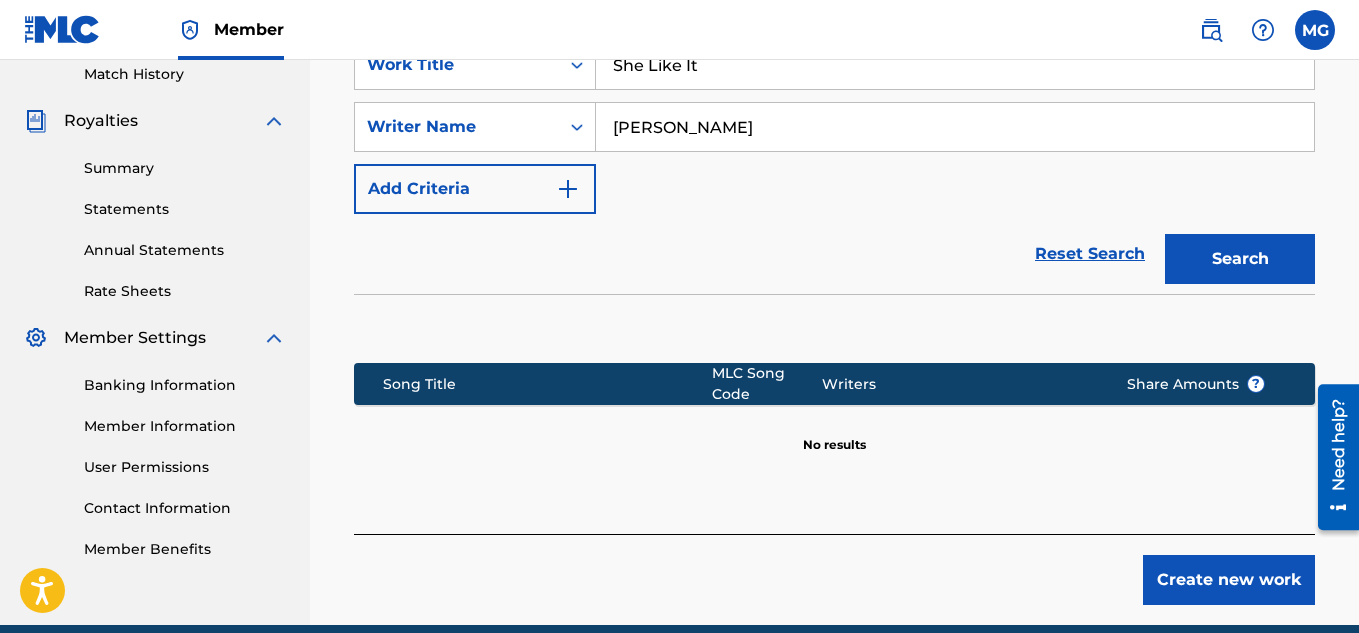 click on "Create new work" at bounding box center [1229, 580] 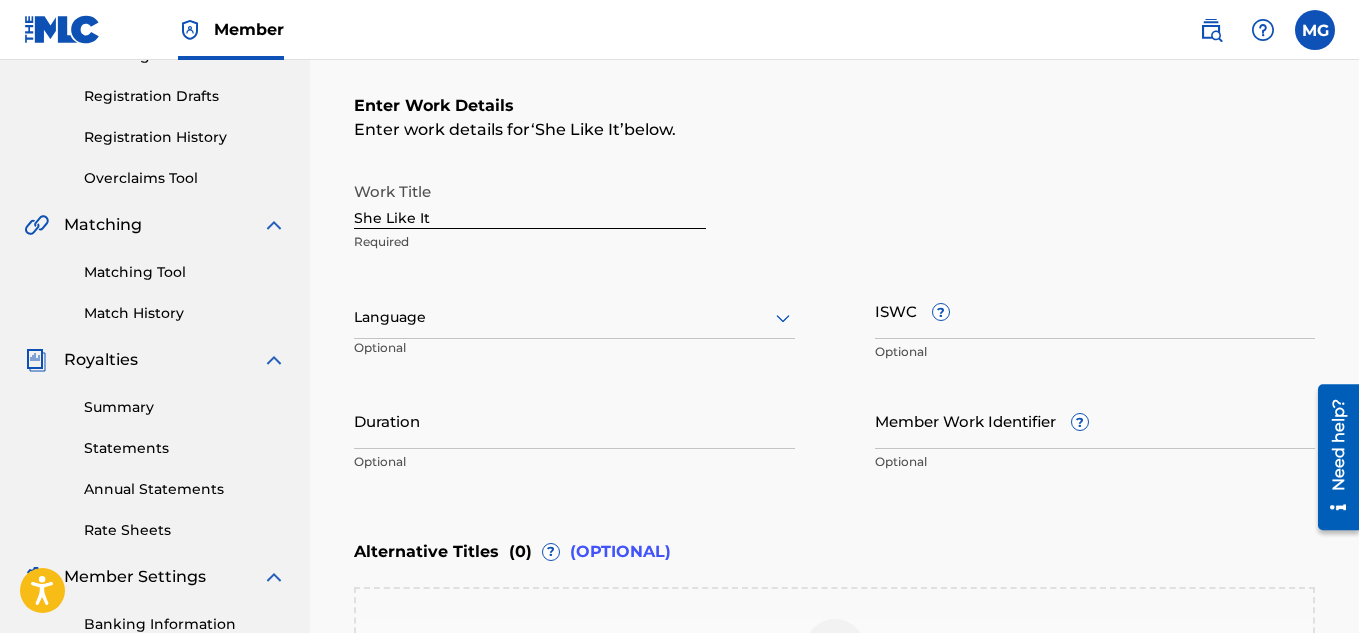 scroll, scrollTop: 320, scrollLeft: 0, axis: vertical 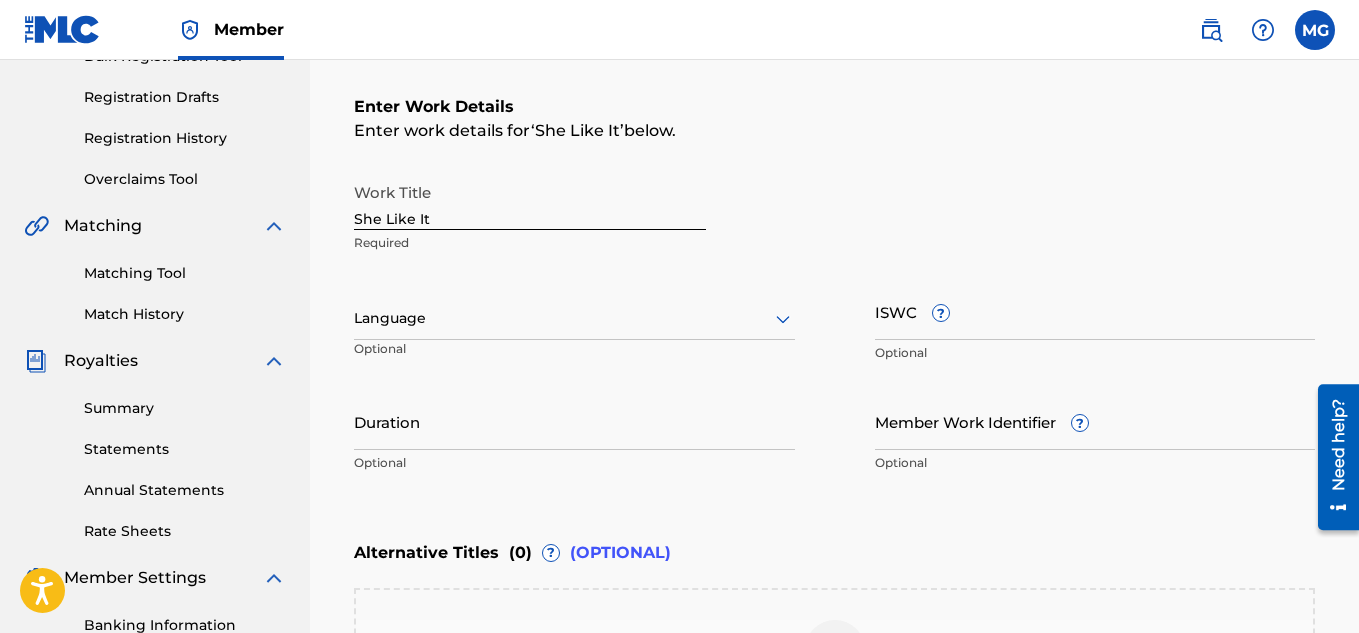 click on "ISWC   ?" at bounding box center [1095, 311] 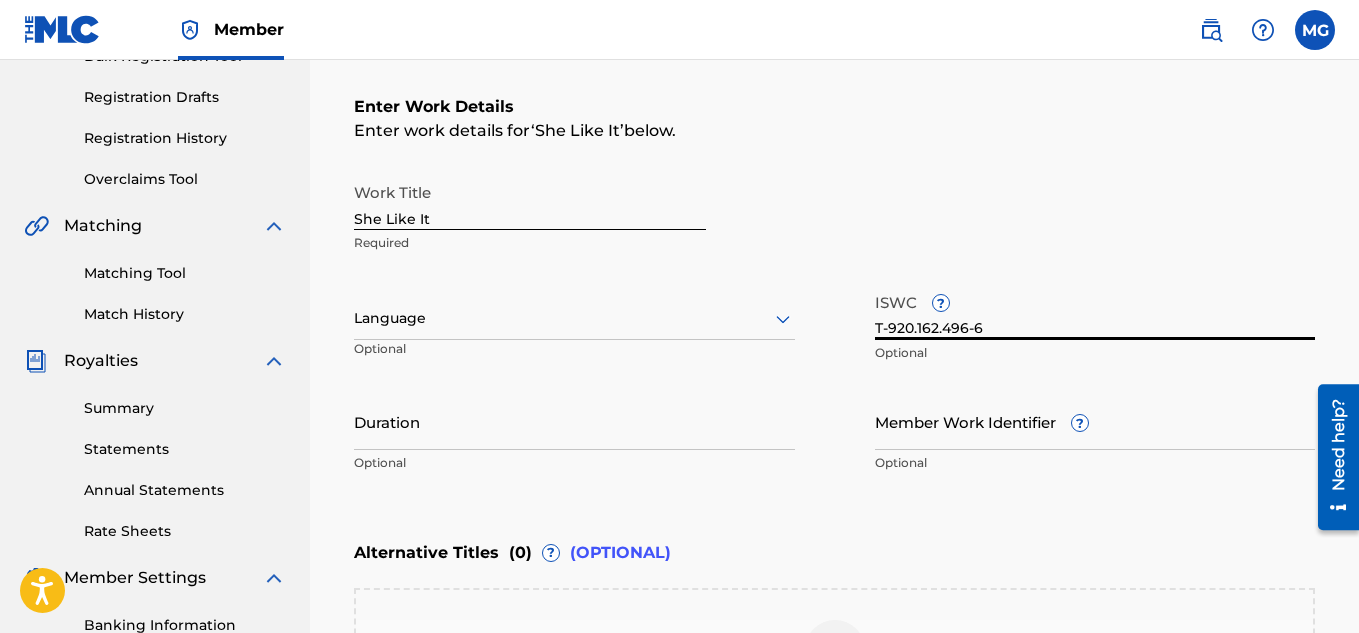 type on "T-920.162.496-6" 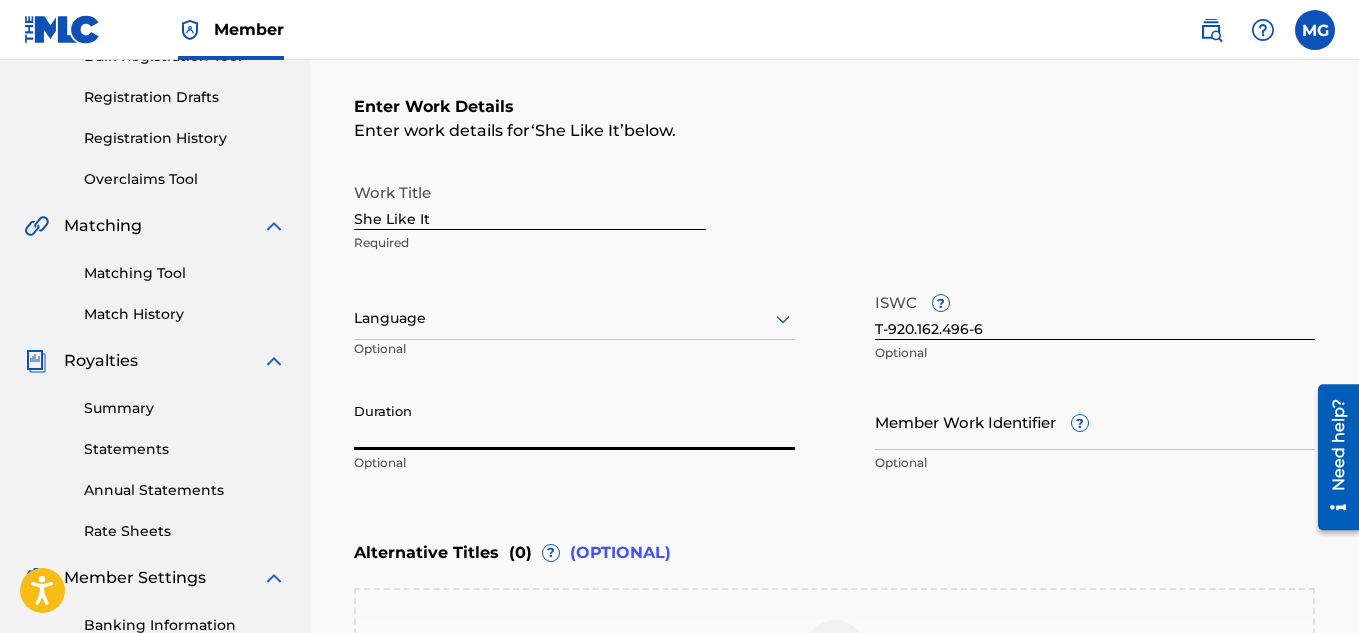 click on "Duration" at bounding box center (574, 421) 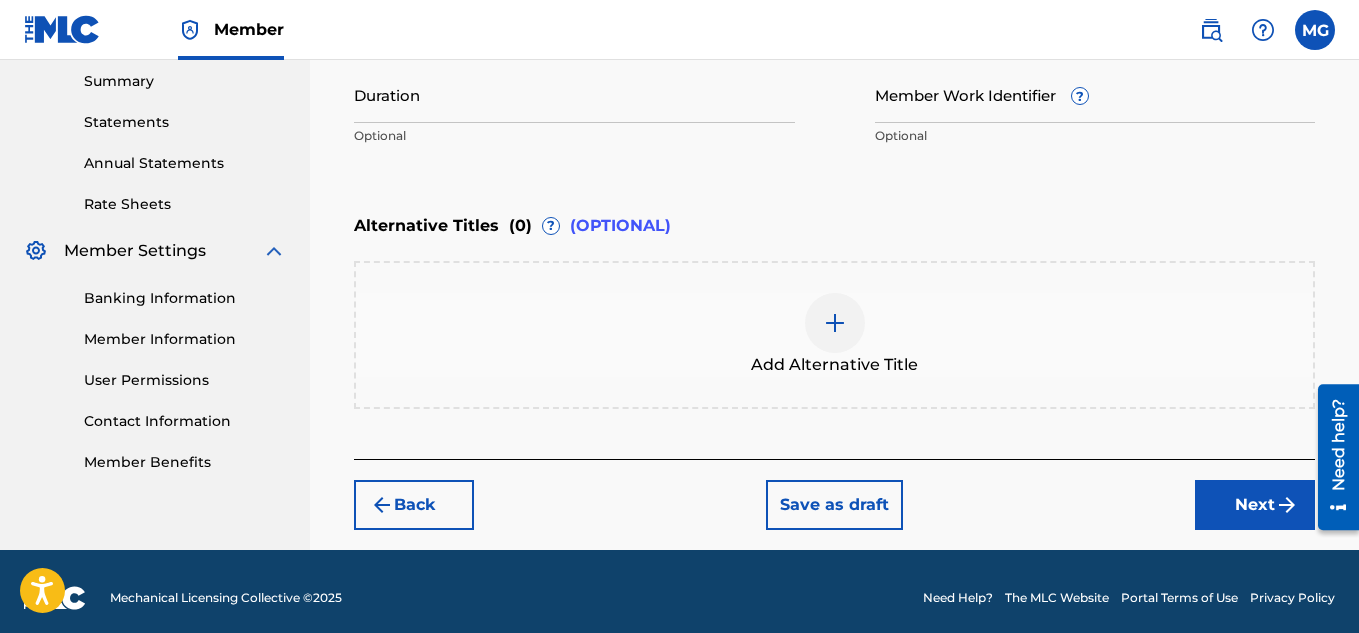 scroll, scrollTop: 660, scrollLeft: 0, axis: vertical 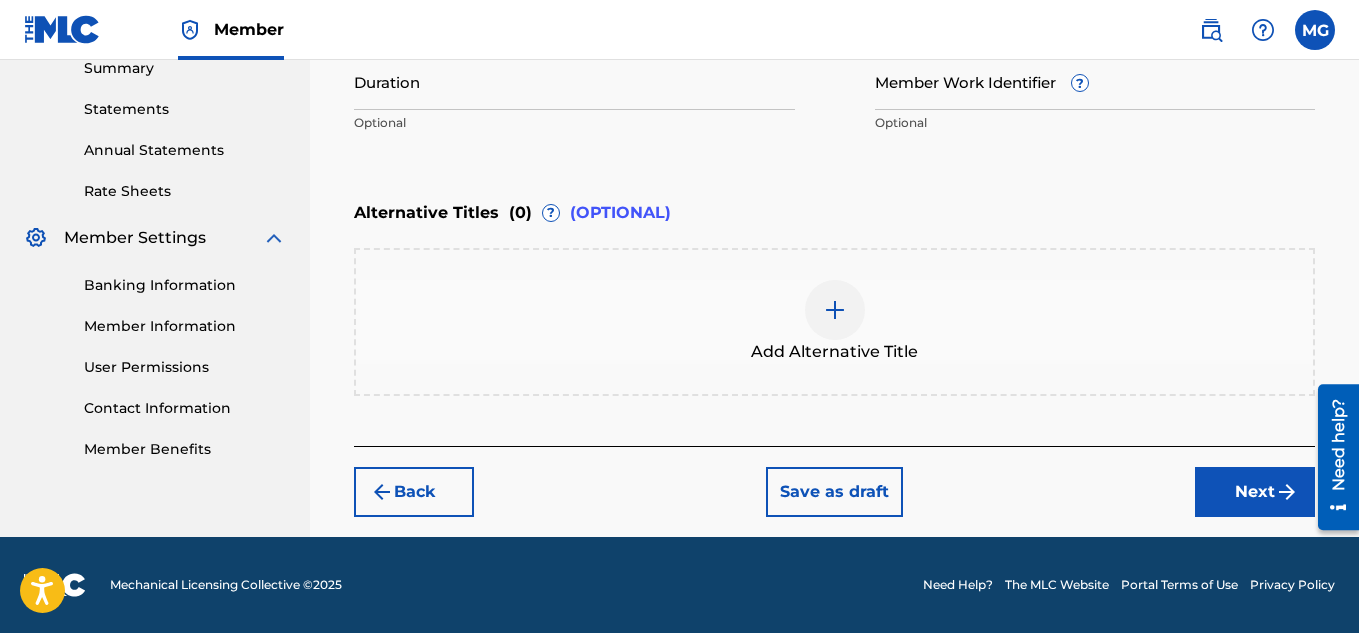 click on "Next" at bounding box center [1255, 492] 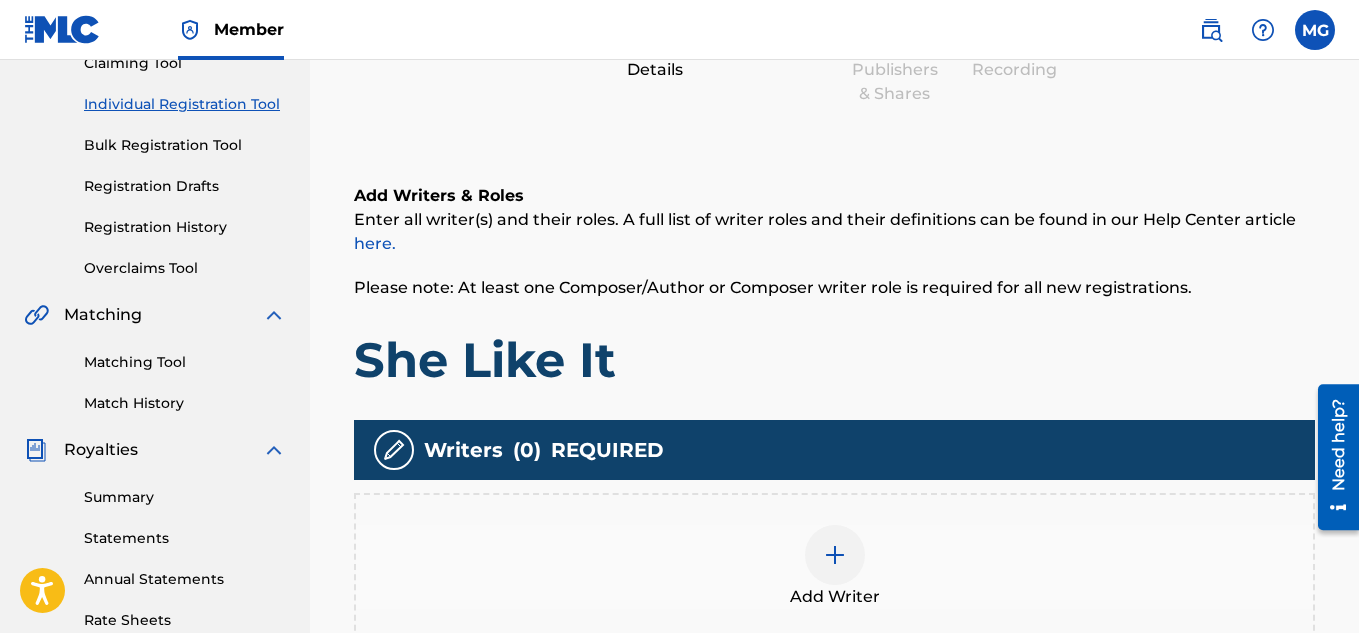 scroll, scrollTop: 290, scrollLeft: 0, axis: vertical 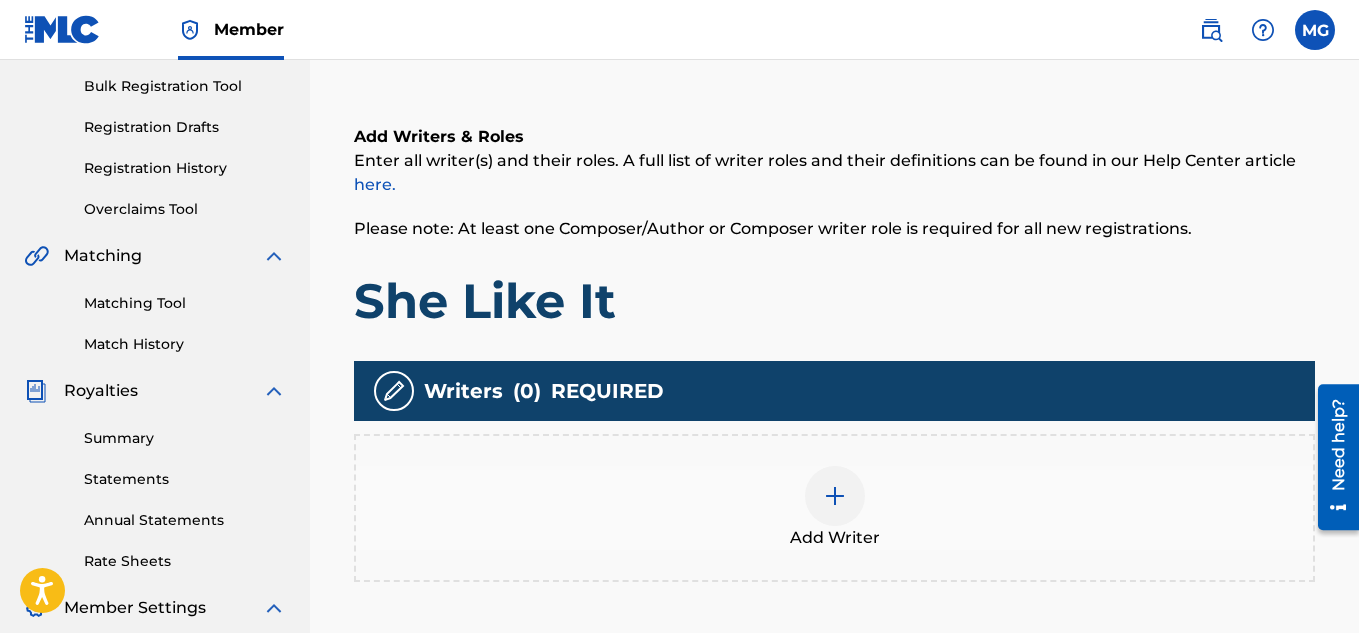 click at bounding box center (835, 496) 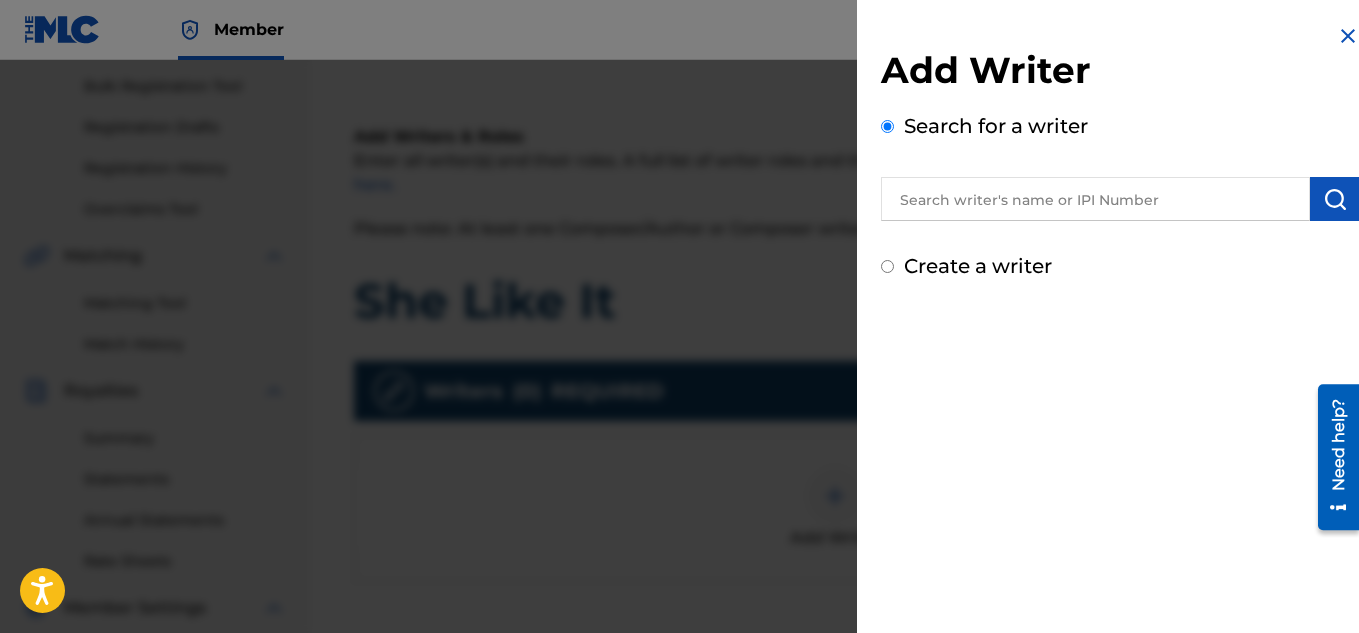 click at bounding box center (1095, 199) 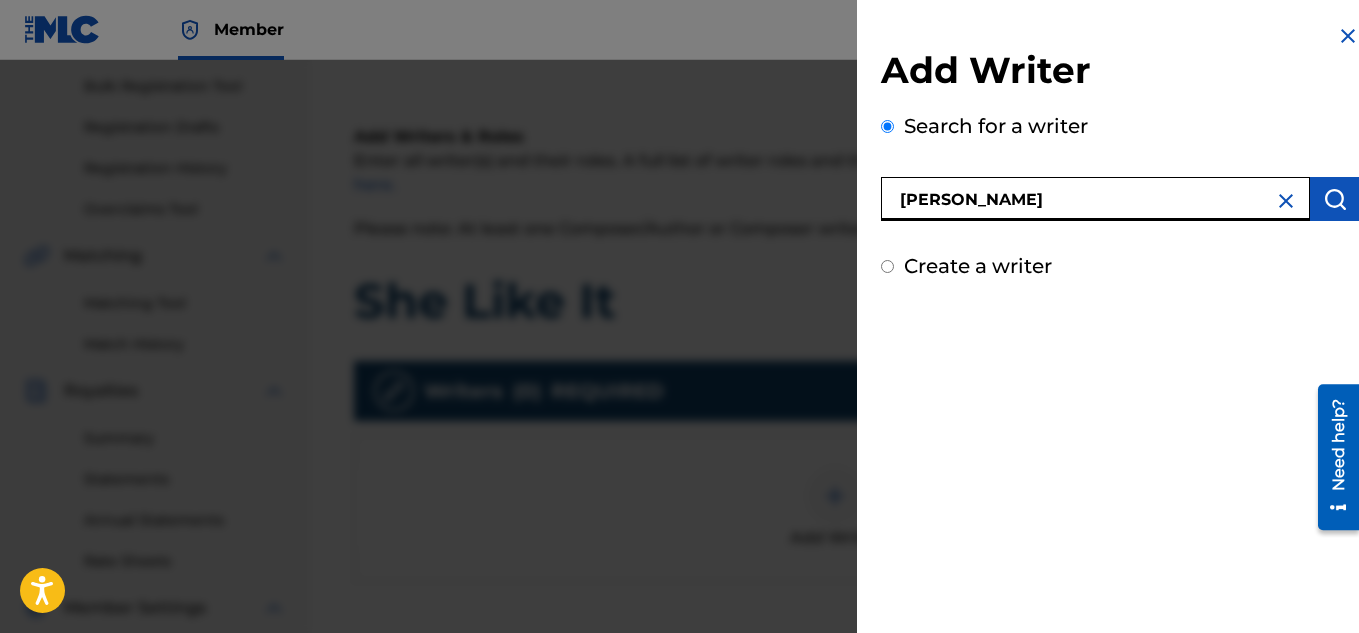 type on "[PERSON_NAME]" 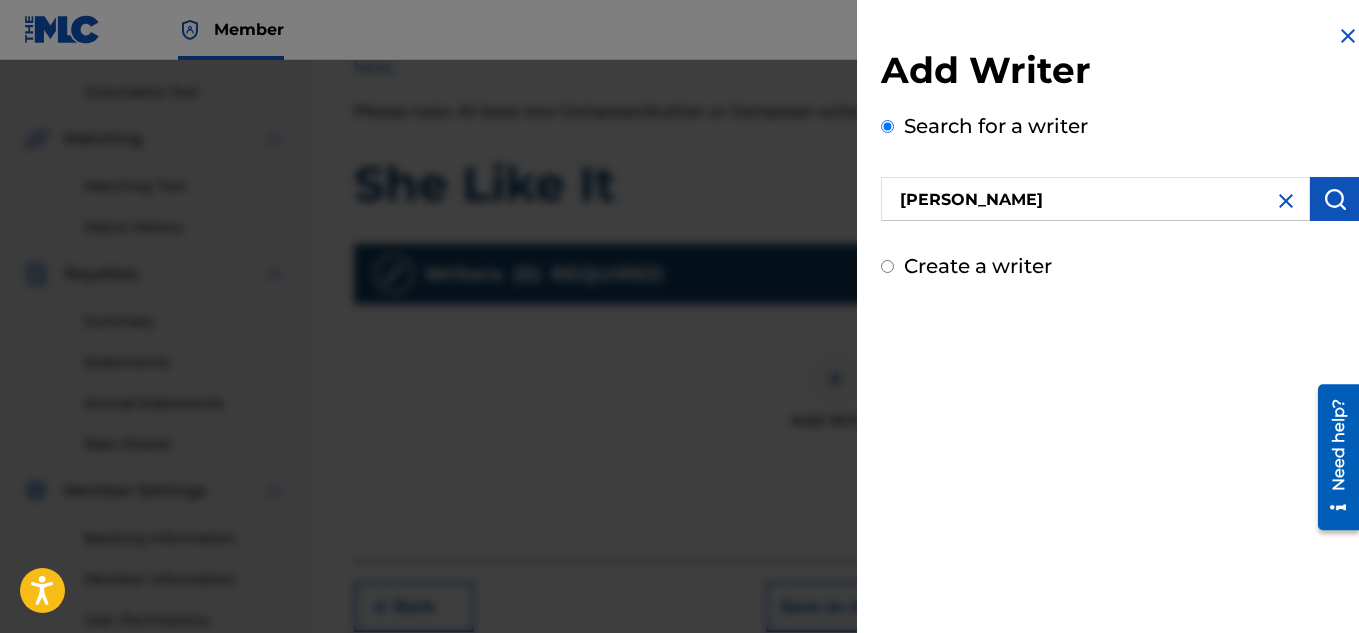 scroll, scrollTop: 410, scrollLeft: 0, axis: vertical 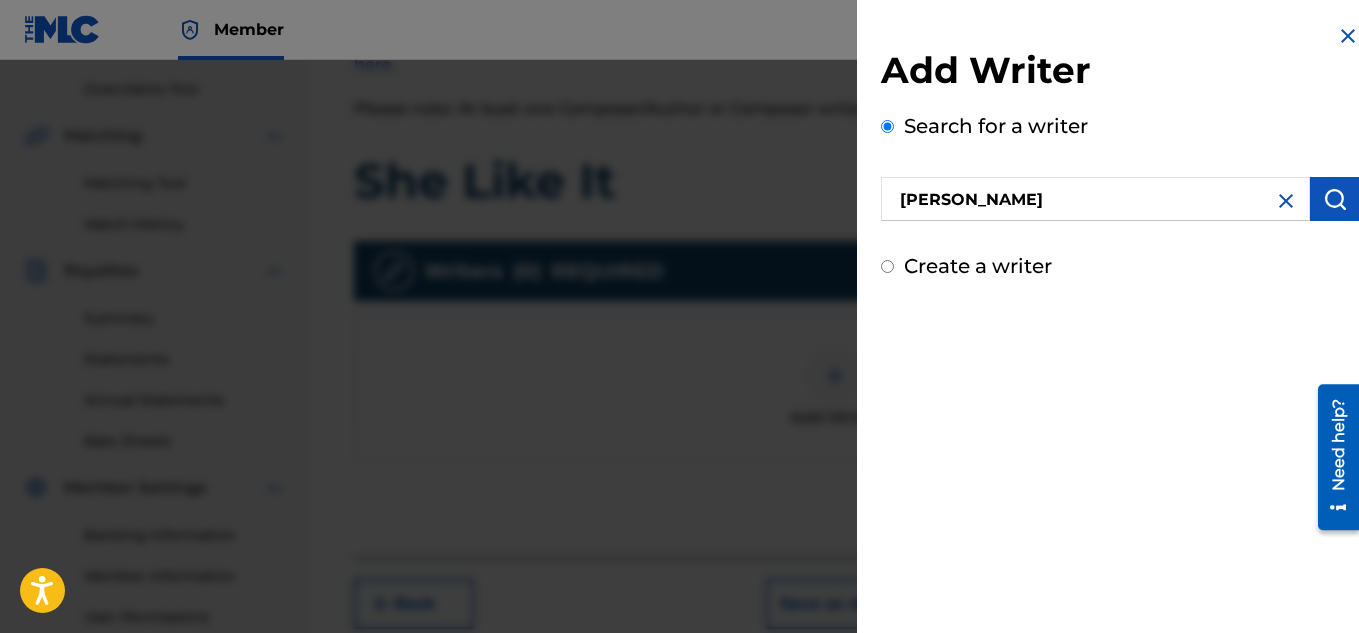 click at bounding box center [1335, 199] 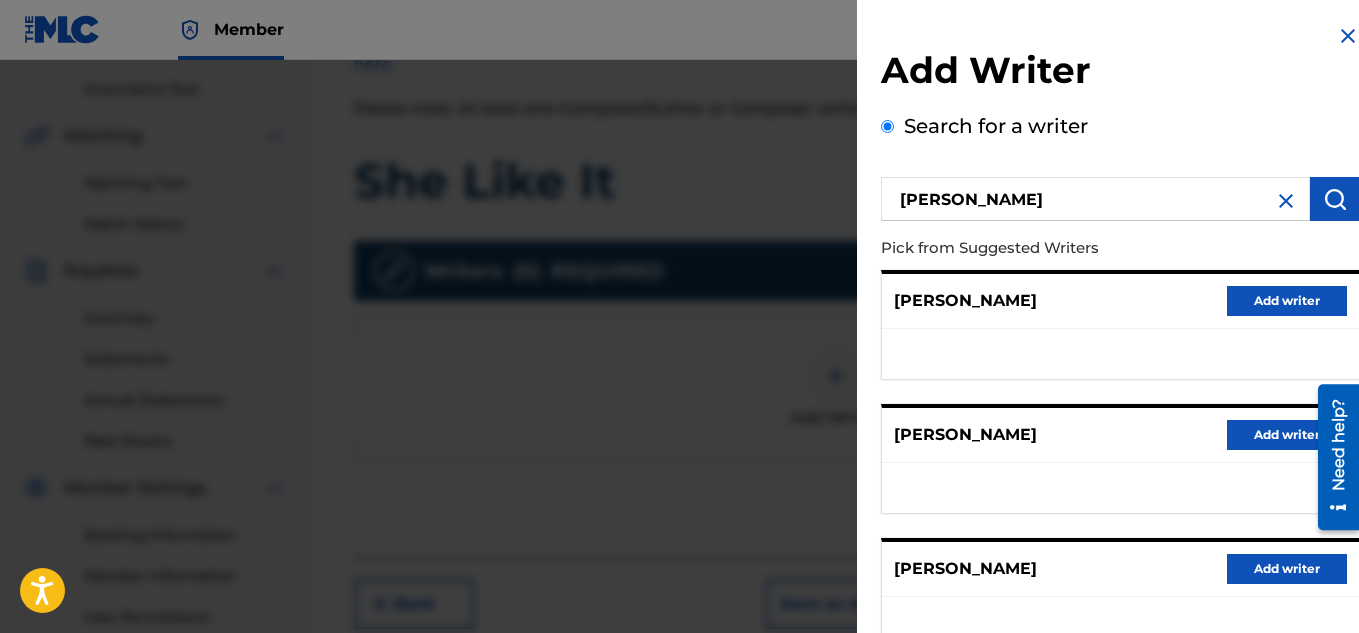 type 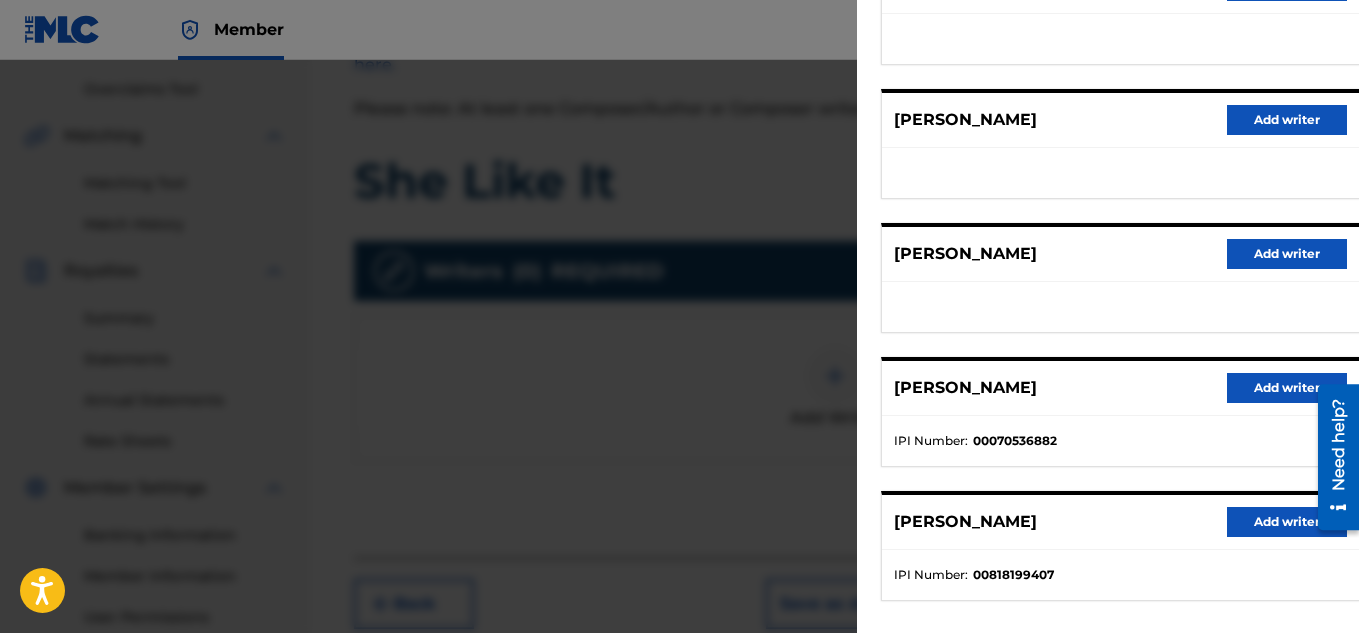 scroll, scrollTop: 360, scrollLeft: 0, axis: vertical 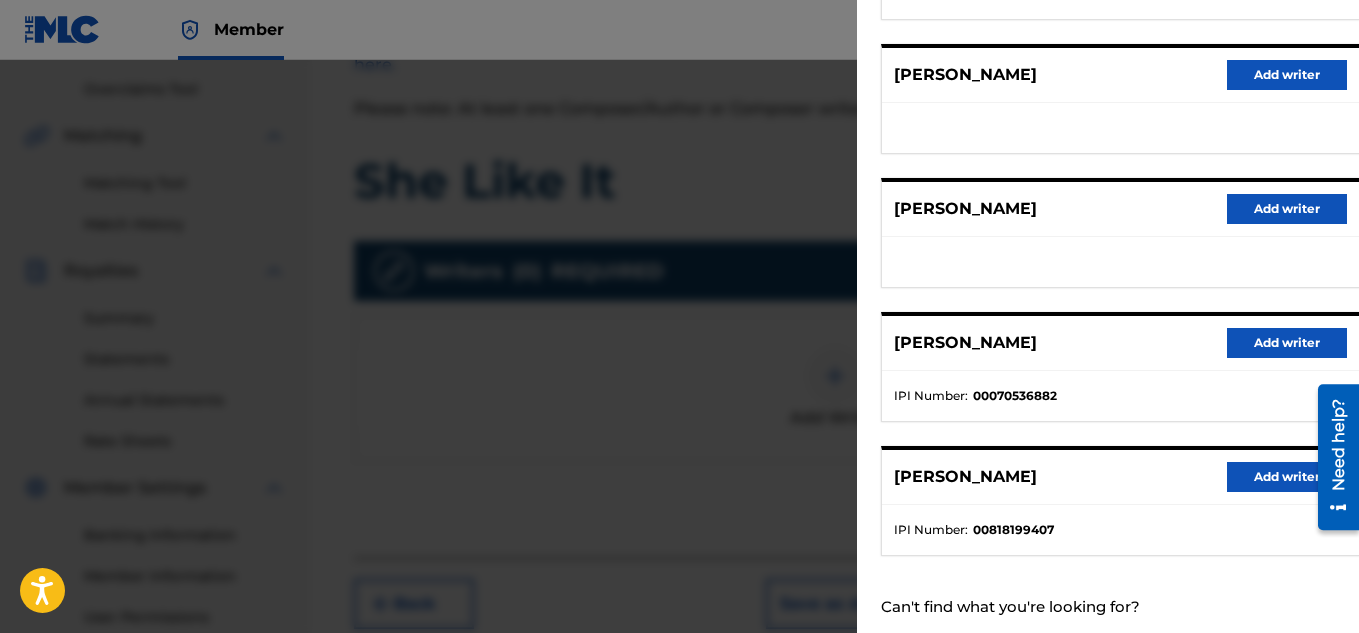 click on "Add writer" at bounding box center (1287, 477) 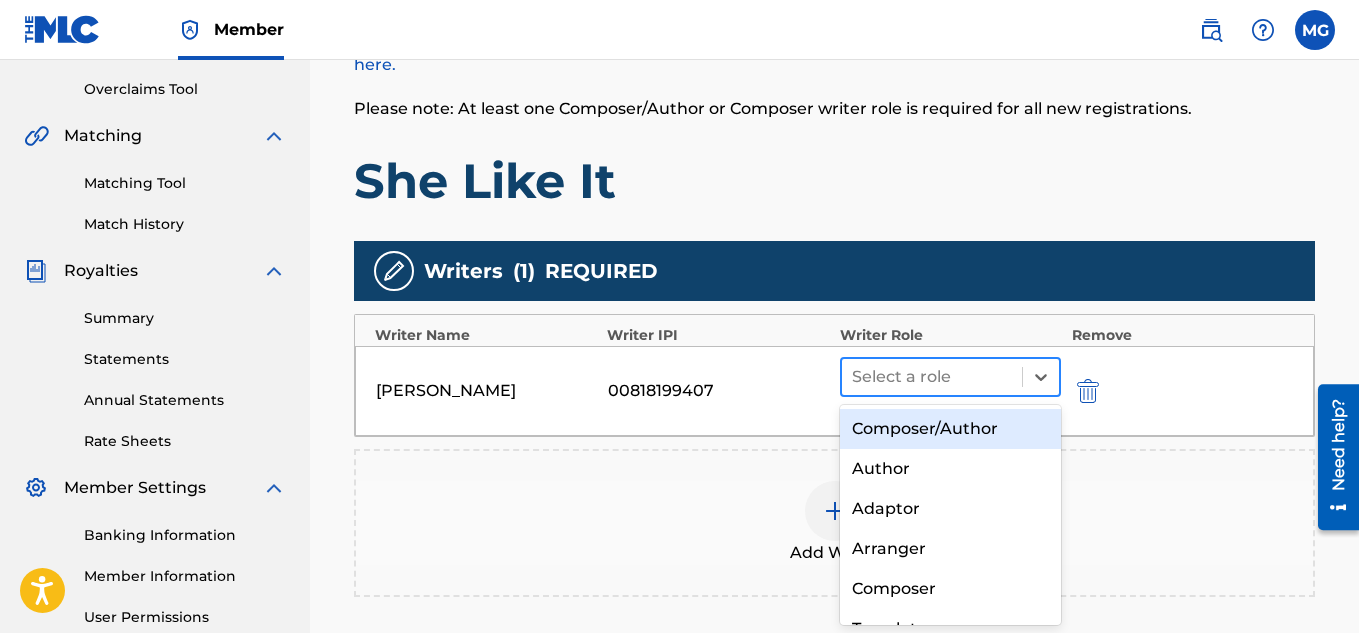 click at bounding box center (932, 377) 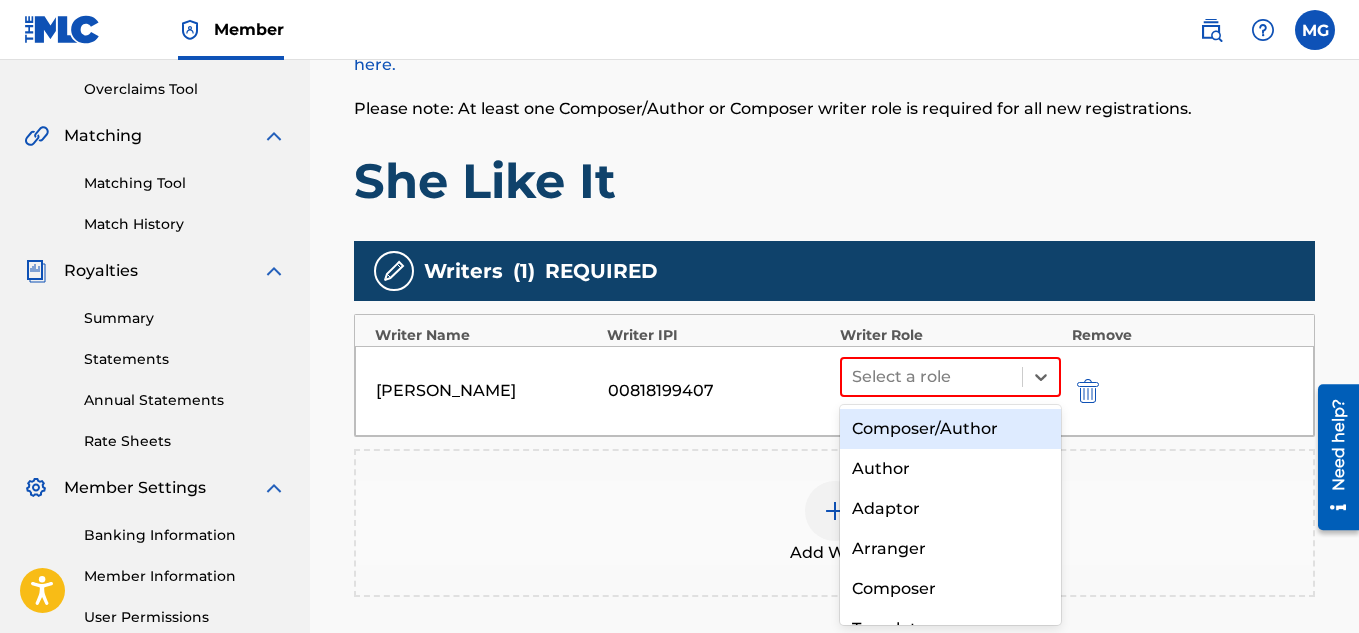 click on "Composer/Author" at bounding box center [951, 429] 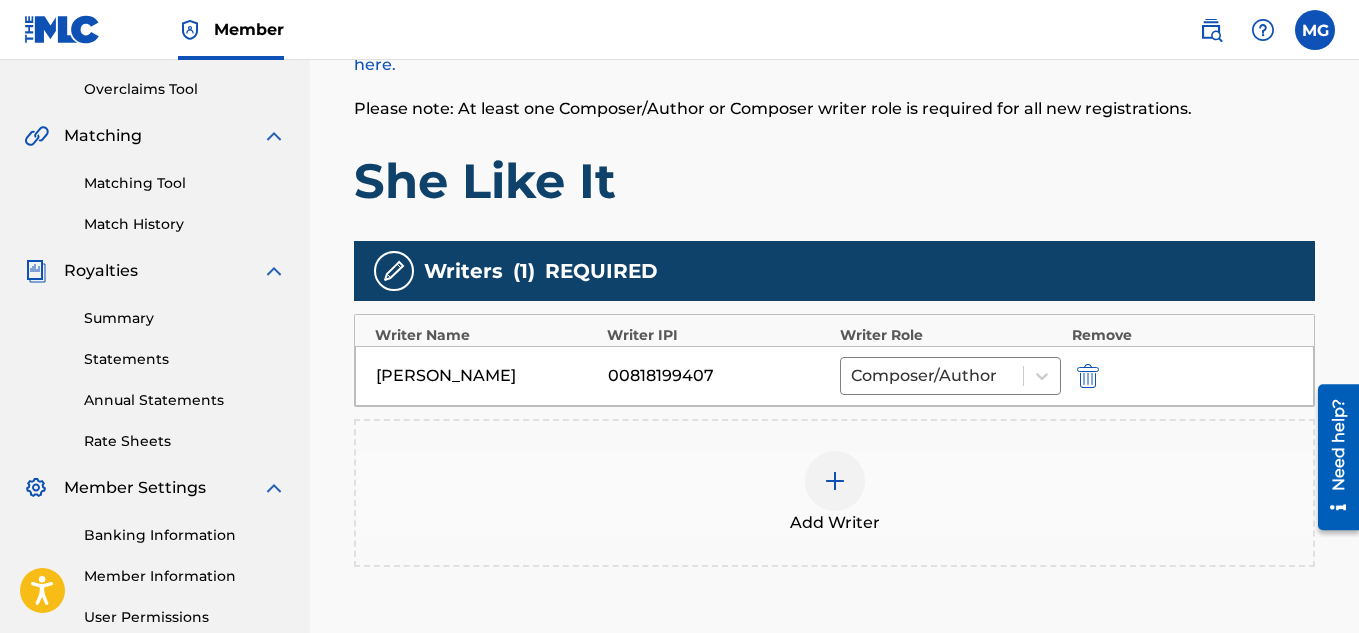 click on "Add Writer" at bounding box center (834, 493) 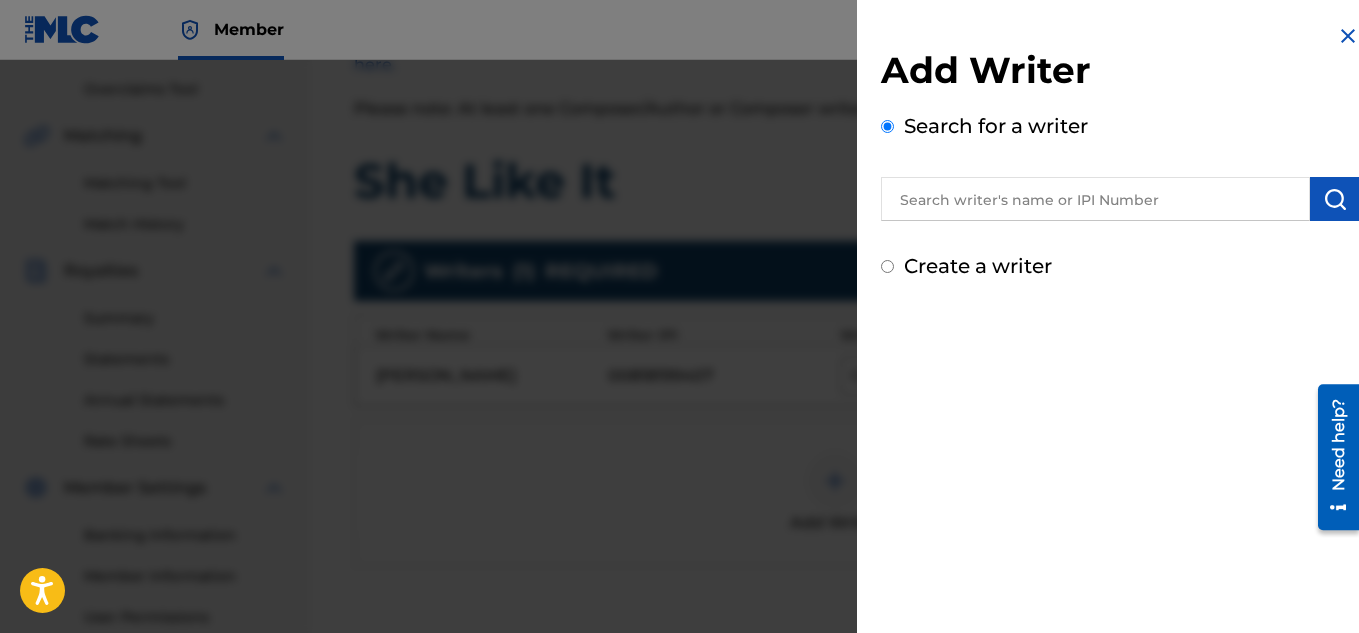 scroll, scrollTop: 450, scrollLeft: 0, axis: vertical 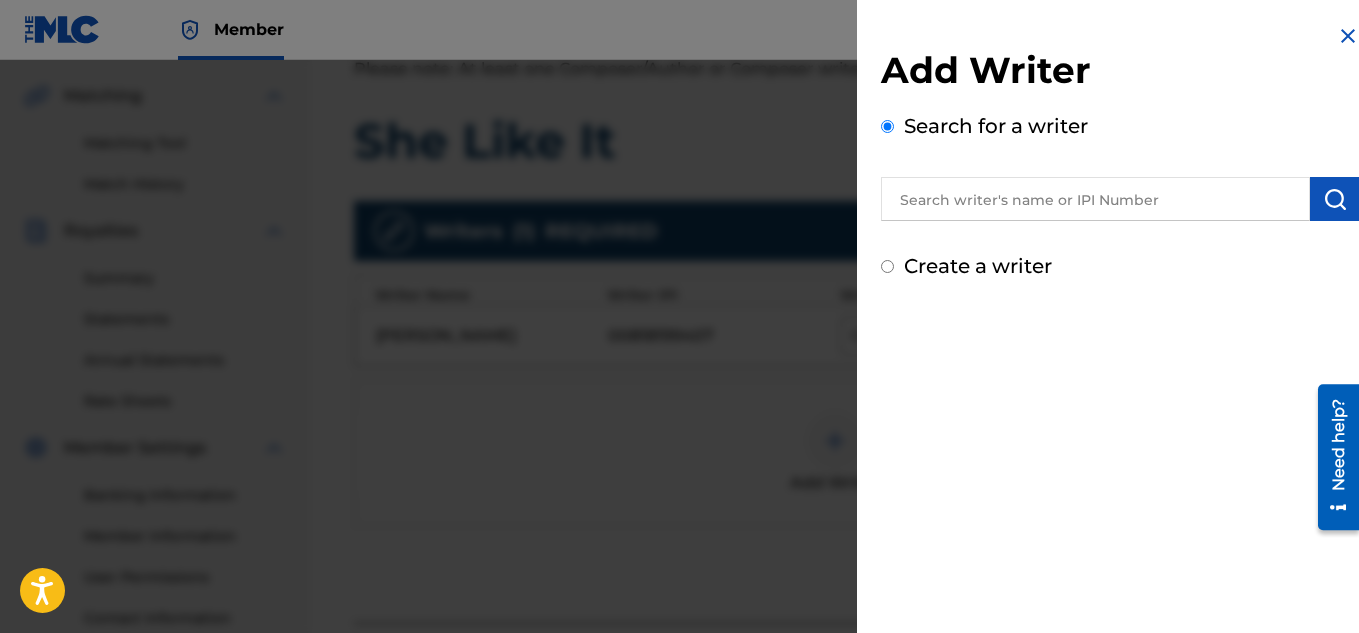 click at bounding box center (1095, 199) 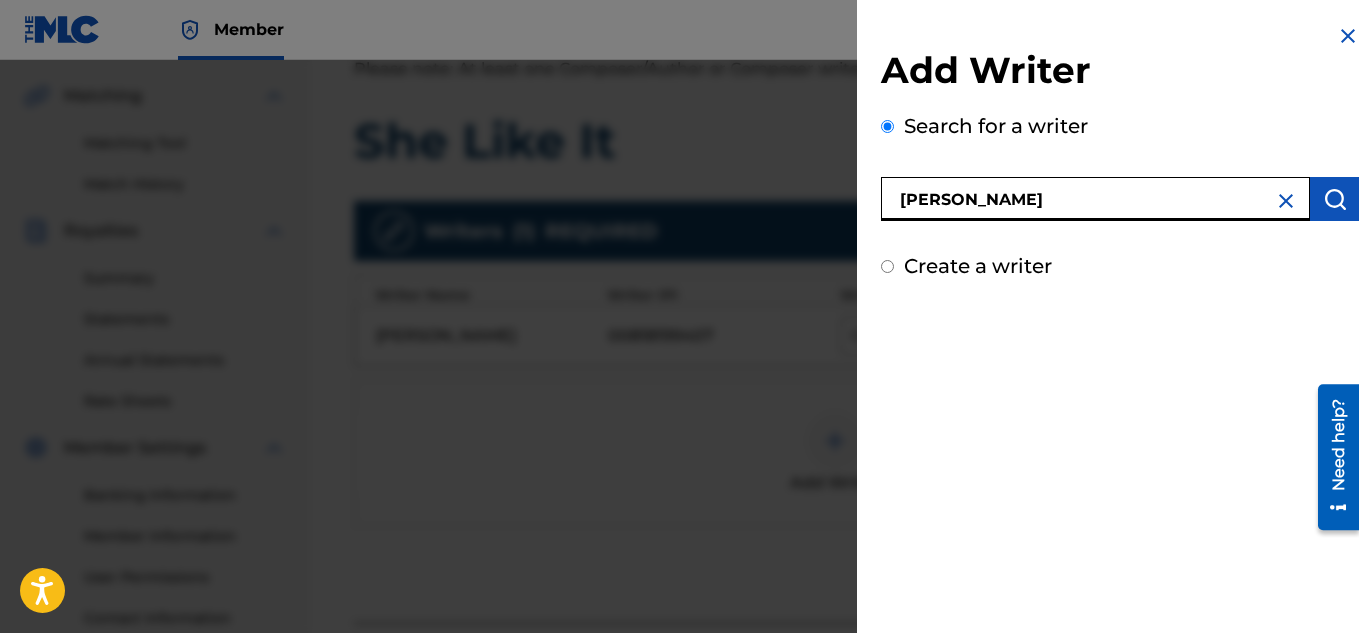 type on "[PERSON_NAME]" 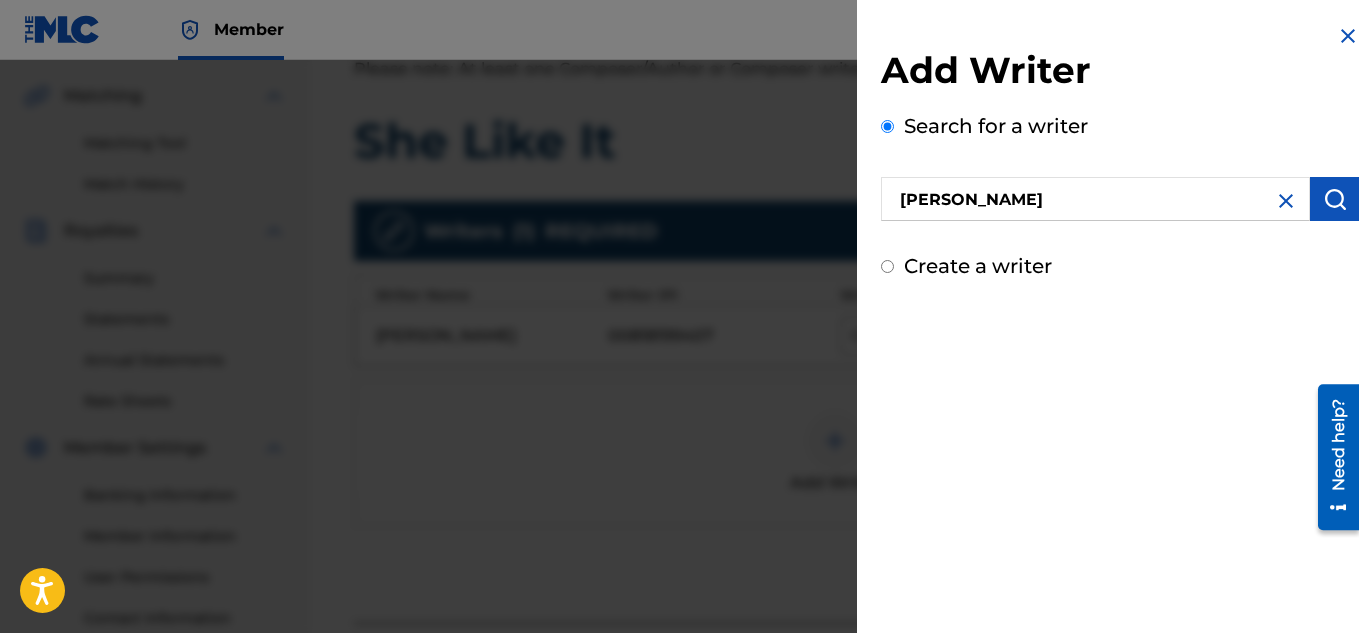 click at bounding box center (1335, 199) 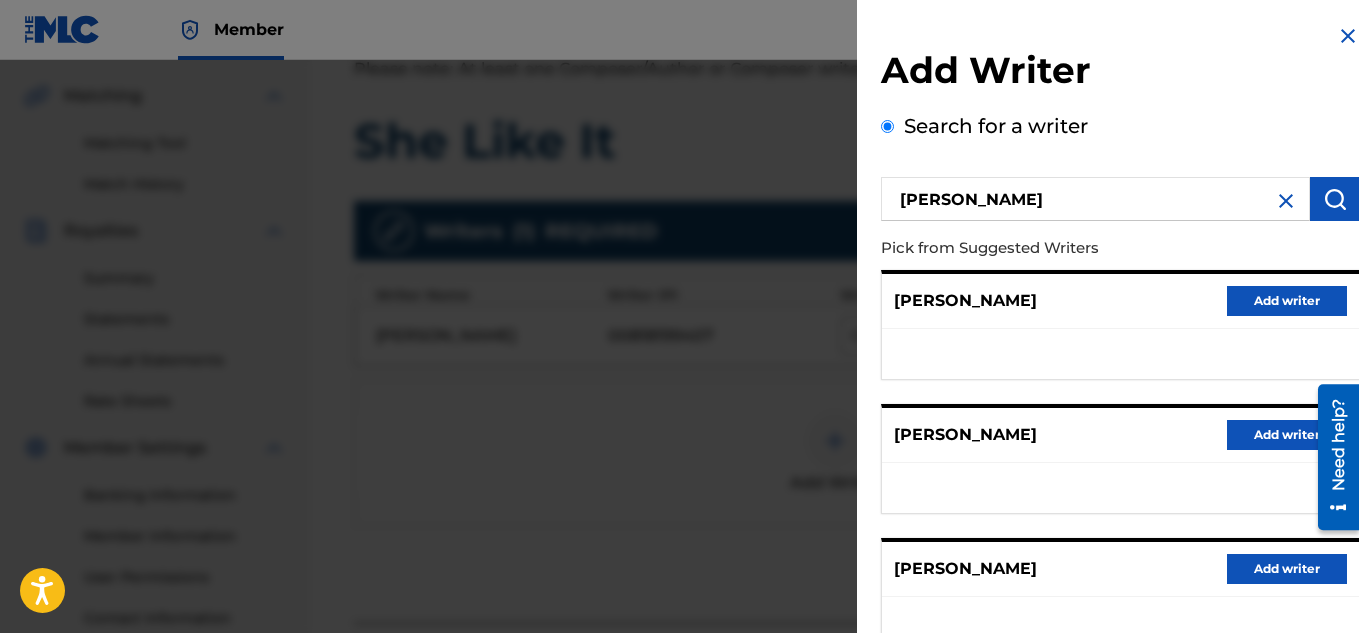type 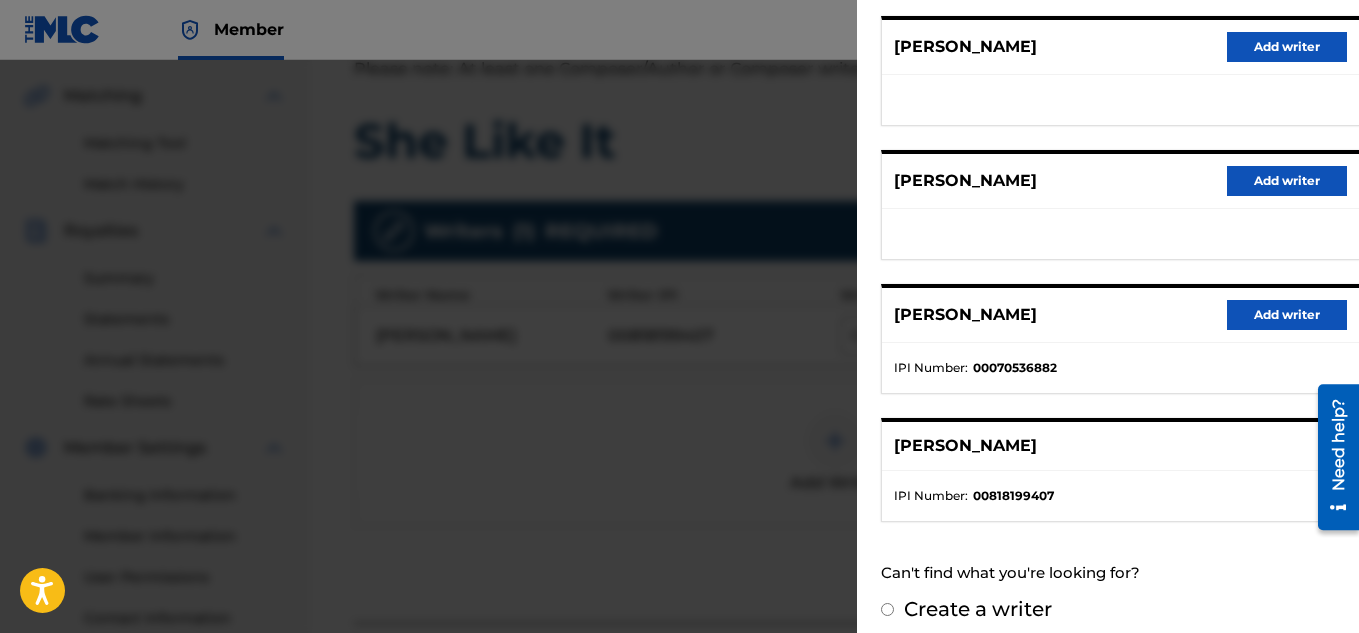 scroll, scrollTop: 403, scrollLeft: 0, axis: vertical 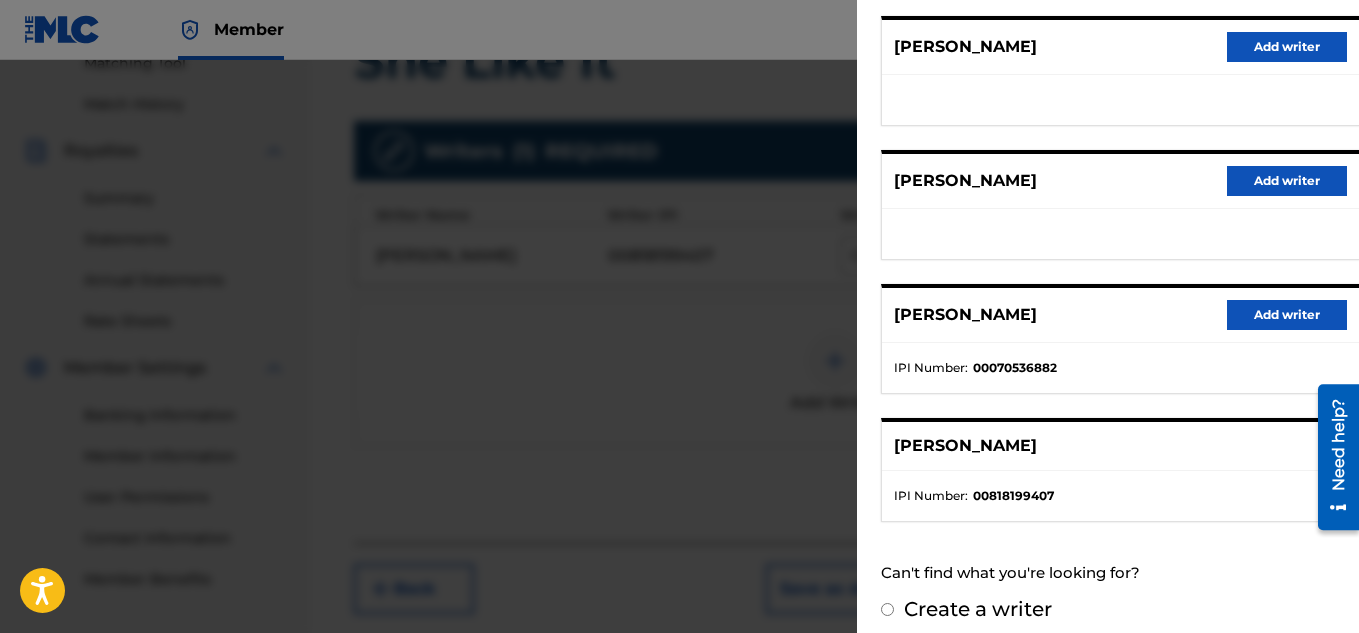 click on "IPI Number : 00818199407" at bounding box center (1120, 496) 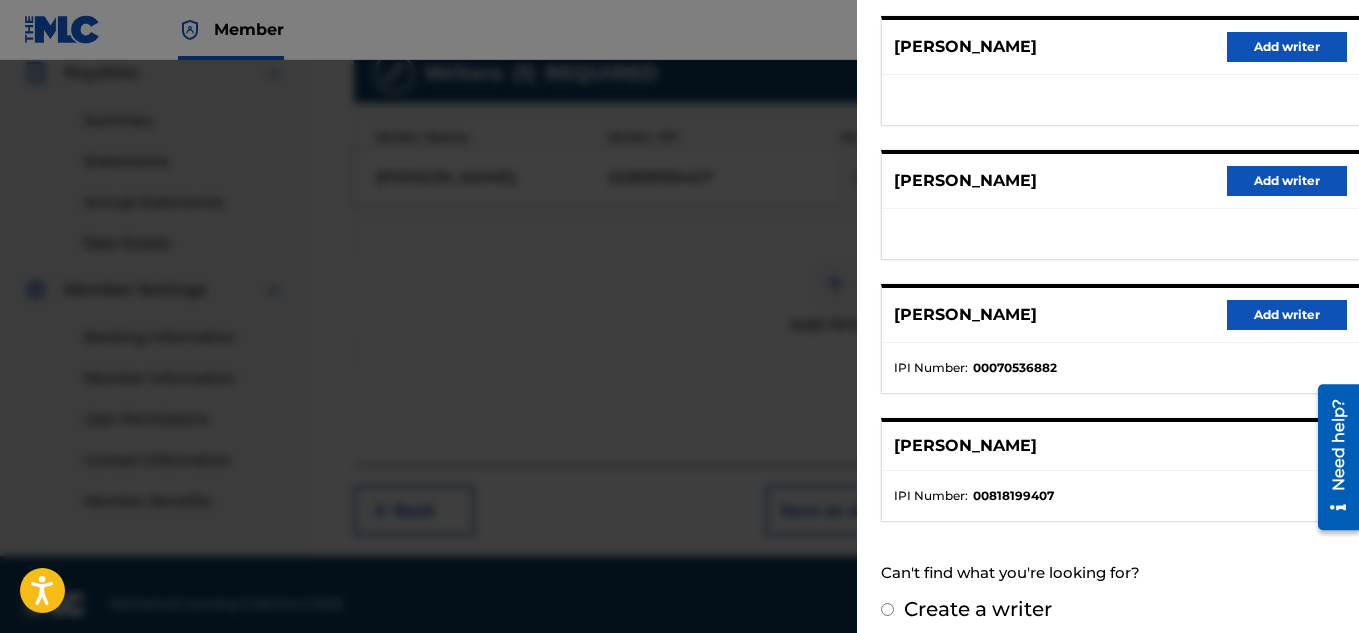 scroll, scrollTop: 627, scrollLeft: 0, axis: vertical 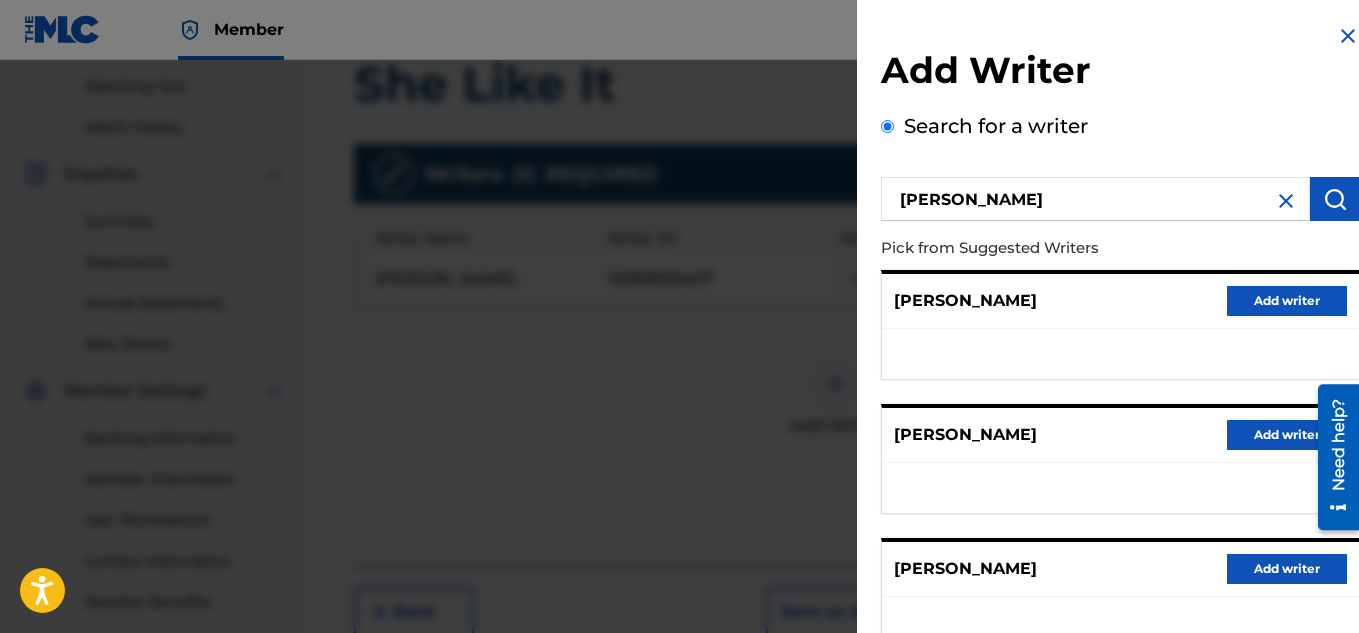 click at bounding box center (1348, 36) 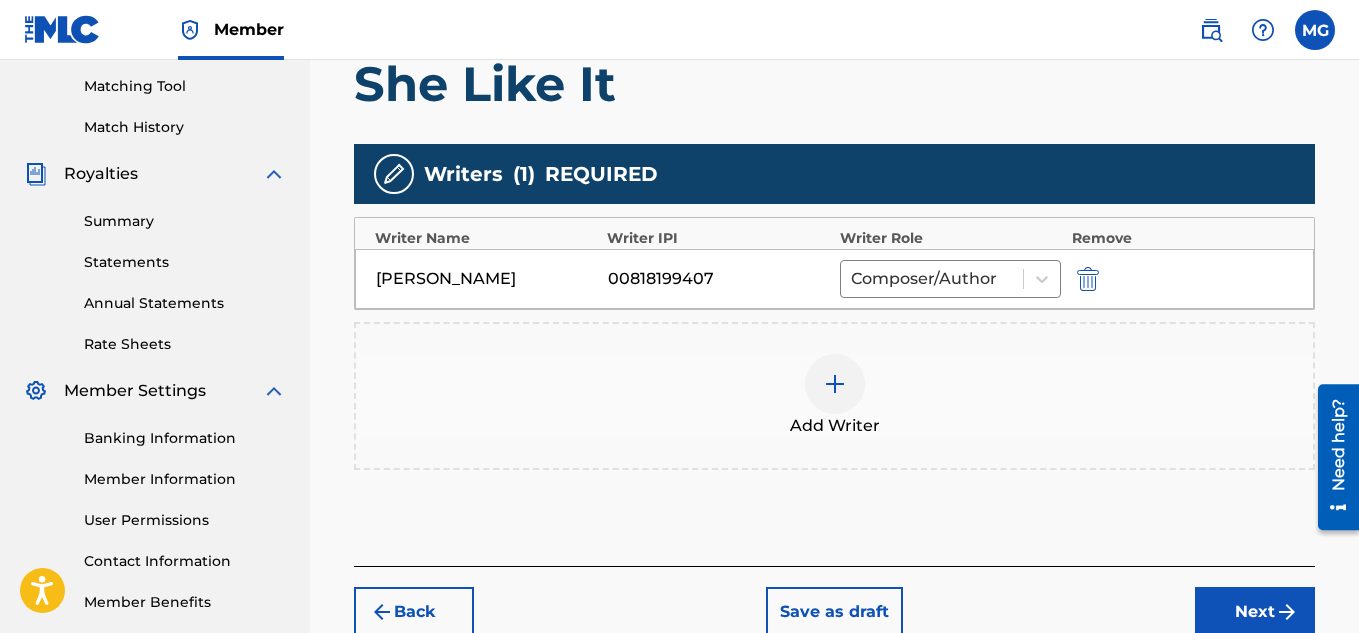 click on "Next" at bounding box center (1255, 612) 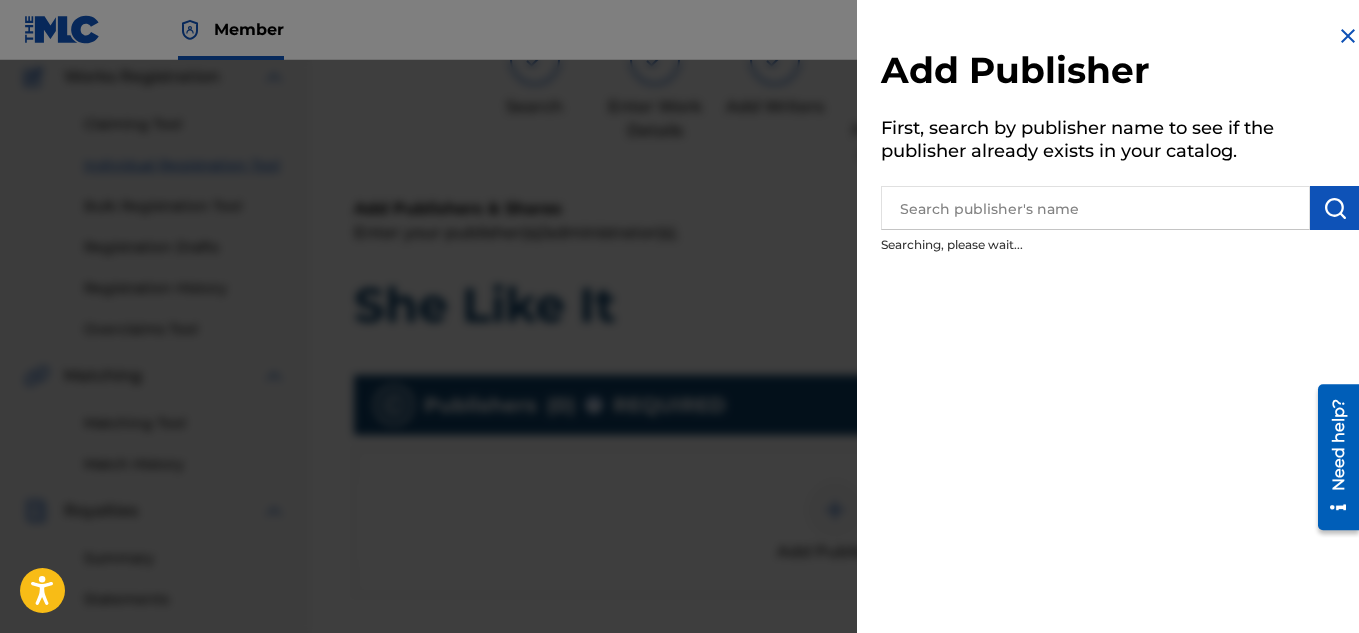 scroll, scrollTop: 90, scrollLeft: 0, axis: vertical 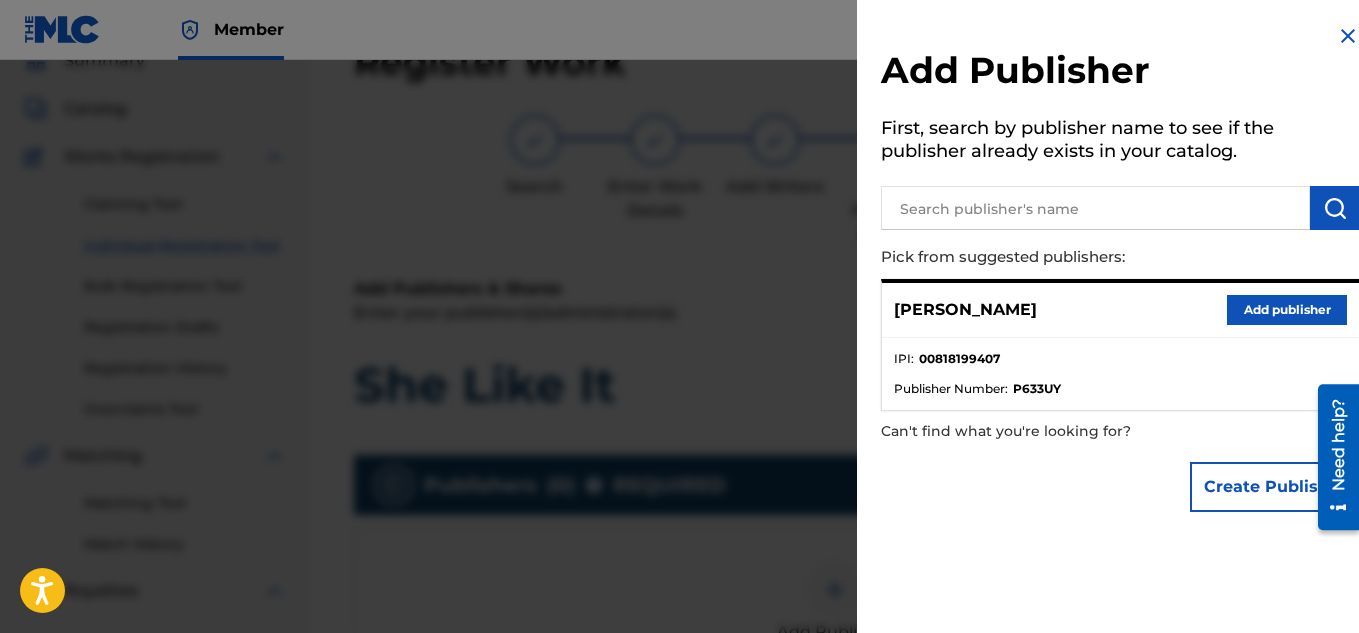 click on "Add publisher" at bounding box center [1287, 310] 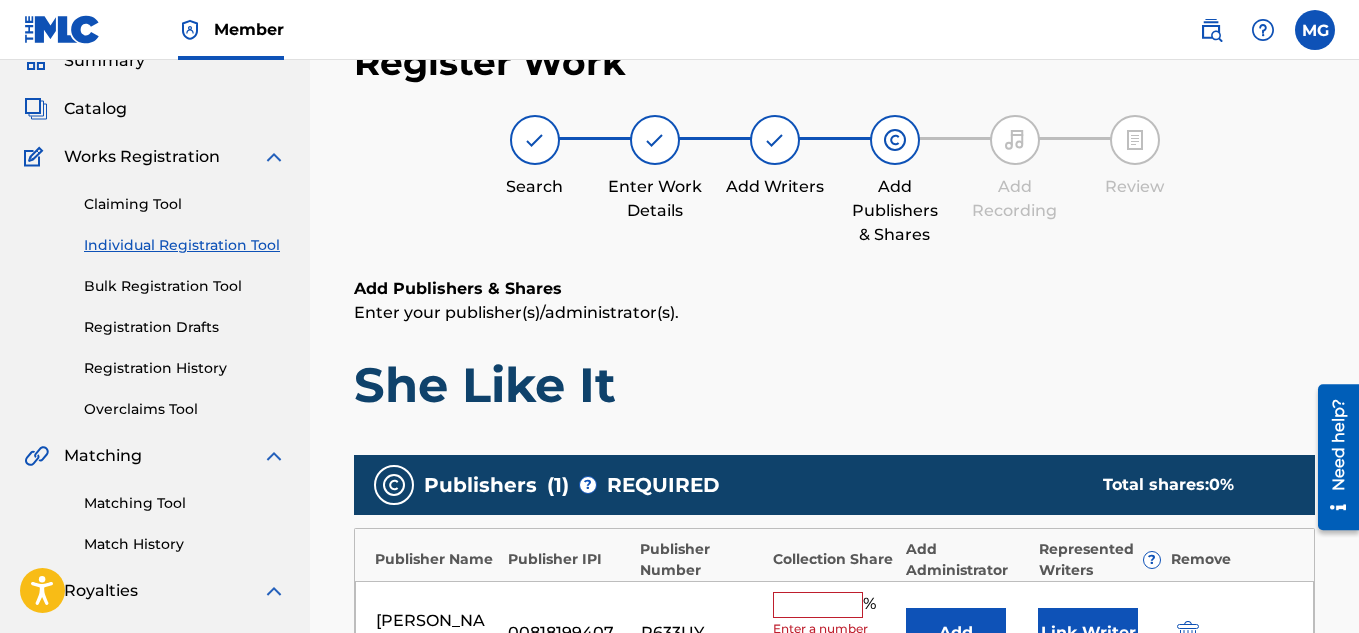 click at bounding box center [818, 605] 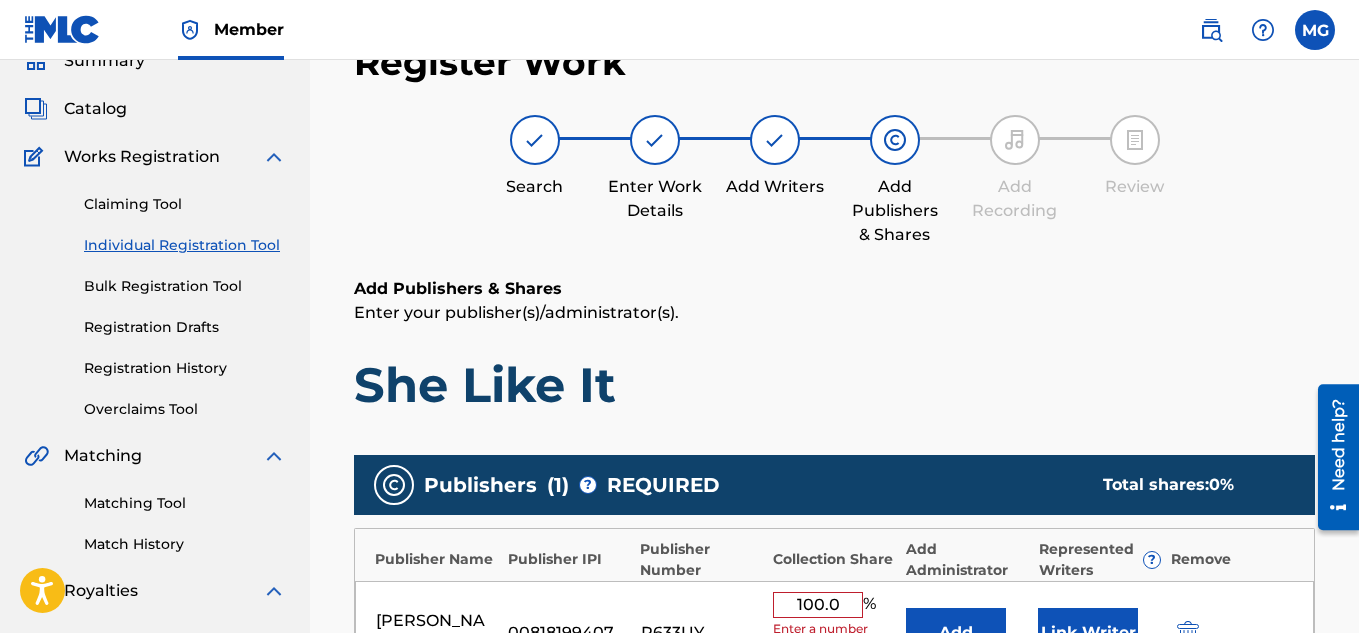type on "100" 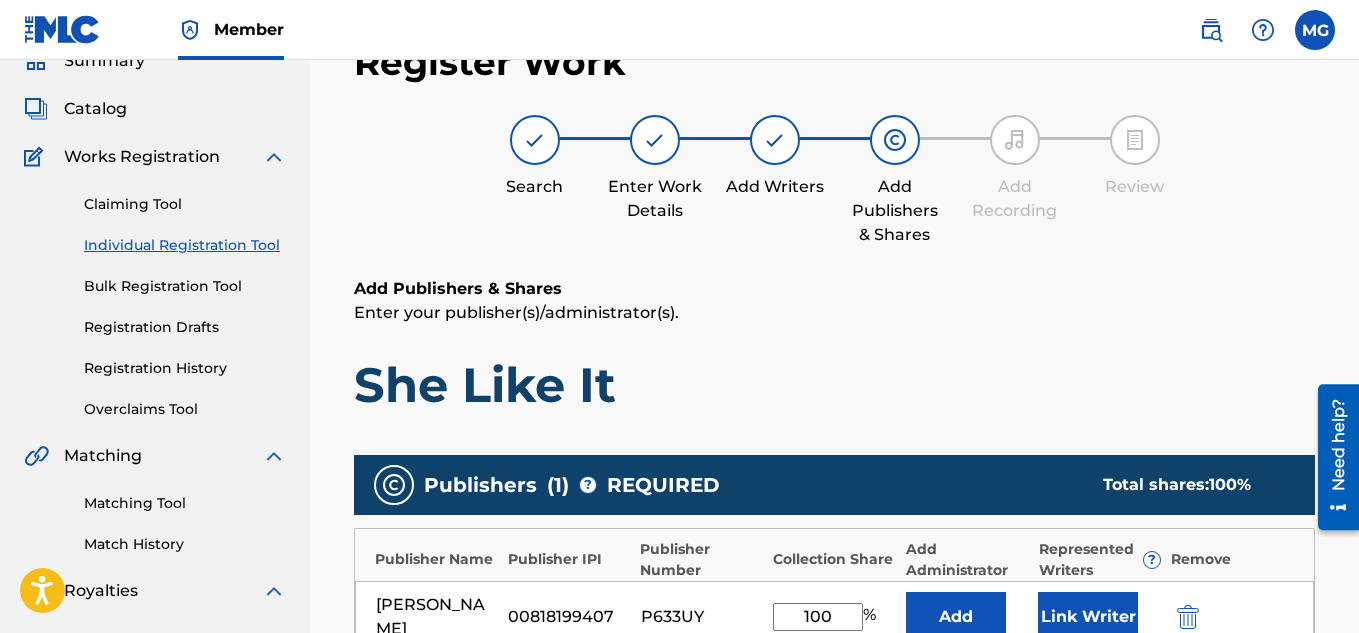 click on "She Like It" at bounding box center [834, 385] 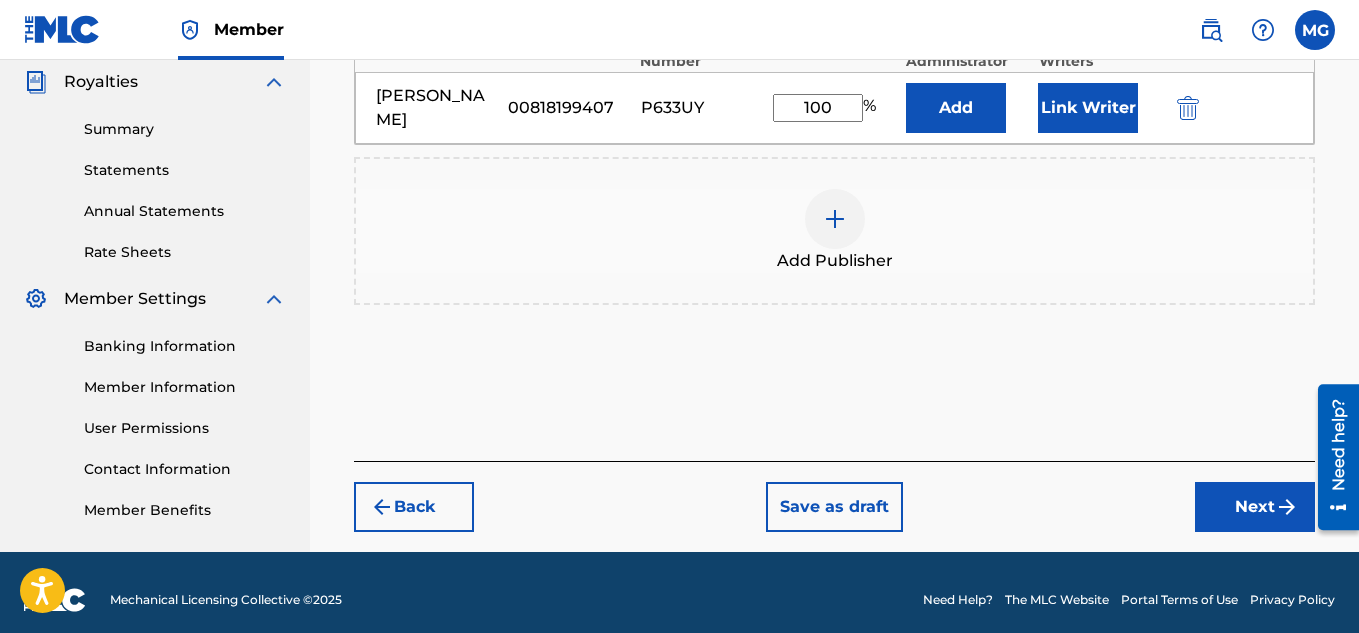 scroll, scrollTop: 610, scrollLeft: 0, axis: vertical 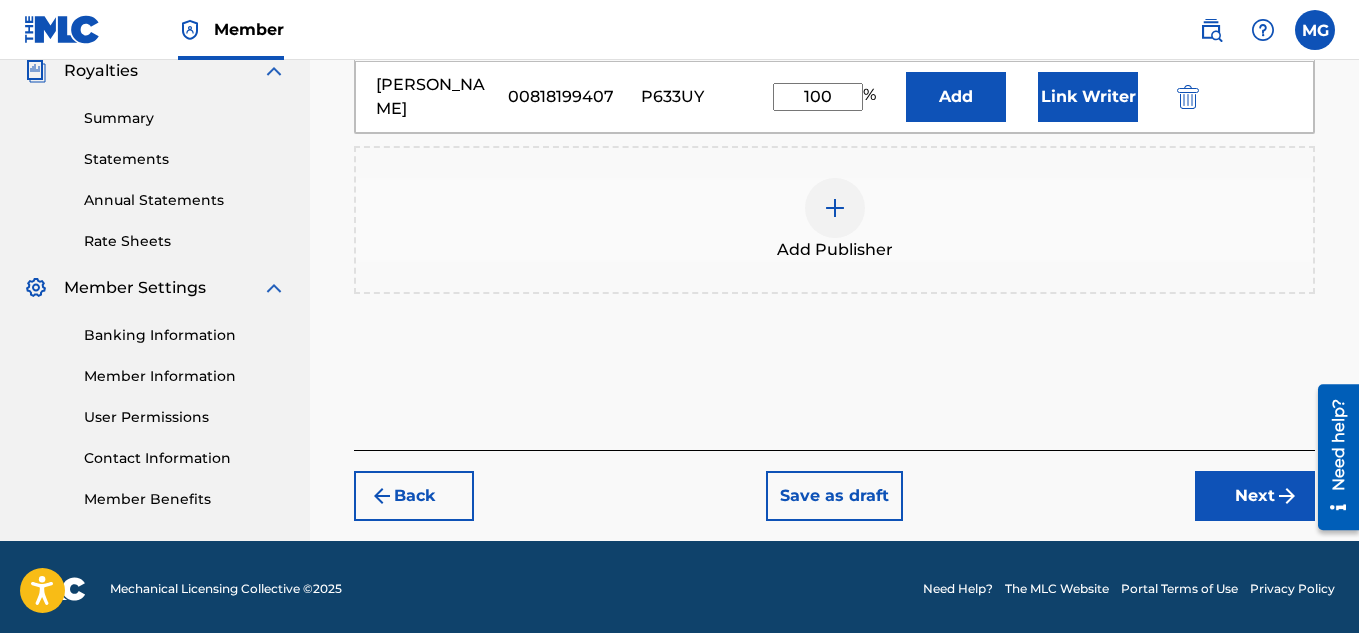 click on "Next" at bounding box center (1255, 496) 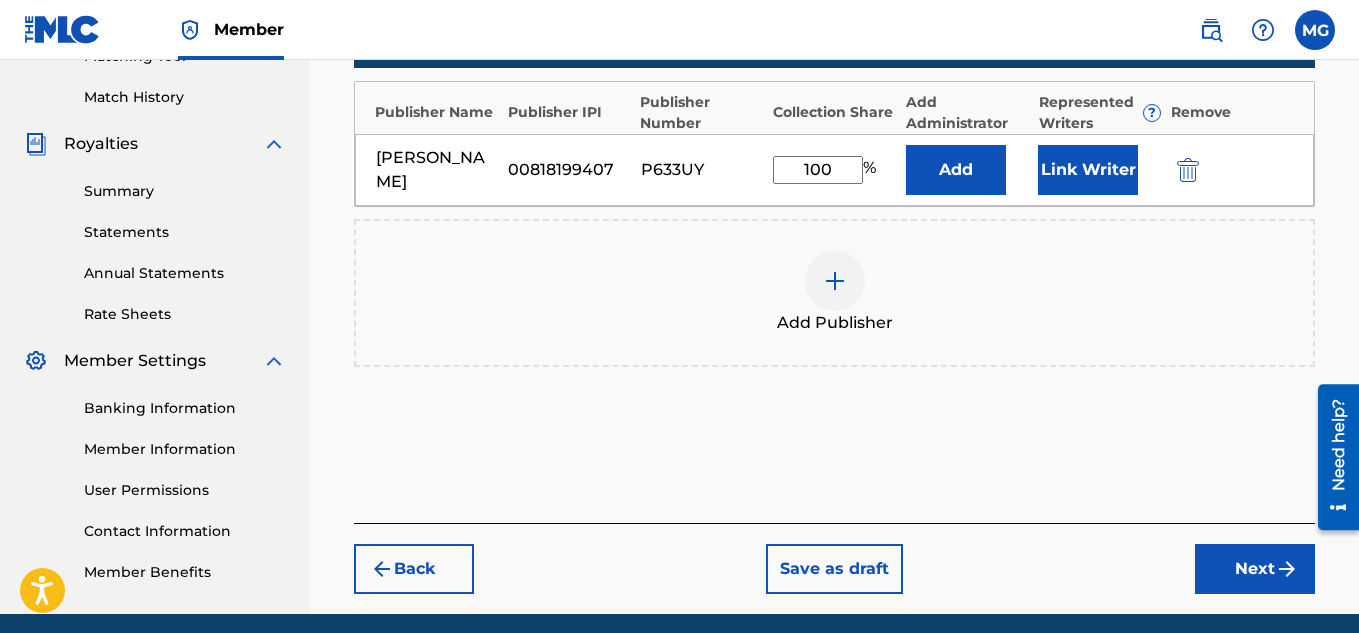 click on "Register Work Search Enter Work Details Add Writers Add Publishers & Shares Add Recording Review Add Publishers & Shares Enter your publisher(s)/administrator(s). She Like It Publishers ( 1 ) ? REQUIRED Total shares:  100 % Publisher Name Publisher IPI Publisher Number Collection Share Add Administrator Represented Writers ? Remove [PERSON_NAME] 00818199407 P633UY 100 % Add Link Writer Add Publisher Back Save as draft Next" at bounding box center (834, 93) 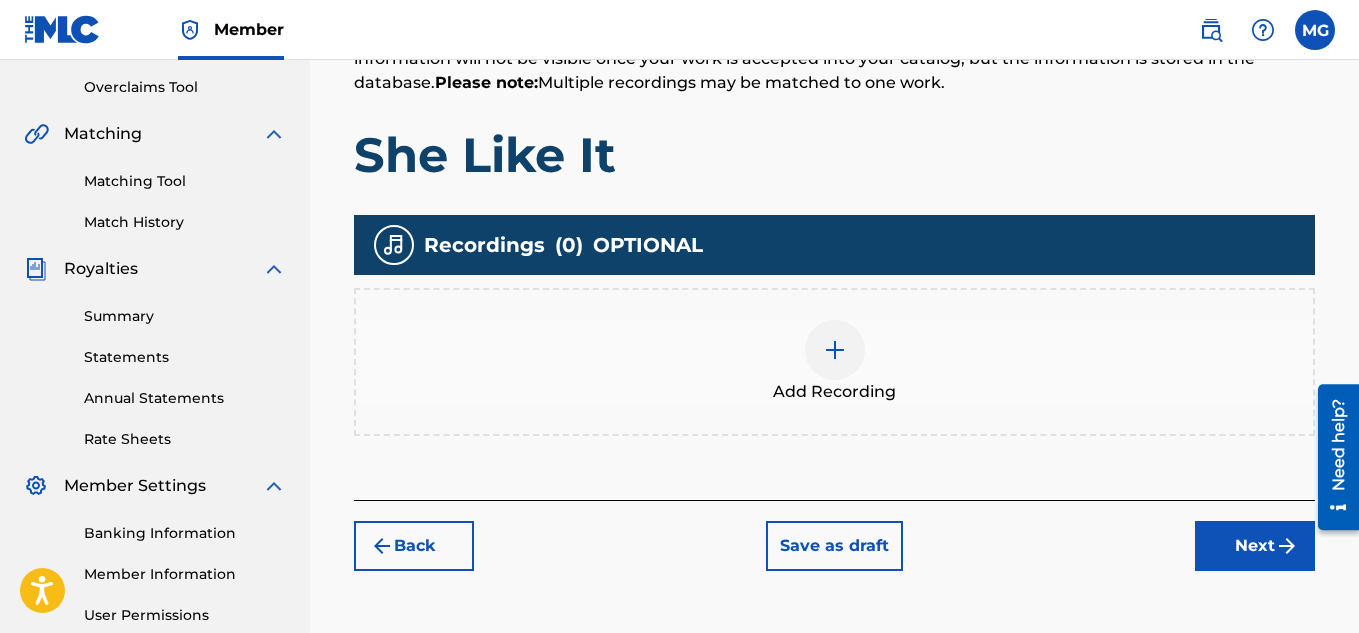 scroll, scrollTop: 450, scrollLeft: 0, axis: vertical 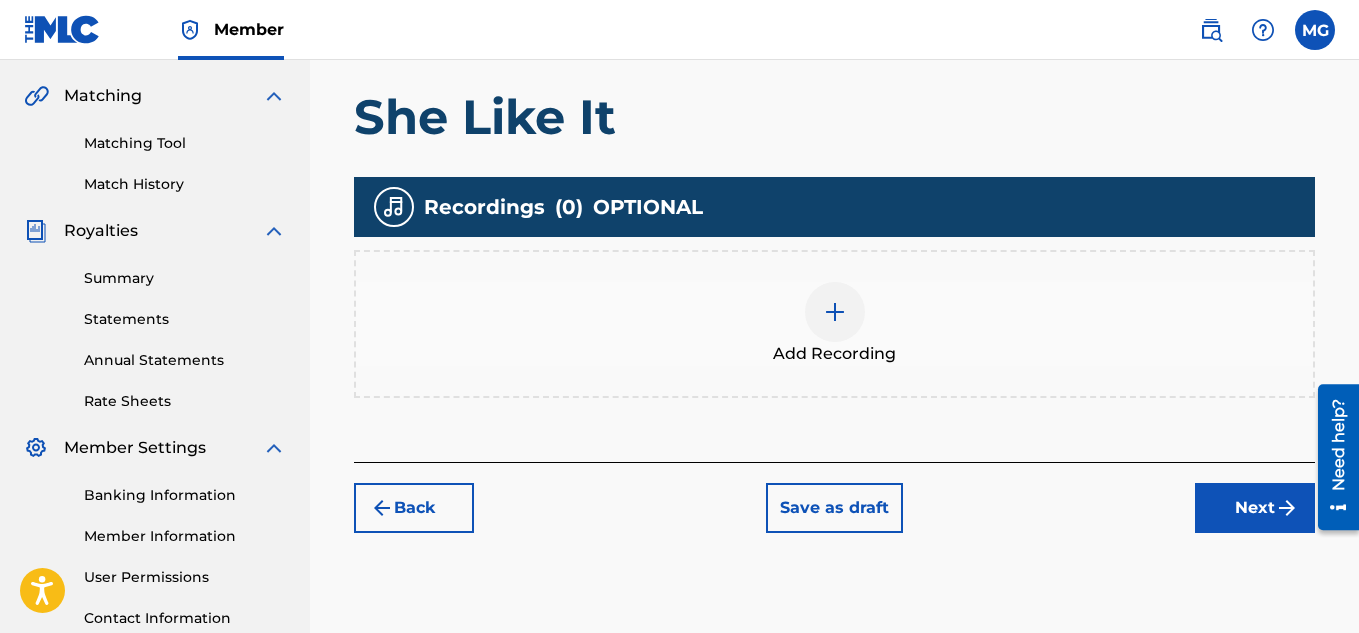 click at bounding box center [835, 312] 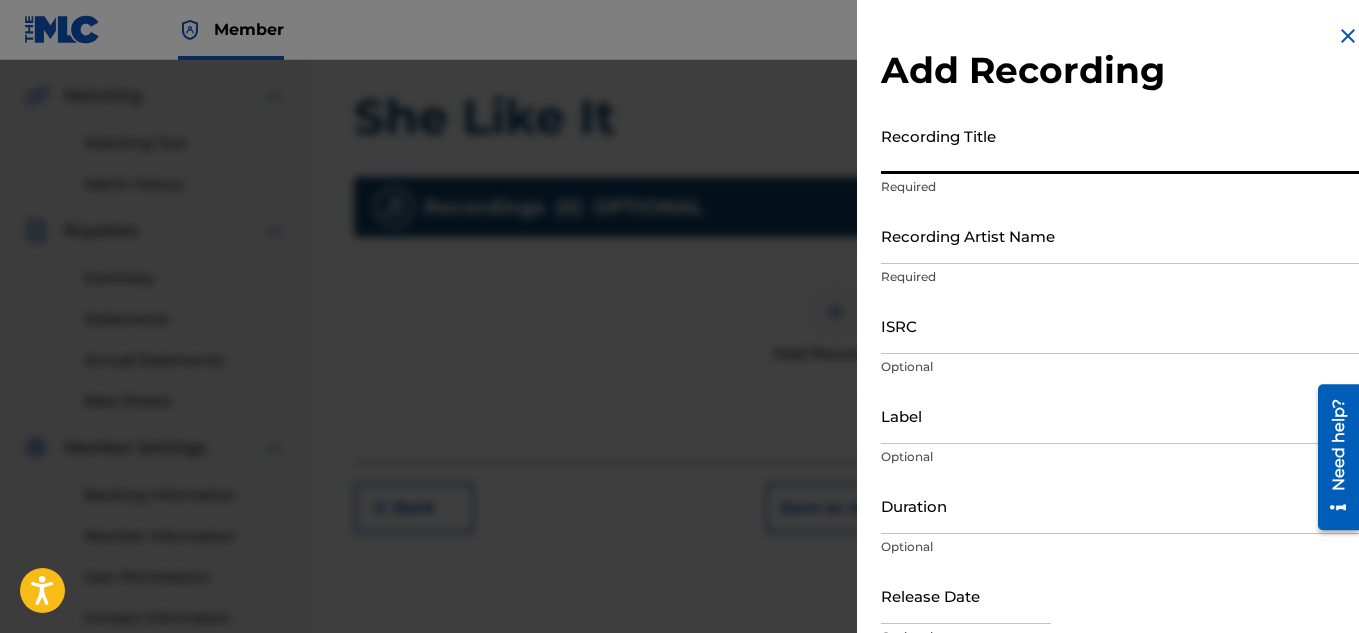 click on "Recording Title" at bounding box center (1120, 145) 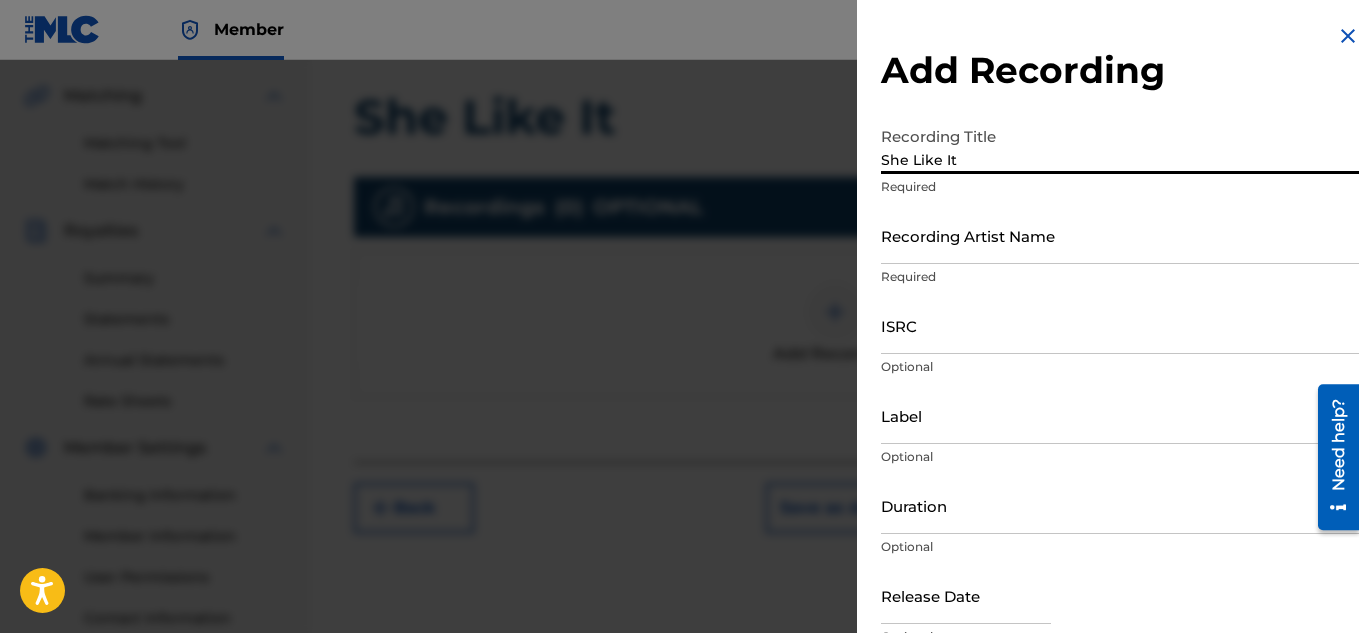 type on "She Like It" 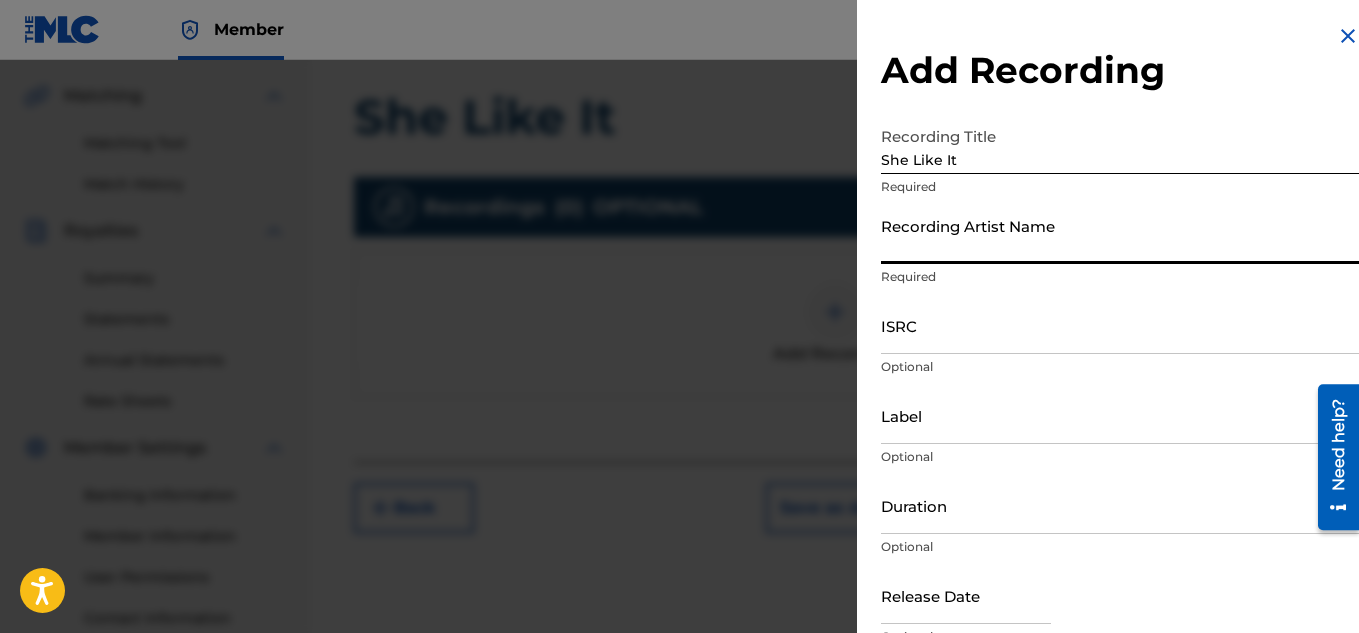 type on "Tana2koo" 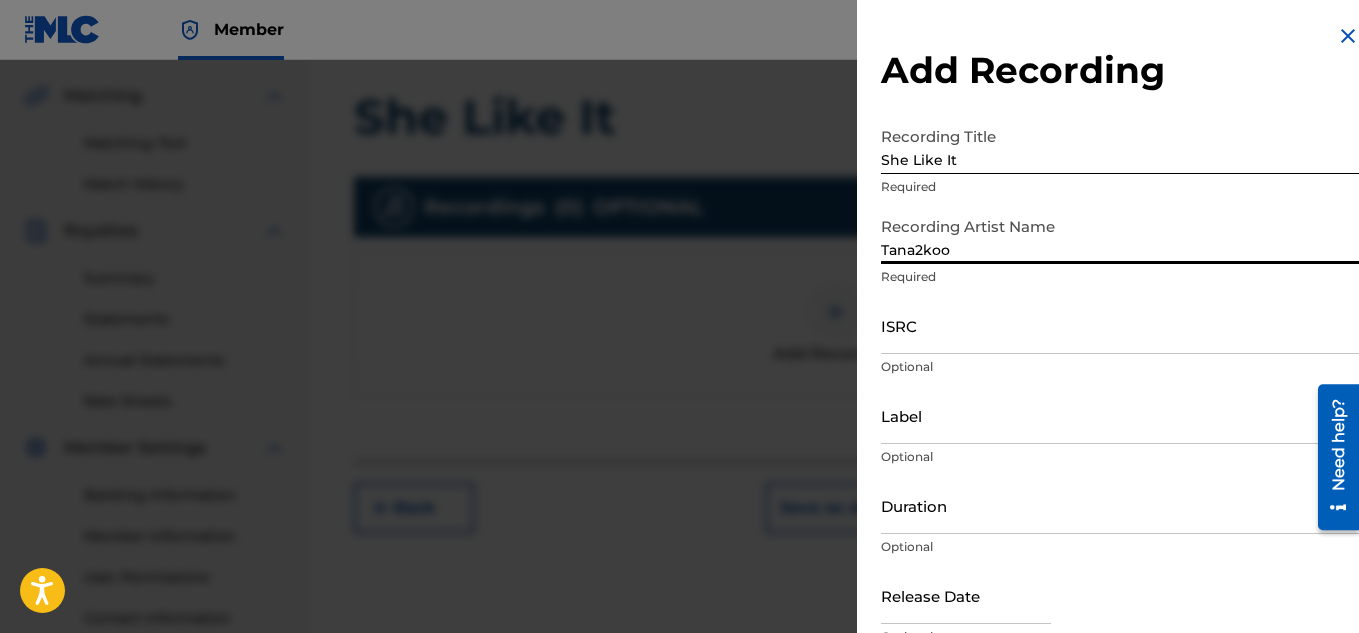 click on "ISRC" at bounding box center [1120, 325] 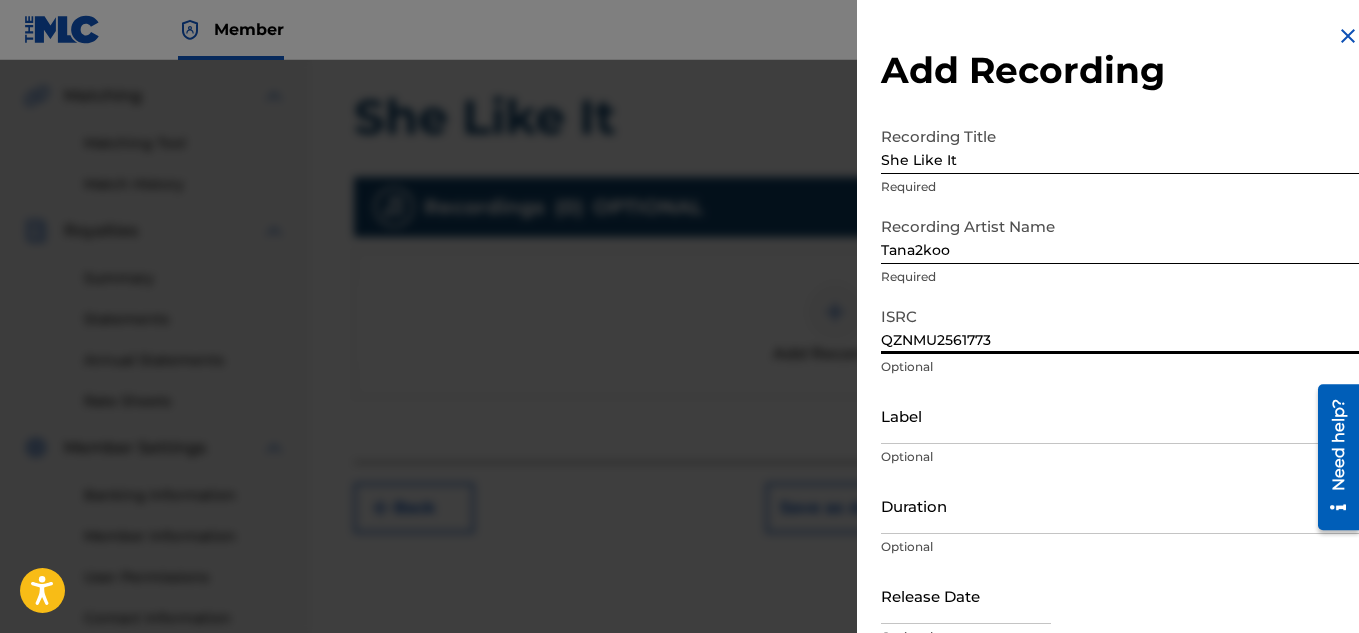 type on "QZNMU2561773" 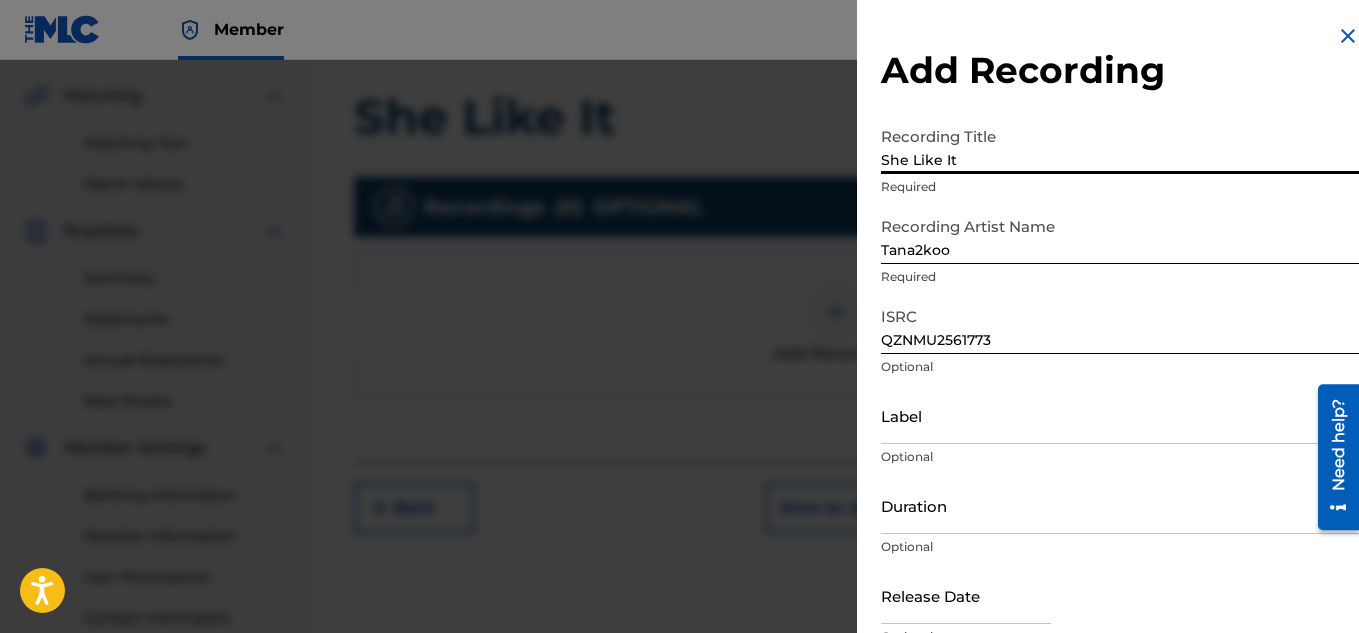 click on "She Like It" at bounding box center [1120, 145] 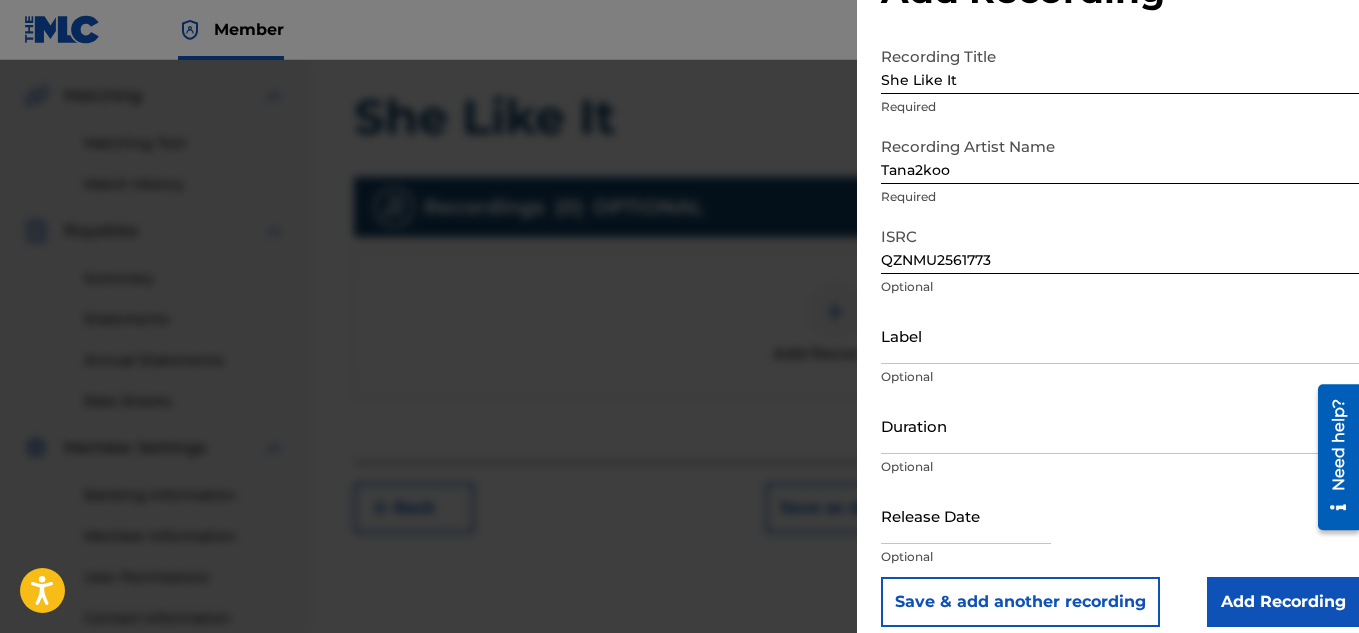 scroll, scrollTop: 97, scrollLeft: 0, axis: vertical 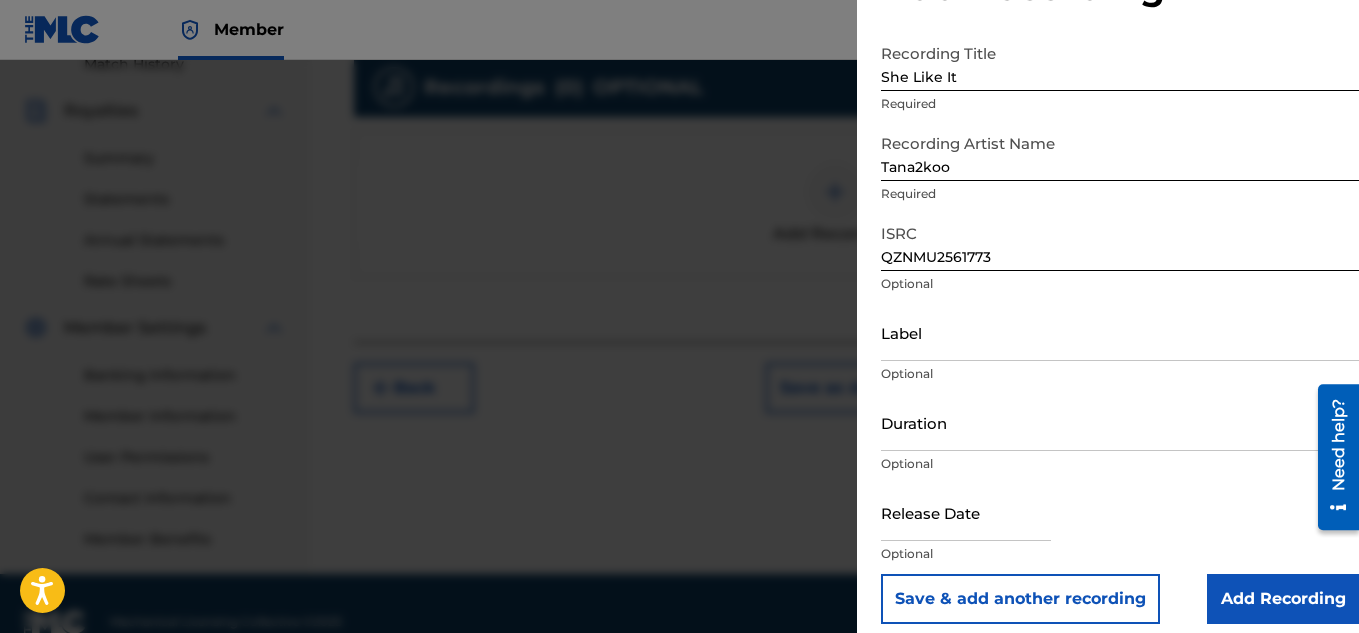 click on "Add Recording" at bounding box center [1283, 599] 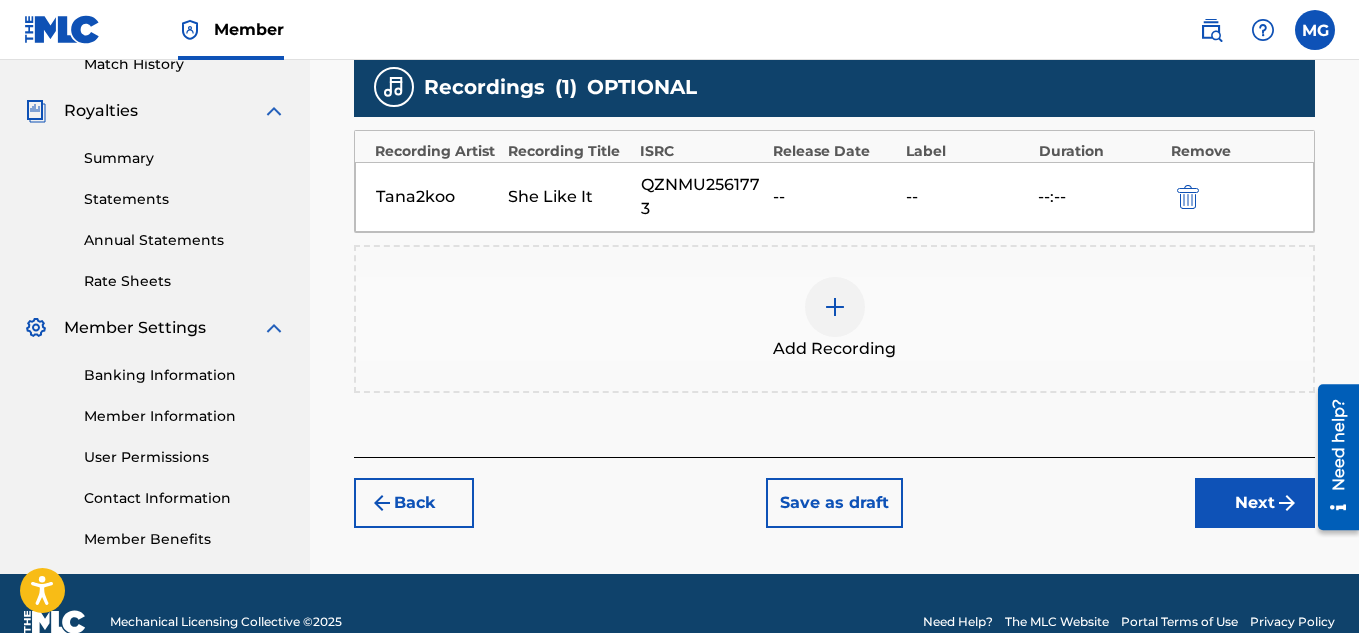 click on "Next" at bounding box center (1255, 503) 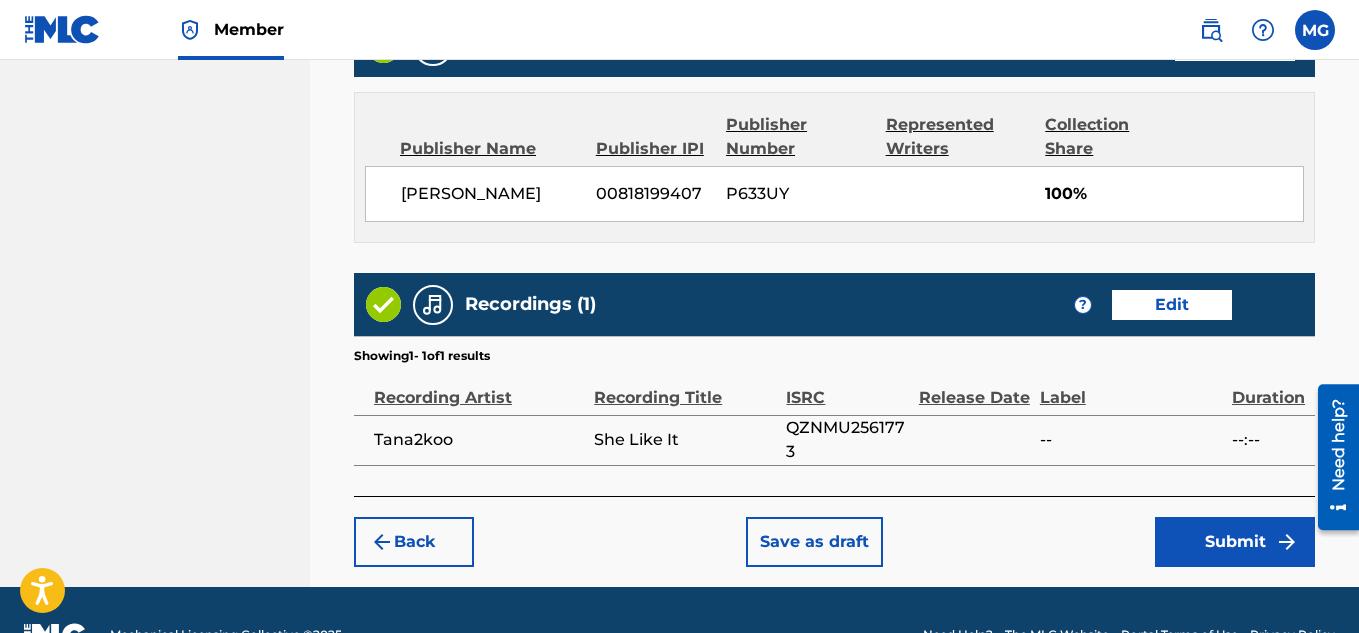 scroll, scrollTop: 1122, scrollLeft: 0, axis: vertical 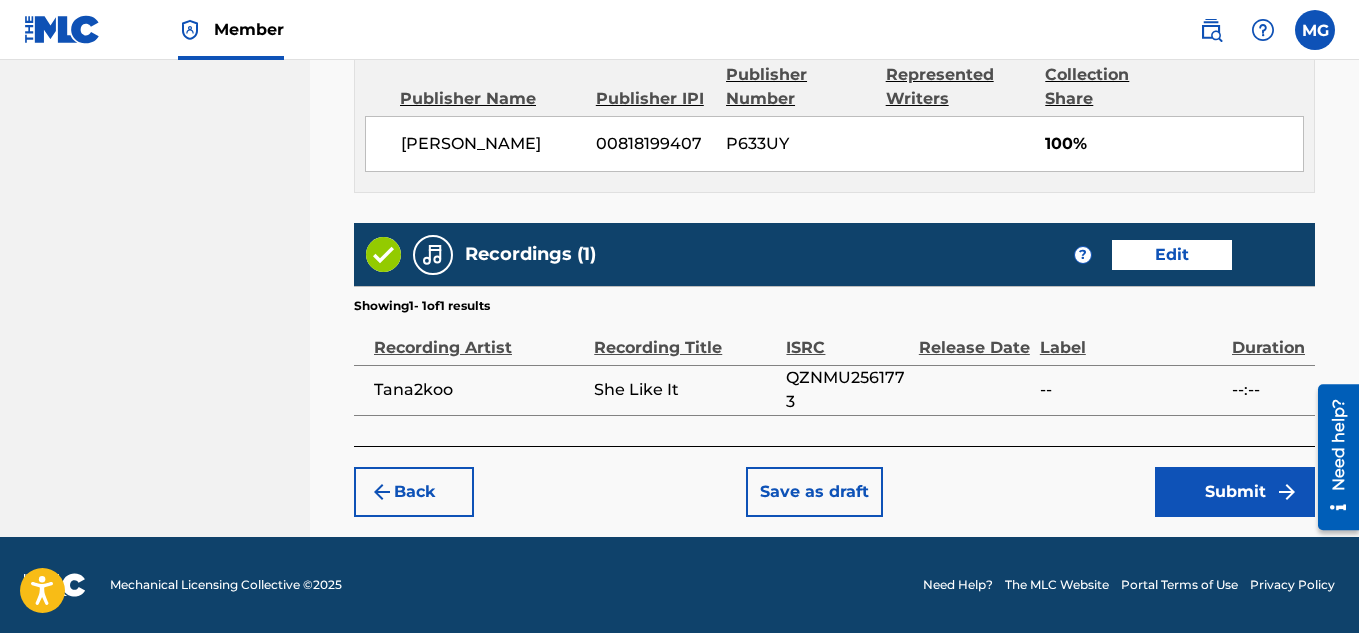 click on "Submit" at bounding box center (1235, 492) 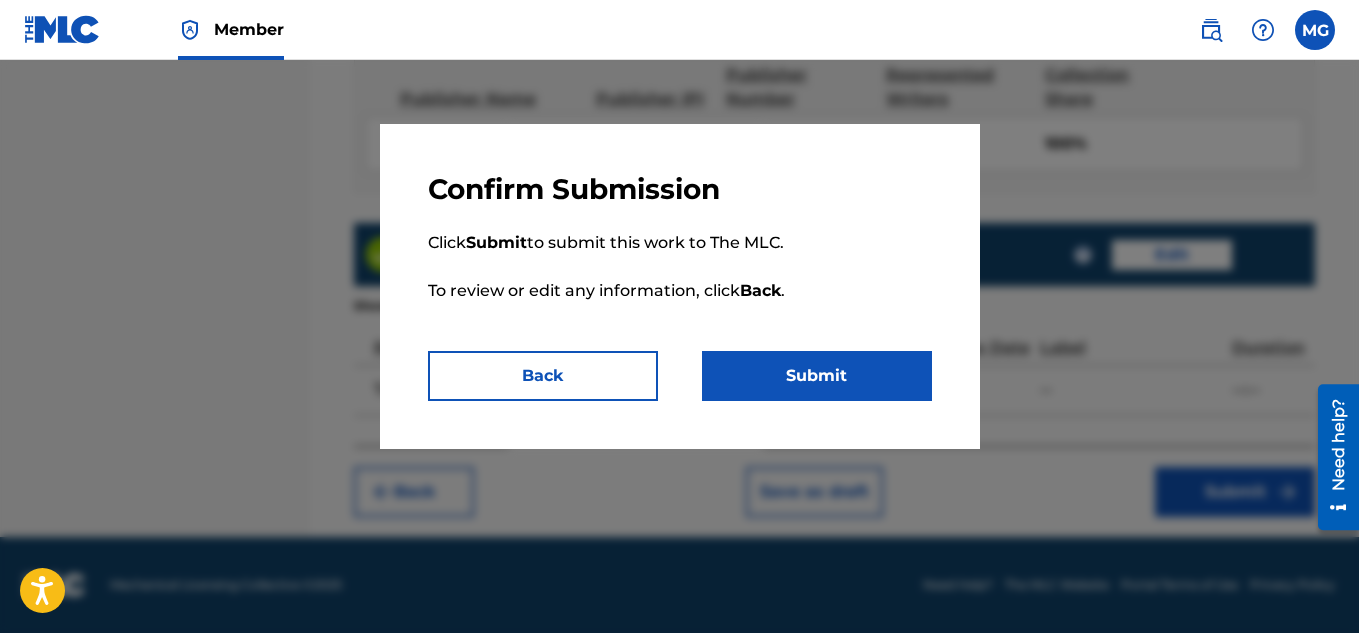 click on "Submit" at bounding box center [817, 376] 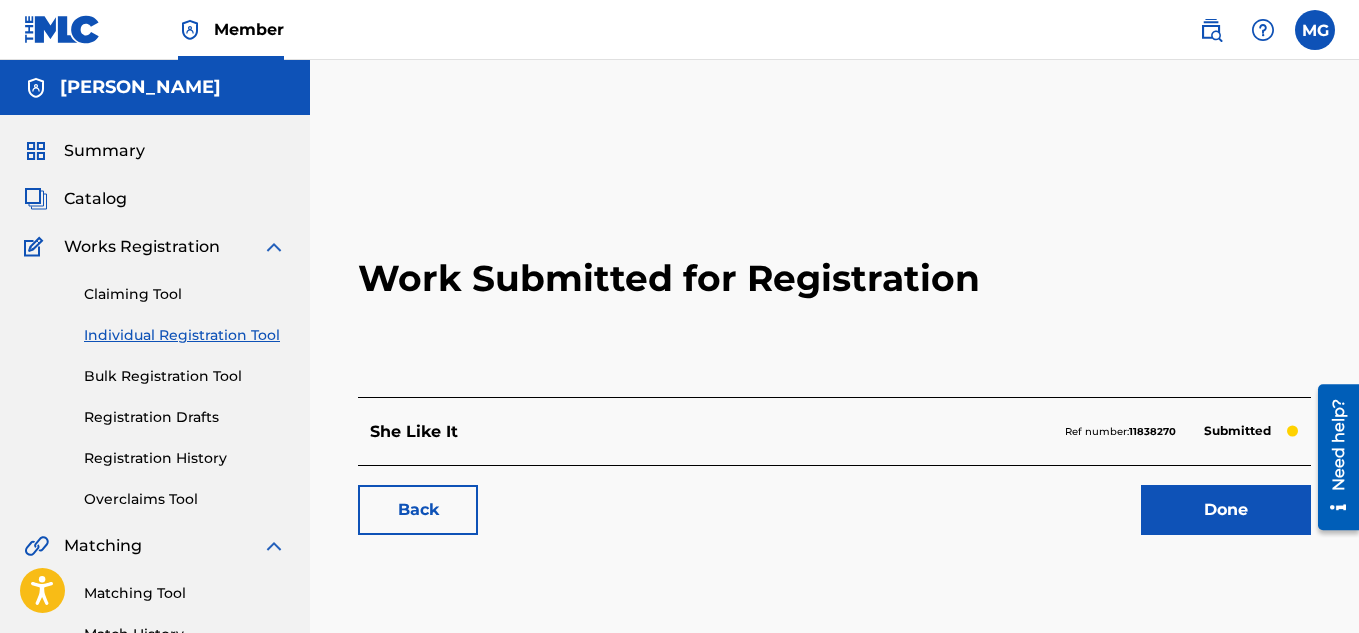 click on "Done" at bounding box center (1226, 510) 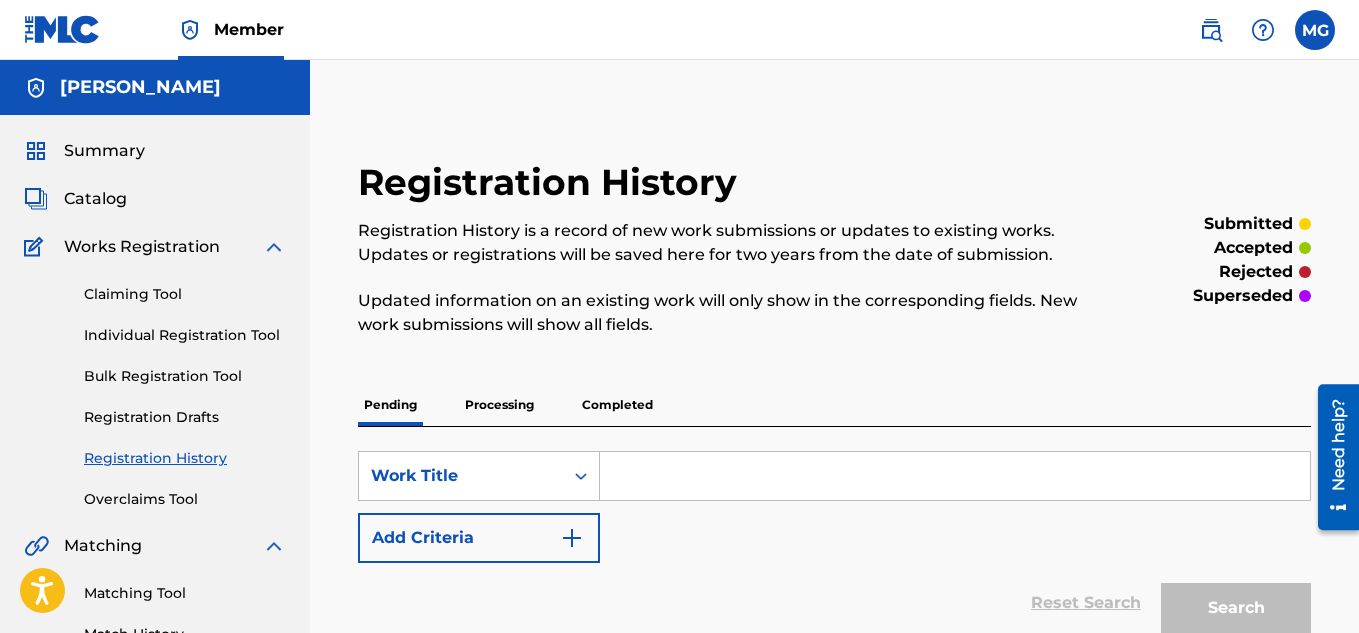 click at bounding box center [955, 476] 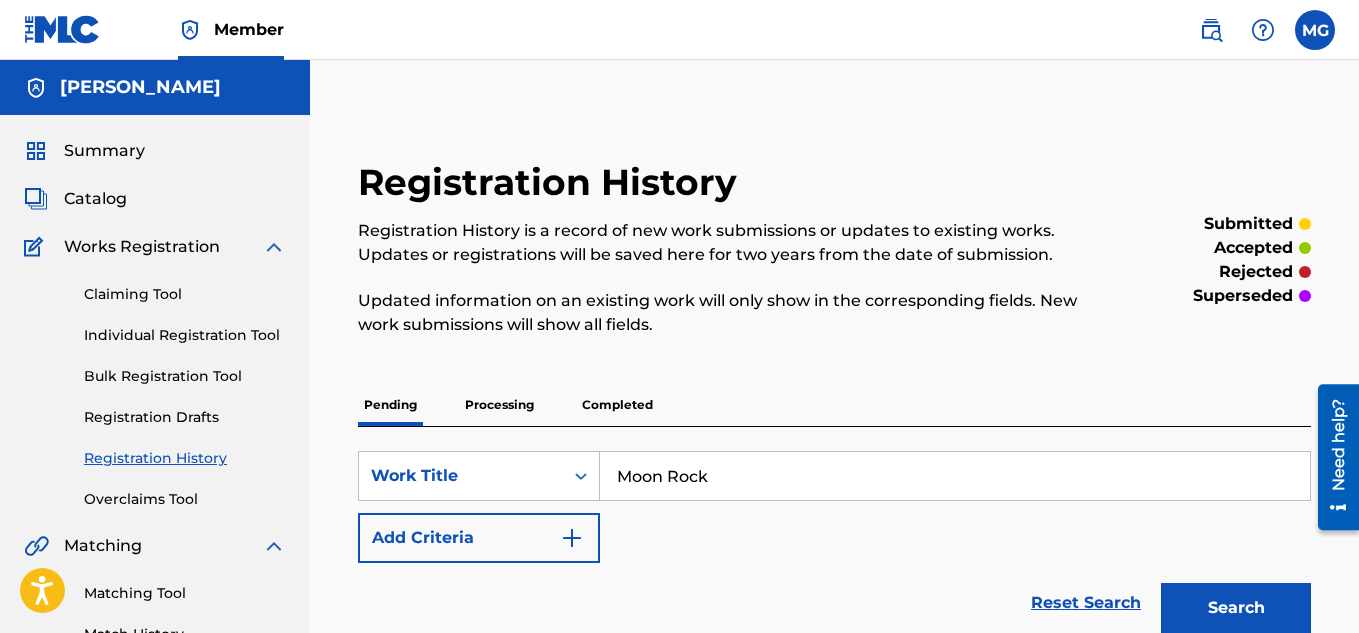 type on "Moon Rock" 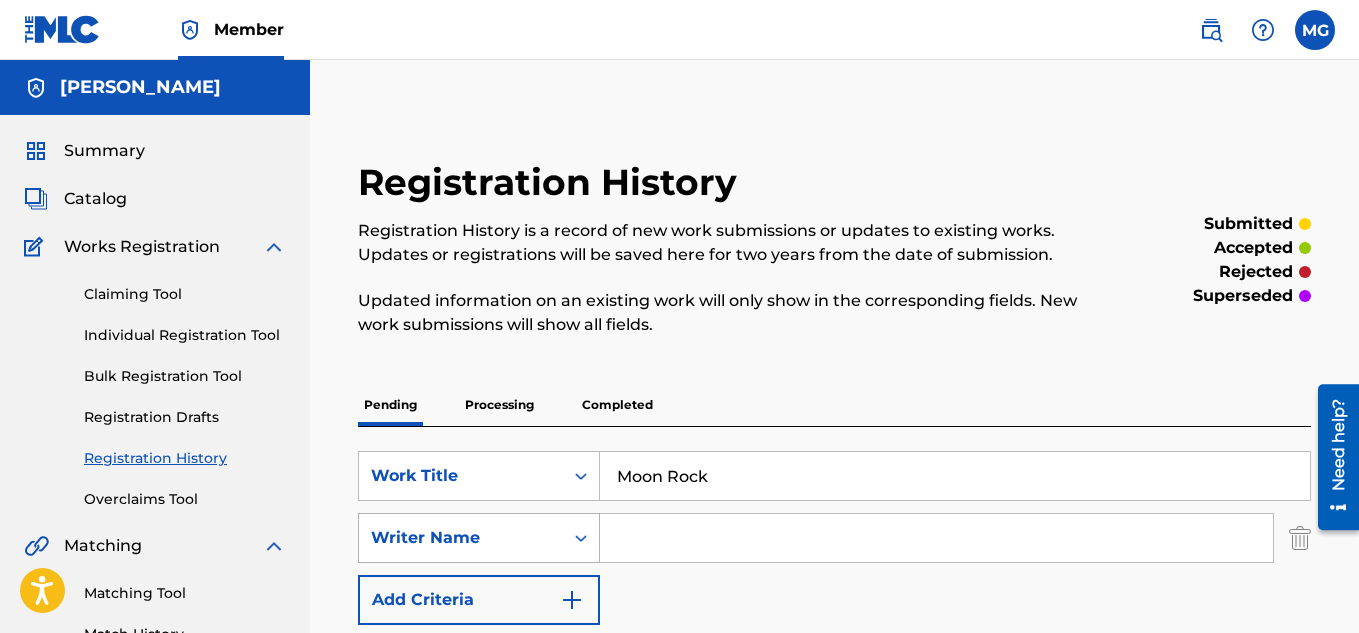 click on "Writer Name" at bounding box center (461, 538) 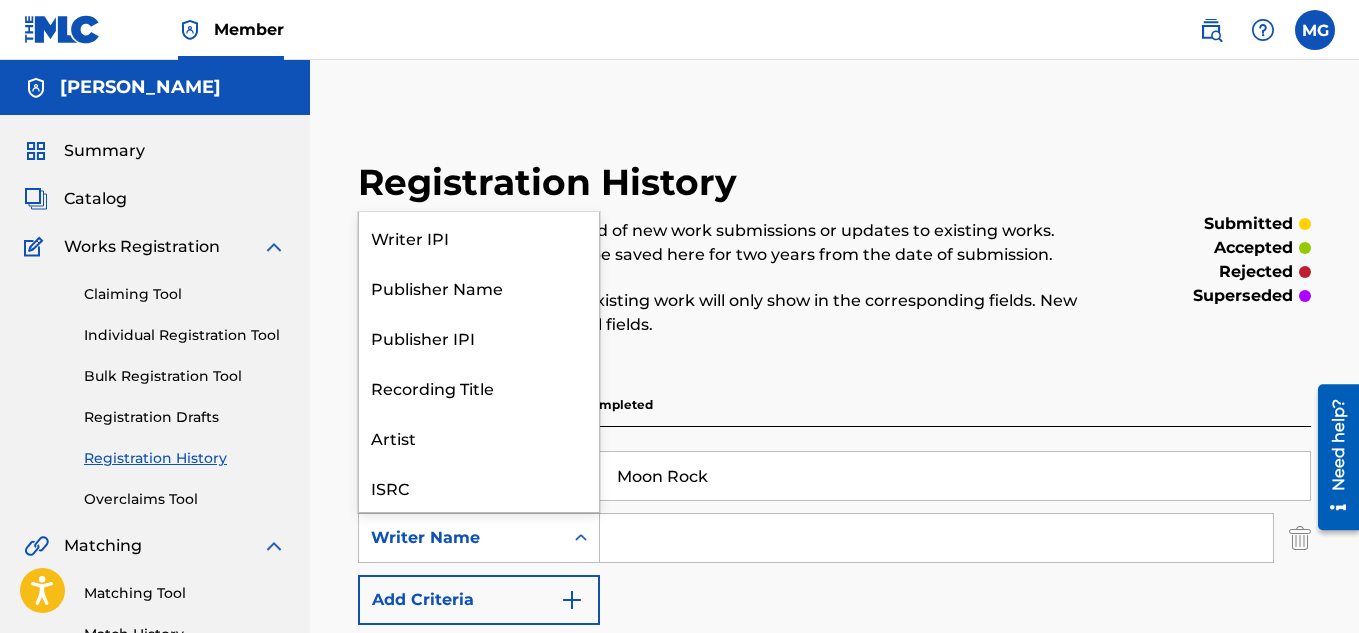 scroll, scrollTop: 50, scrollLeft: 0, axis: vertical 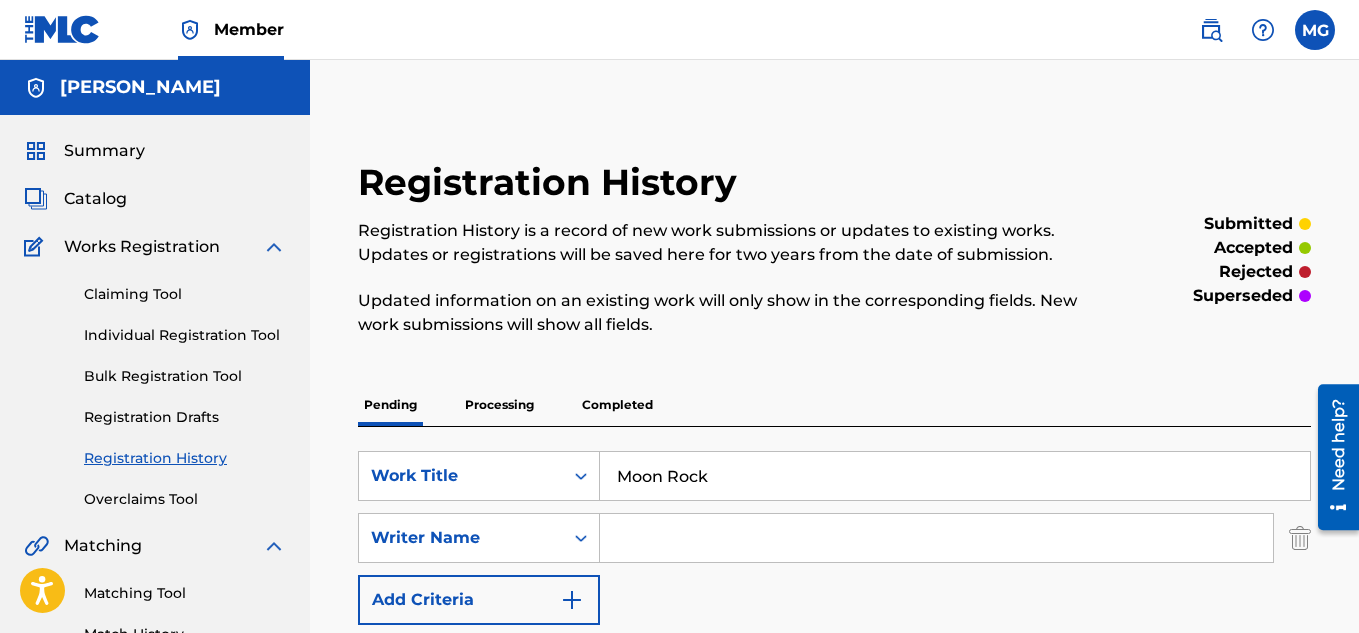 click at bounding box center (936, 538) 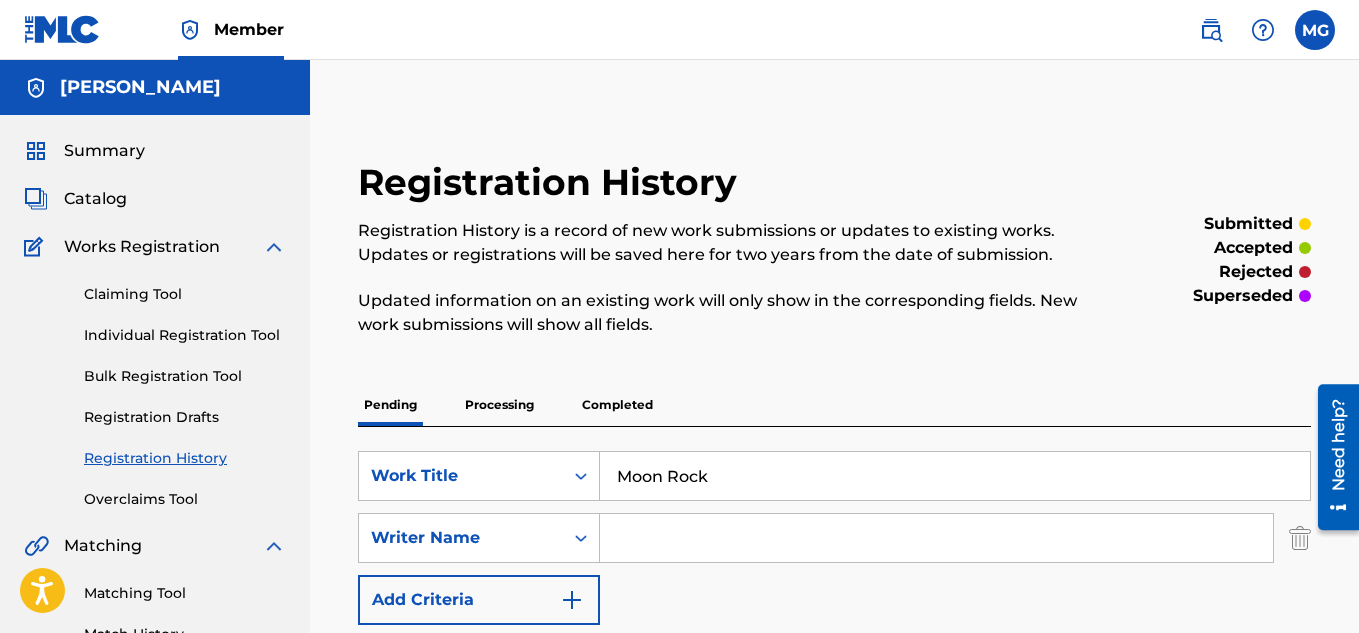 type on "[PERSON_NAME]" 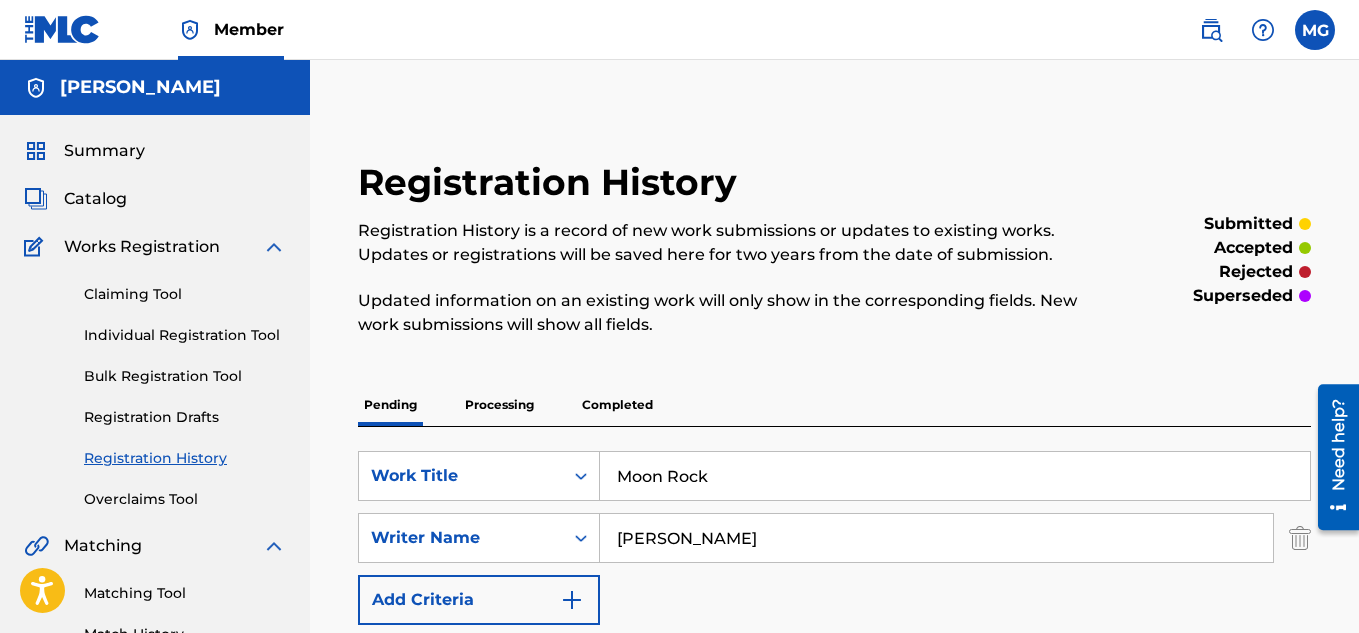 click on "SearchWithCriteriaca2e5be7-91c4-4466-9c82-7595e4632b99 Work Title Moon Rock SearchWithCriteria95d2c3b3-43c9-481c-bd91-26ad91c67195 Writer Name [PERSON_NAME] Add Criteria" at bounding box center [834, 538] 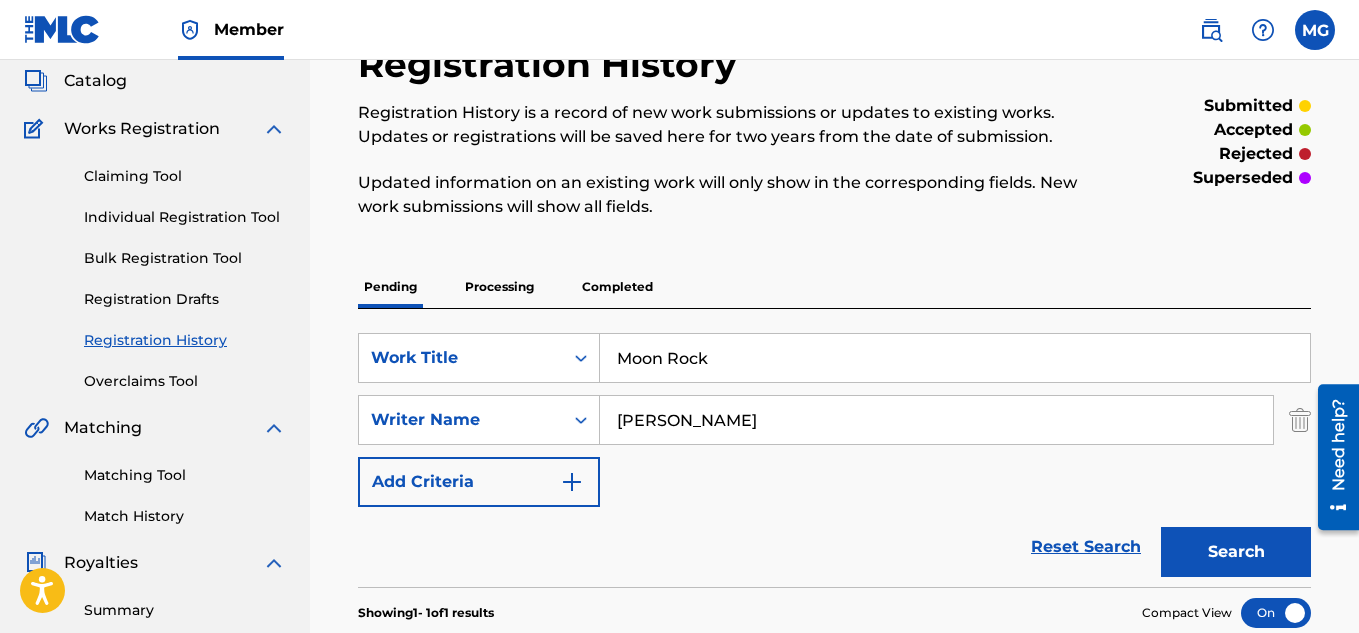 scroll, scrollTop: 120, scrollLeft: 0, axis: vertical 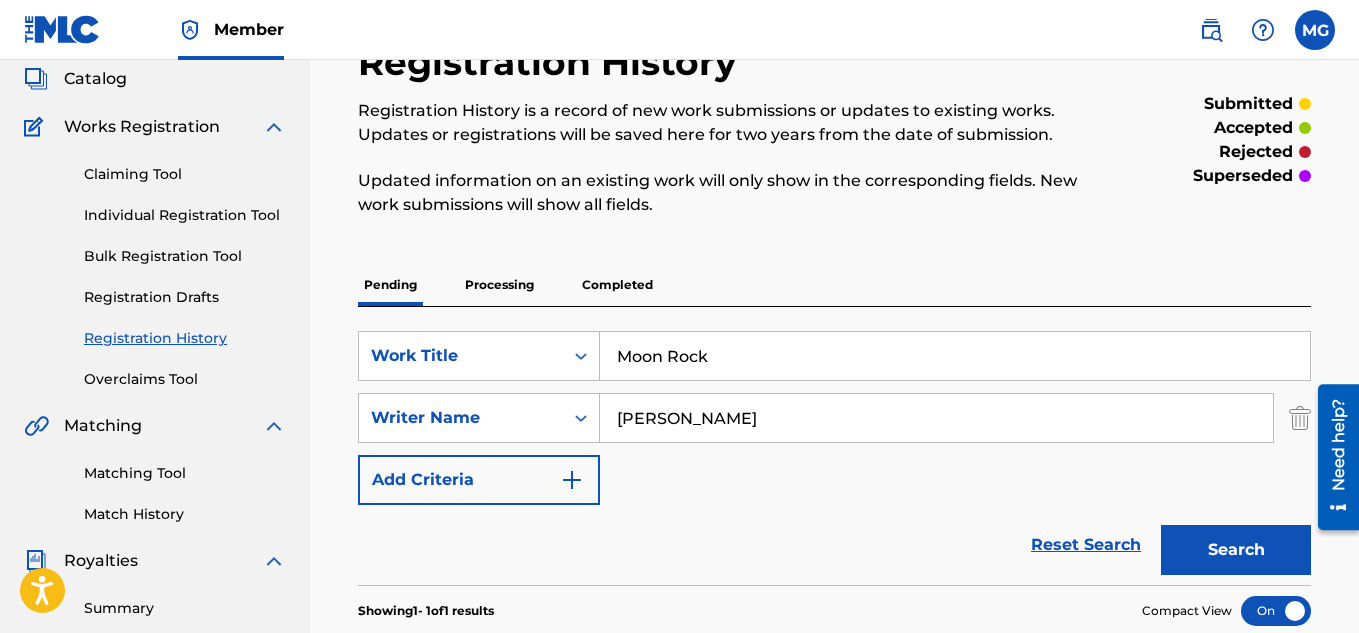 click on "Search" at bounding box center (1236, 550) 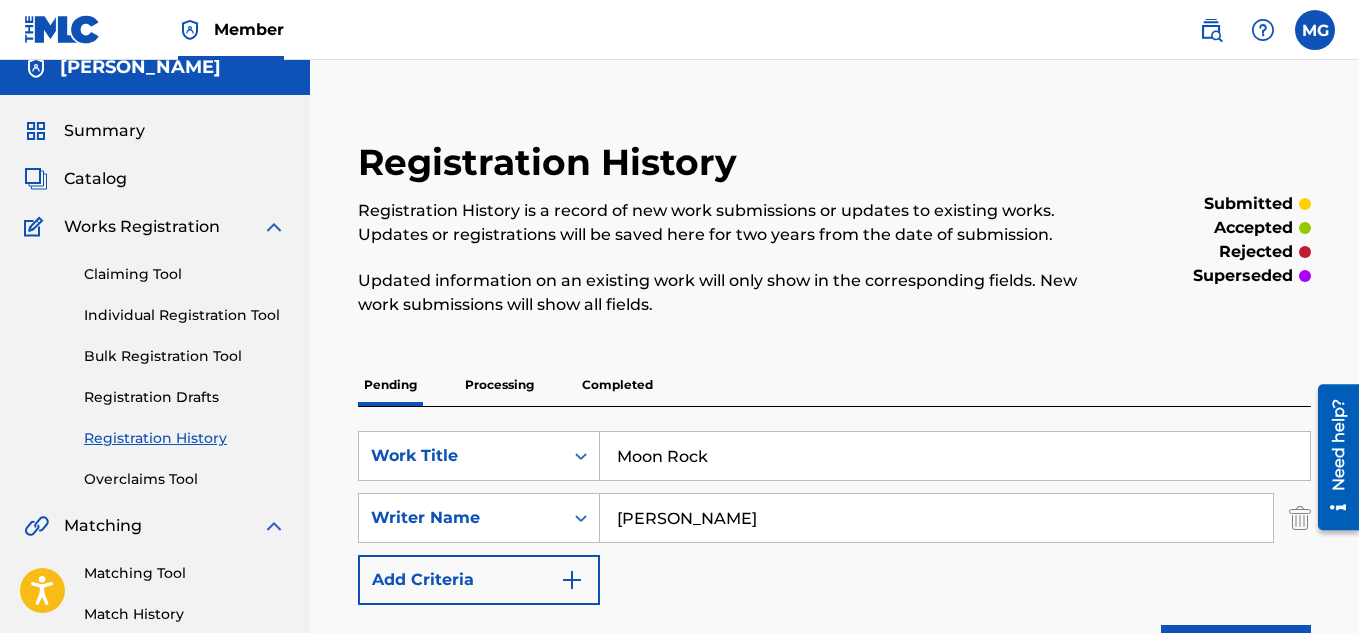 scroll, scrollTop: 0, scrollLeft: 0, axis: both 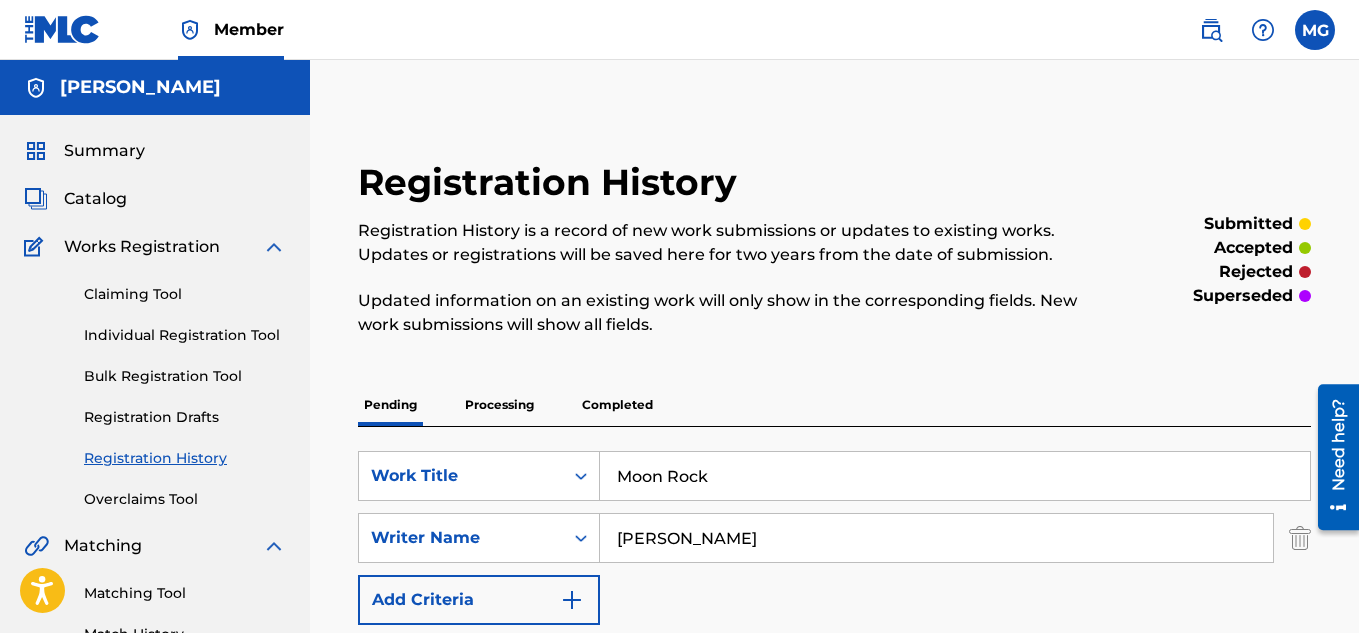 click on "Individual Registration Tool" at bounding box center [185, 335] 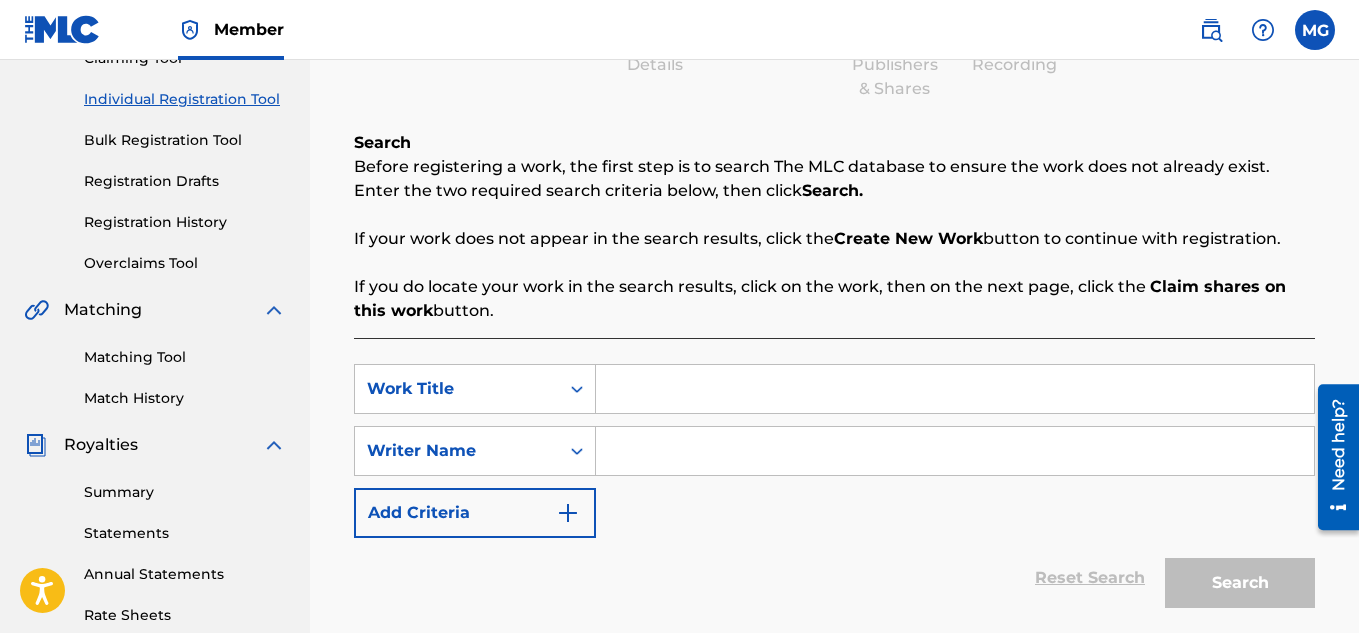scroll, scrollTop: 240, scrollLeft: 0, axis: vertical 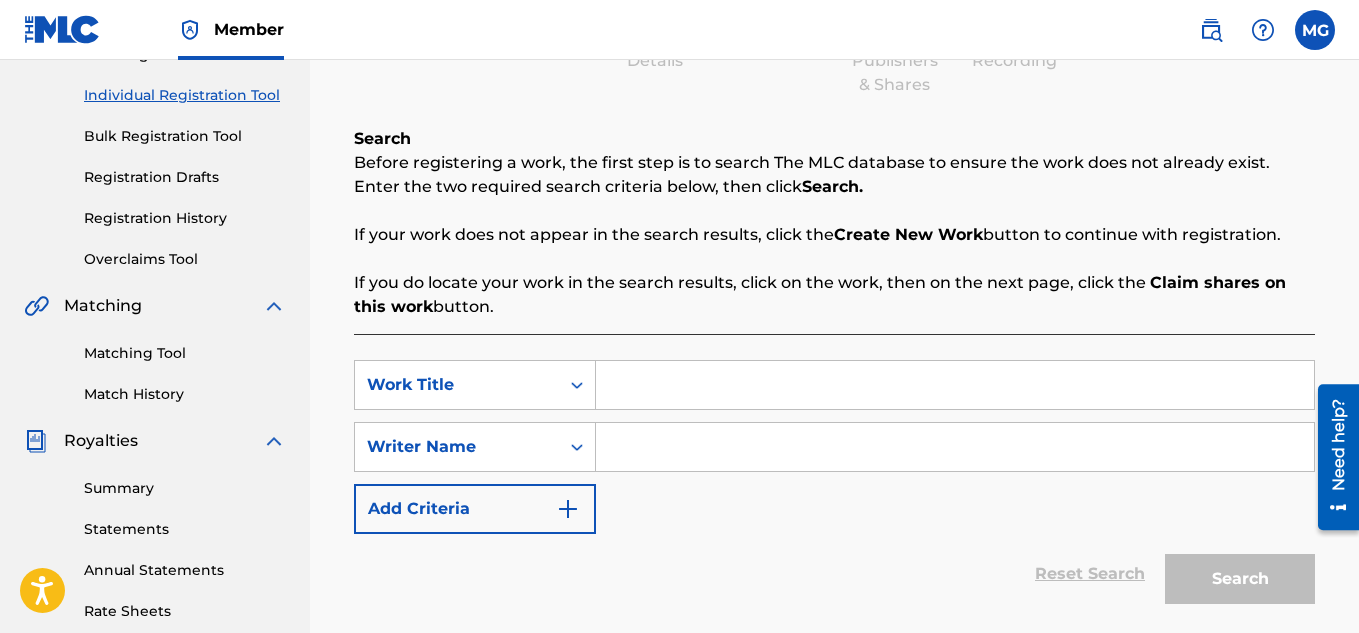 click at bounding box center [955, 385] 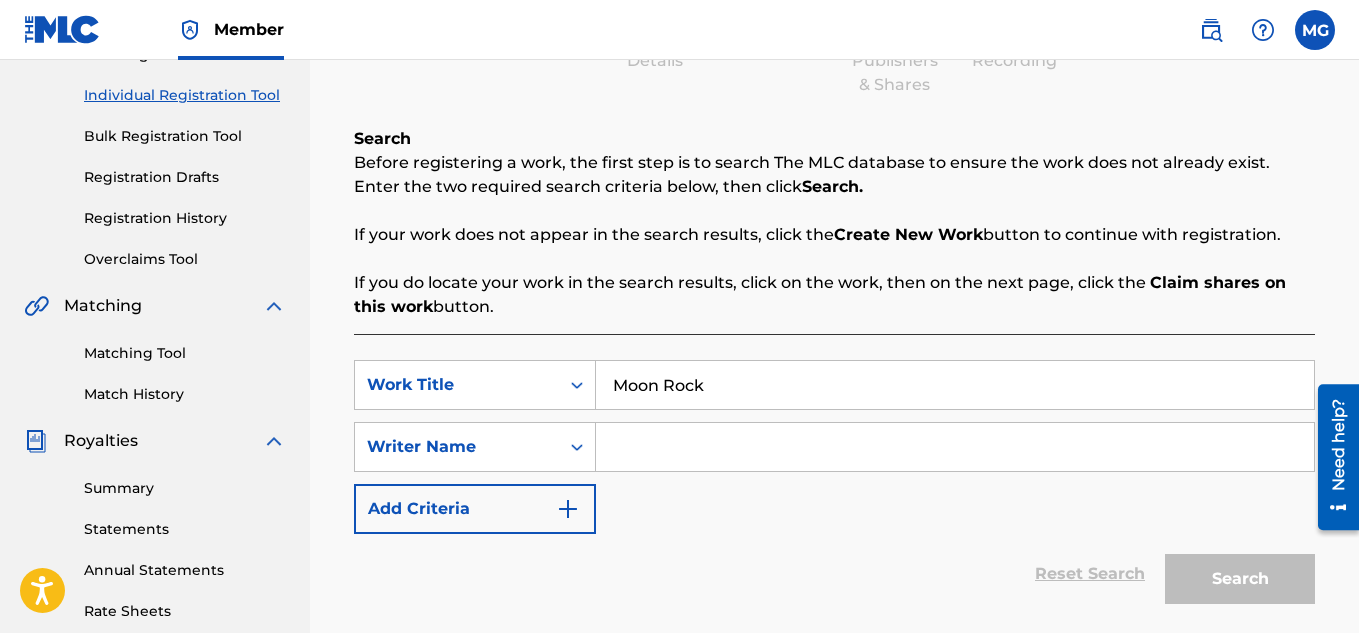 type on "Moon Rock" 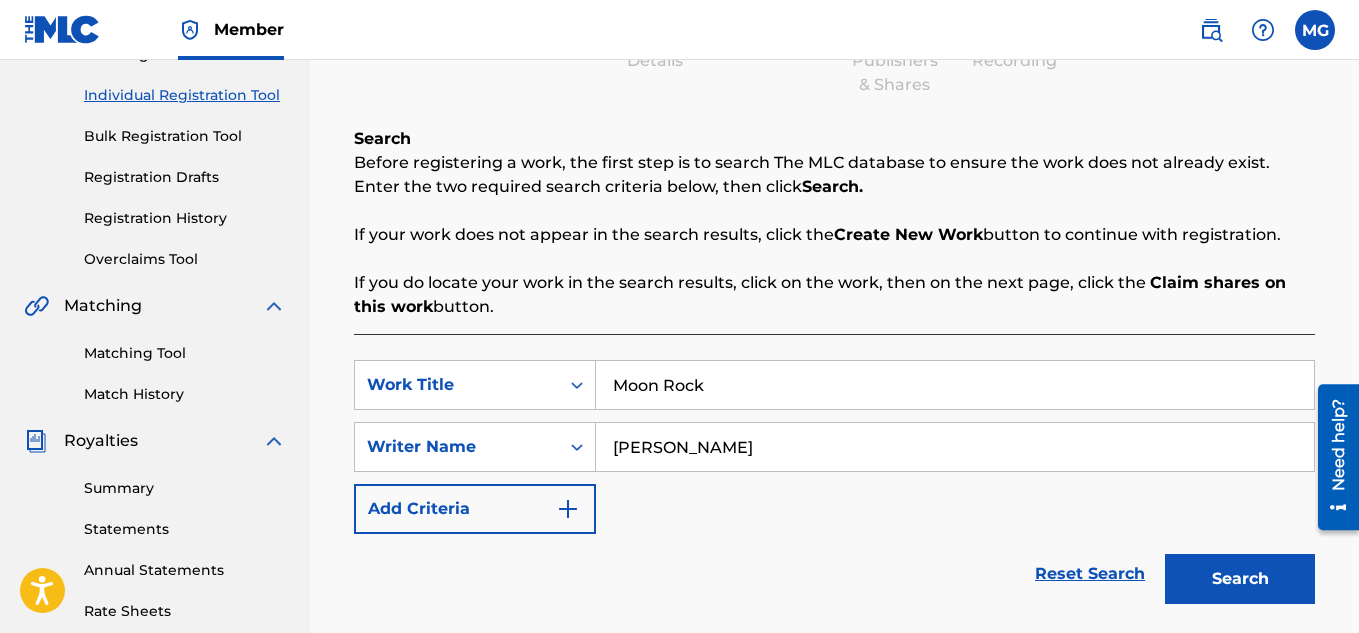 click on "SearchWithCriteriaf43715ef-dc6c-4ba1-919a-9ae1cdfe5ccf Work Title Moon Rock SearchWithCriteriae624125b-93b7-47ff-9643-dadfa2d0c626 Writer Name [PERSON_NAME] Add Criteria" at bounding box center (834, 447) 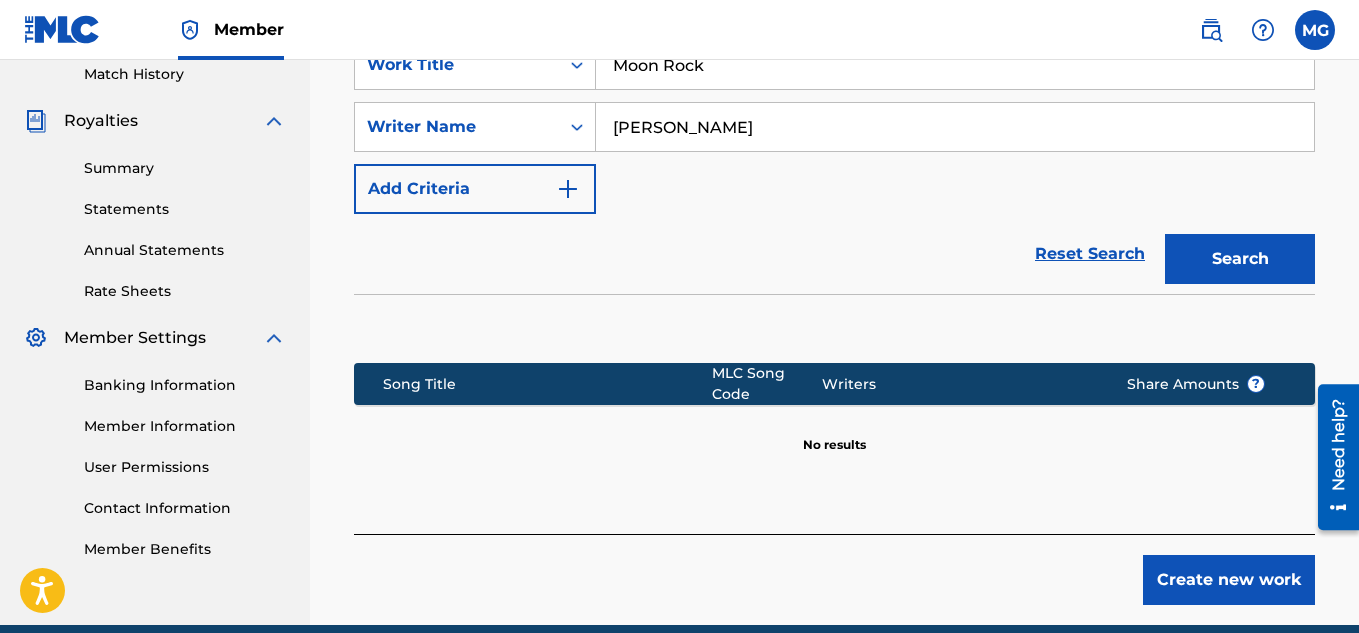 scroll, scrollTop: 600, scrollLeft: 0, axis: vertical 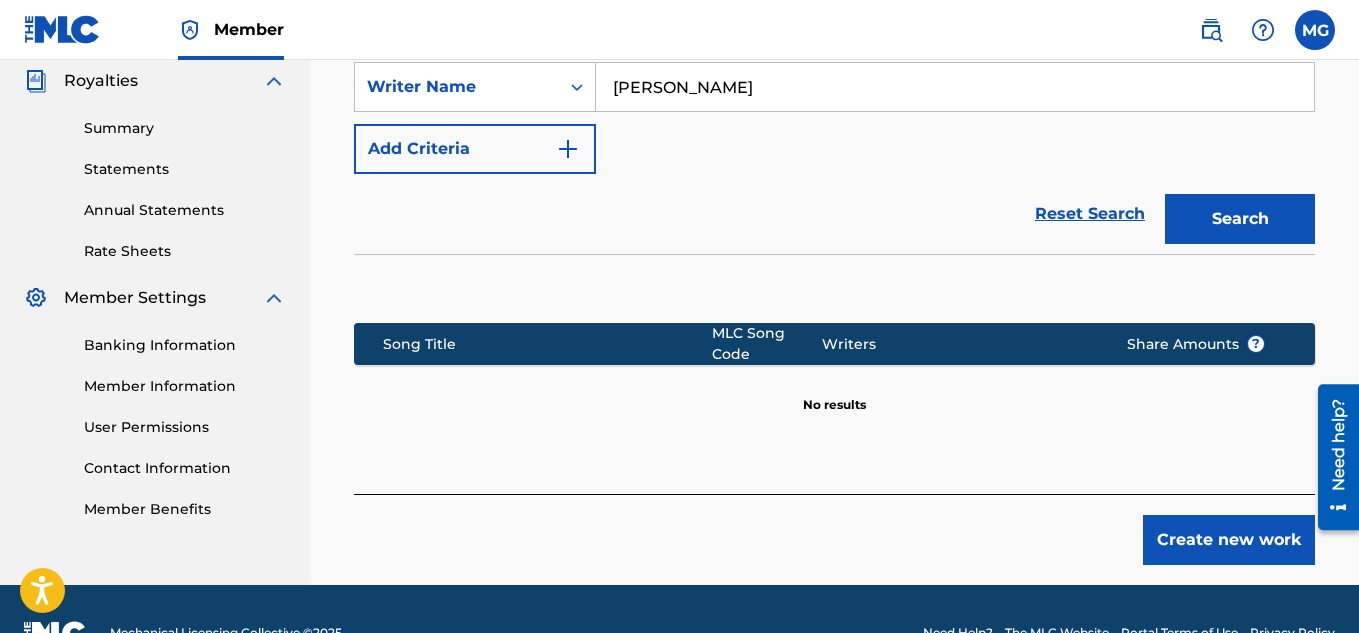 click on "Create new work" at bounding box center [1229, 540] 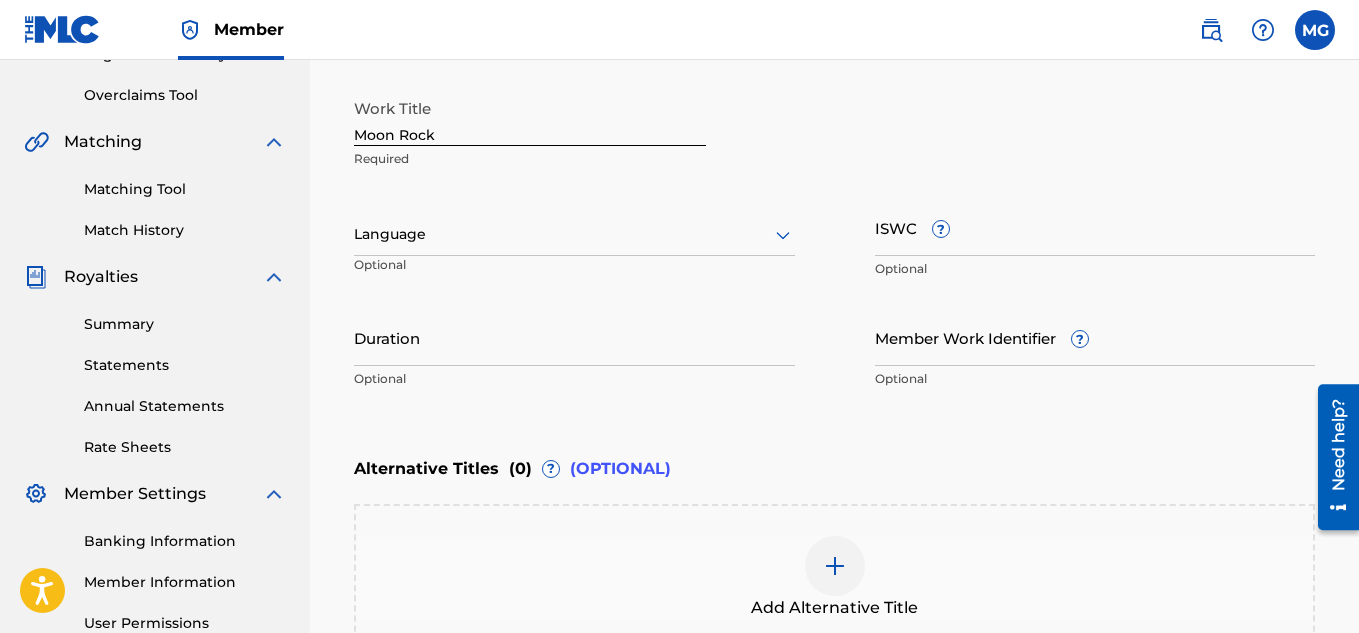 scroll, scrollTop: 400, scrollLeft: 0, axis: vertical 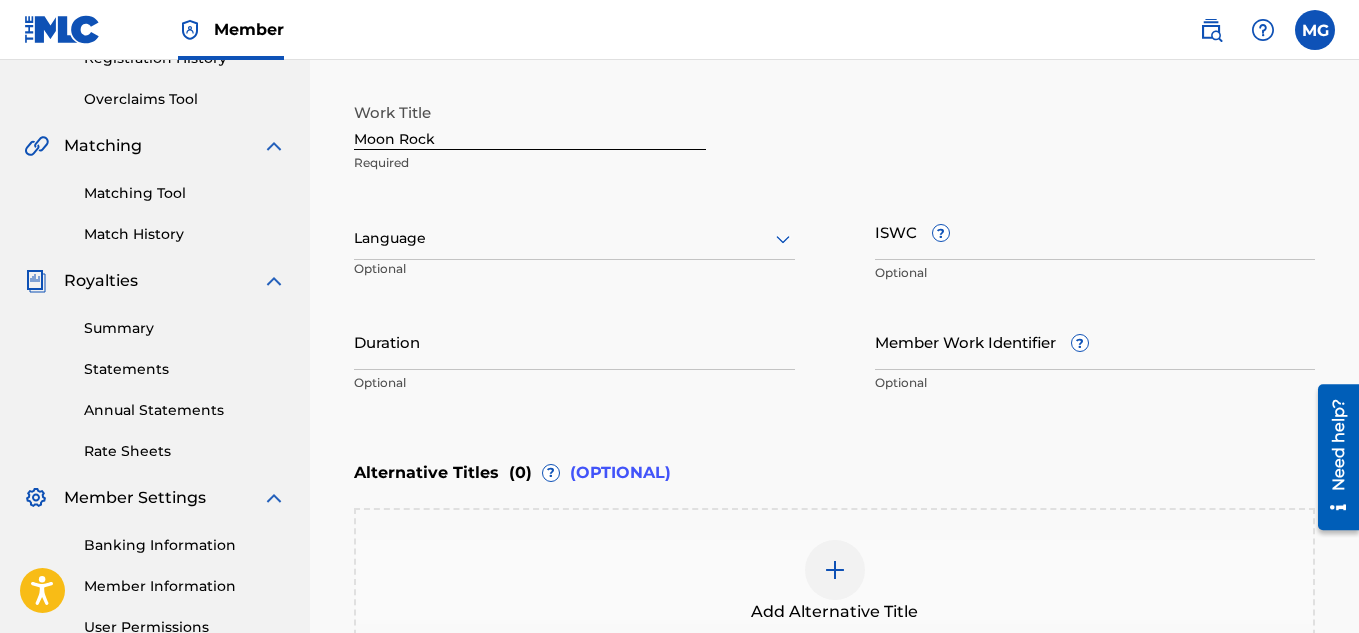 click at bounding box center (574, 238) 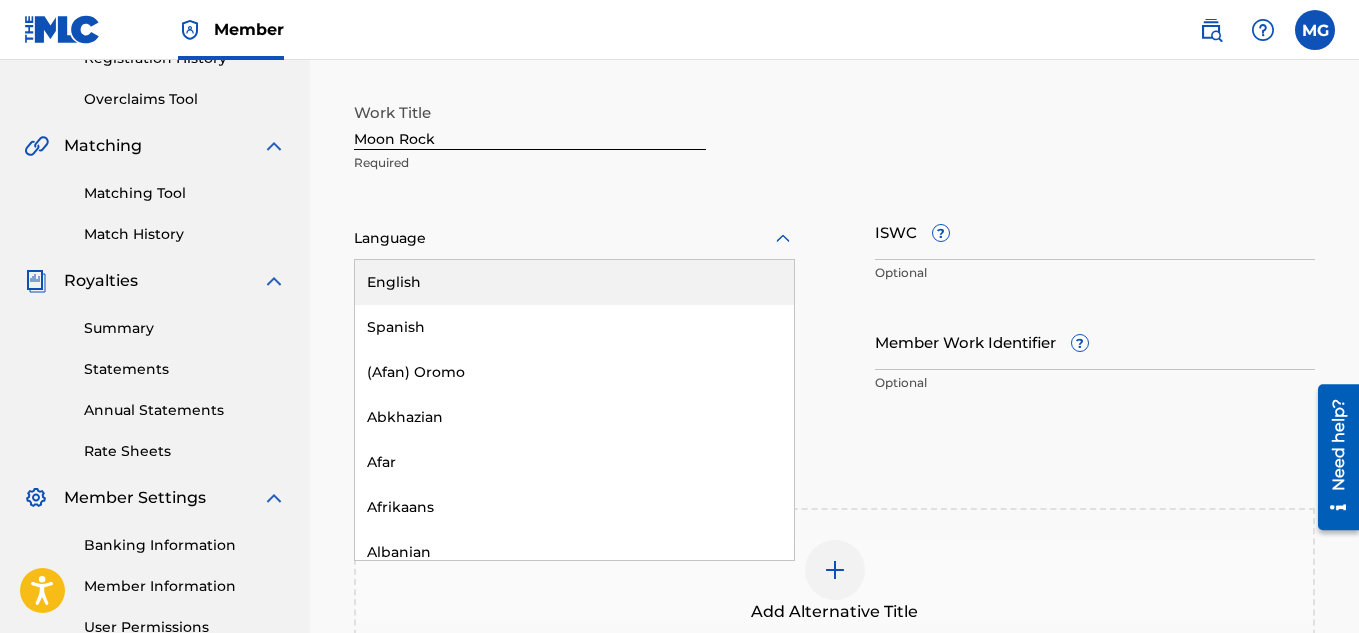 click on "English" at bounding box center (574, 282) 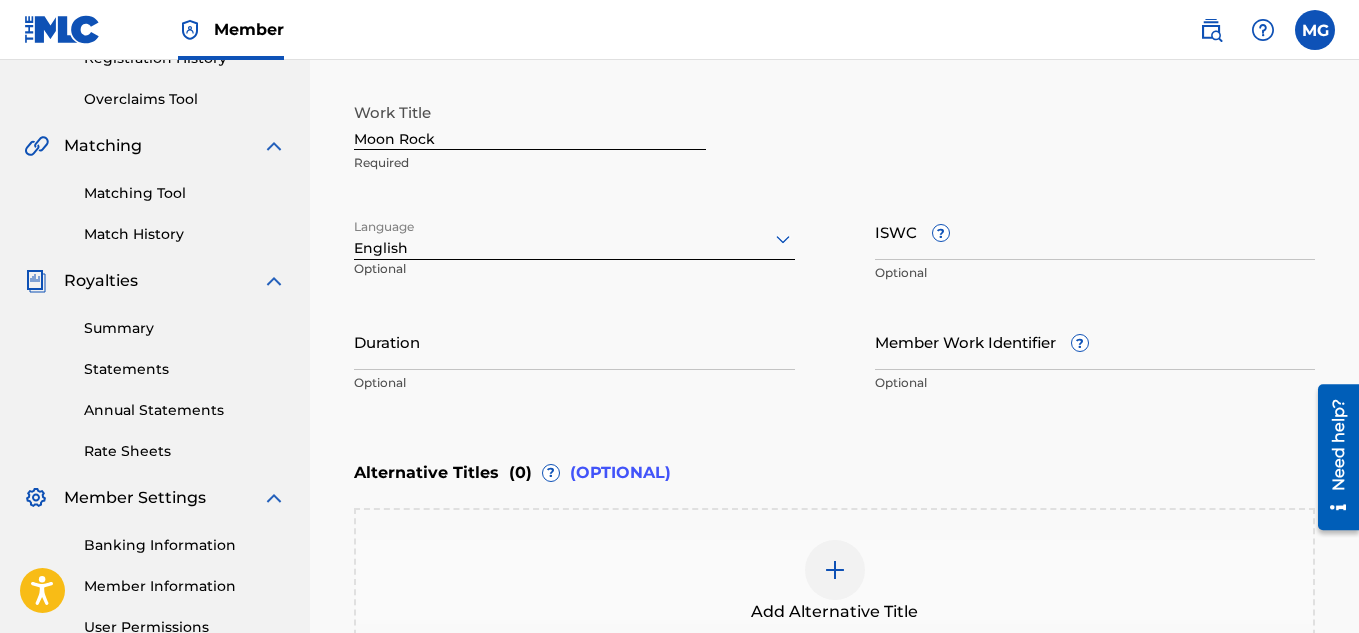 click on "Enter Work Details Enter work details for  ‘ Moon Rock ’  below. Work Title   Moon Rock Required Language option English, selected. English Optional ISWC   ? Optional Duration   Optional Member Work Identifier   ? Optional" at bounding box center (834, 209) 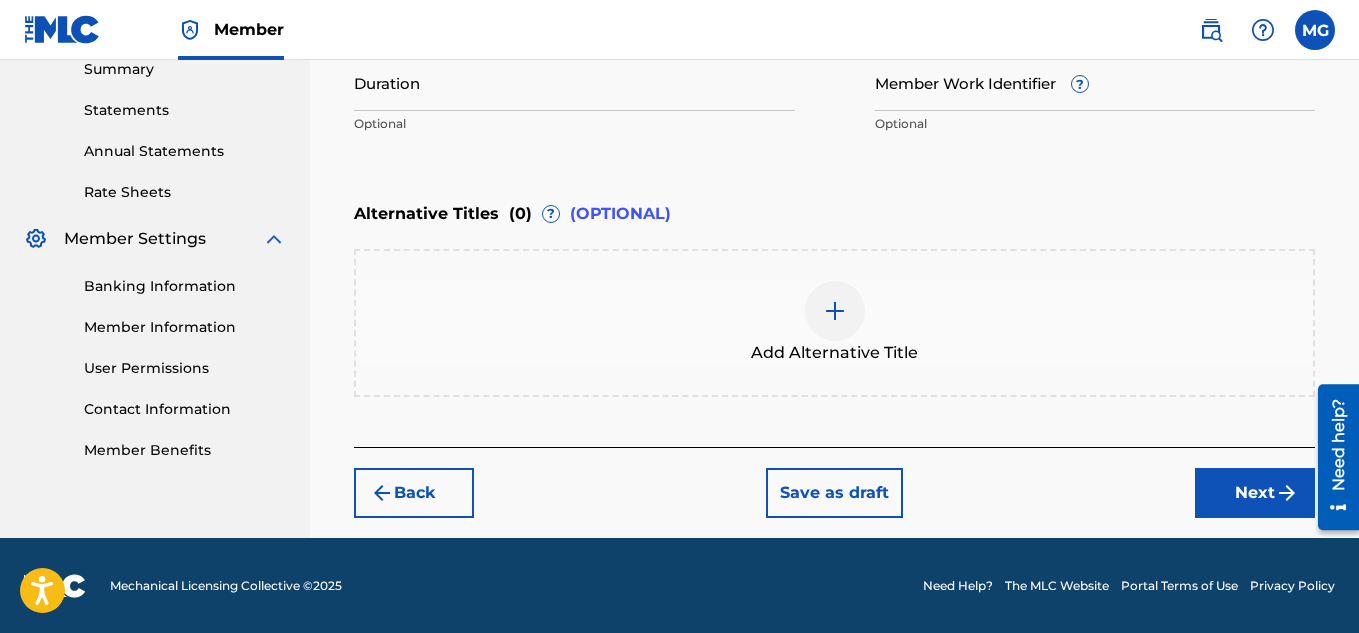 scroll, scrollTop: 660, scrollLeft: 0, axis: vertical 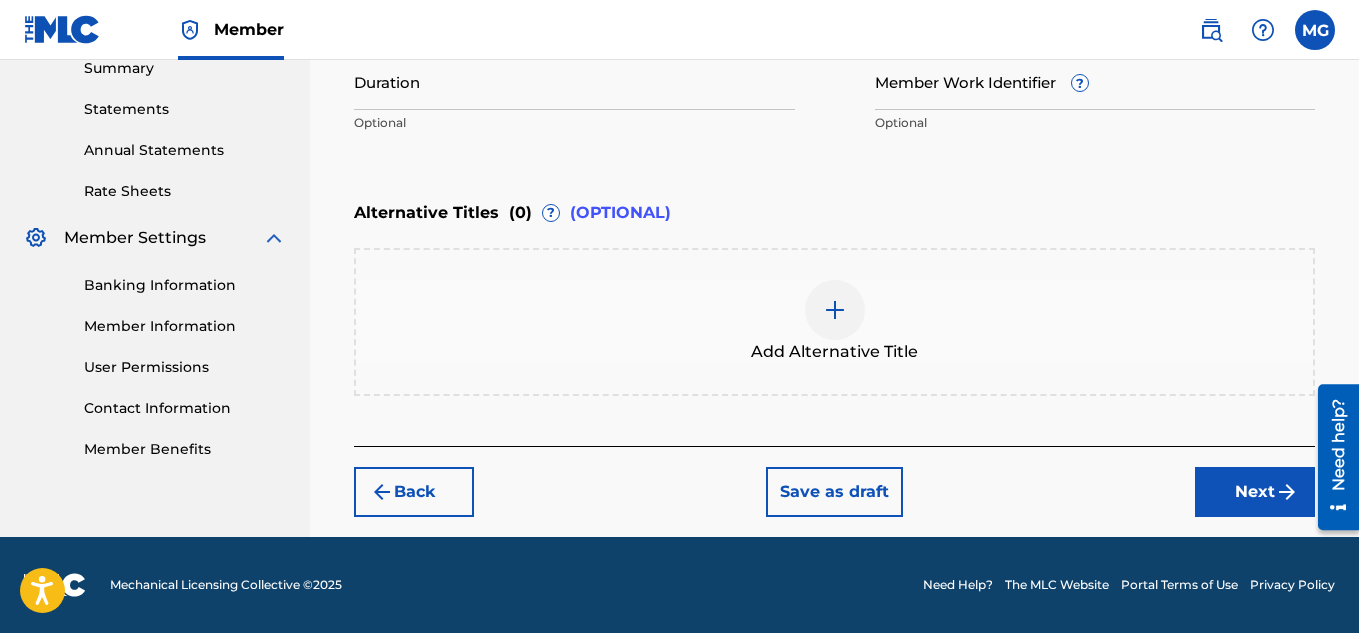 click on "Next" at bounding box center [1255, 492] 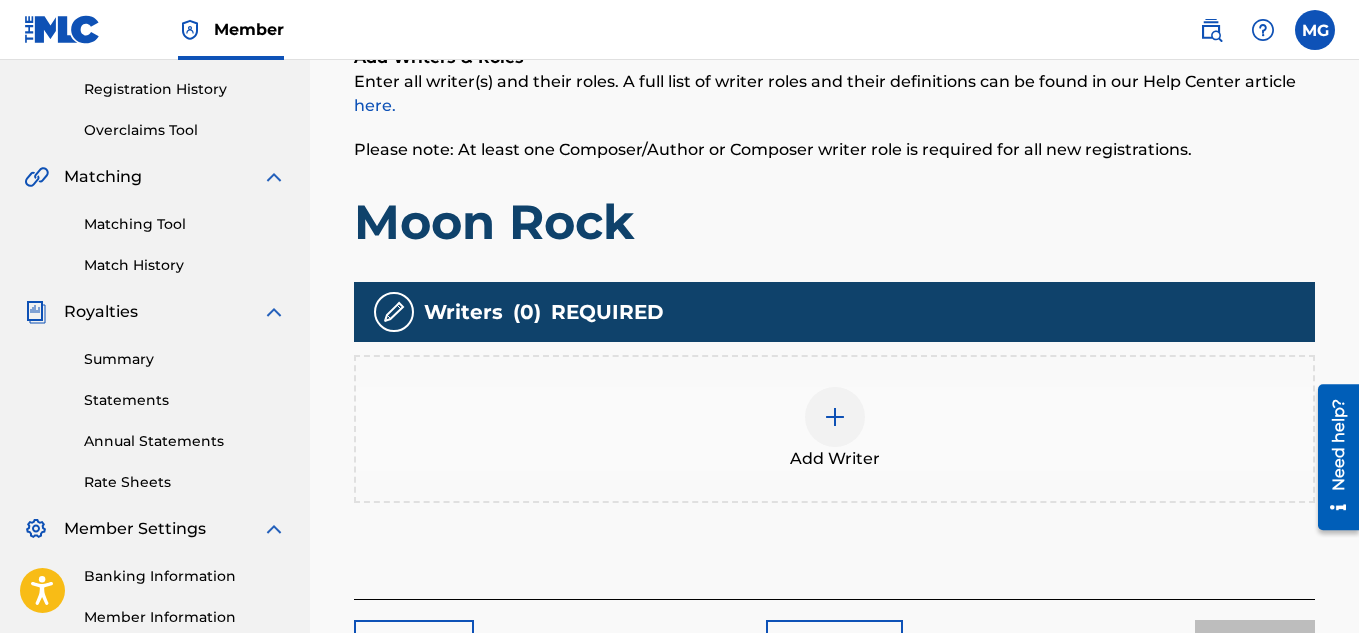 scroll, scrollTop: 370, scrollLeft: 0, axis: vertical 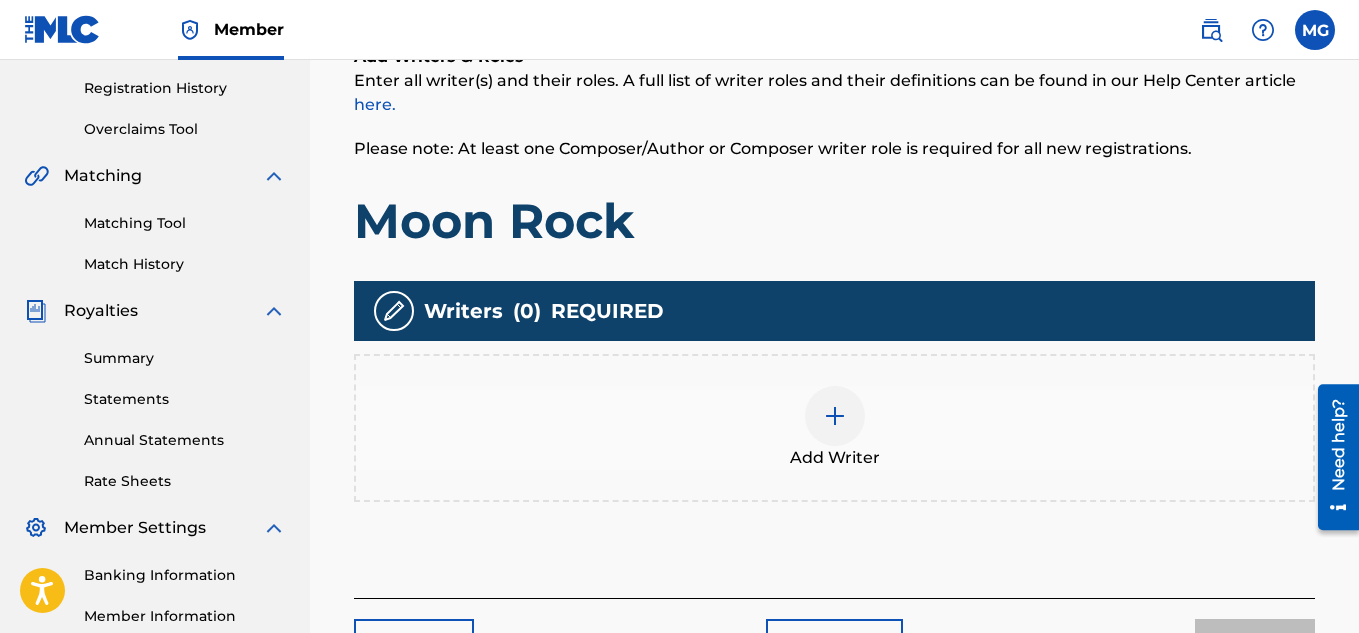 click at bounding box center [835, 416] 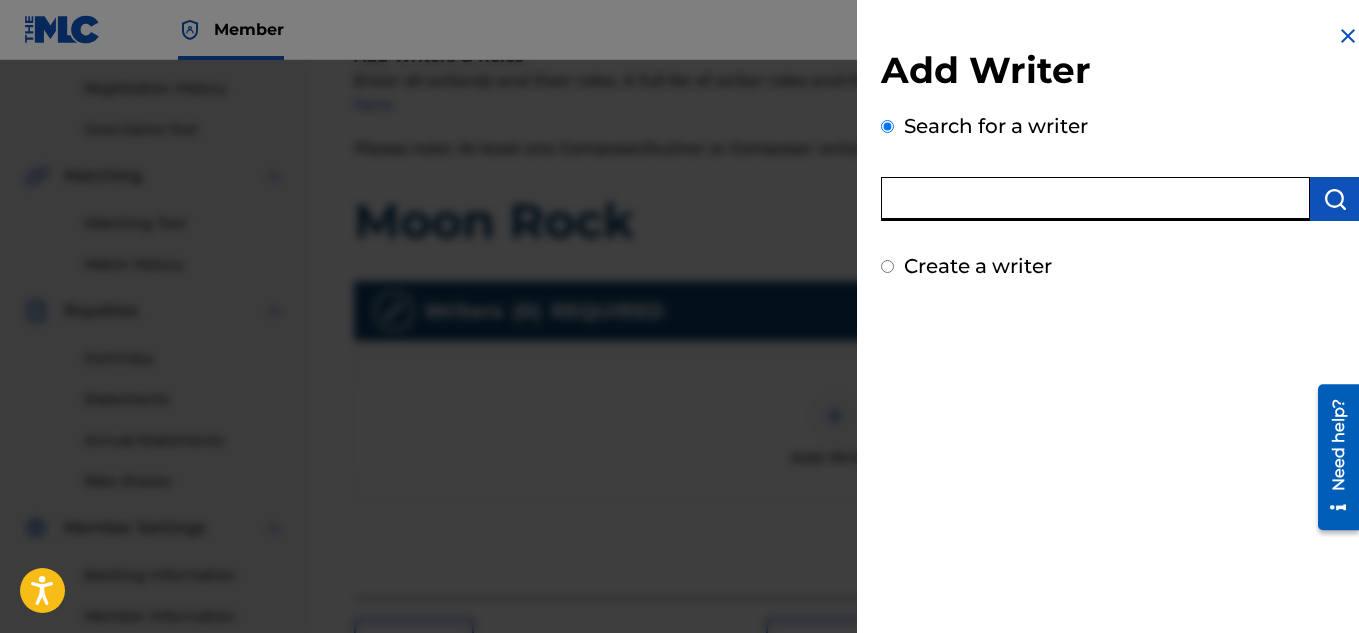 click at bounding box center [1095, 199] 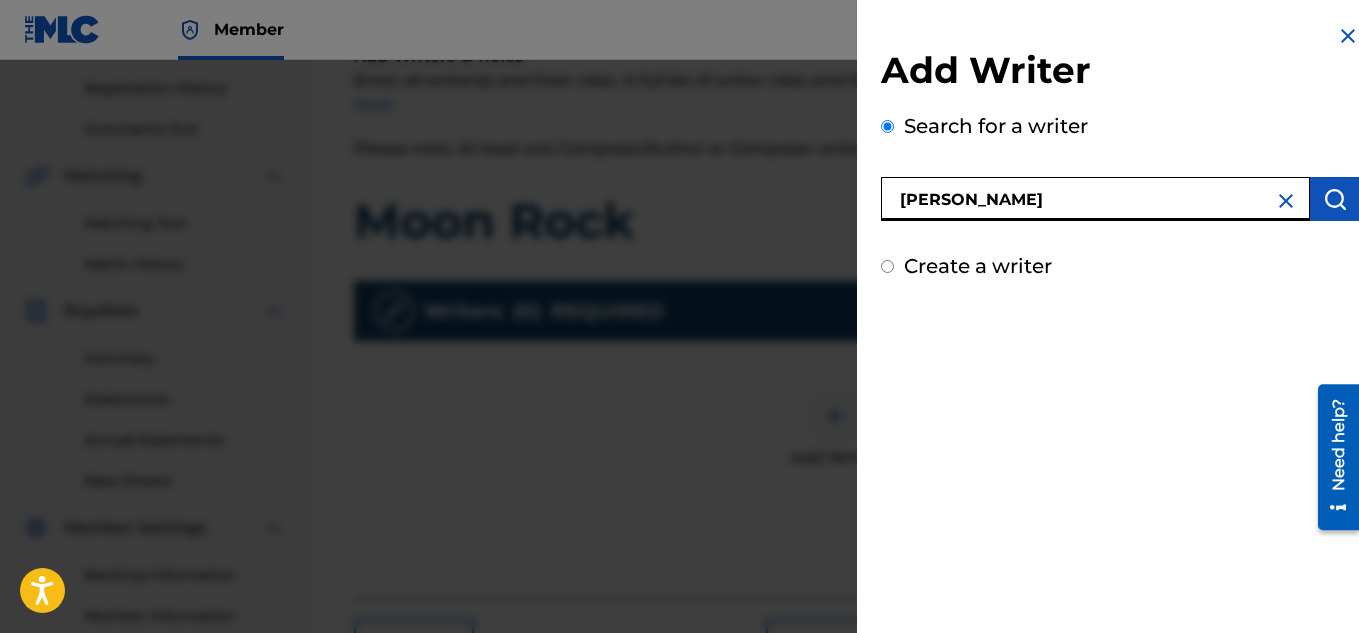 type on "[PERSON_NAME]" 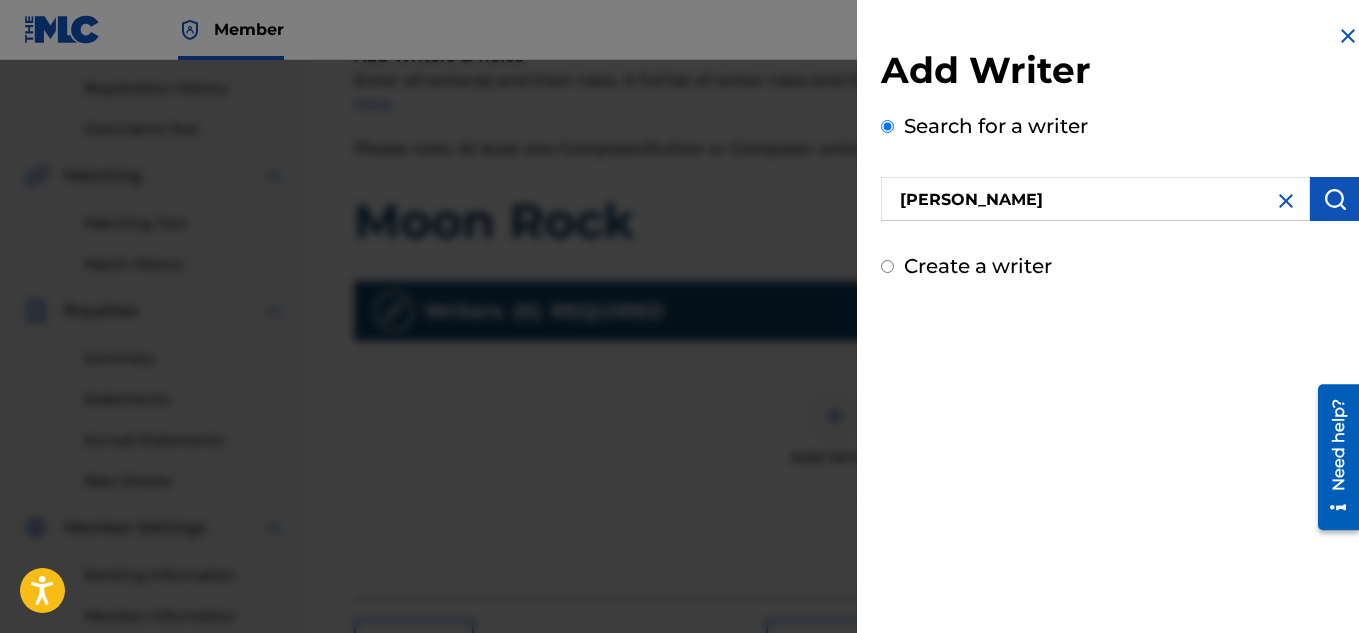 click at bounding box center [1335, 199] 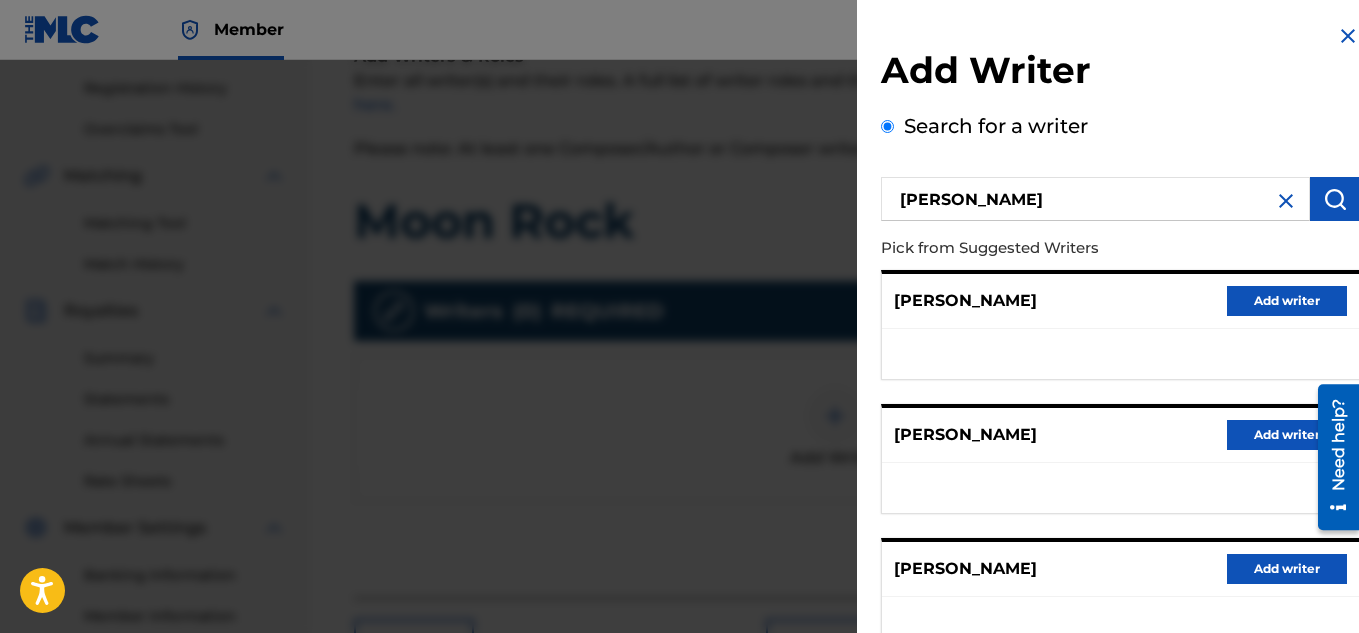 type 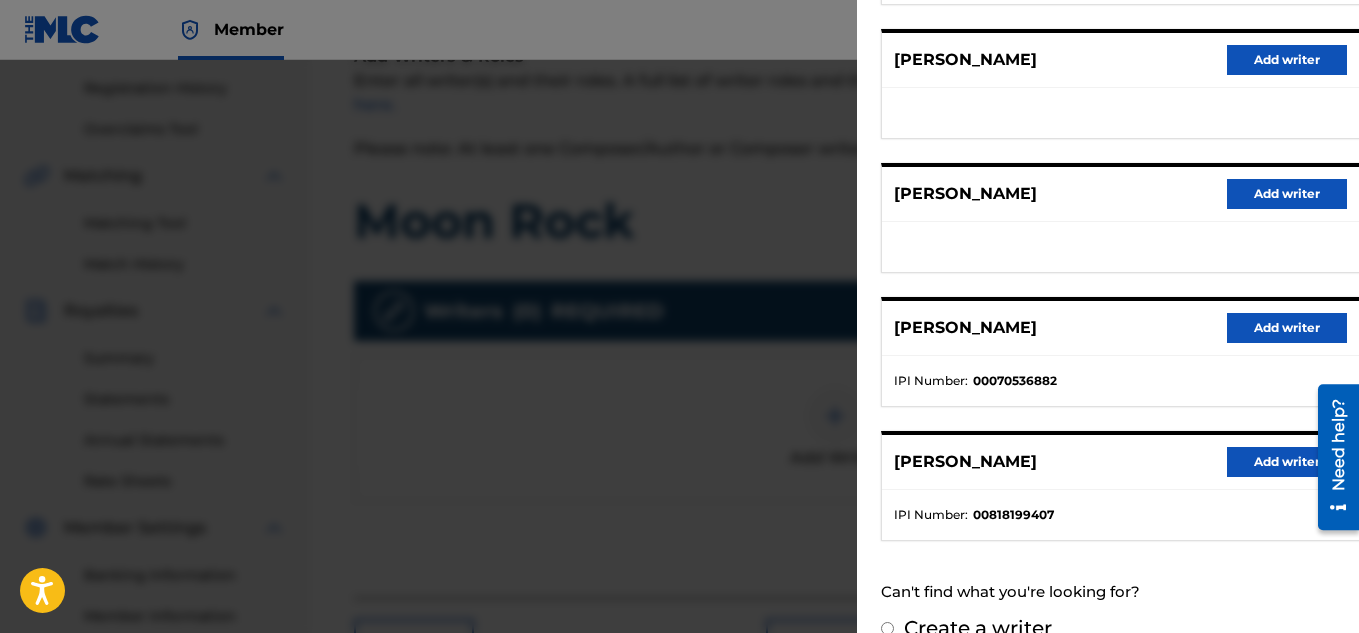 scroll, scrollTop: 400, scrollLeft: 0, axis: vertical 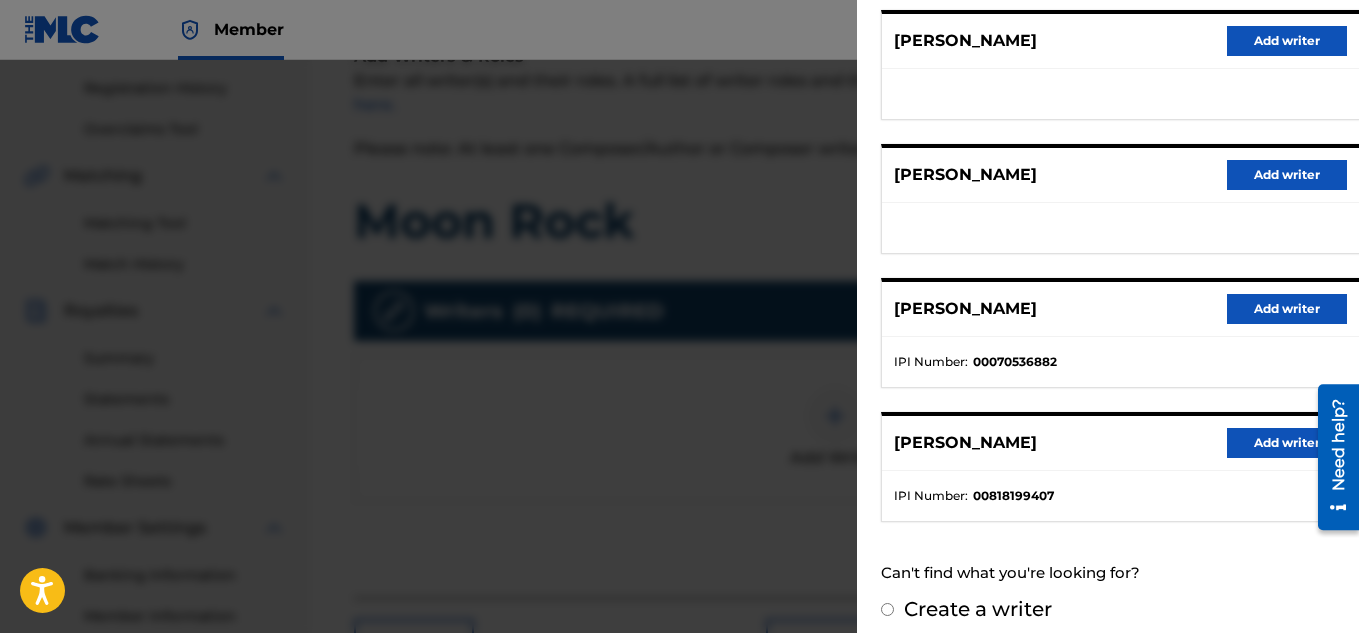 click on "Add writer" at bounding box center [1287, 443] 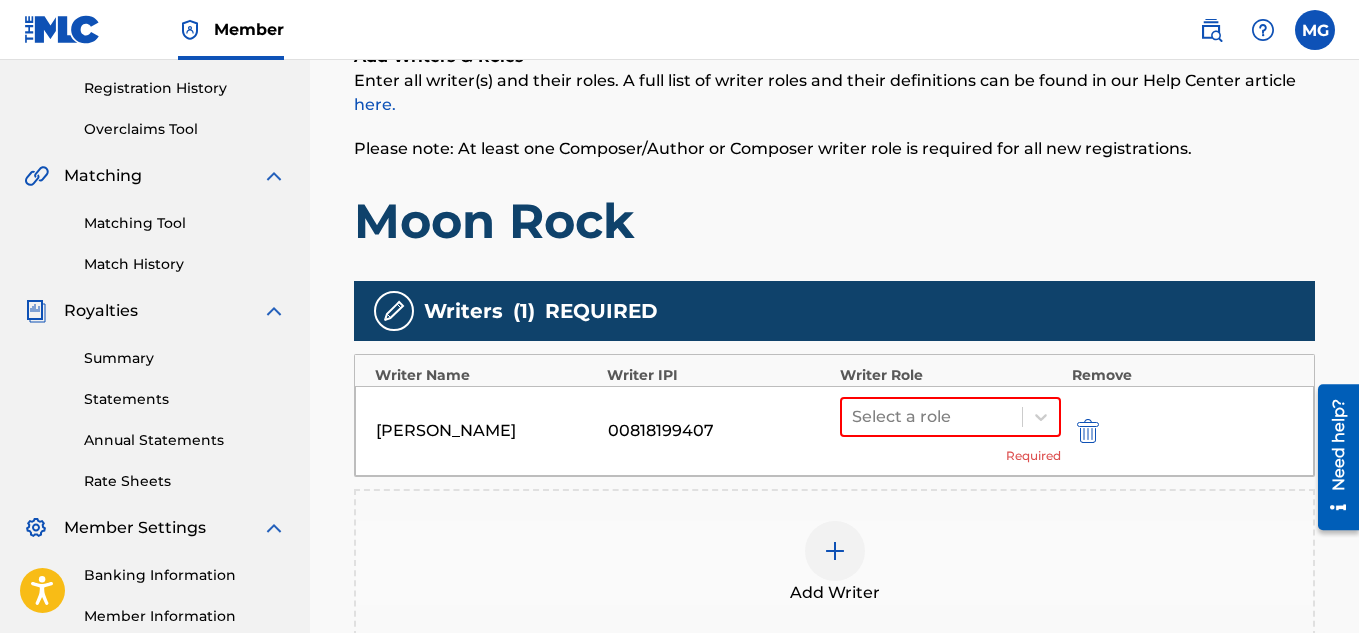 click on "[PERSON_NAME] 00818199407 Select a role Required" at bounding box center [834, 431] 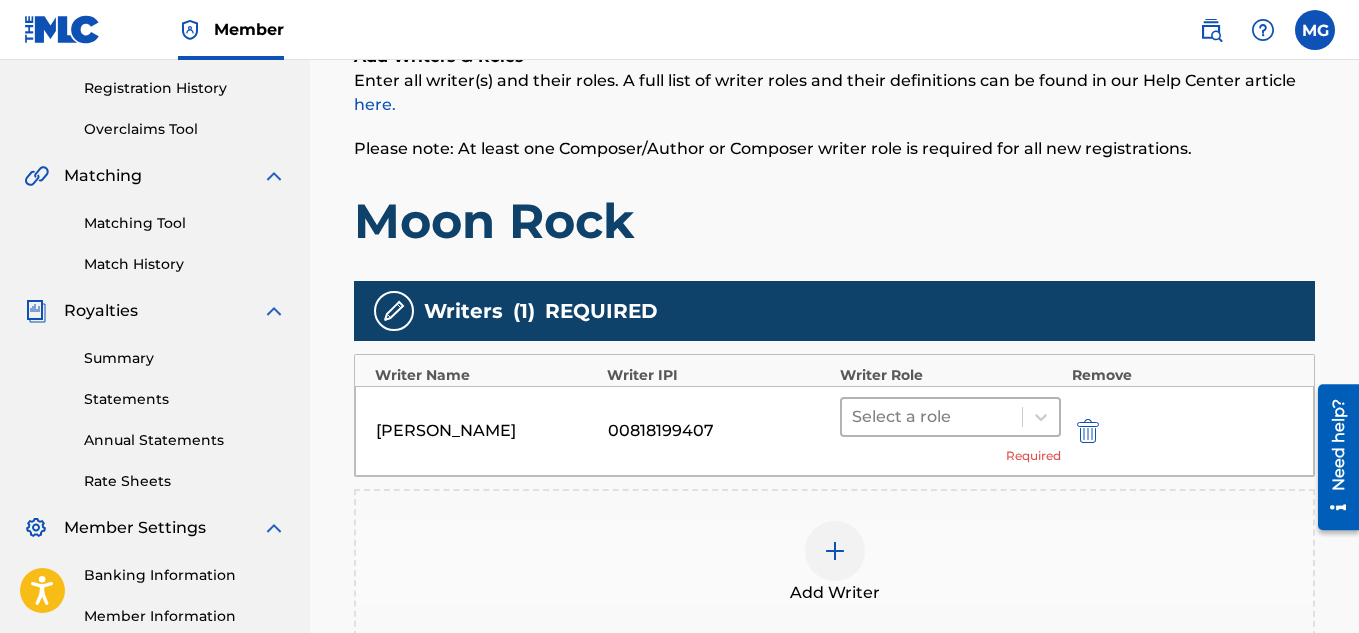 click at bounding box center (932, 417) 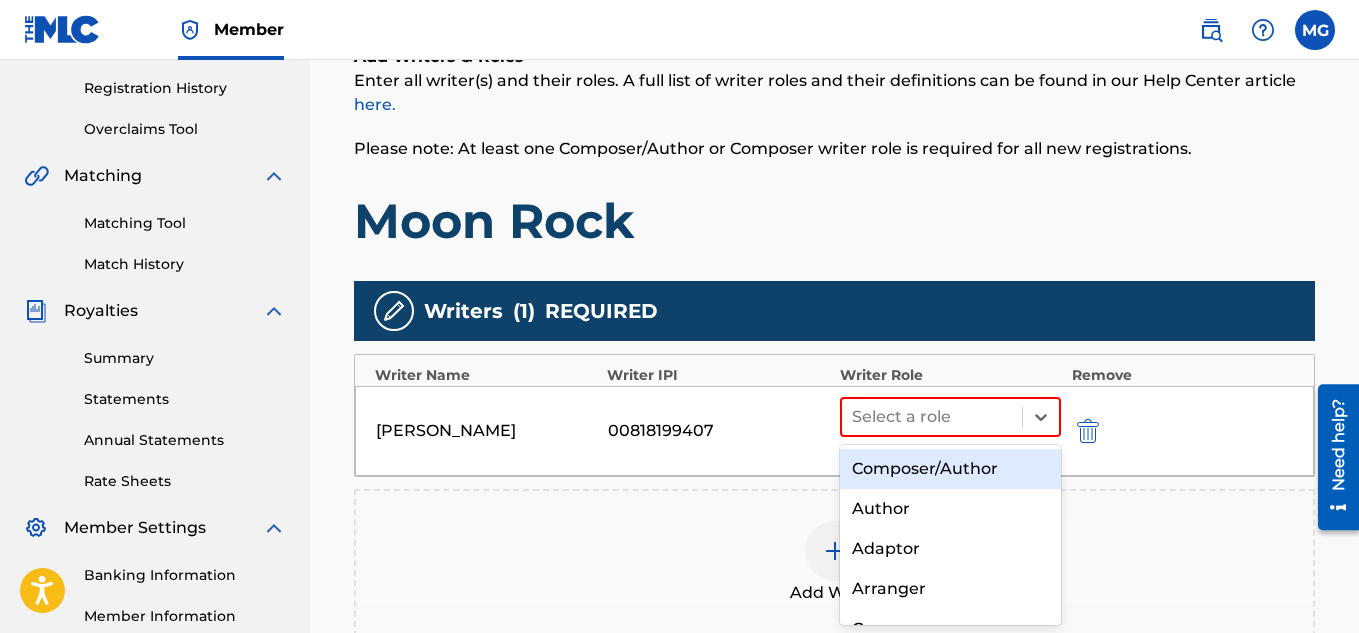 click on "Composer/Author" at bounding box center (951, 469) 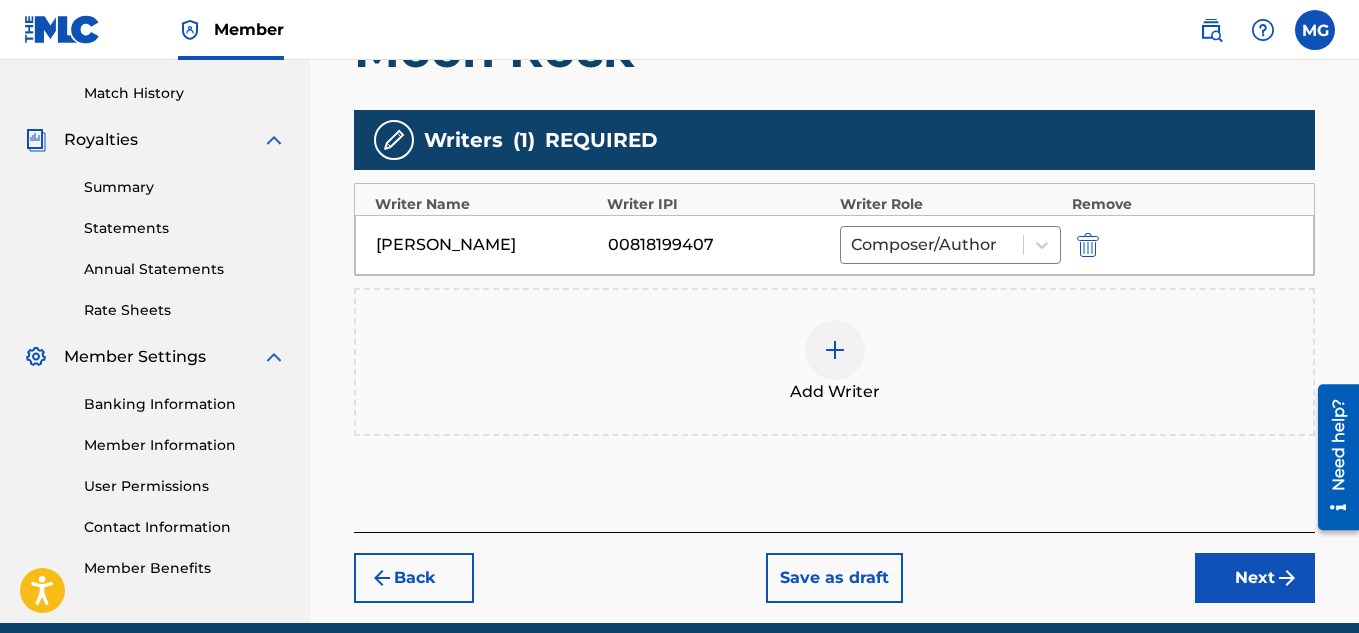 scroll, scrollTop: 570, scrollLeft: 0, axis: vertical 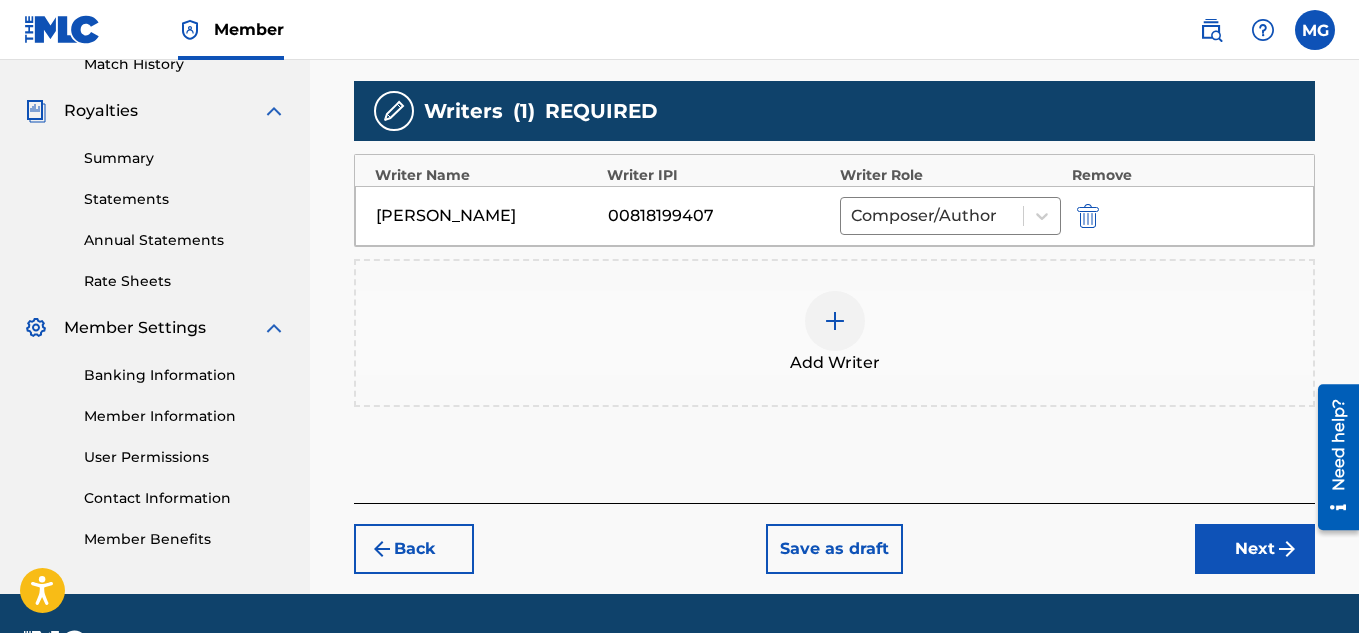 click on "Next" at bounding box center (1255, 549) 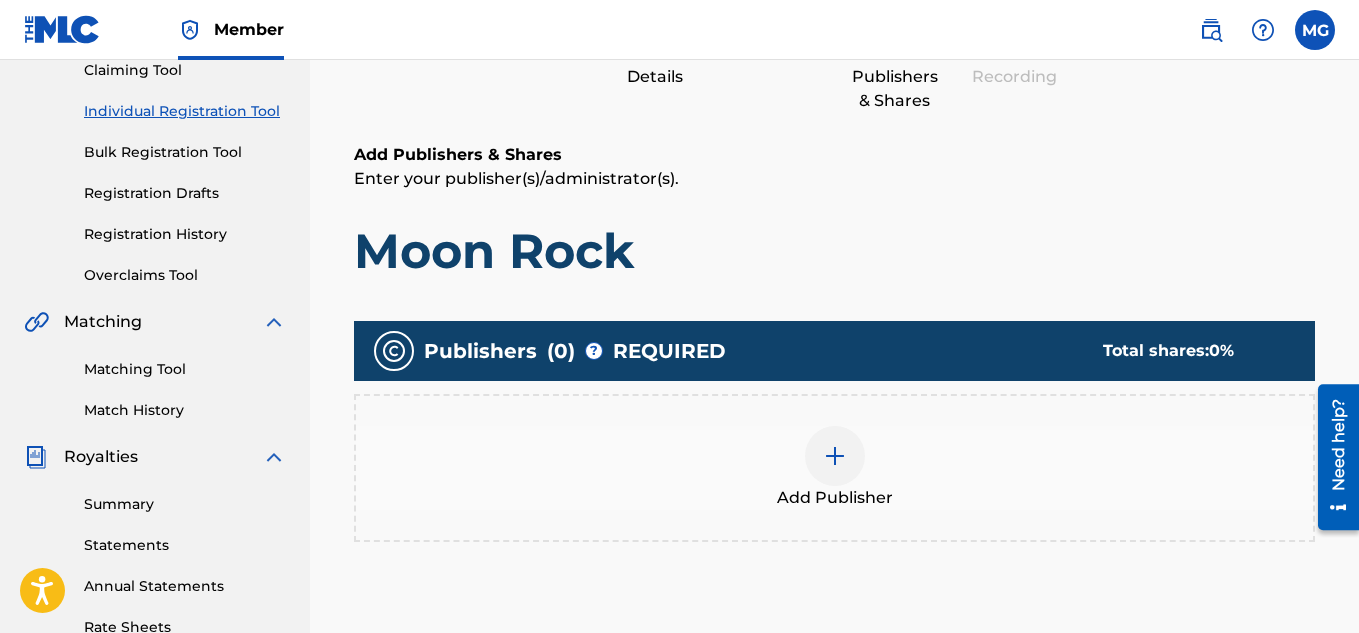 scroll, scrollTop: 250, scrollLeft: 0, axis: vertical 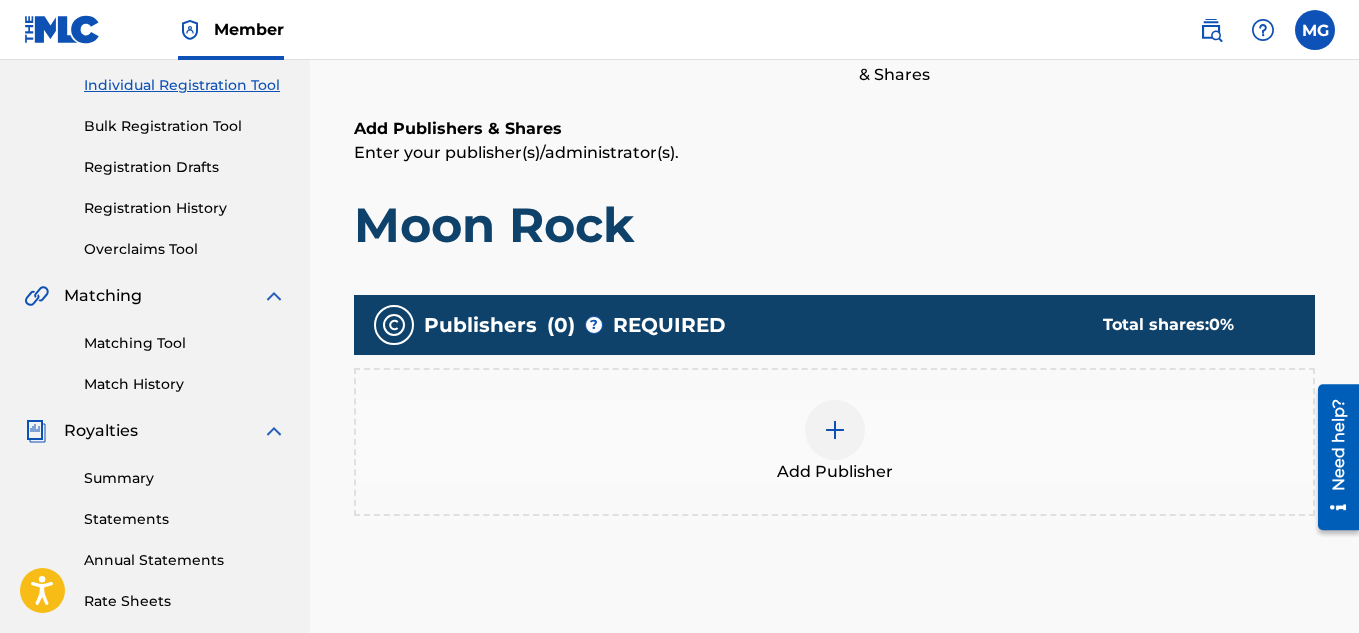 click at bounding box center [835, 430] 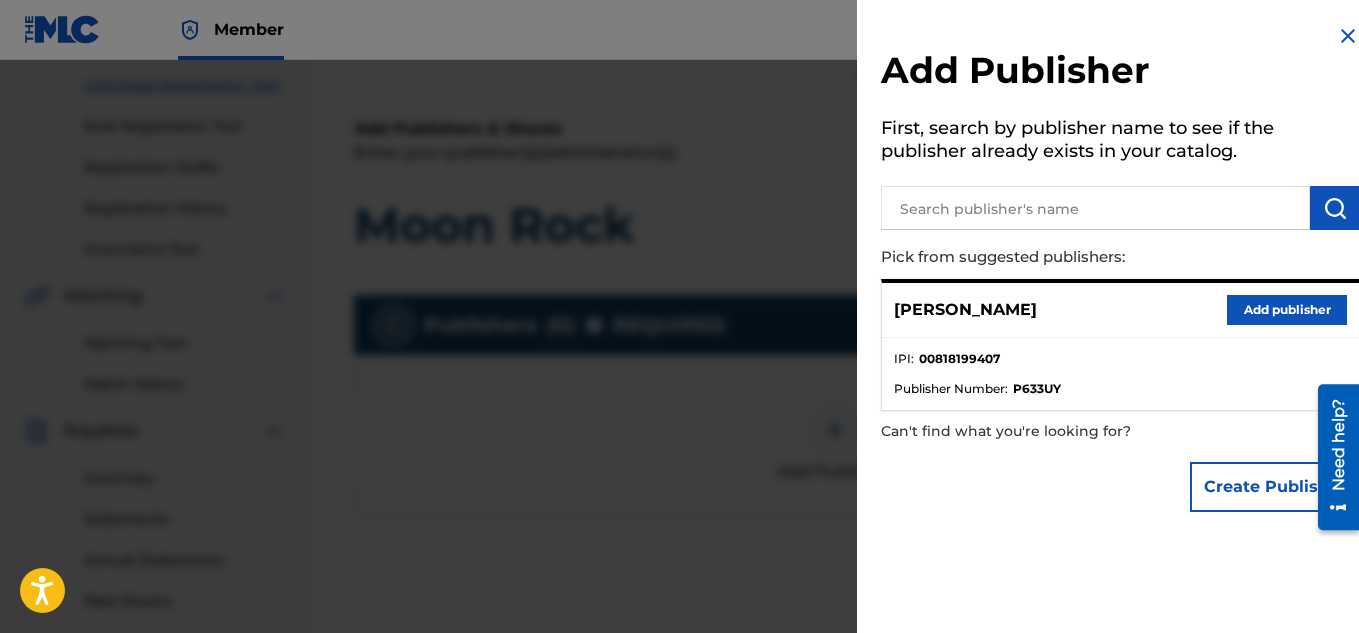 click on "Add publisher" at bounding box center (1287, 310) 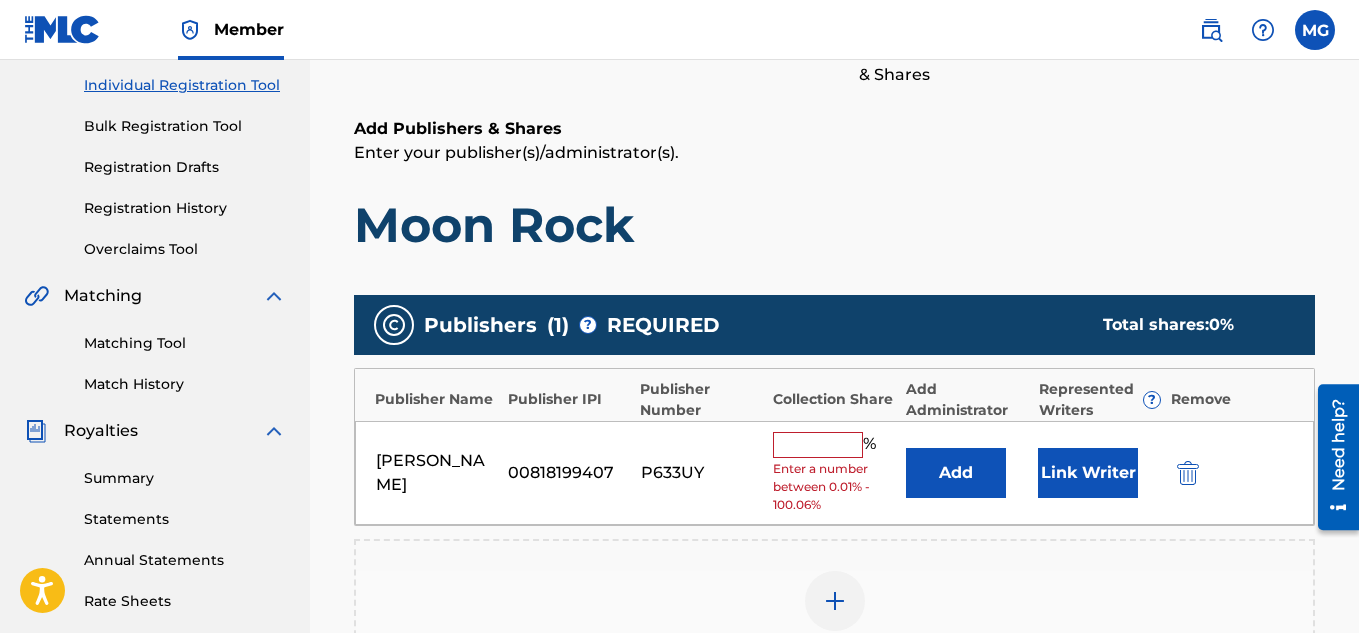 click at bounding box center [818, 445] 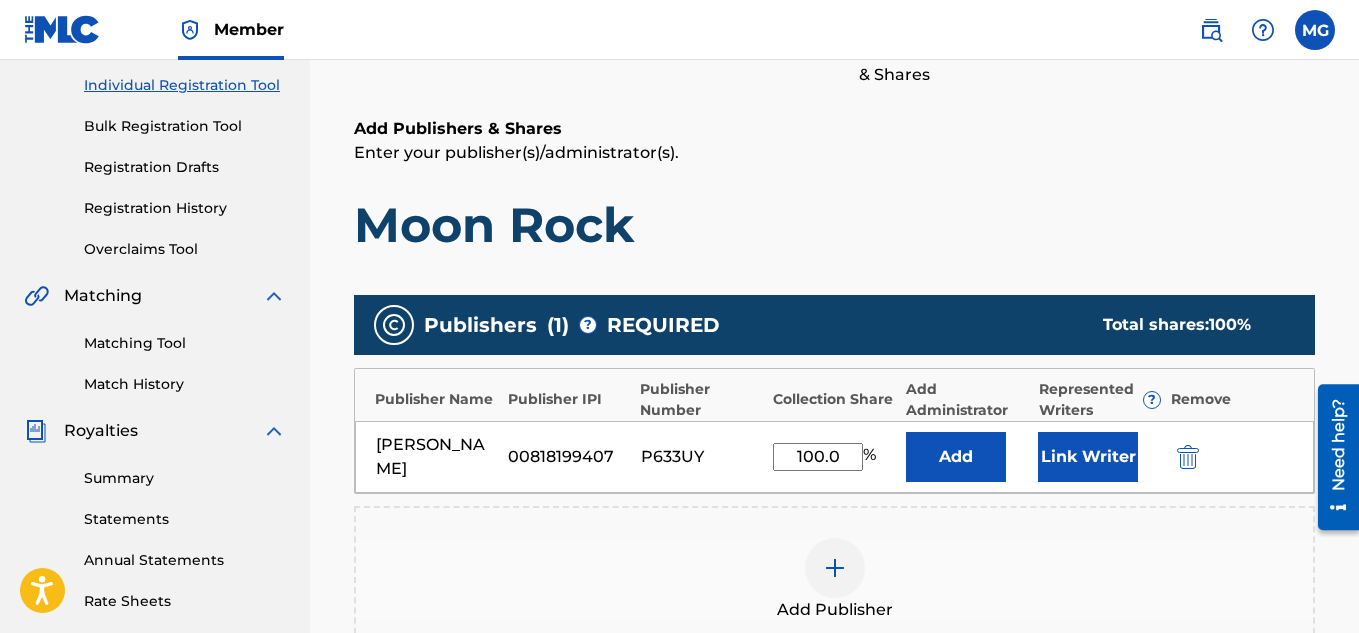 type on "100" 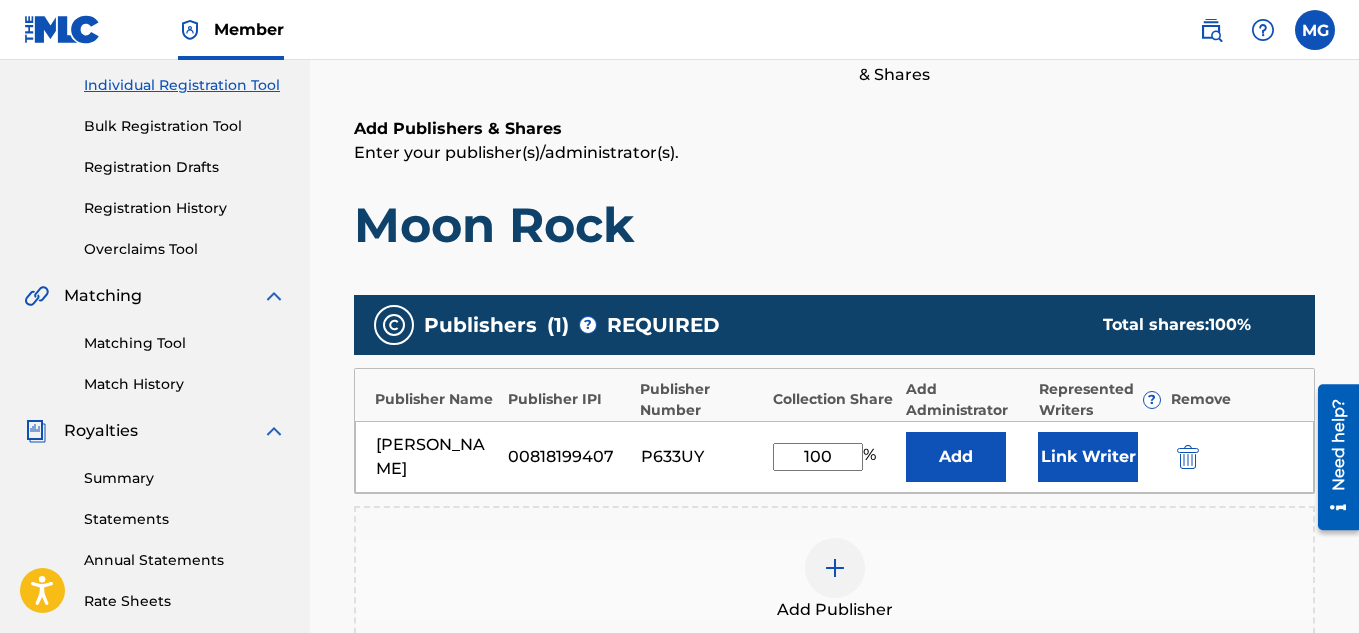 click on "Add Publisher" at bounding box center [834, 580] 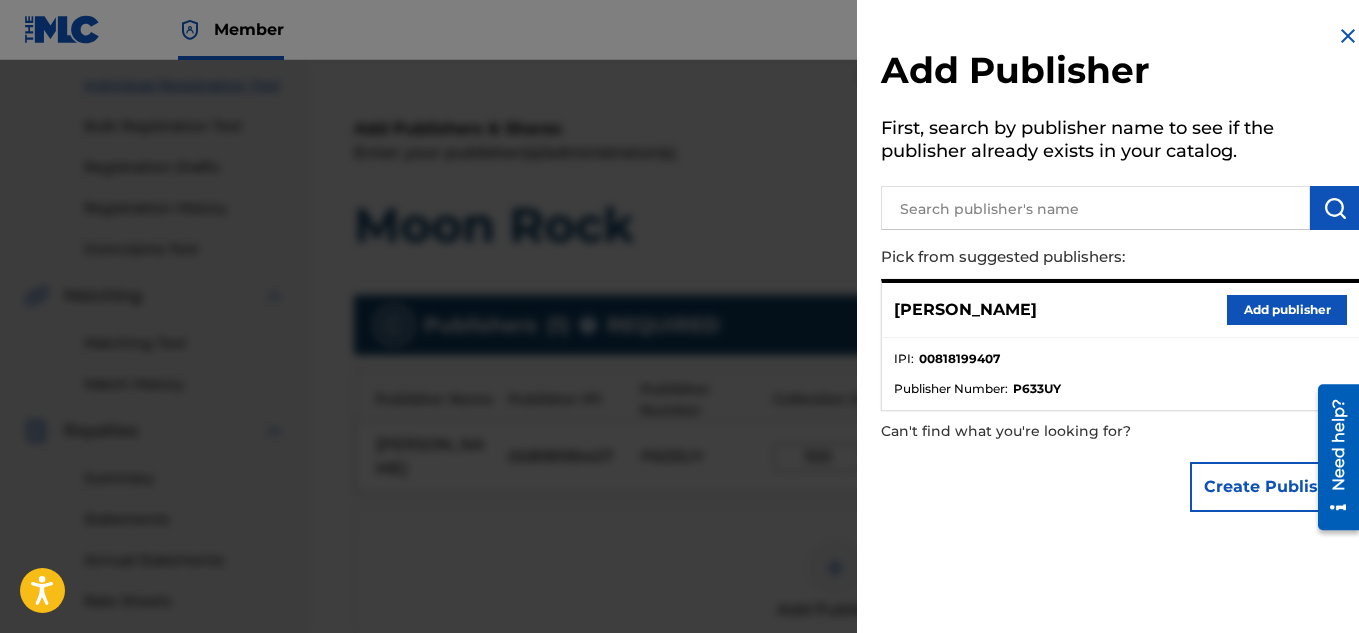 click at bounding box center [1348, 36] 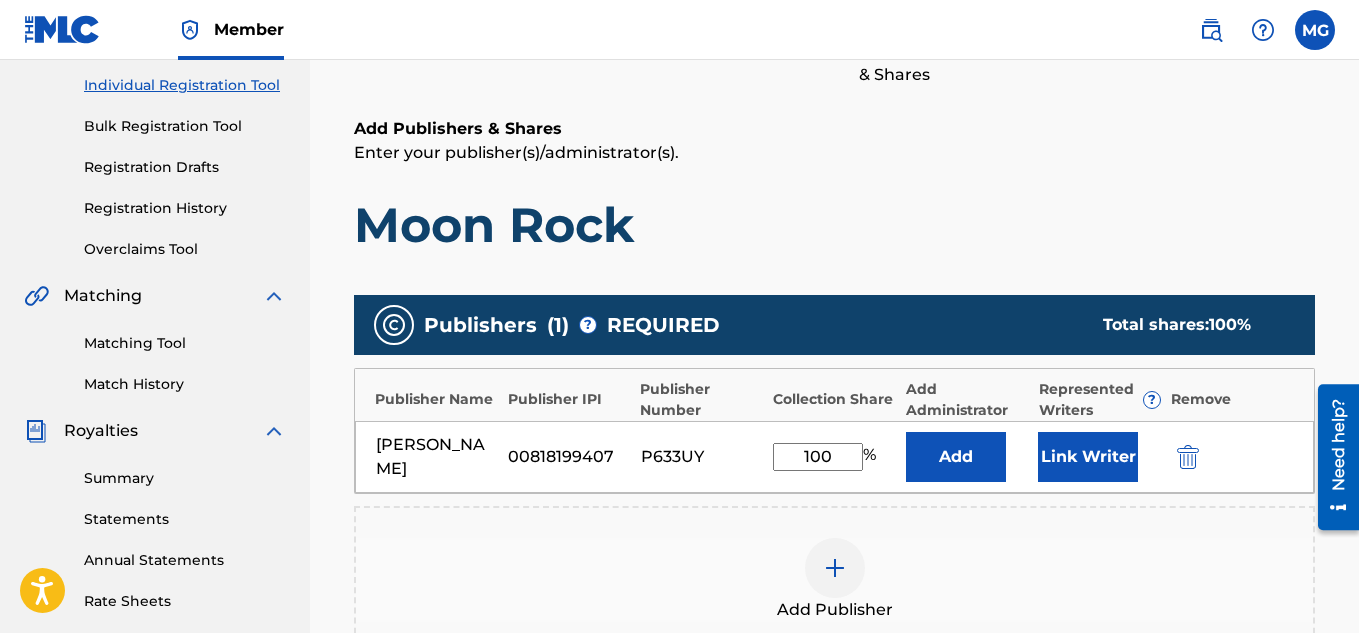 click on "Moon Rock" at bounding box center (834, 225) 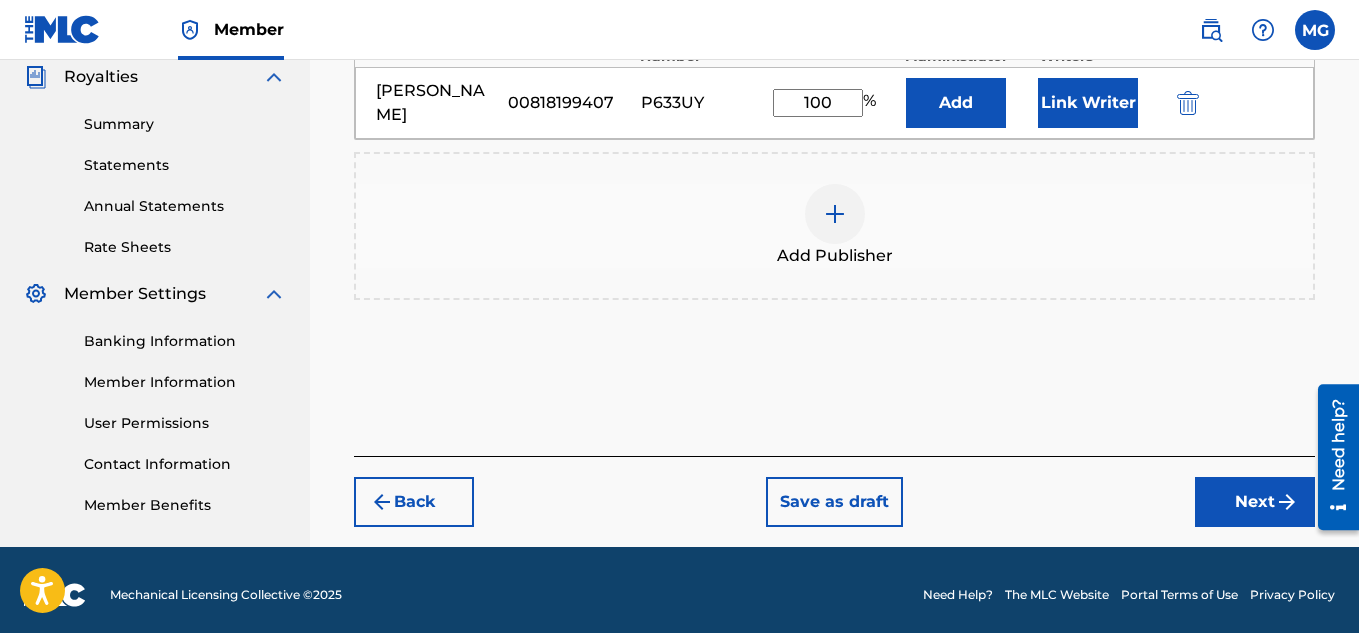 scroll, scrollTop: 610, scrollLeft: 0, axis: vertical 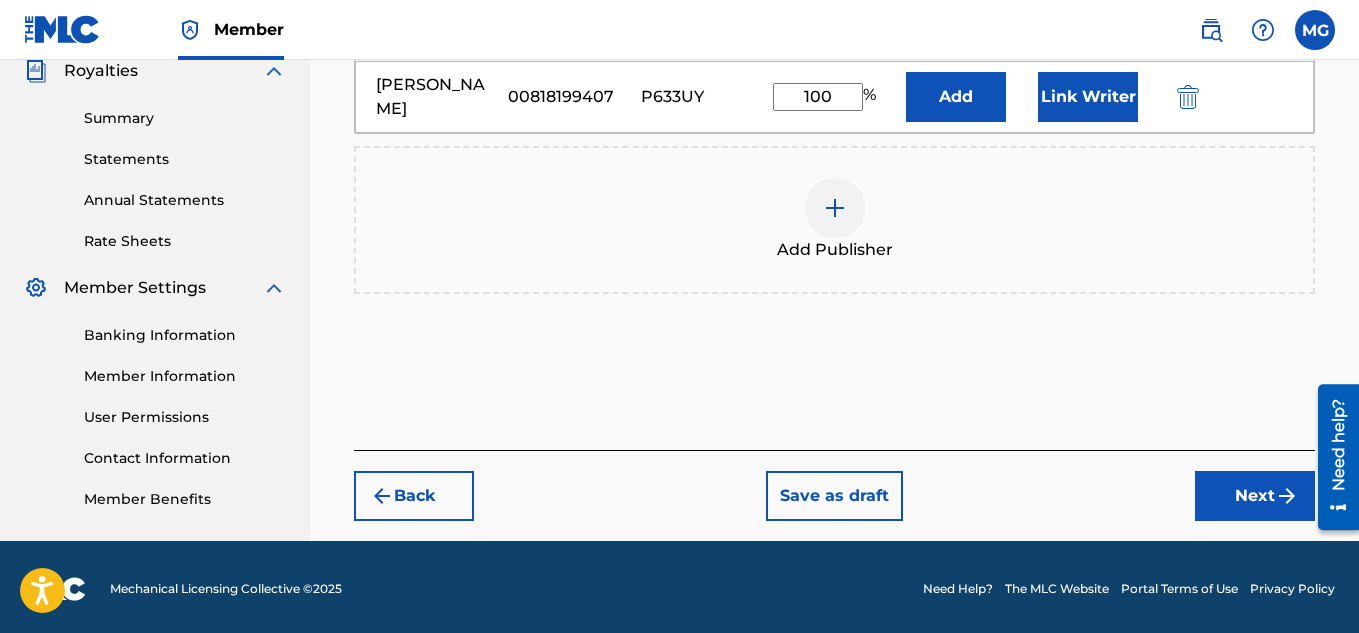 click on "Next" at bounding box center [1255, 496] 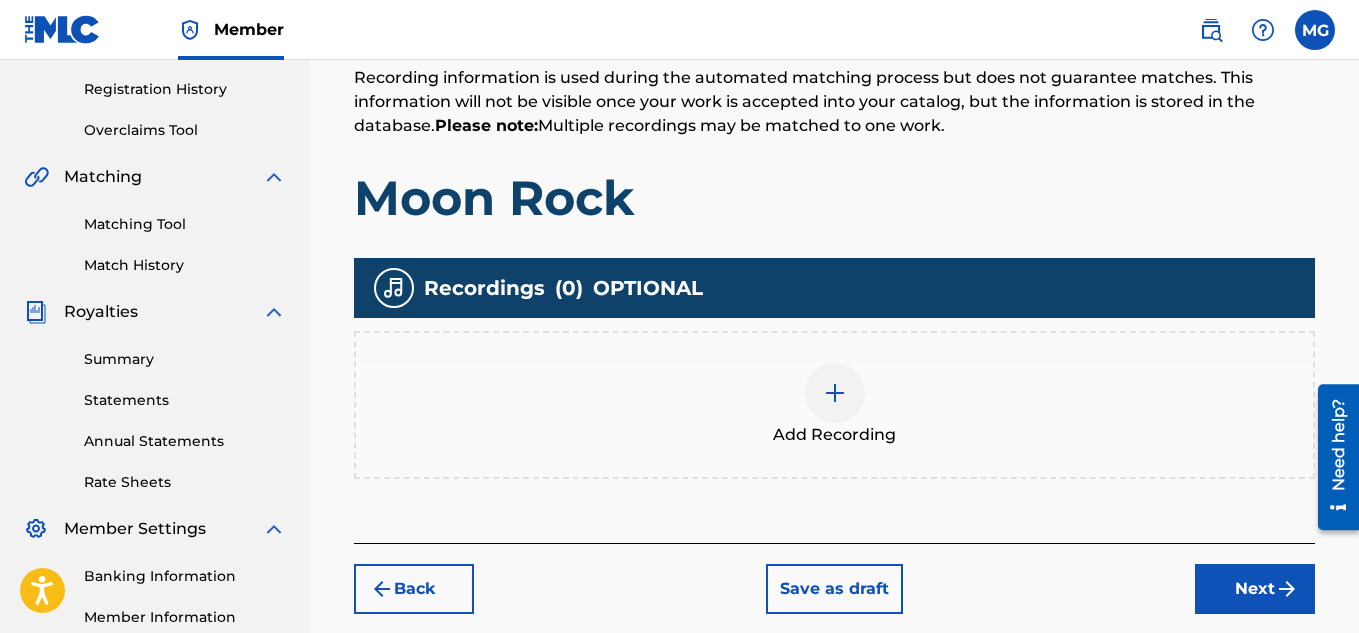scroll, scrollTop: 370, scrollLeft: 0, axis: vertical 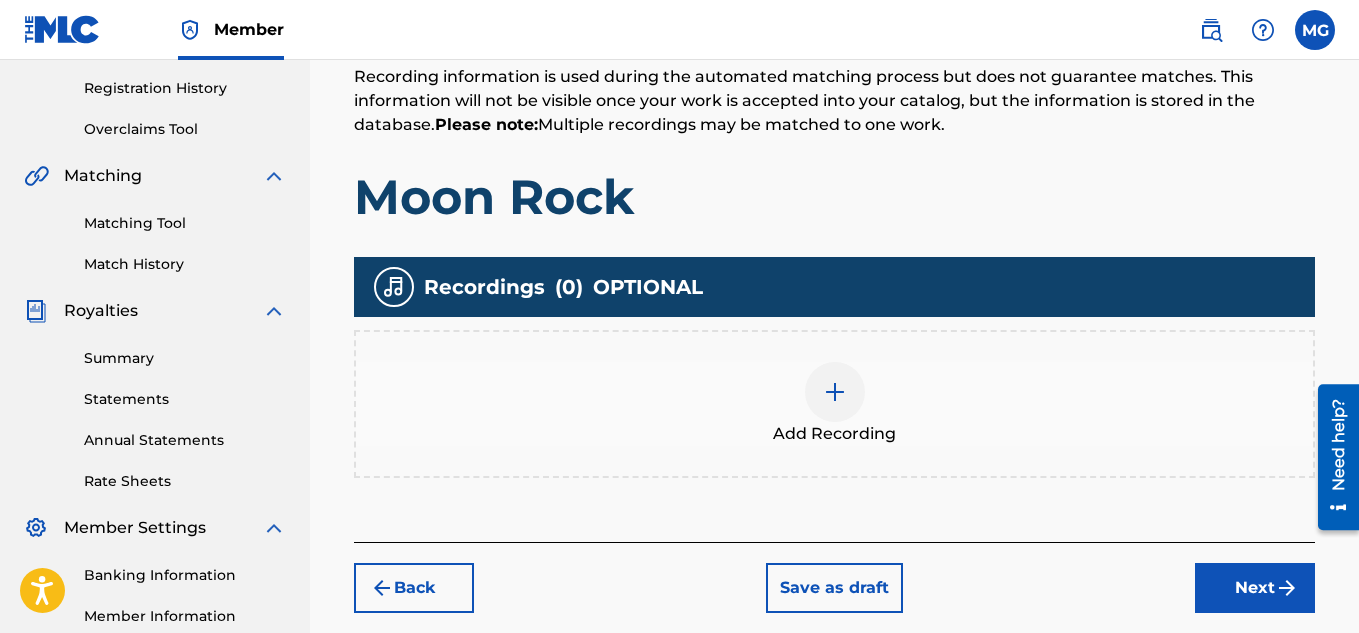 click at bounding box center [835, 392] 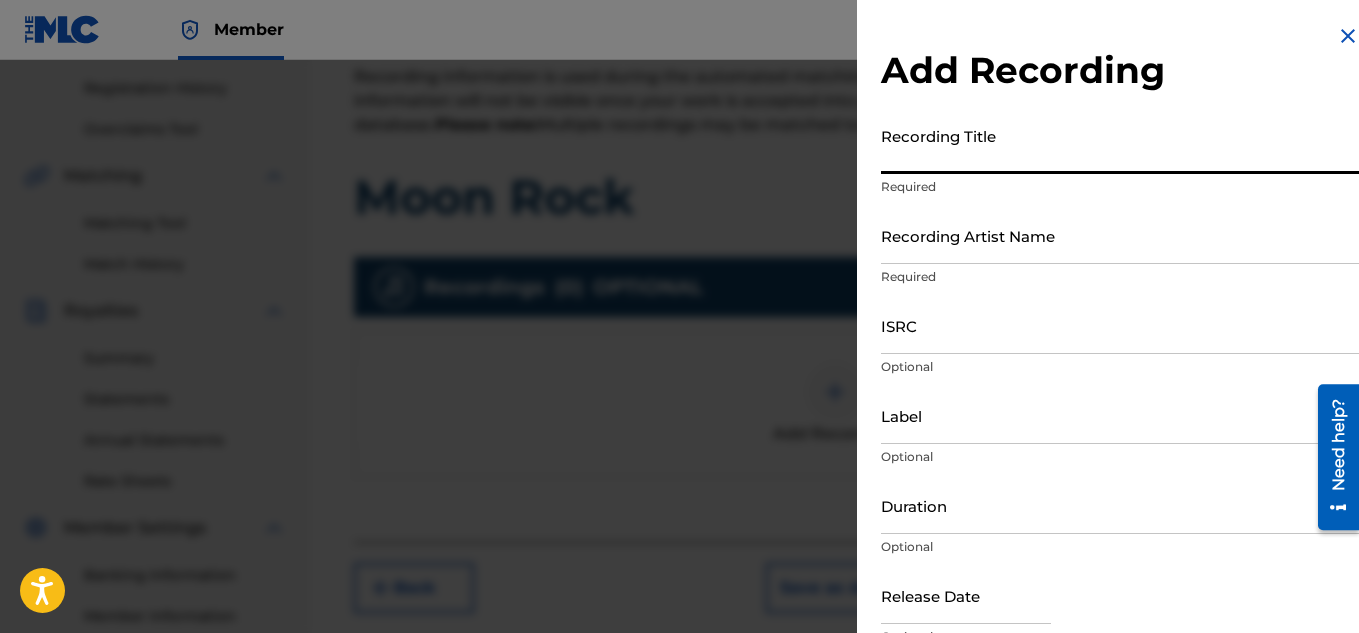 click on "Recording Title" at bounding box center (1120, 145) 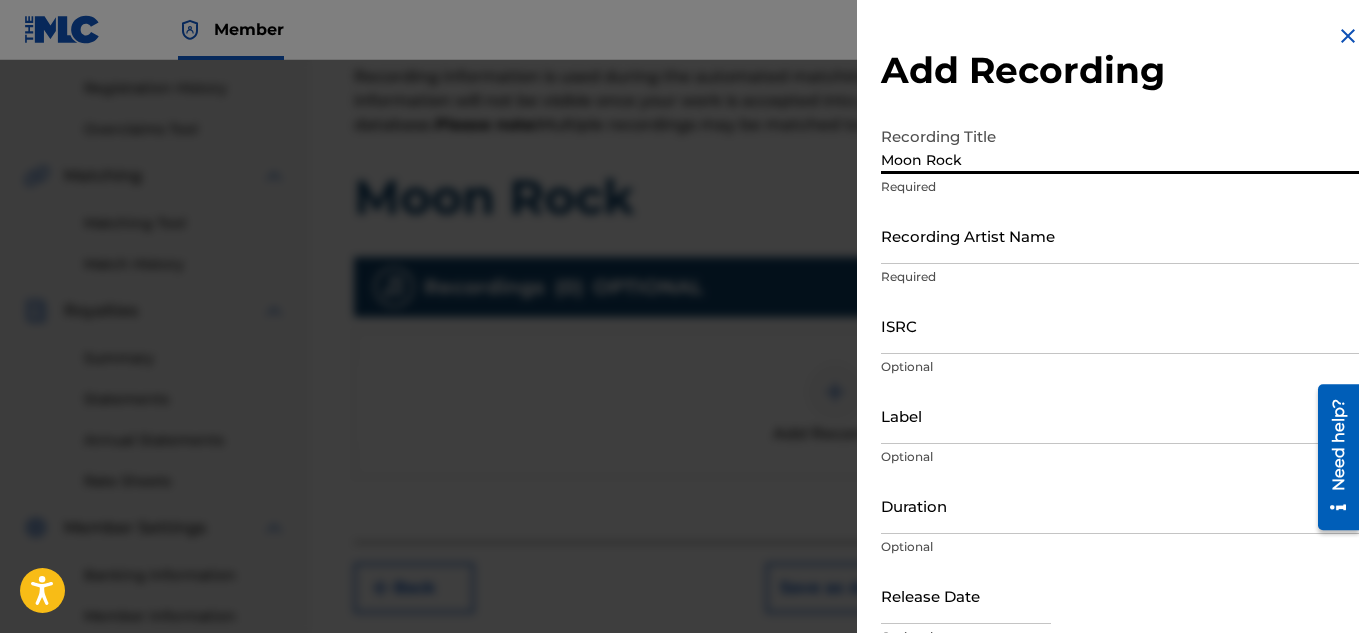 type on "Moon Rock" 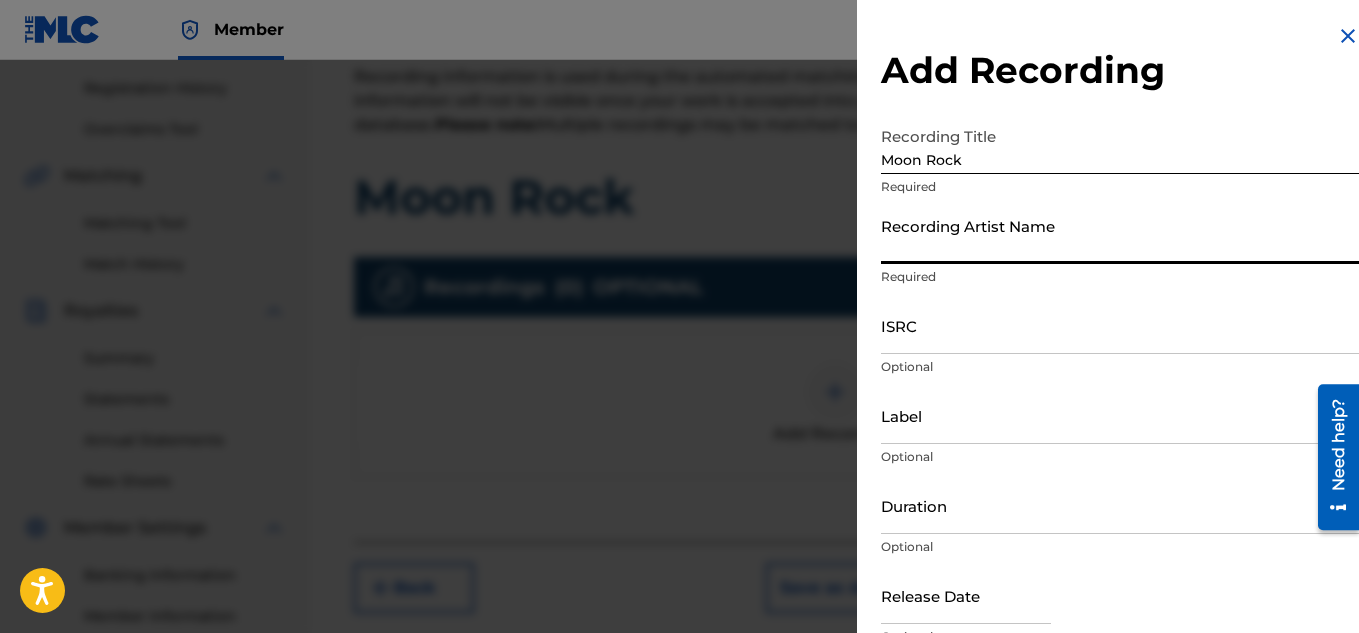 type on "Tana2koo" 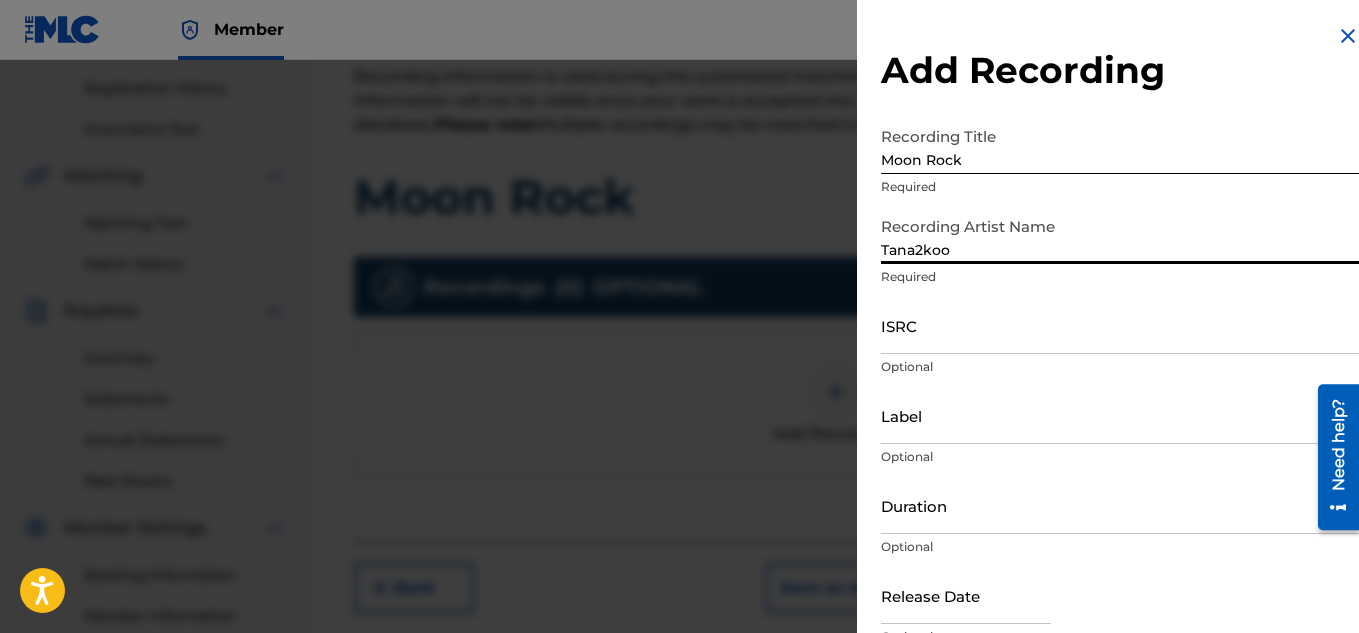 click on "ISRC" at bounding box center [1120, 325] 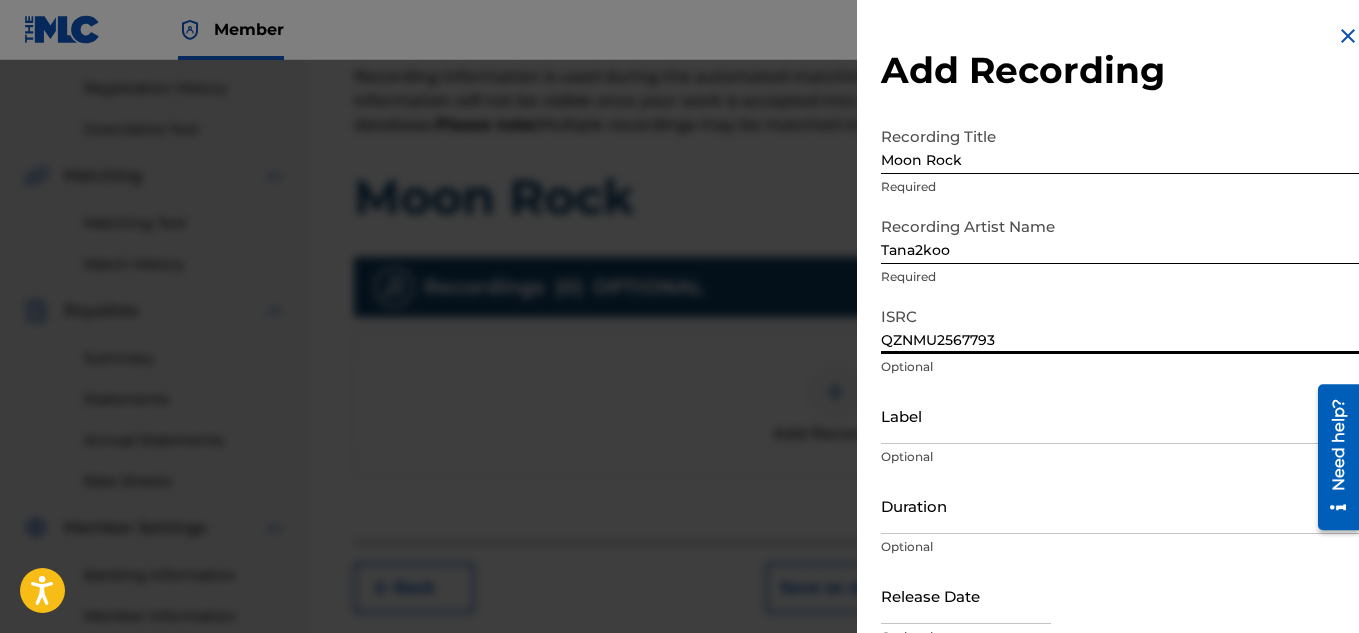 type on "QZNMU2567793" 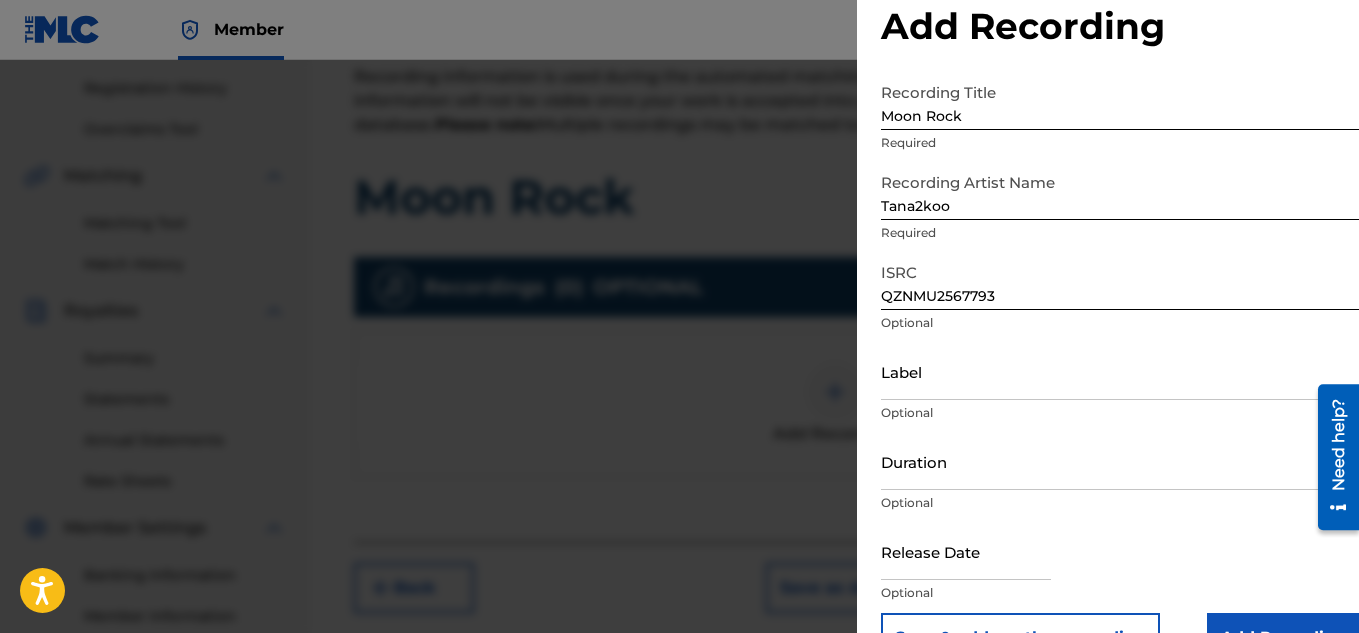 scroll, scrollTop: 92, scrollLeft: 0, axis: vertical 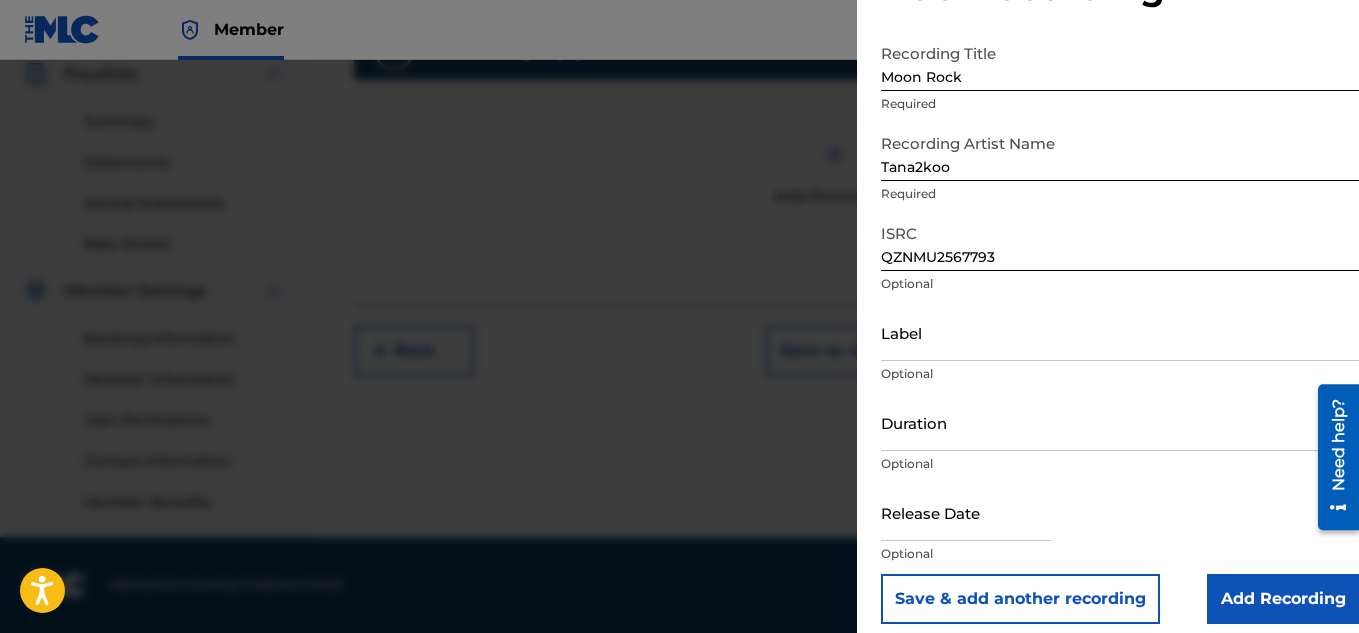 click on "Add Recording" at bounding box center [1283, 599] 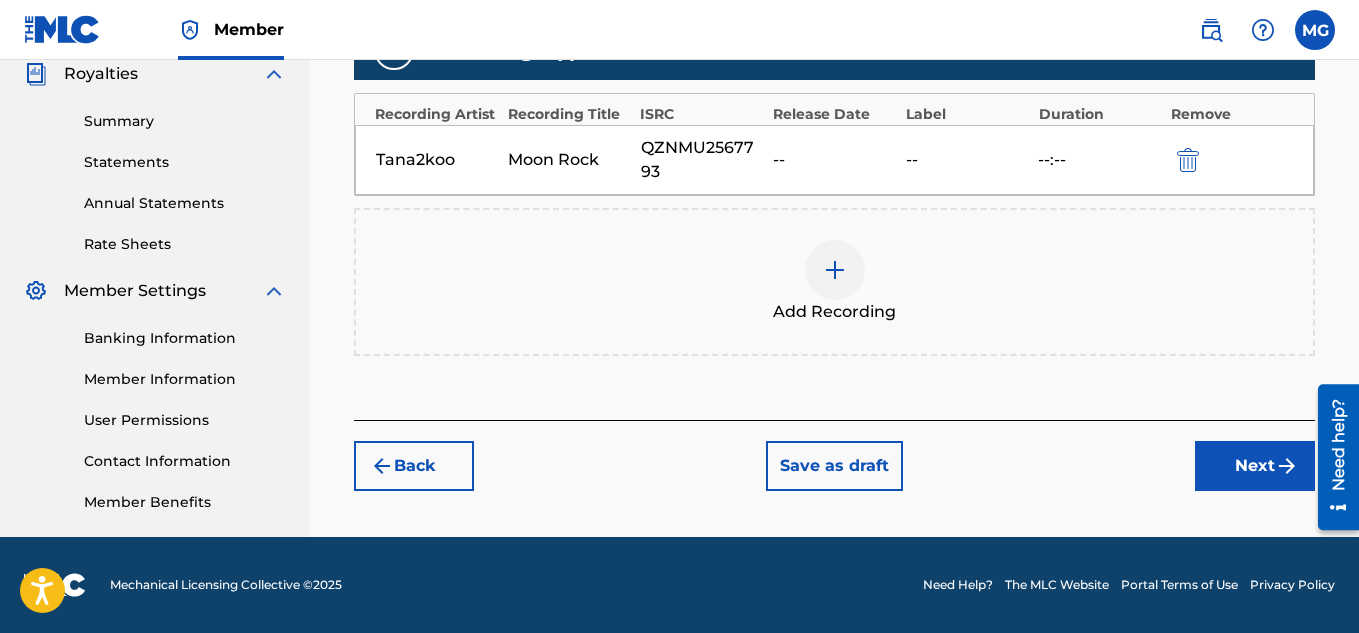 click on "Next" at bounding box center (1255, 466) 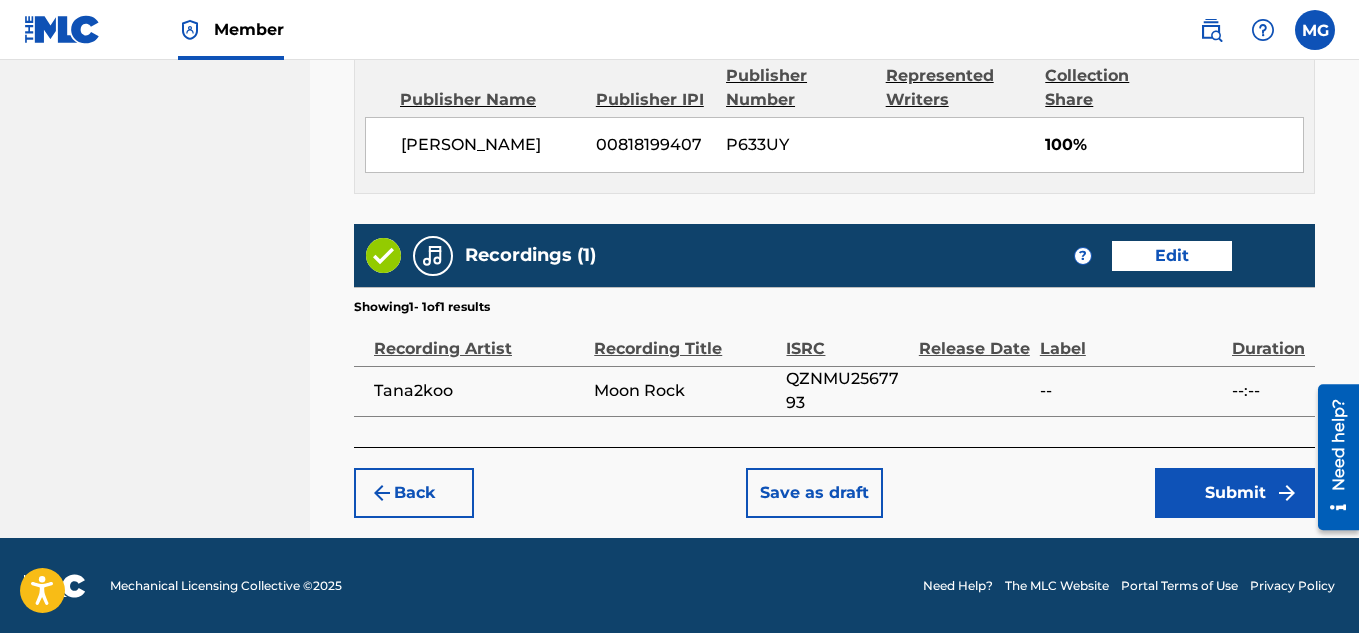 scroll, scrollTop: 1122, scrollLeft: 0, axis: vertical 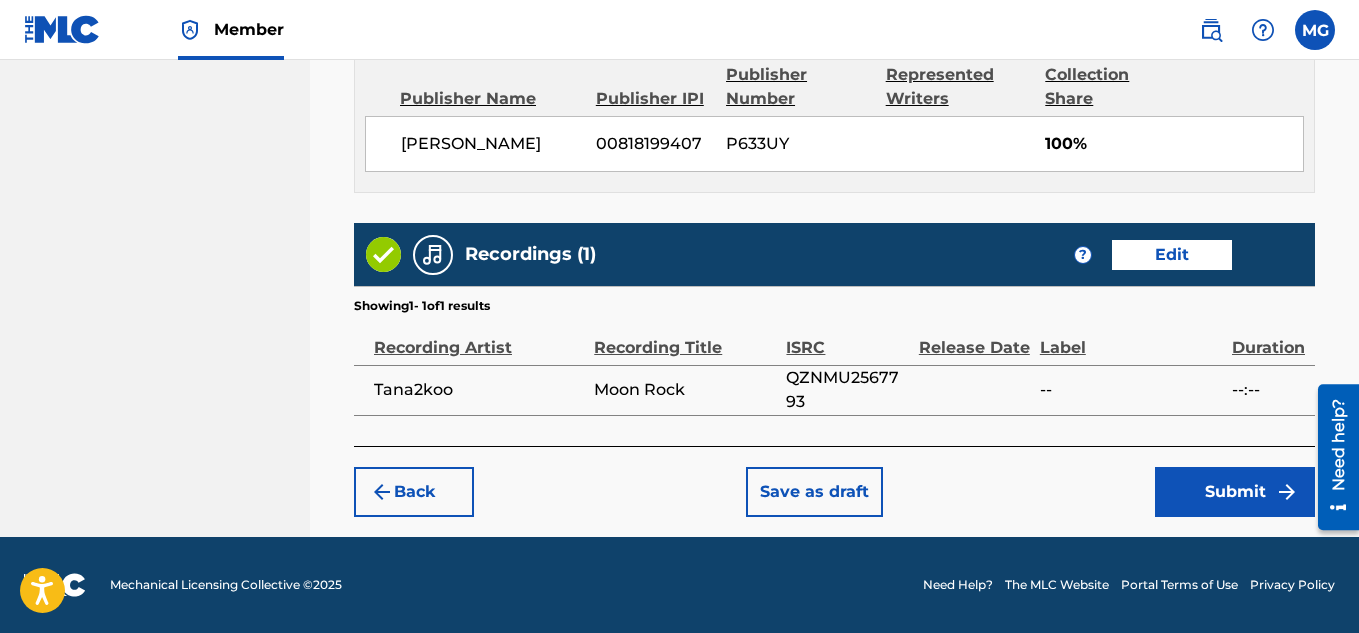 click at bounding box center (1287, 492) 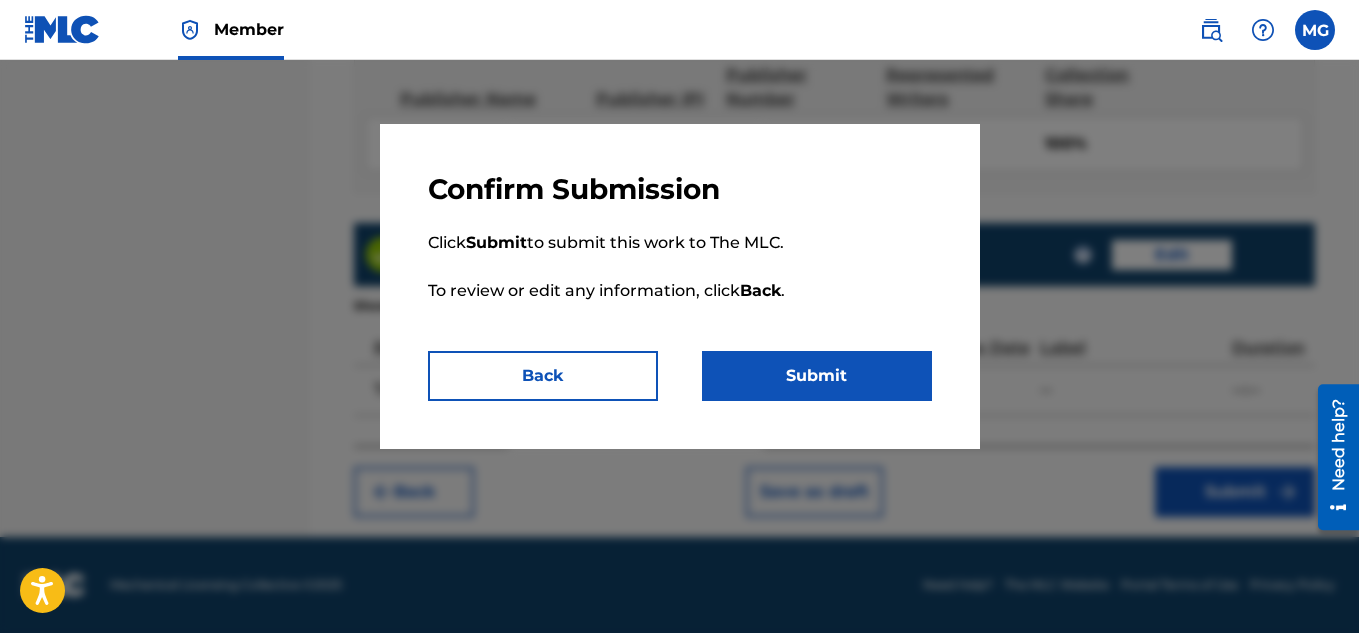 click on "Submit" at bounding box center (817, 376) 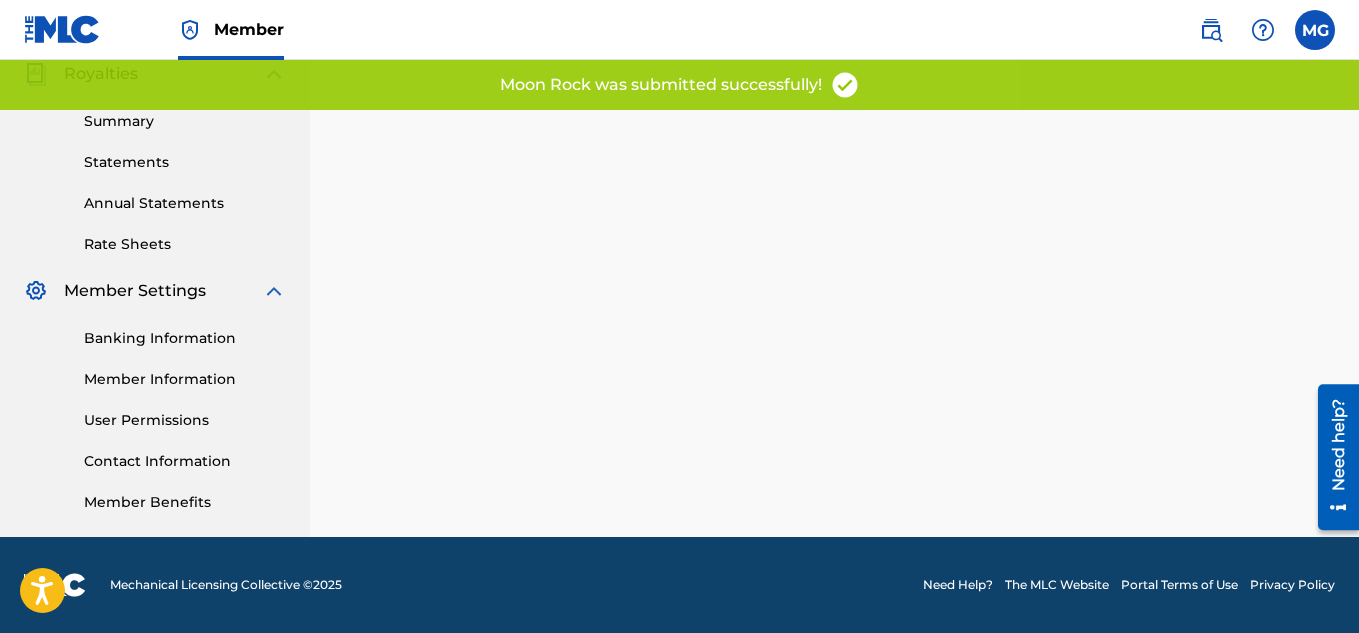 scroll, scrollTop: 0, scrollLeft: 0, axis: both 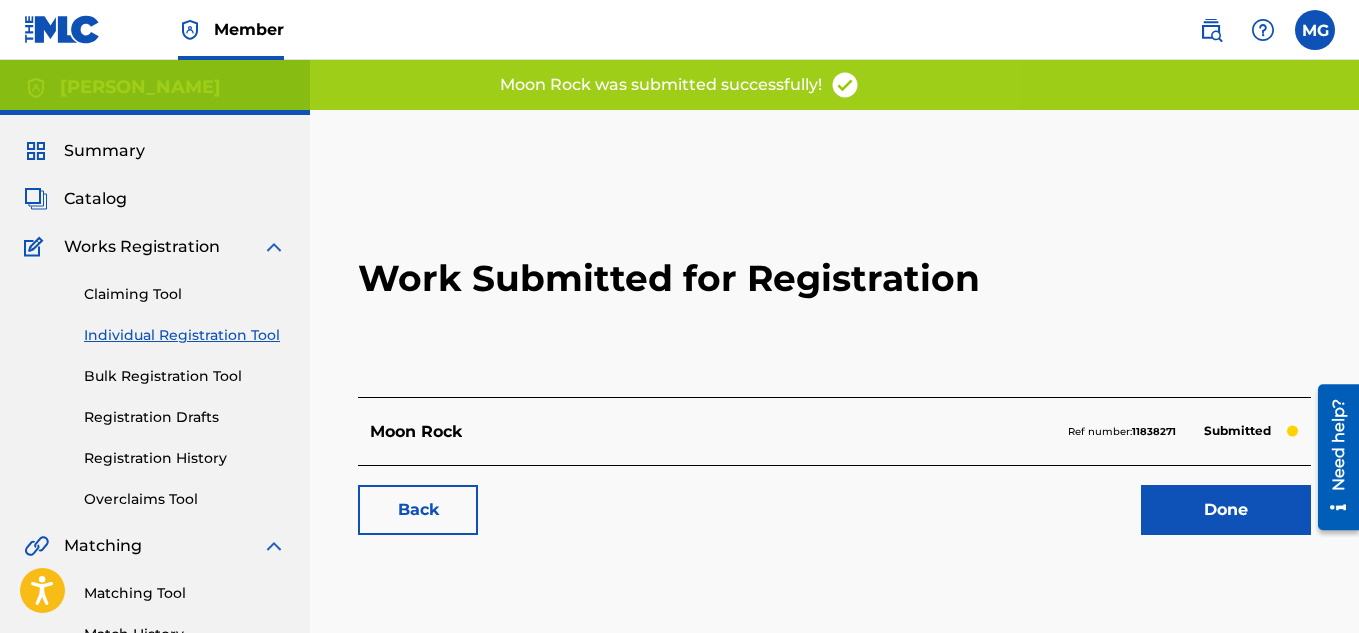 click on "Done" at bounding box center [1226, 510] 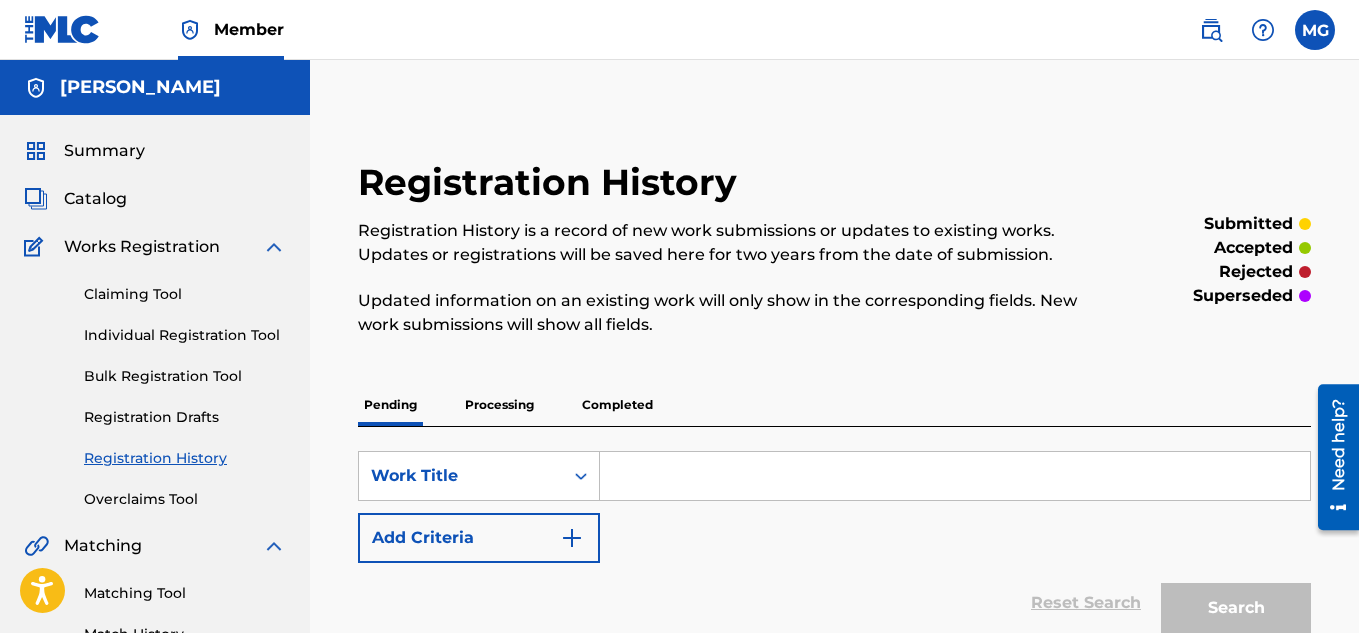click on "Individual Registration Tool" at bounding box center [185, 335] 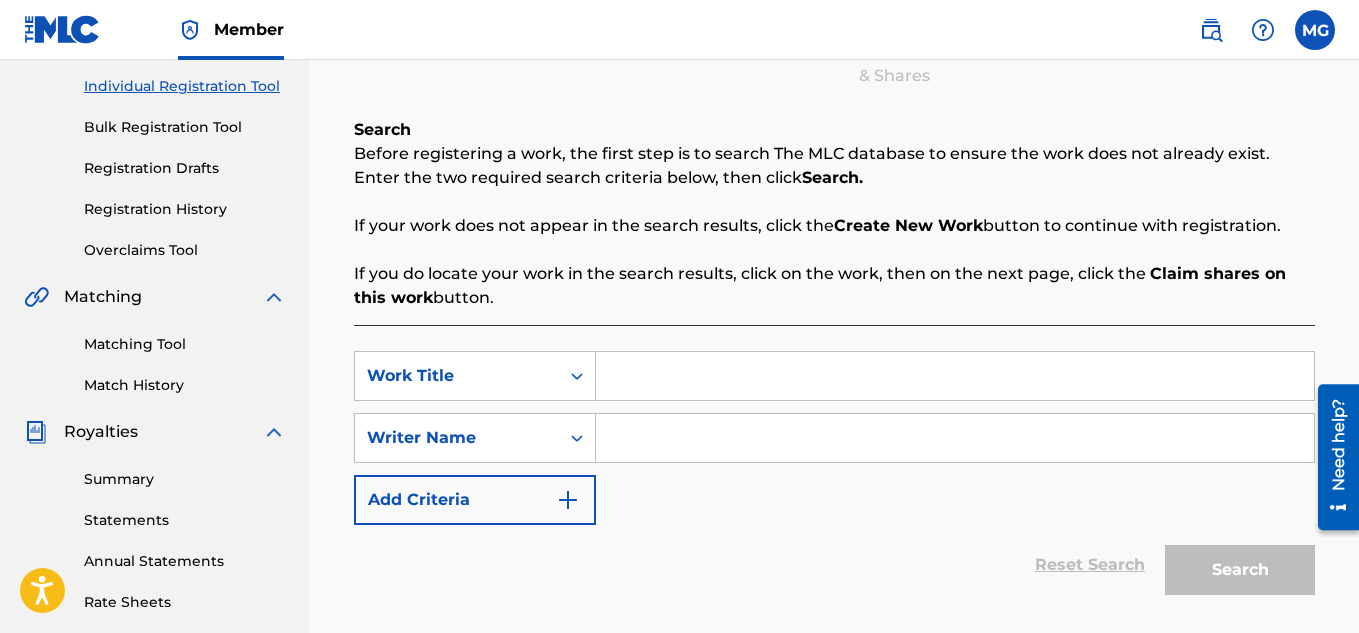 scroll, scrollTop: 280, scrollLeft: 0, axis: vertical 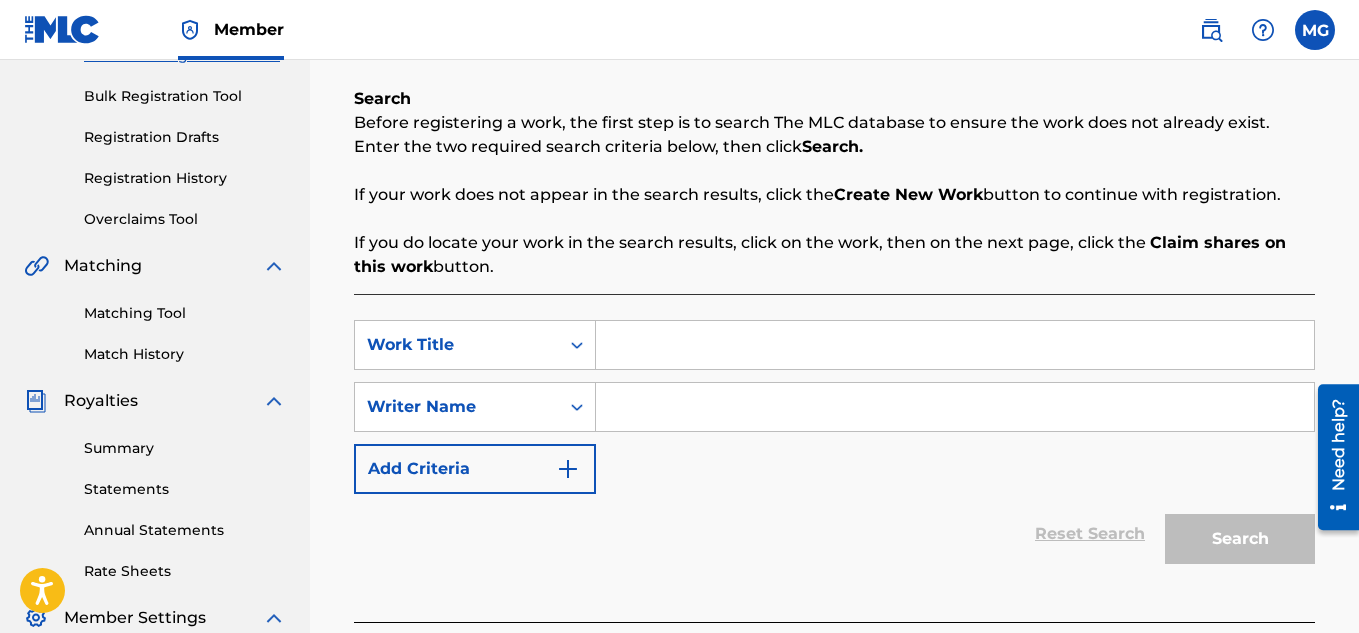 click at bounding box center [955, 345] 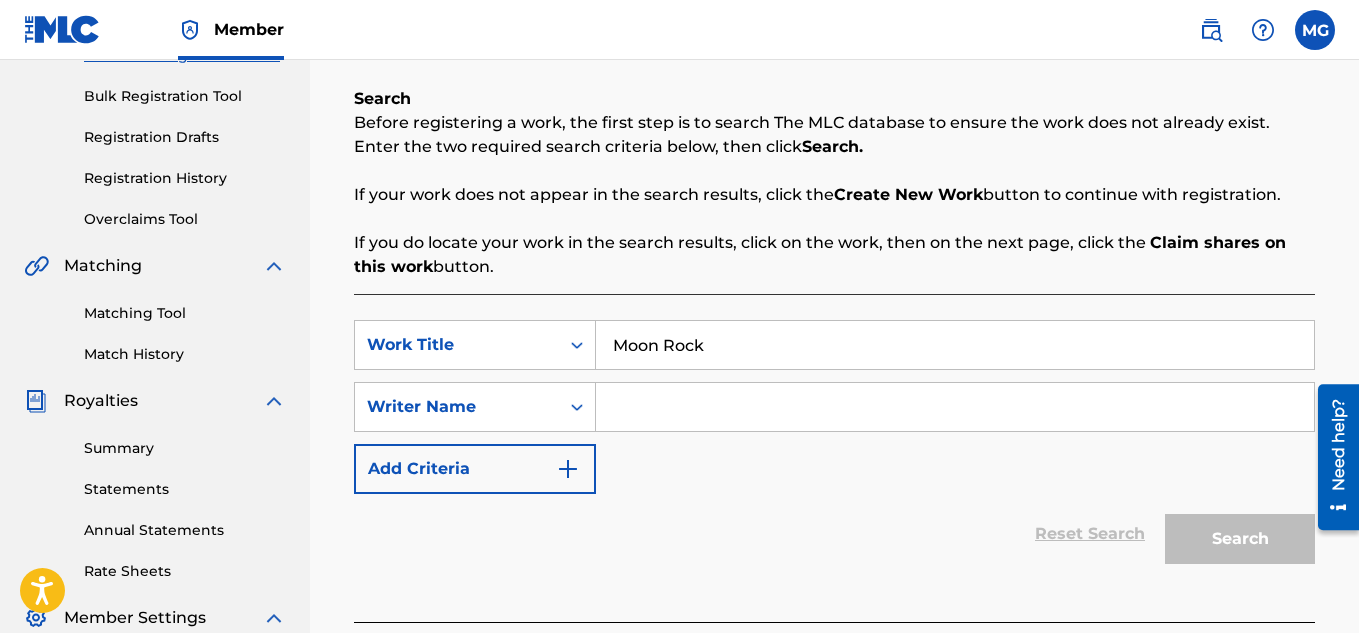 type on "Moon Rock" 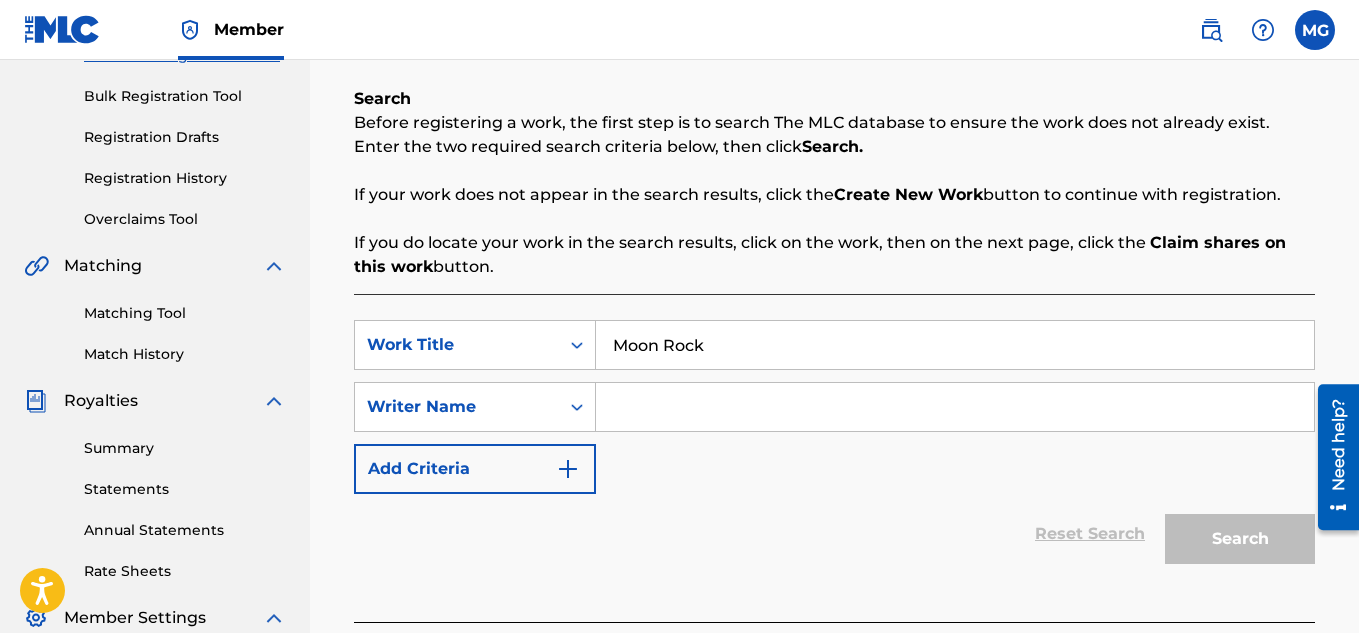type on "[PERSON_NAME]" 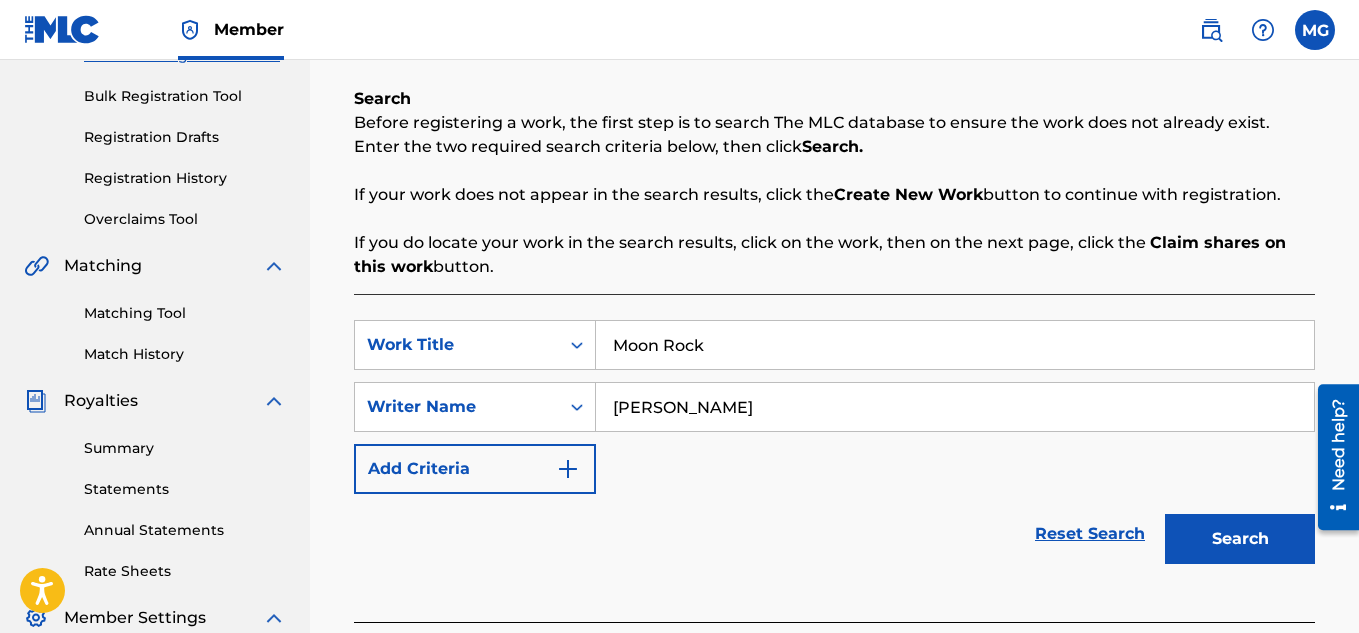 click on "SearchWithCriteriaf43715ef-dc6c-4ba1-919a-9ae1cdfe5ccf Work Title Moon Rock SearchWithCriteriae624125b-93b7-47ff-9643-dadfa2d0c626 Writer Name [PERSON_NAME] Add Criteria" at bounding box center (834, 407) 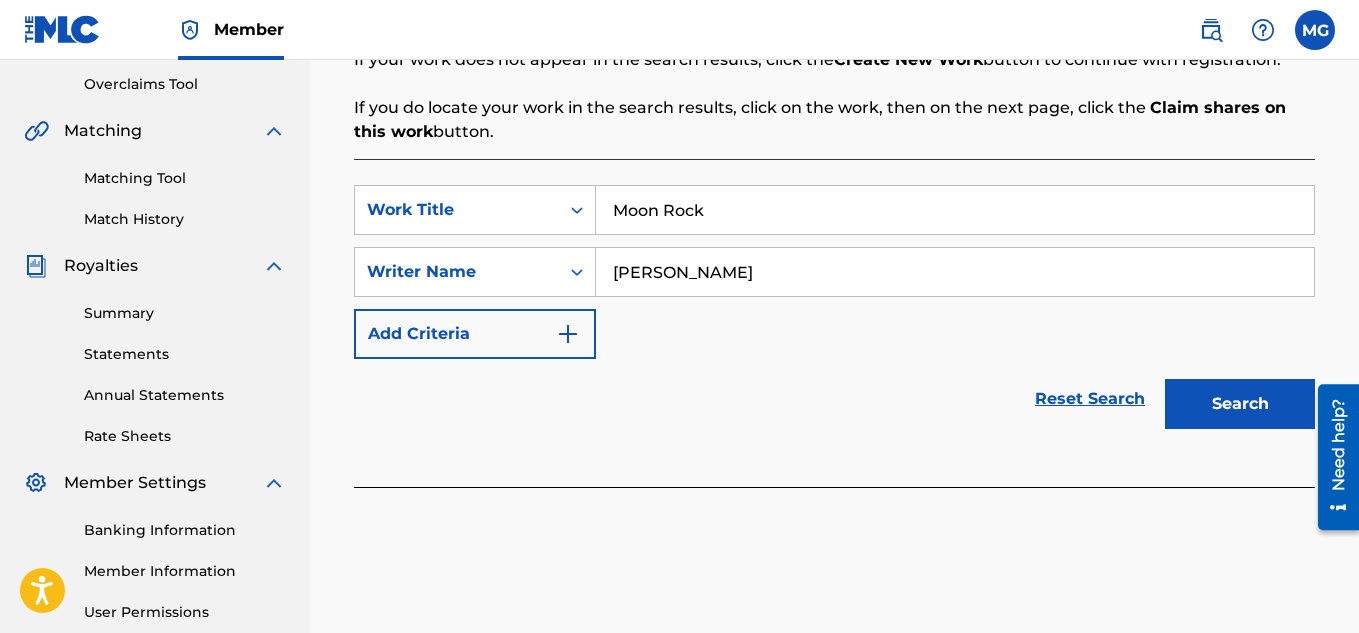 scroll, scrollTop: 440, scrollLeft: 0, axis: vertical 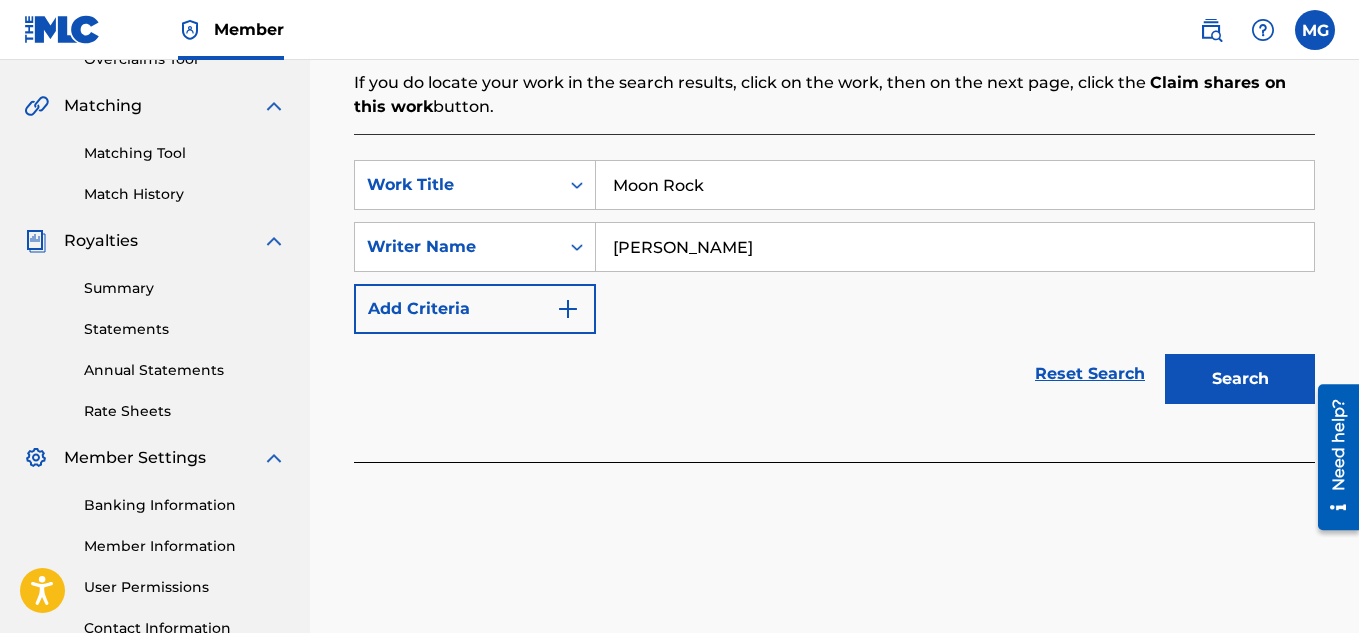click on "Search" at bounding box center [1240, 379] 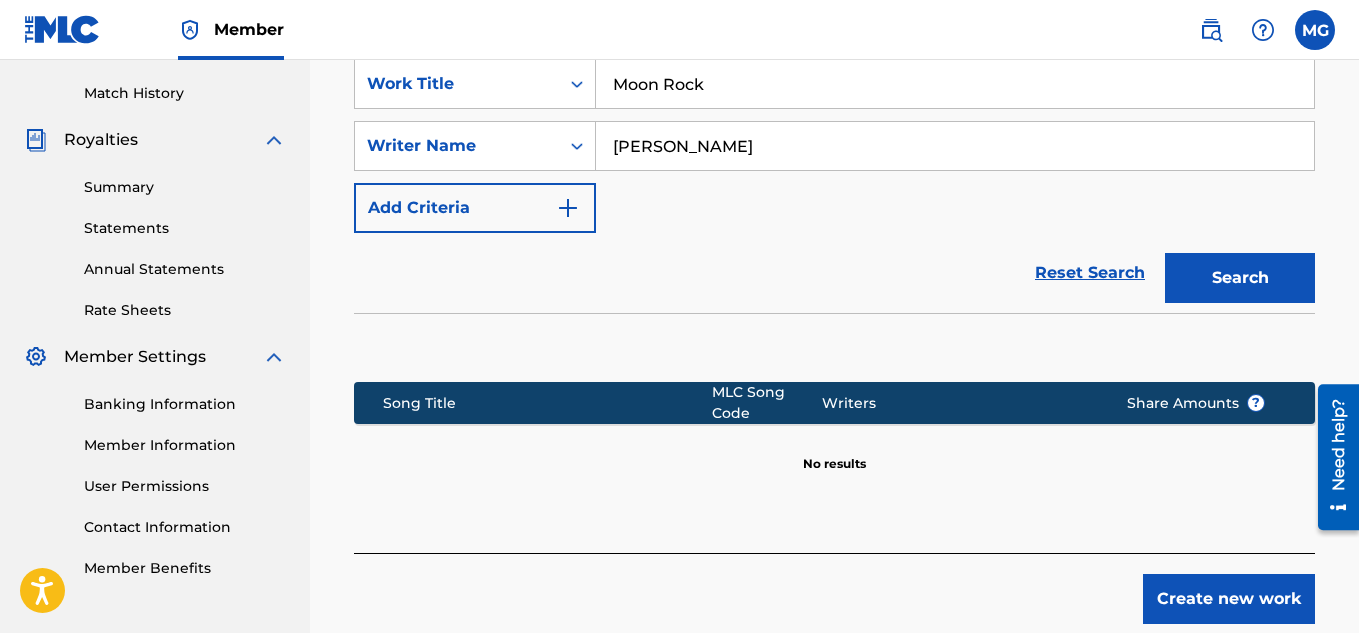 scroll, scrollTop: 560, scrollLeft: 0, axis: vertical 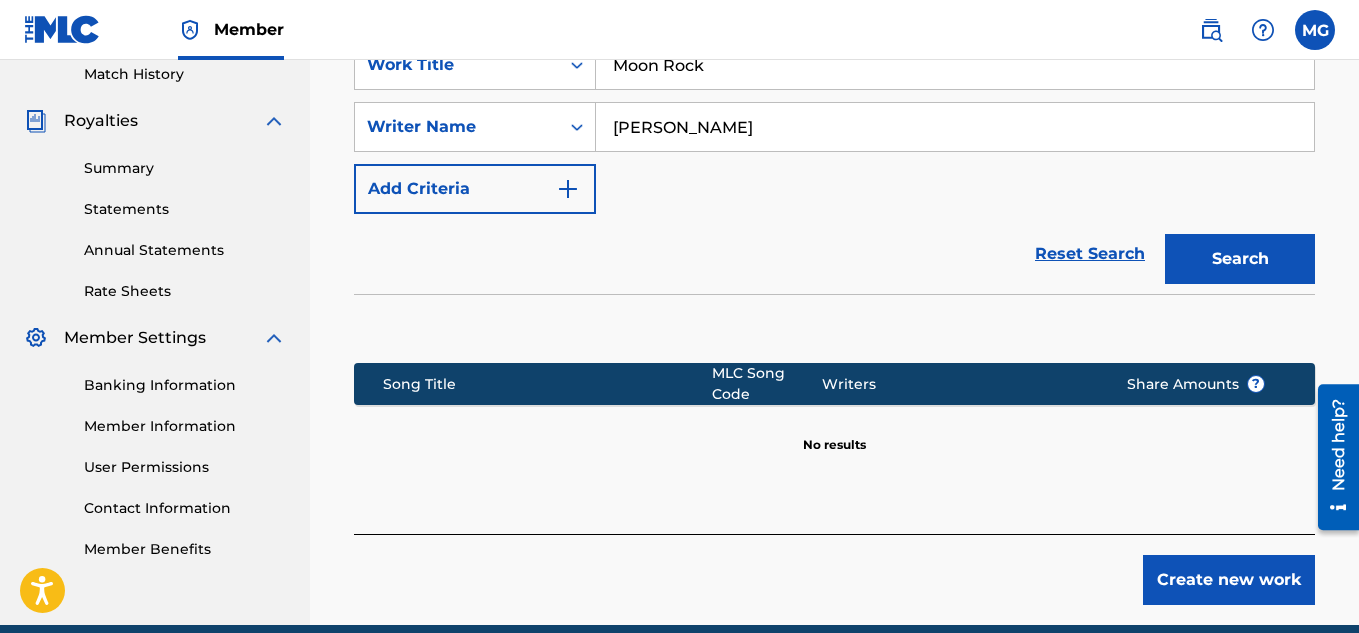 click on "Create new work" at bounding box center [1229, 580] 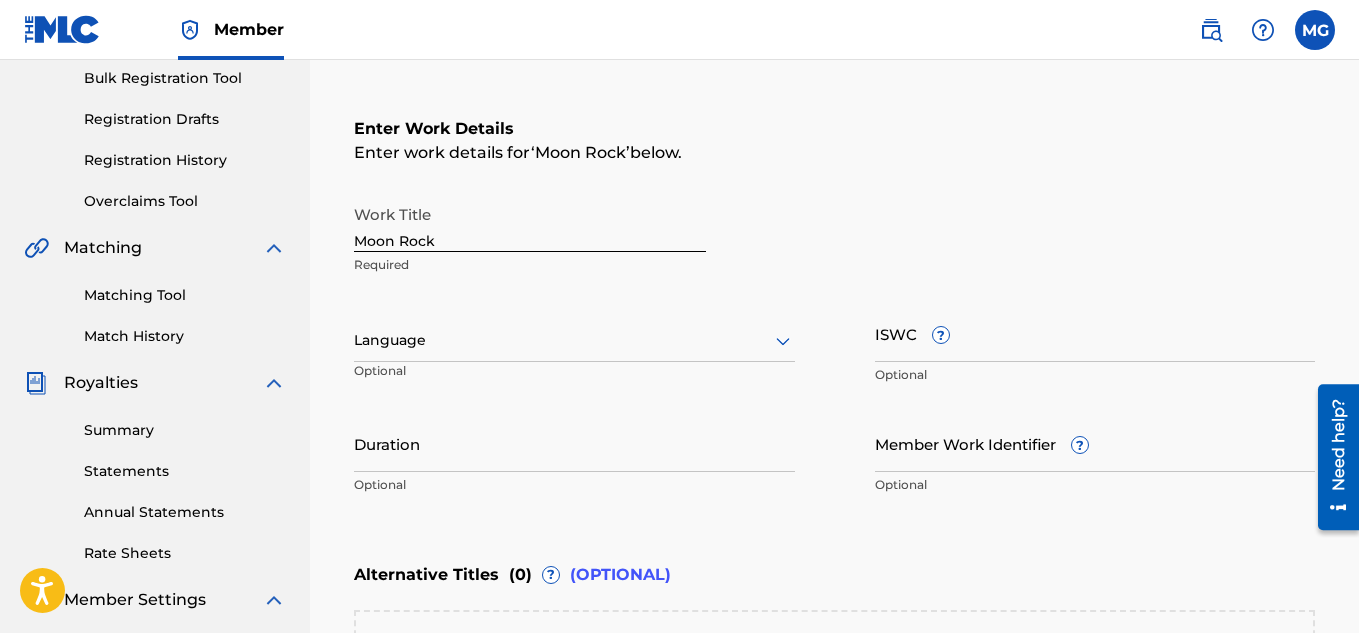 scroll, scrollTop: 280, scrollLeft: 0, axis: vertical 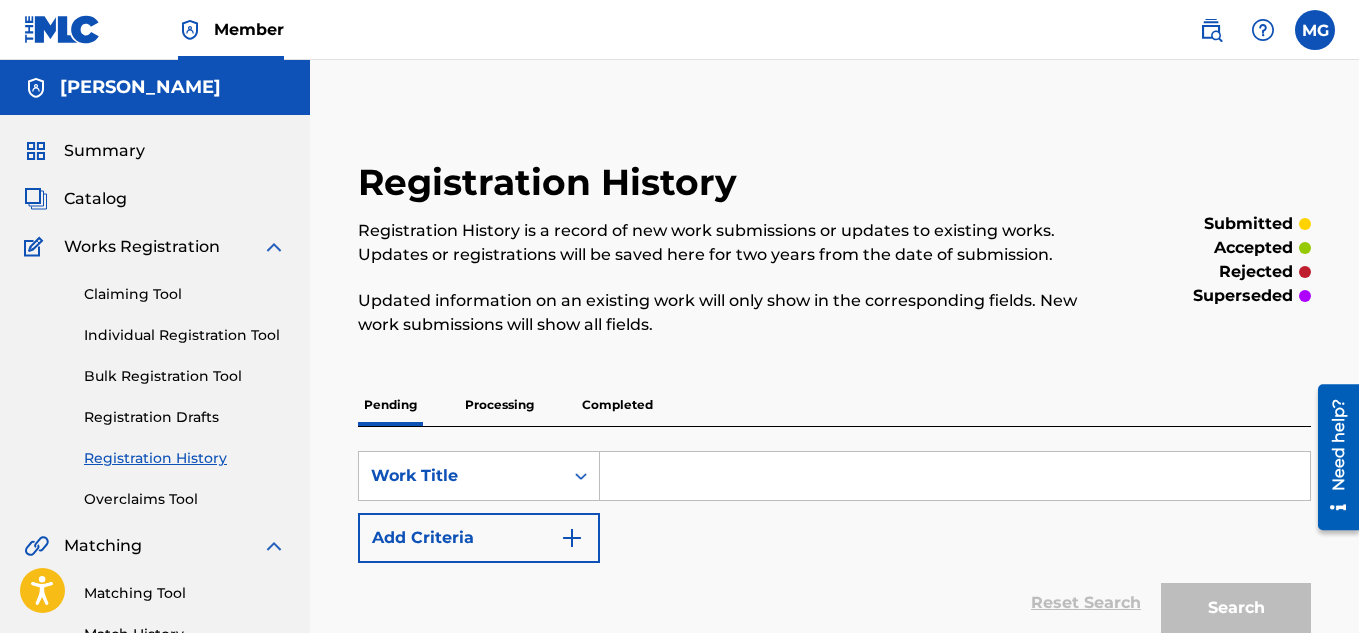 click on "Individual Registration Tool" at bounding box center [185, 335] 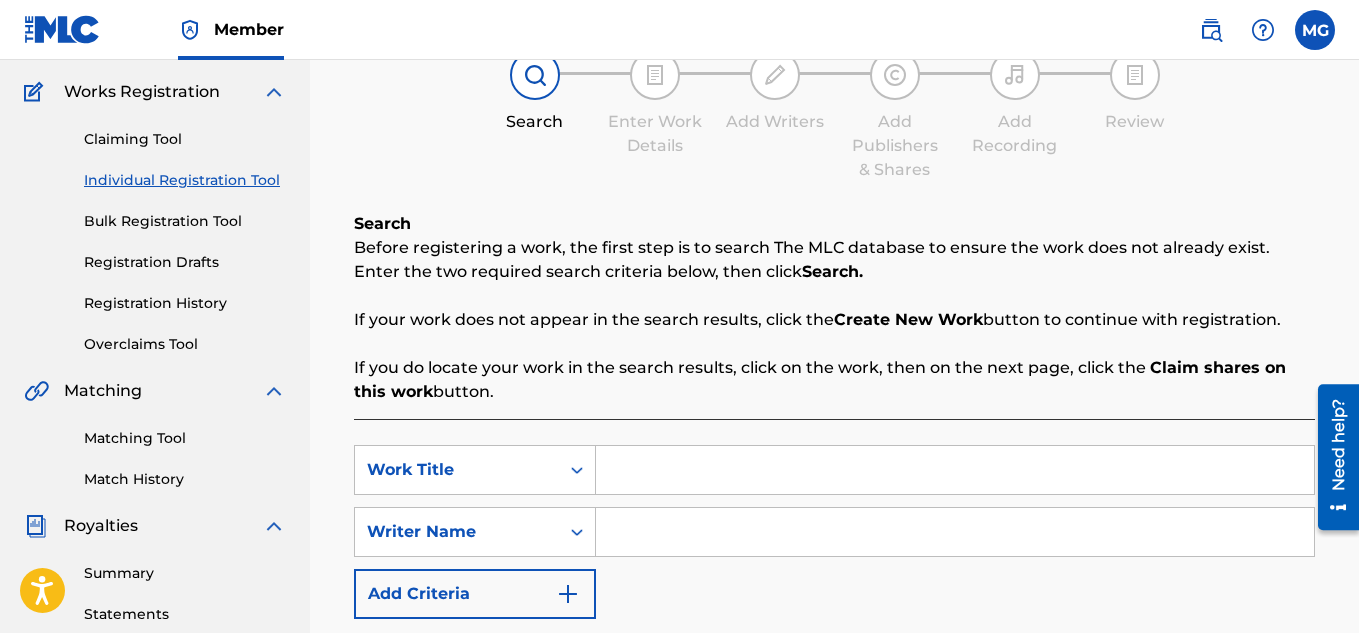scroll, scrollTop: 160, scrollLeft: 0, axis: vertical 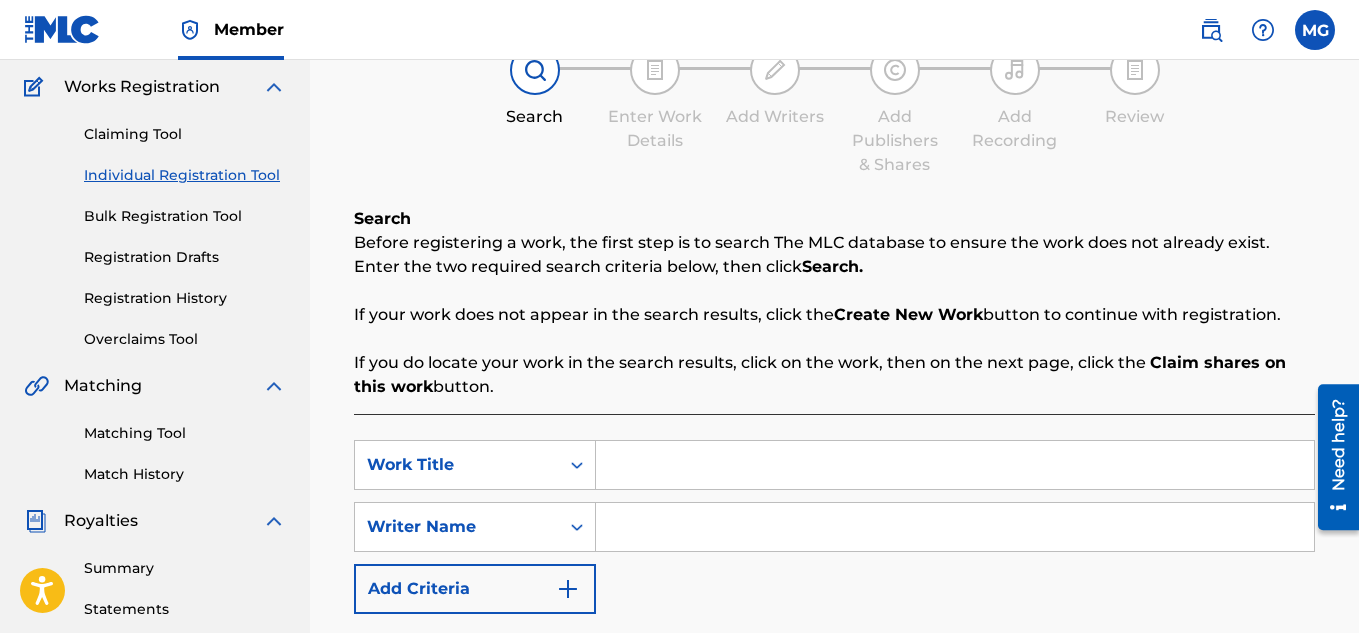 click at bounding box center [955, 465] 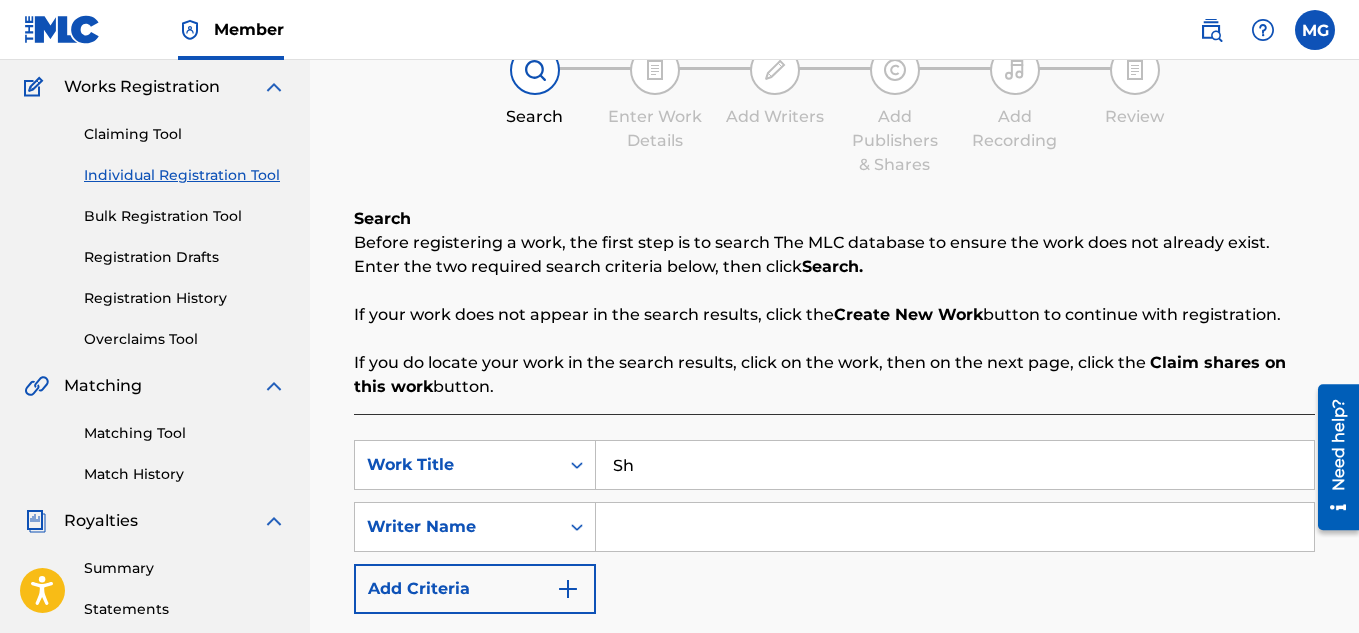 type on "S" 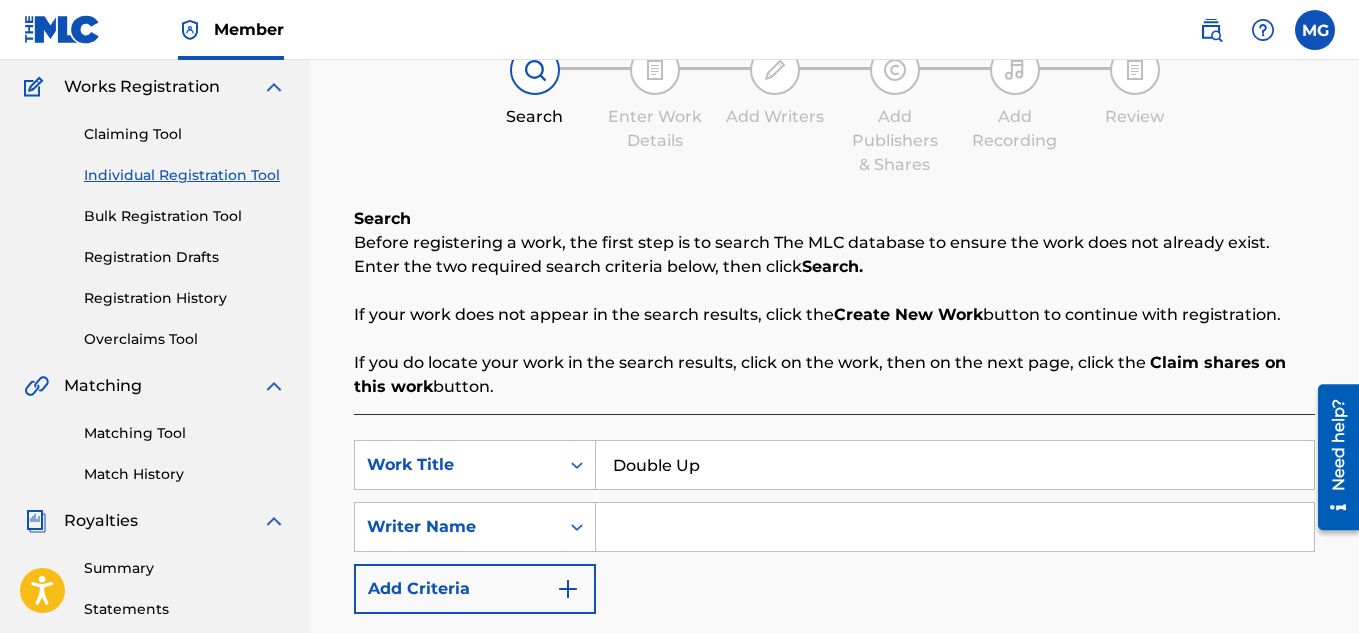 type on "Double Up" 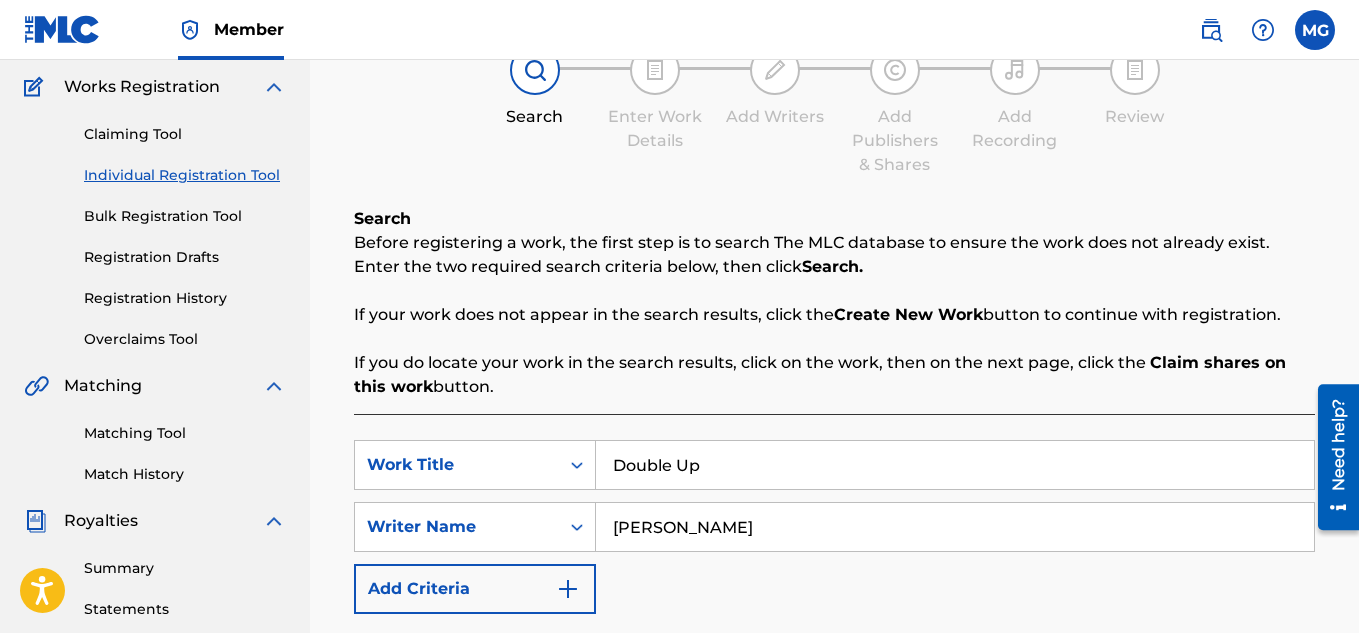 click on "SearchWithCriteriaf43715ef-dc6c-4ba1-919a-9ae1cdfe5ccf Work Title Double Up SearchWithCriteriae624125b-93b7-47ff-9643-dadfa2d0c626 Writer Name [PERSON_NAME] Add Criteria" at bounding box center [834, 527] 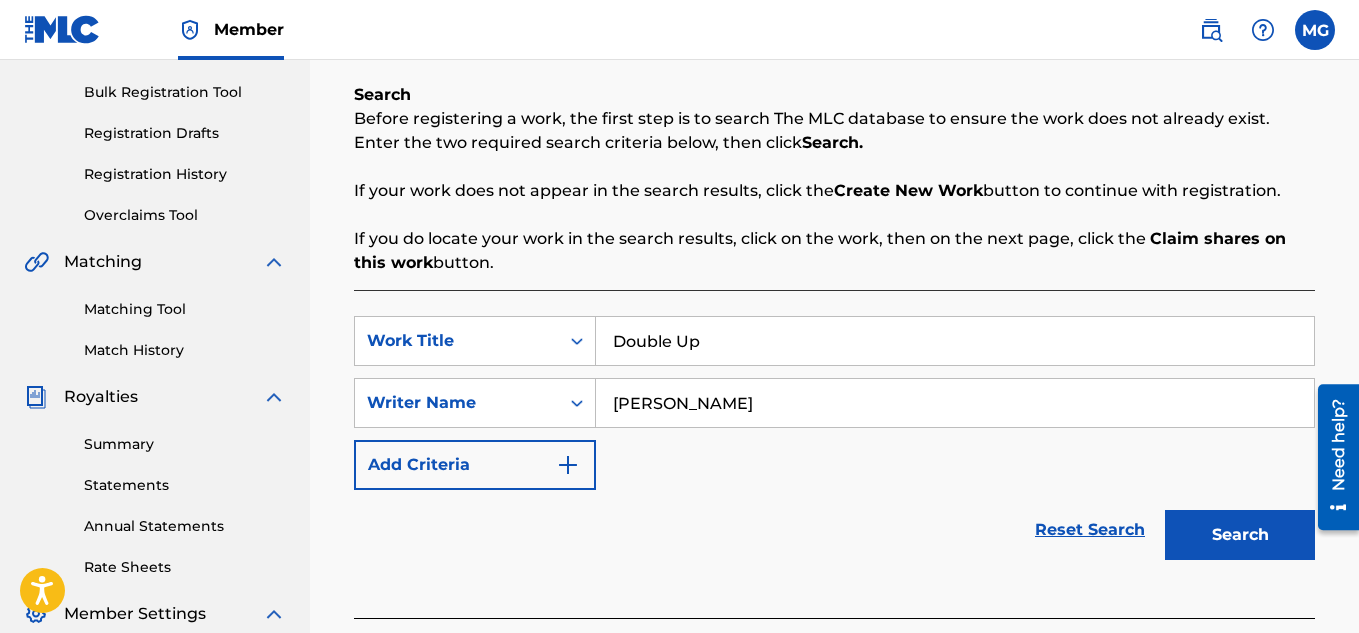 scroll, scrollTop: 320, scrollLeft: 0, axis: vertical 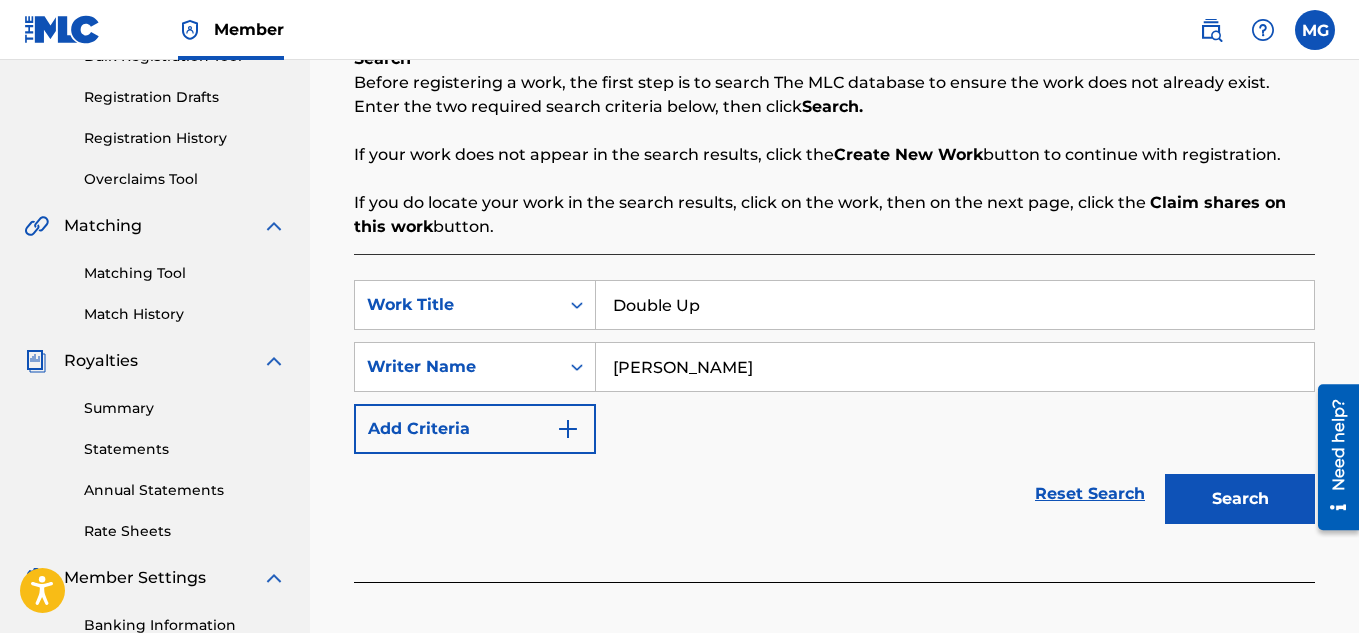 click on "Search" at bounding box center [1240, 499] 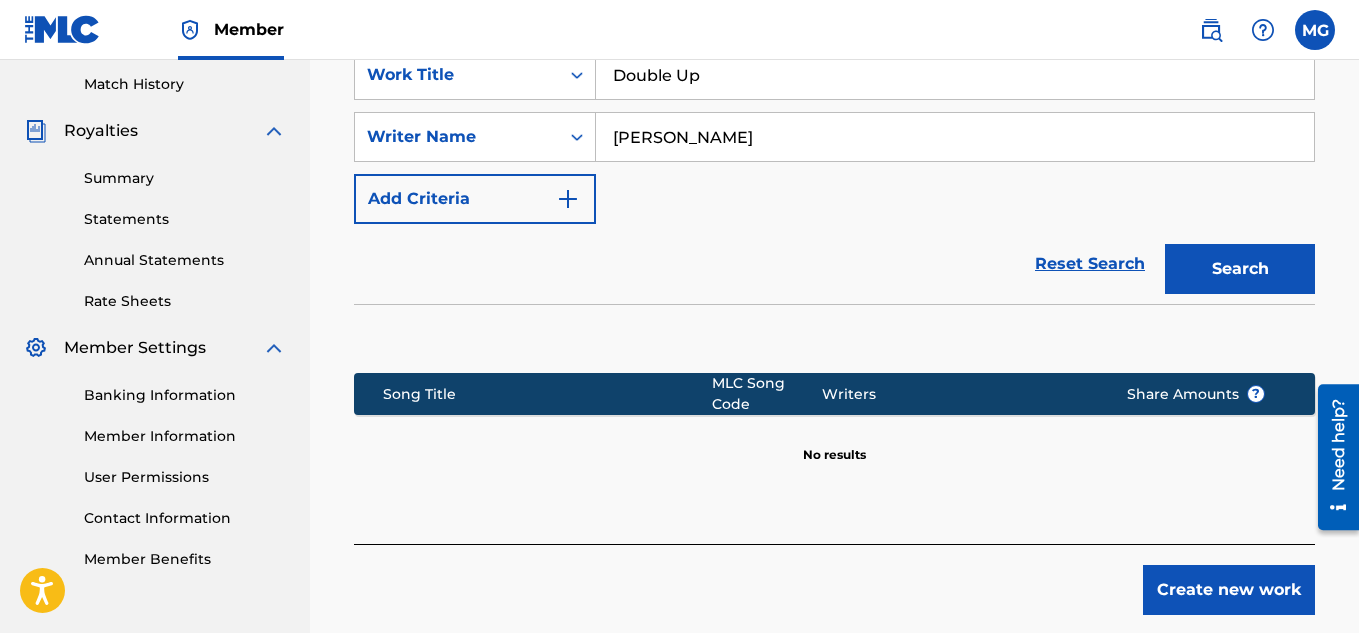 scroll, scrollTop: 560, scrollLeft: 0, axis: vertical 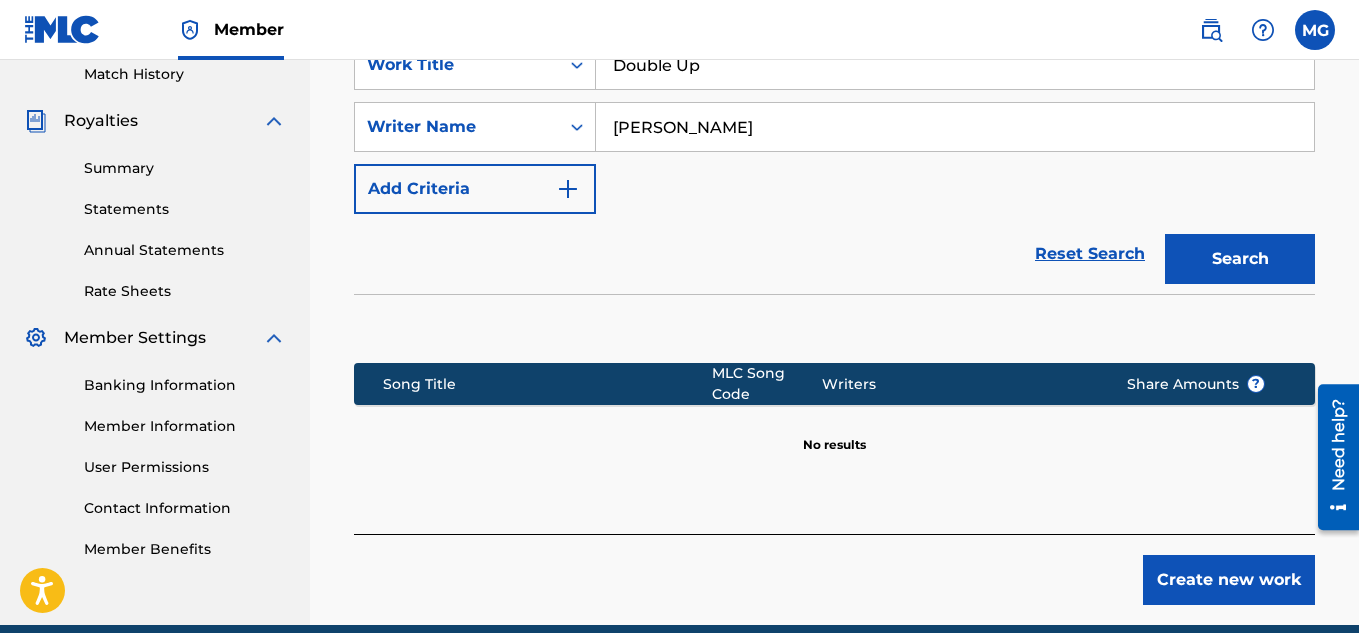 click on "Create new work" at bounding box center [1229, 580] 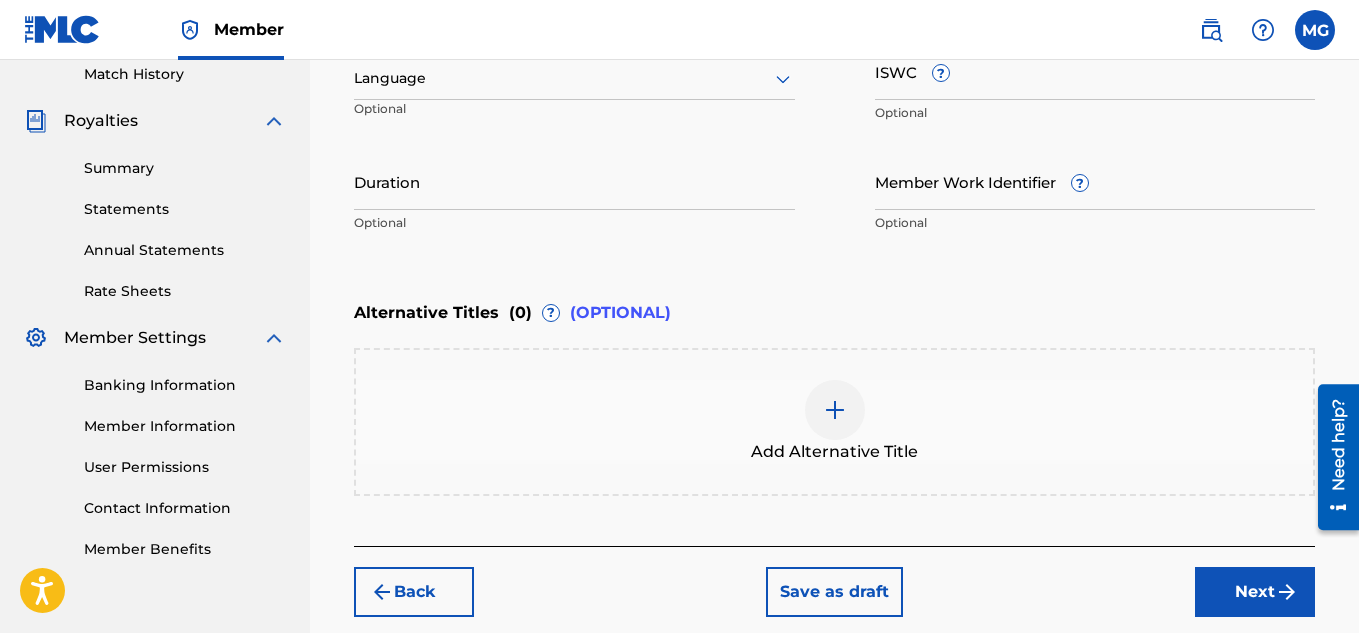 scroll, scrollTop: 600, scrollLeft: 0, axis: vertical 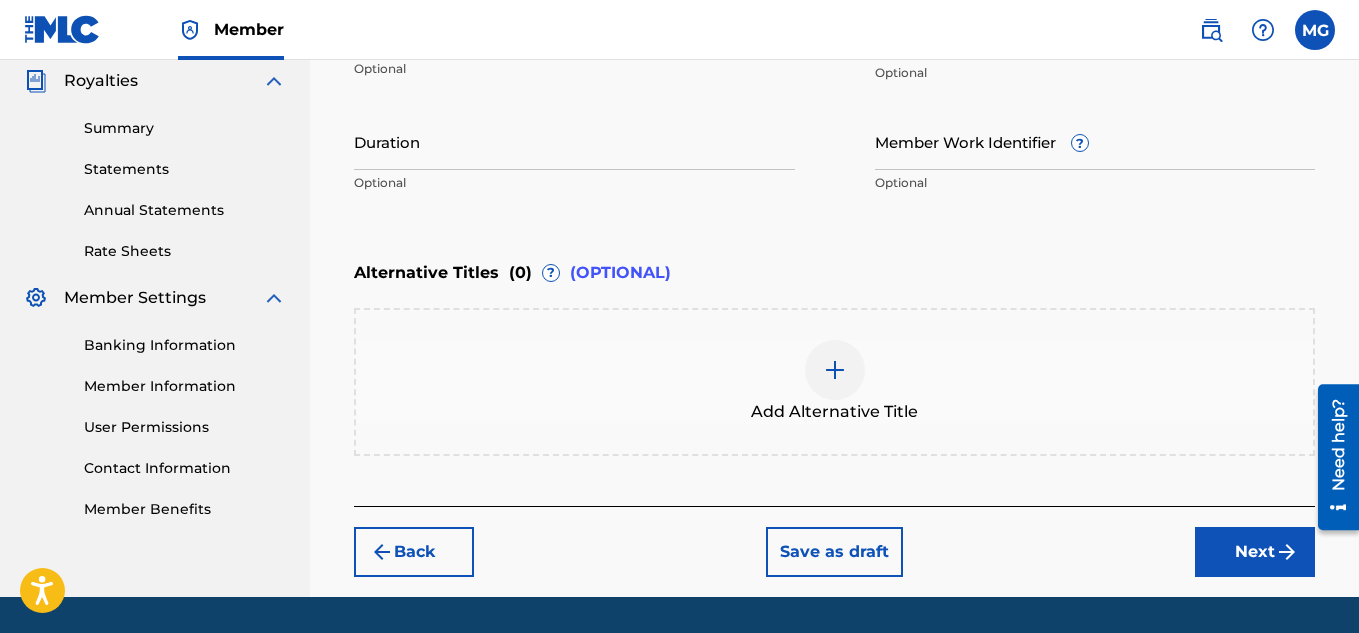 click on "Next" at bounding box center [1255, 552] 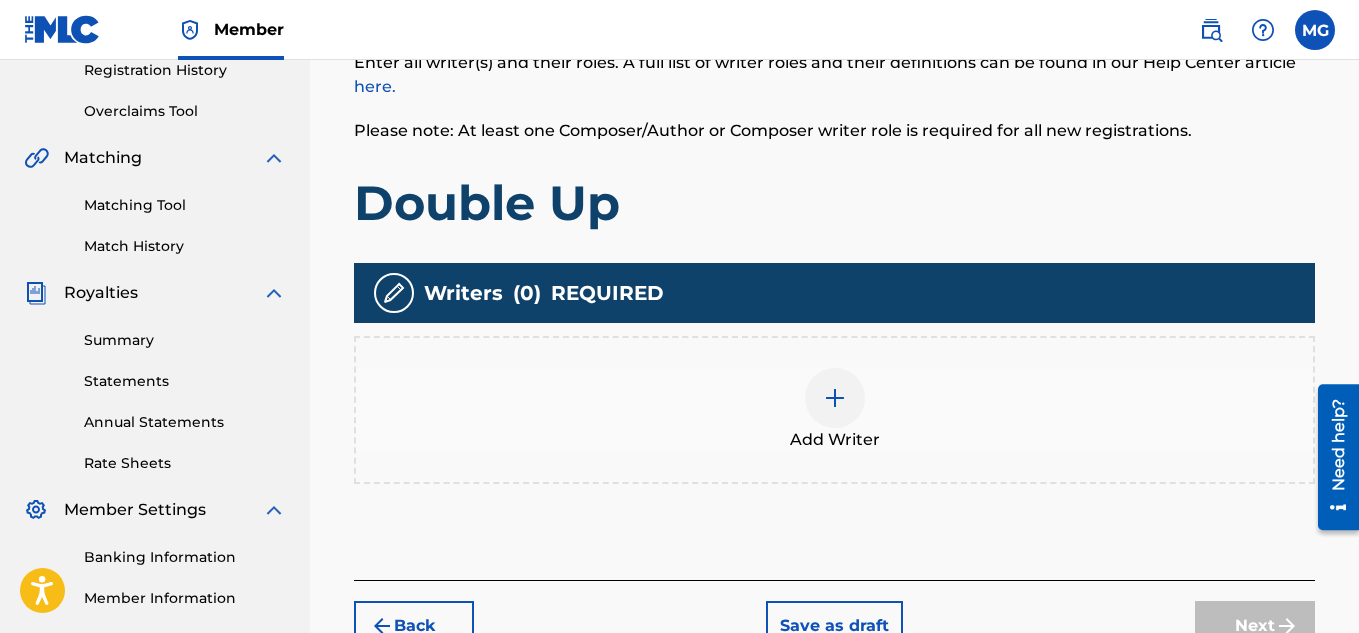 scroll, scrollTop: 410, scrollLeft: 0, axis: vertical 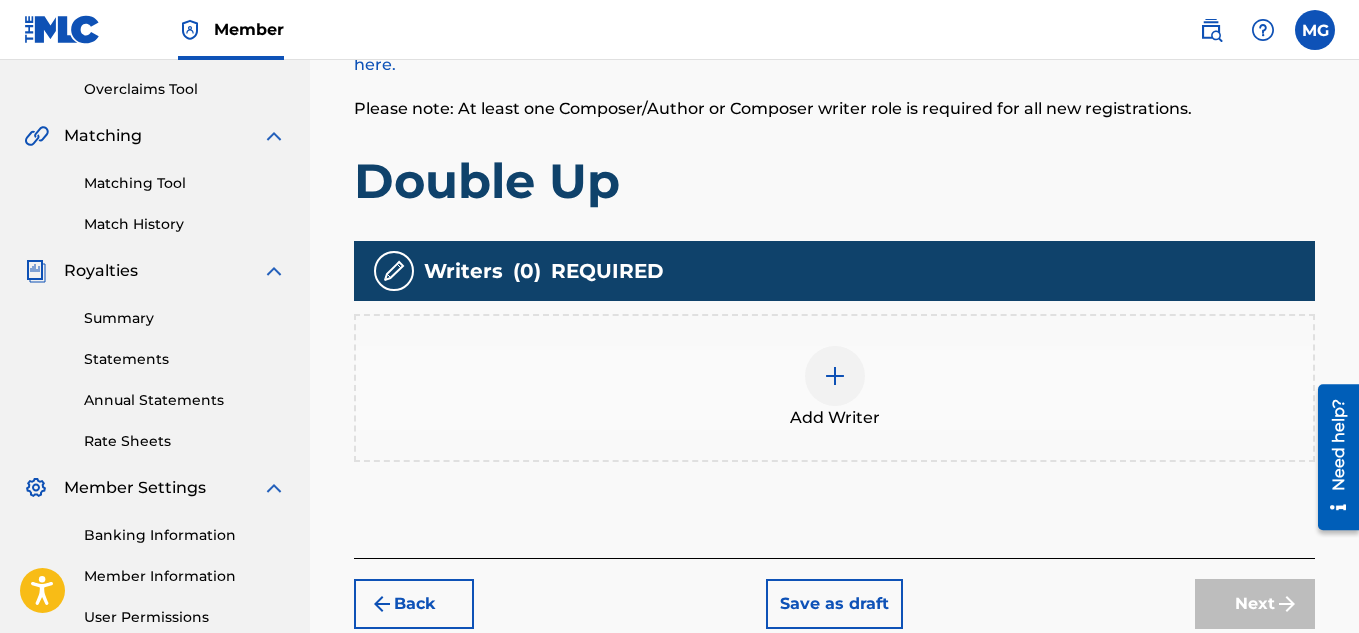 click at bounding box center (835, 376) 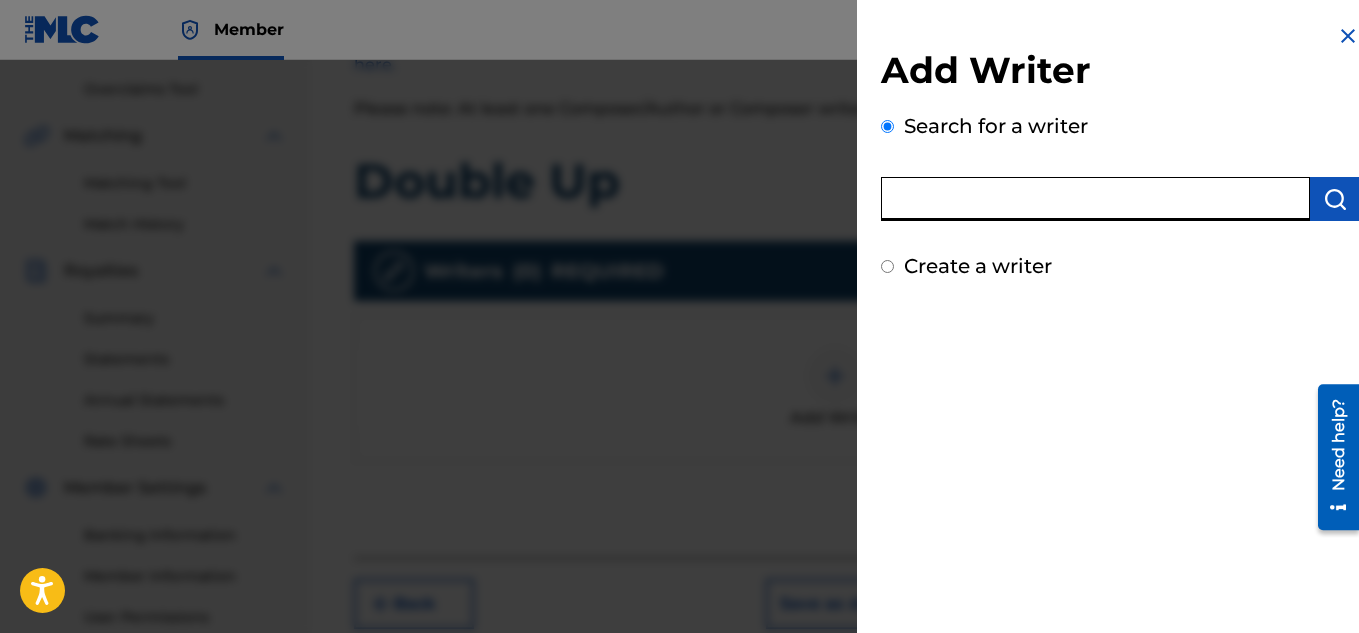 click at bounding box center [1095, 199] 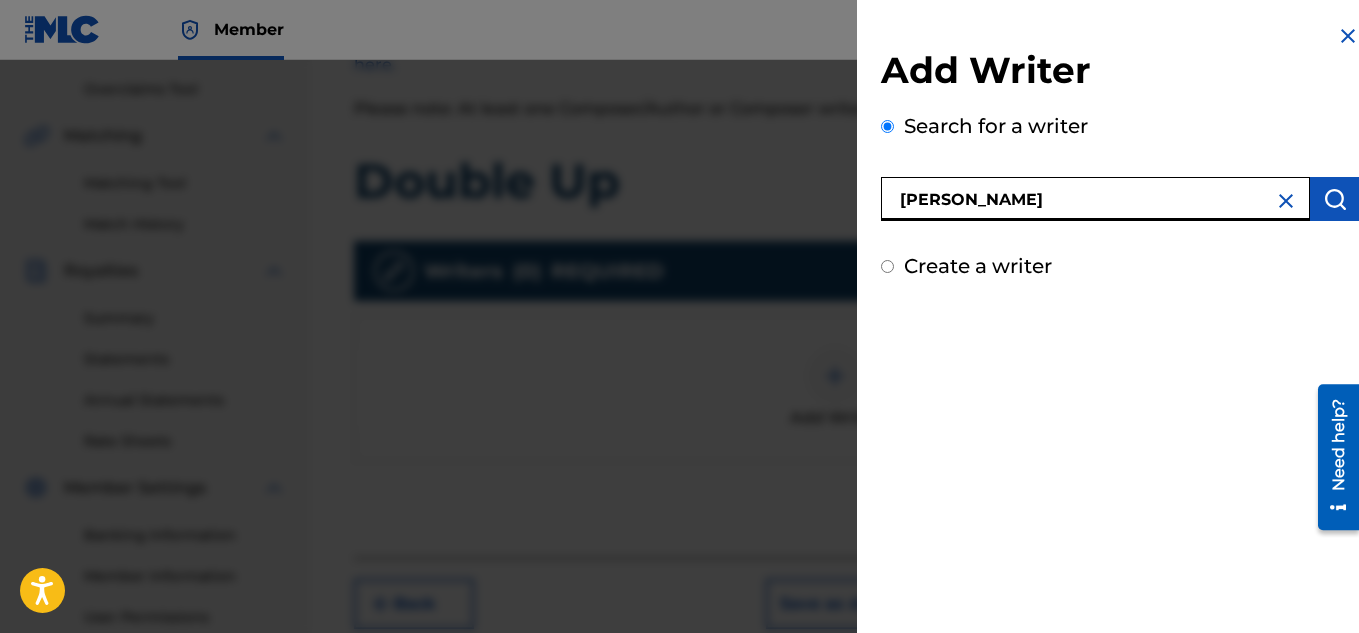 type on "[PERSON_NAME]" 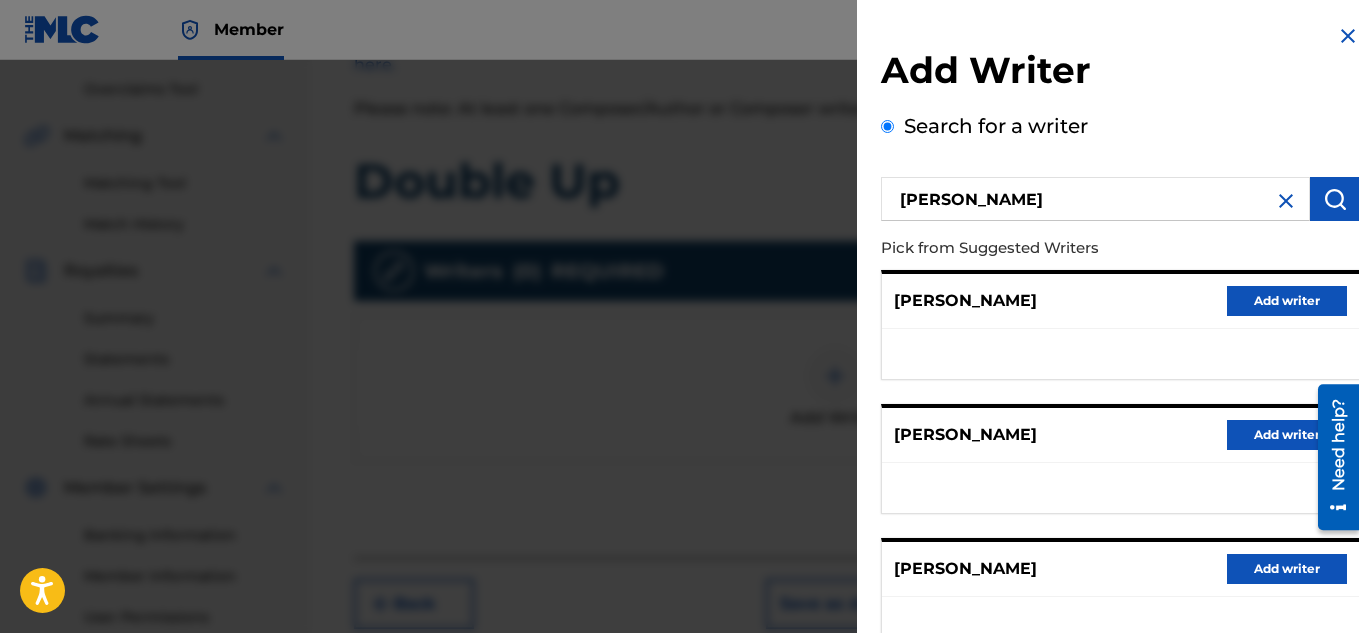 type 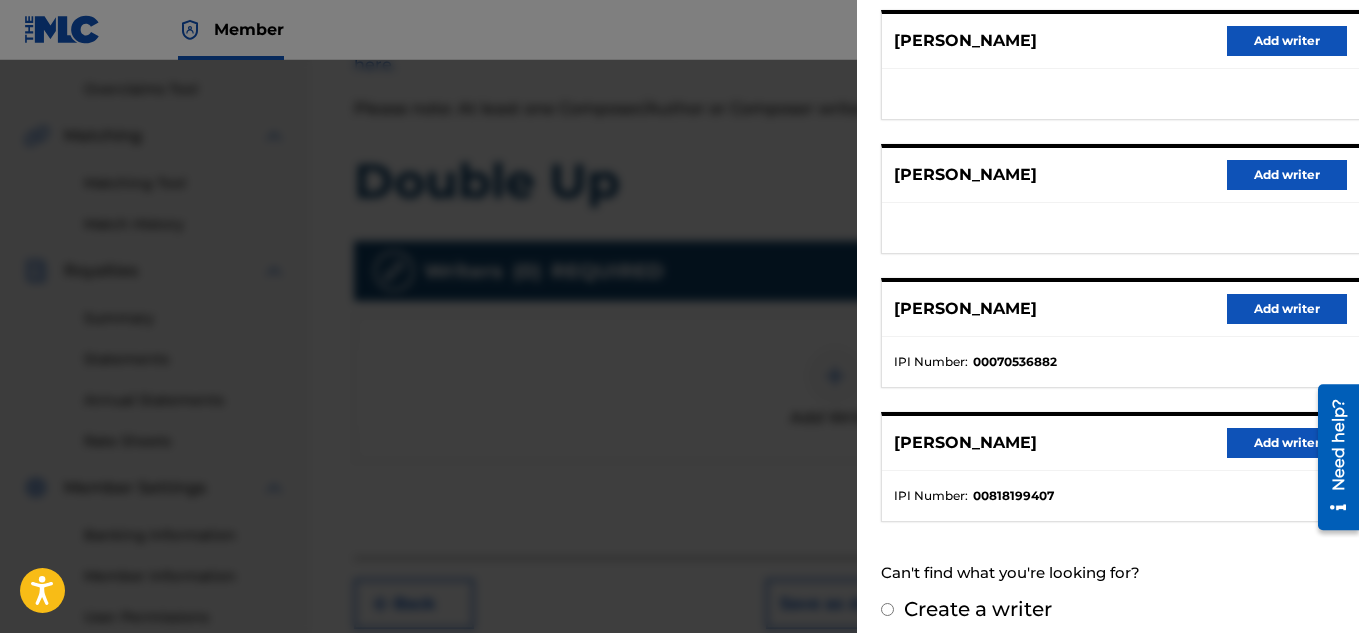 scroll, scrollTop: 409, scrollLeft: 0, axis: vertical 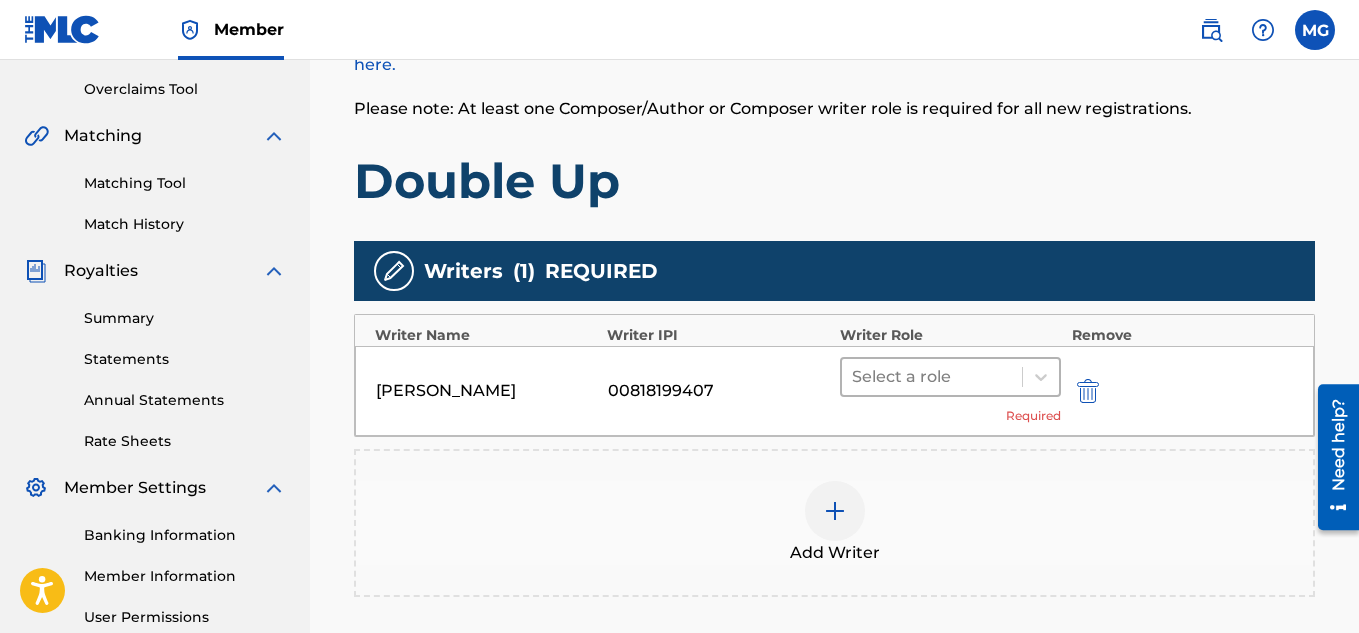 click at bounding box center [932, 377] 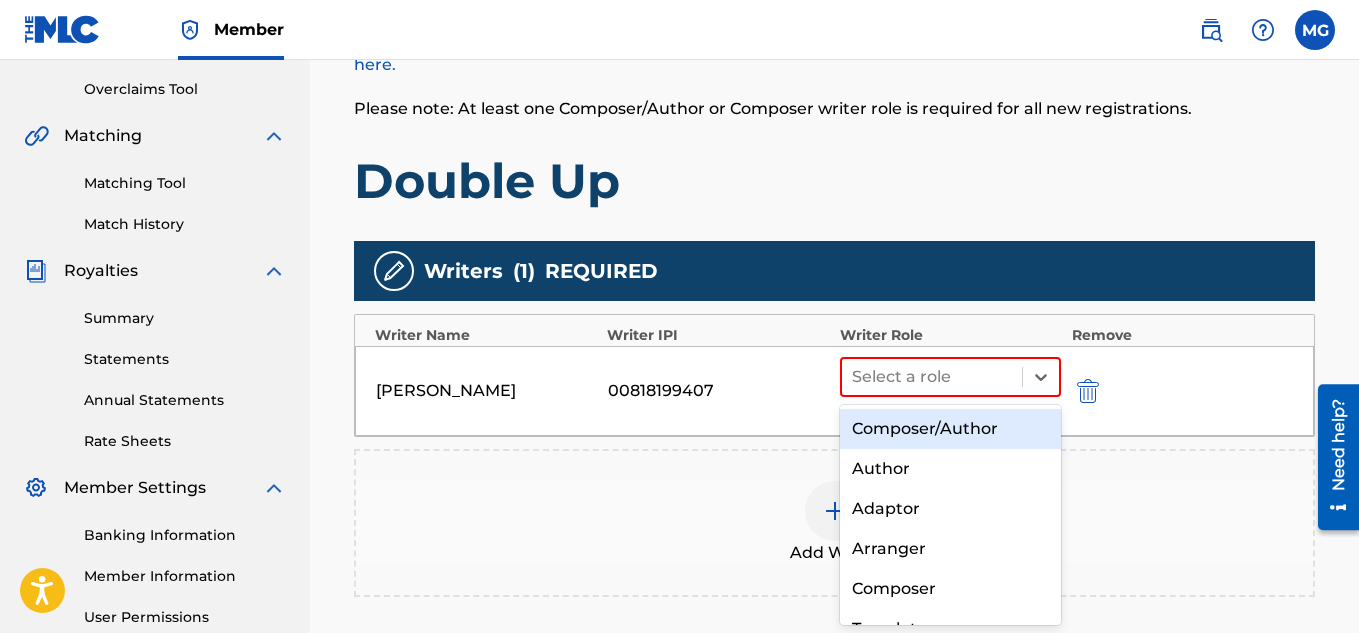 click on "Composer/Author" at bounding box center [951, 429] 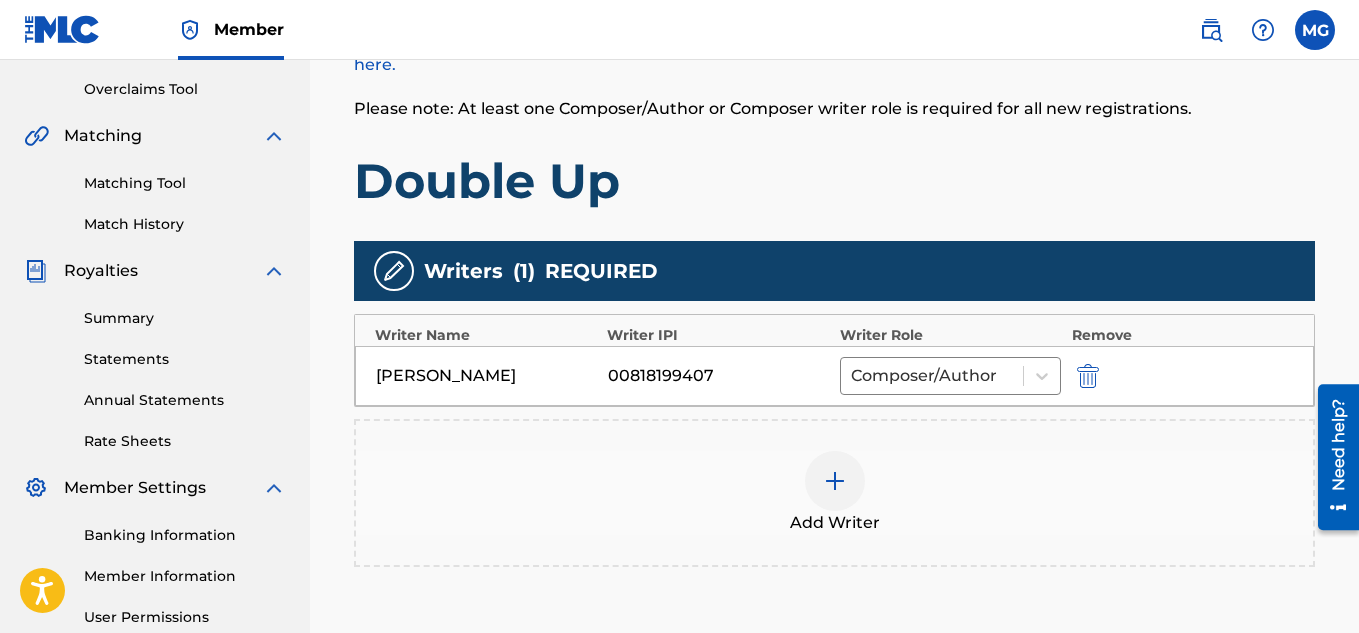 click on "Double Up" at bounding box center [834, 181] 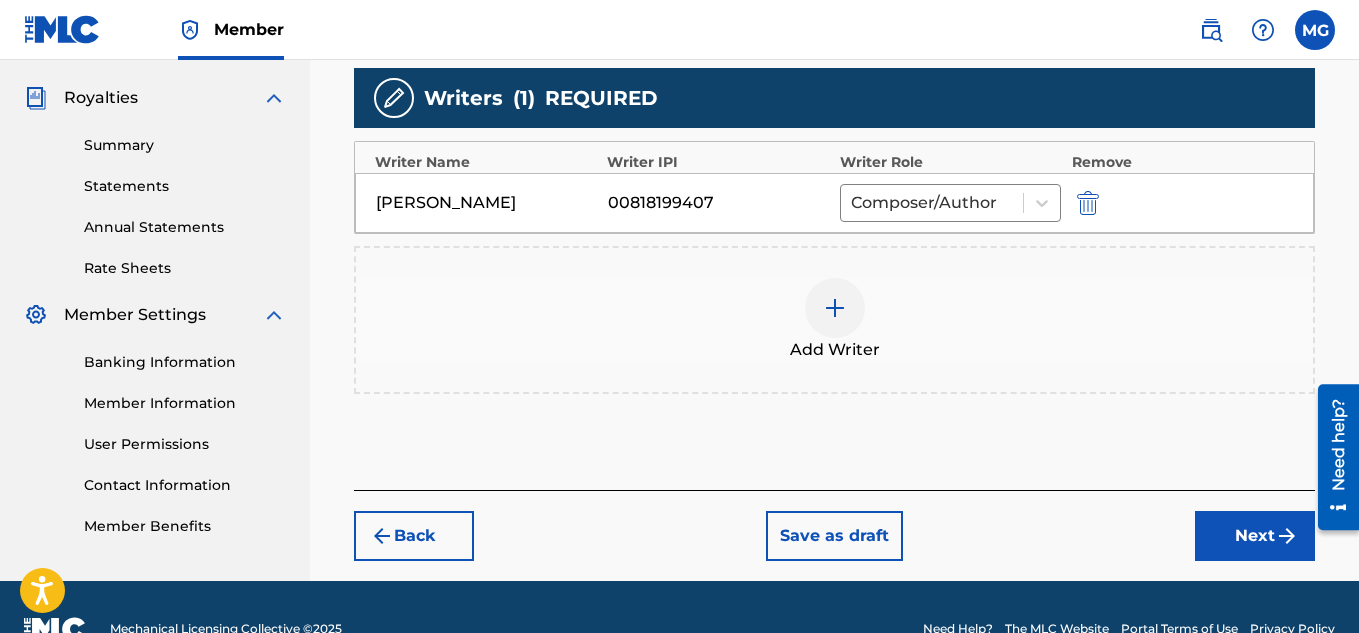 scroll, scrollTop: 627, scrollLeft: 0, axis: vertical 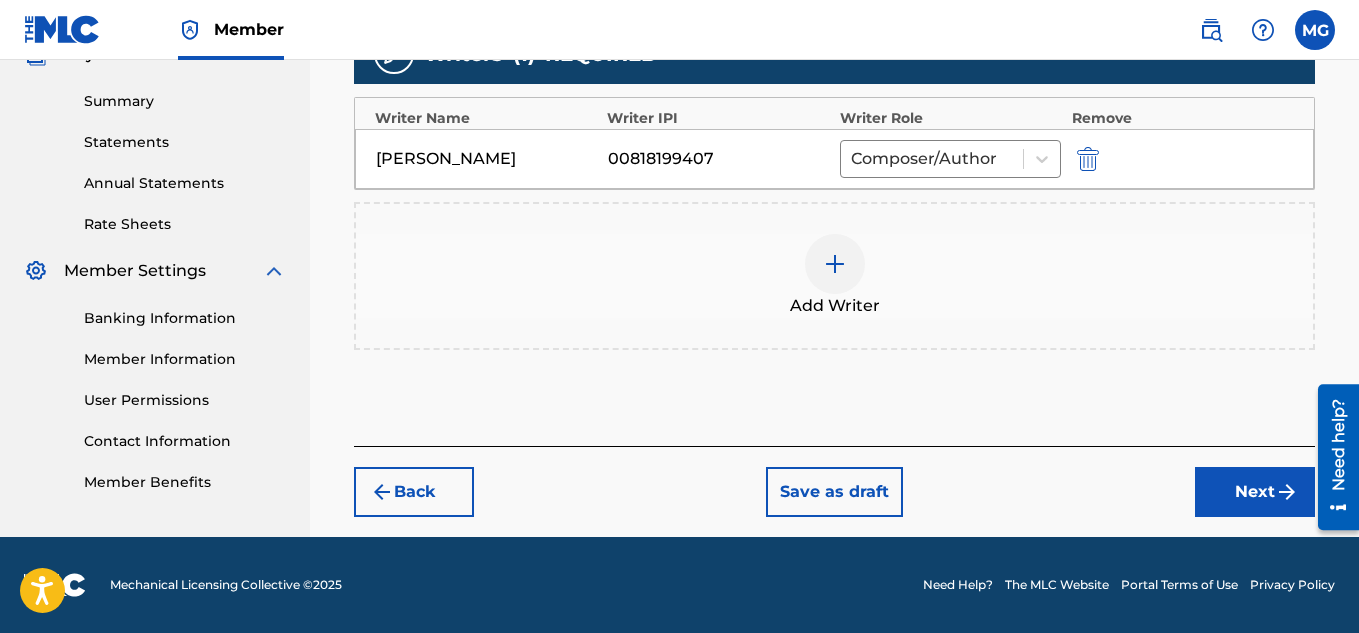 click on "Back Save as draft Next" at bounding box center (834, 481) 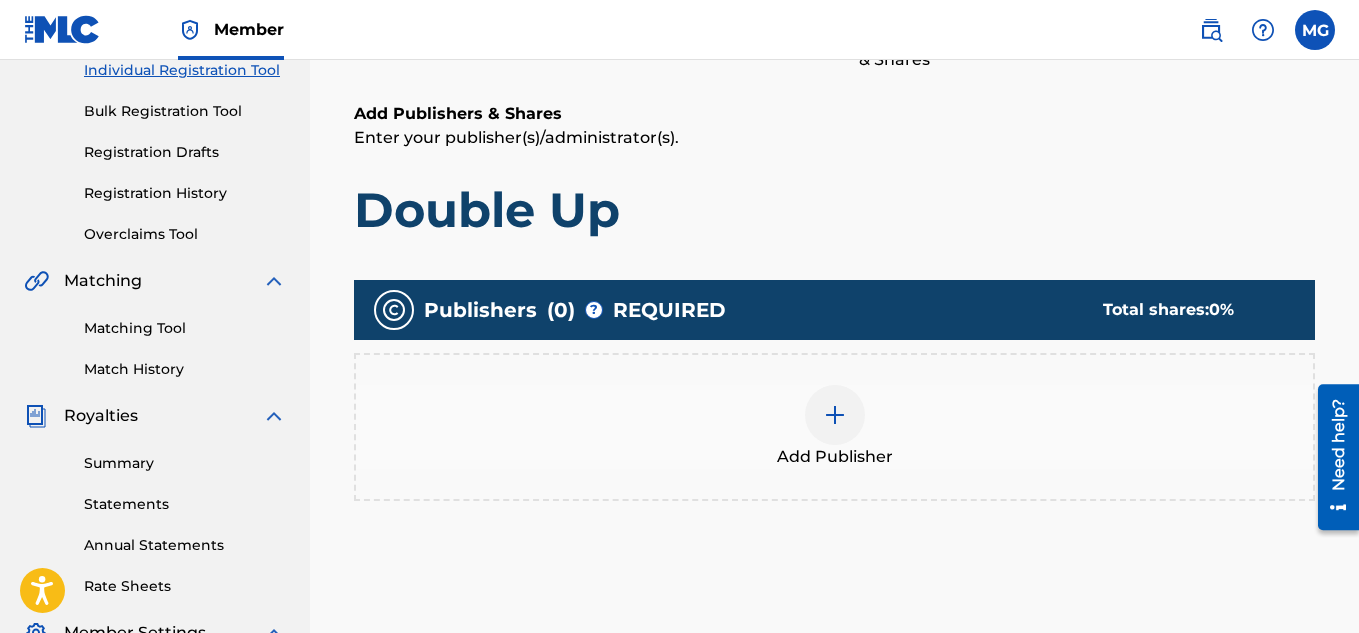scroll, scrollTop: 290, scrollLeft: 0, axis: vertical 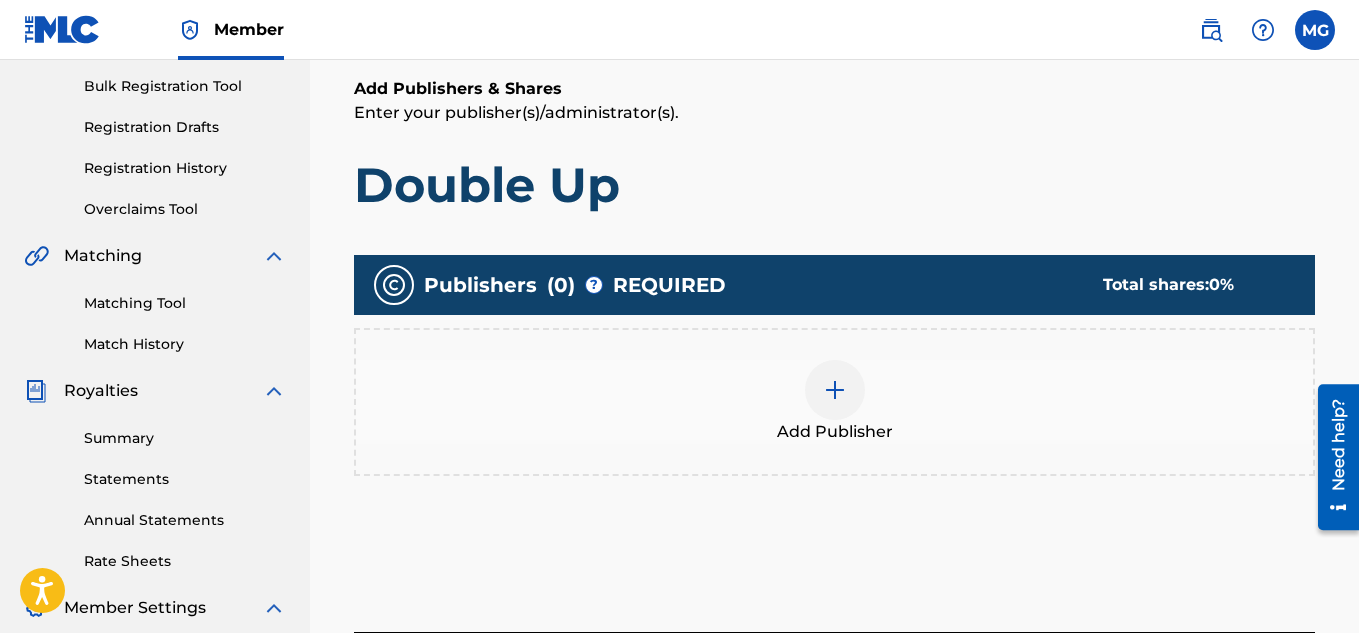 click at bounding box center (835, 390) 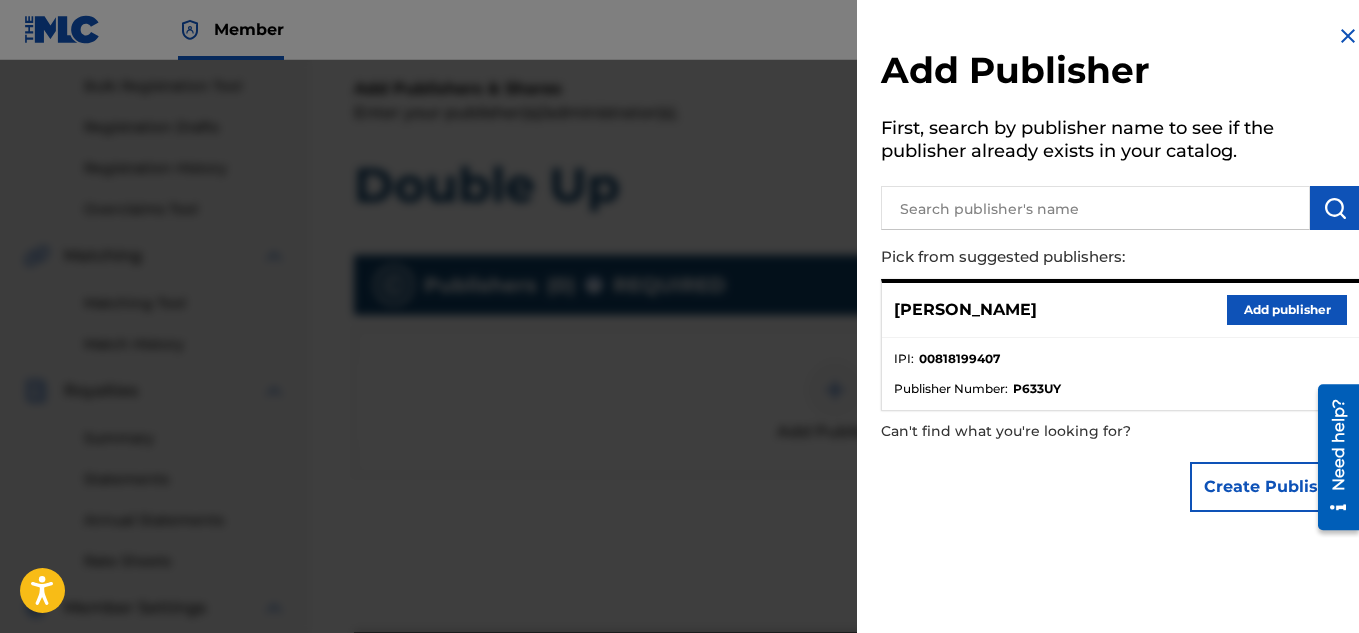 click on "Add publisher" at bounding box center (1287, 310) 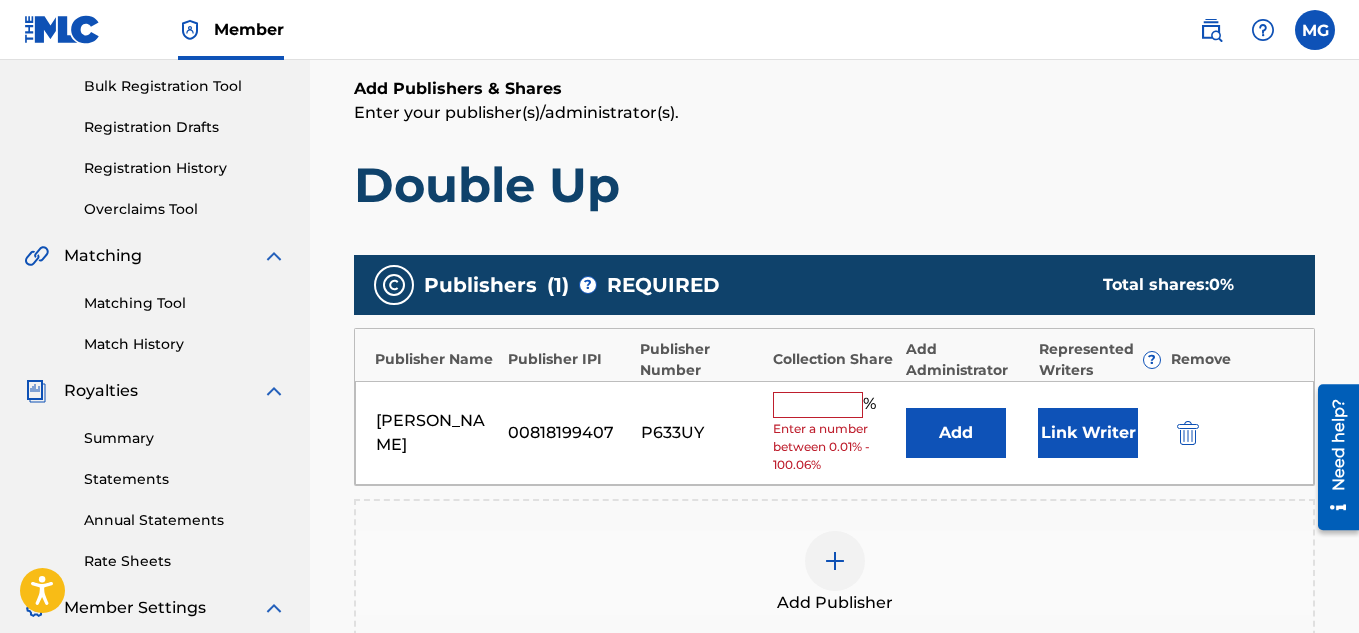 click at bounding box center (818, 405) 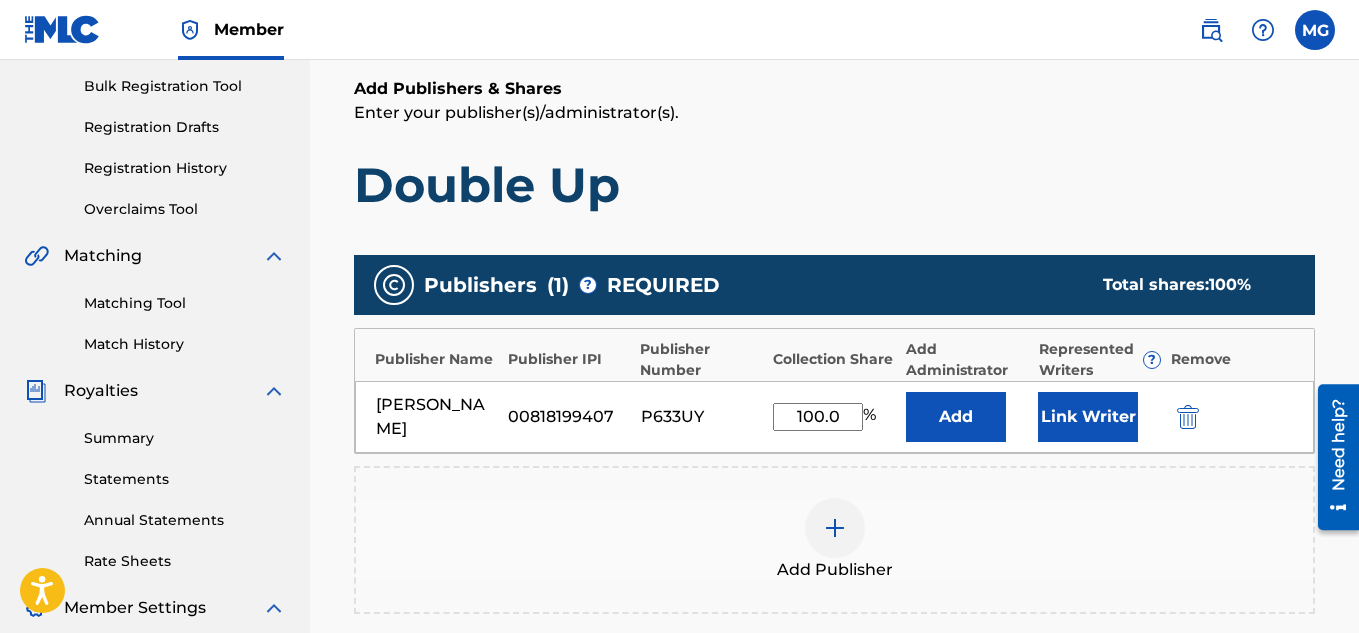 type on "100" 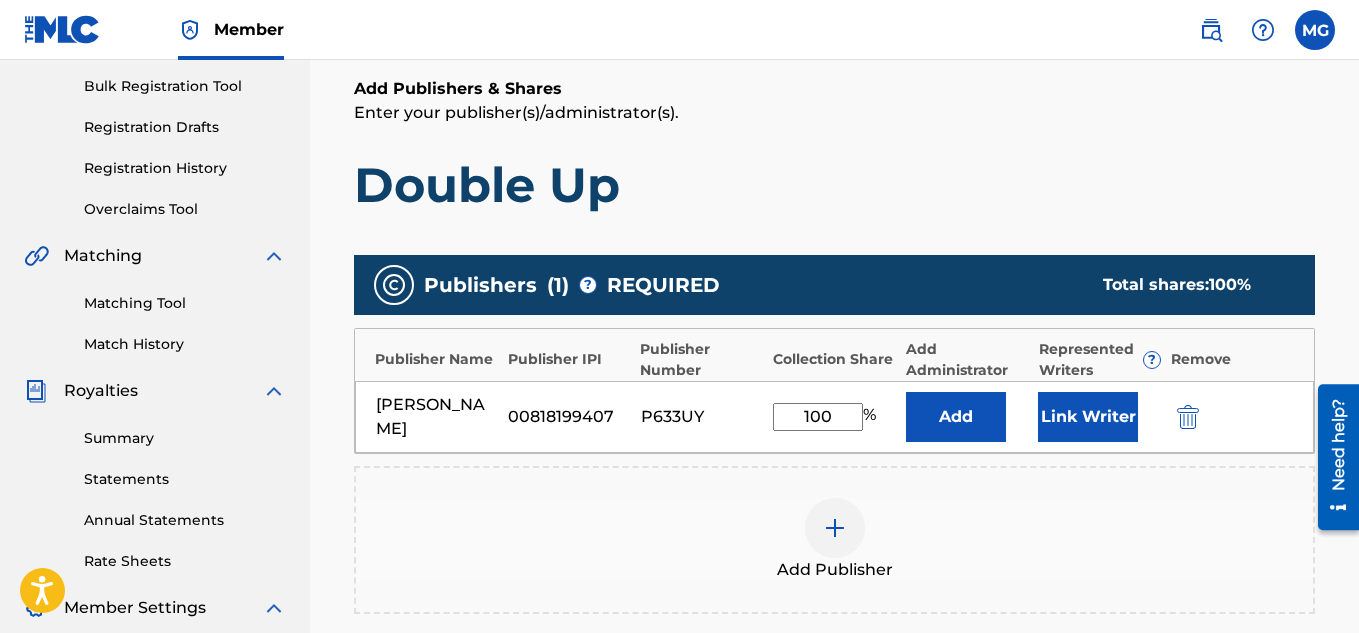 click on "Add Publishers & Shares Enter your publisher(s)/administrator(s). Double Up" at bounding box center [834, 146] 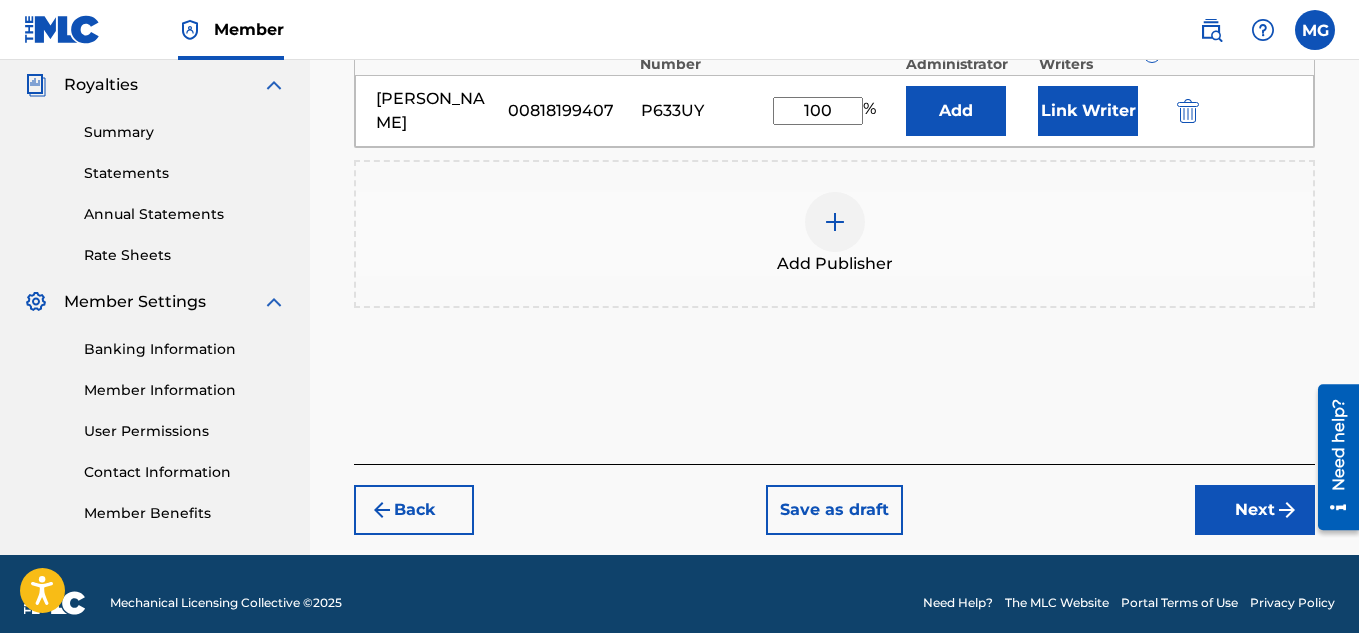 scroll, scrollTop: 614, scrollLeft: 0, axis: vertical 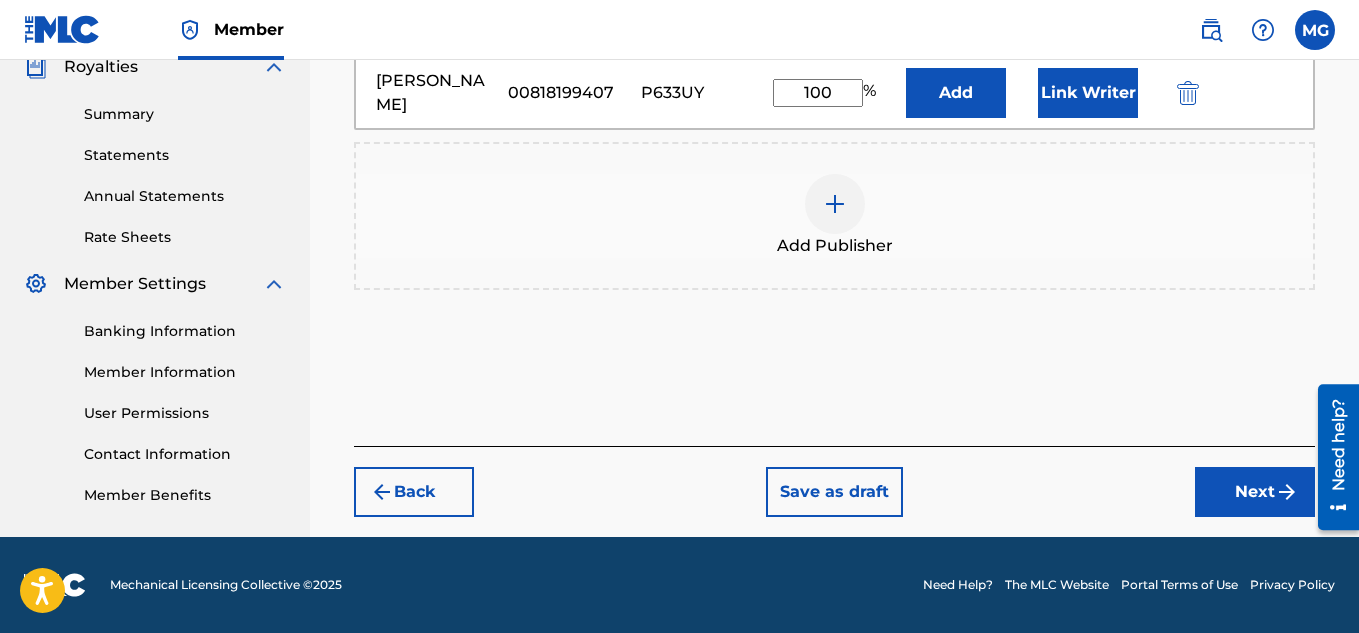 click on "Next" at bounding box center (1255, 492) 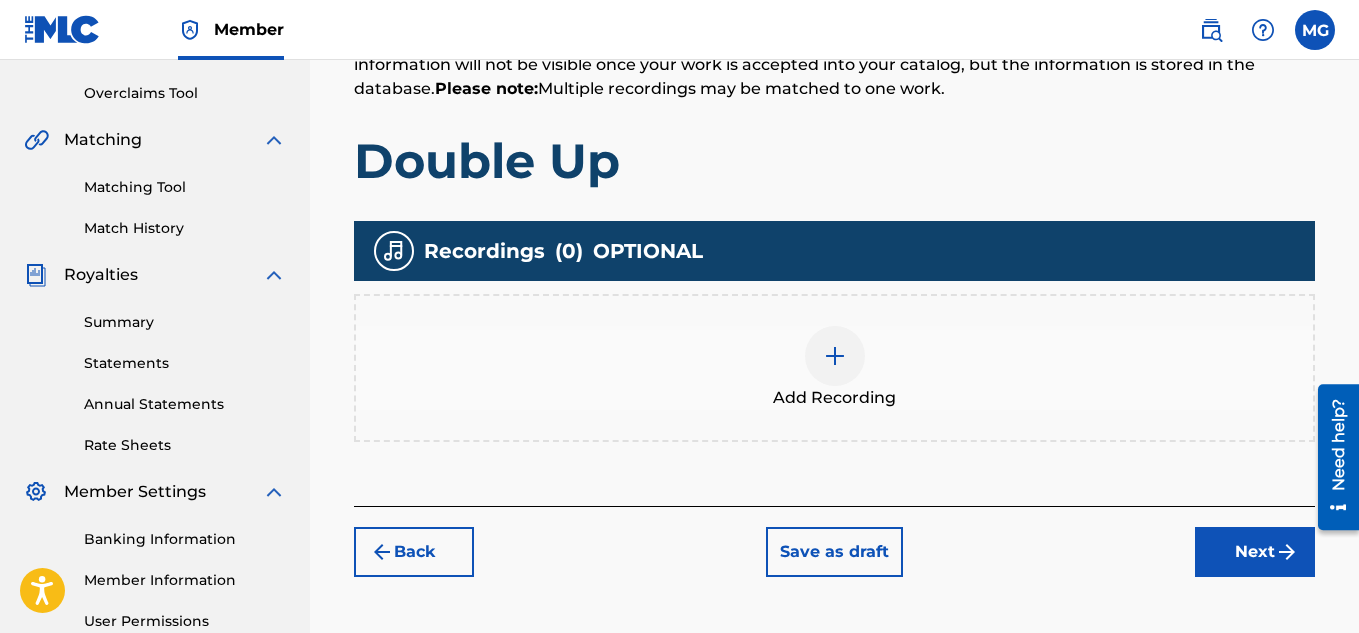 scroll, scrollTop: 410, scrollLeft: 0, axis: vertical 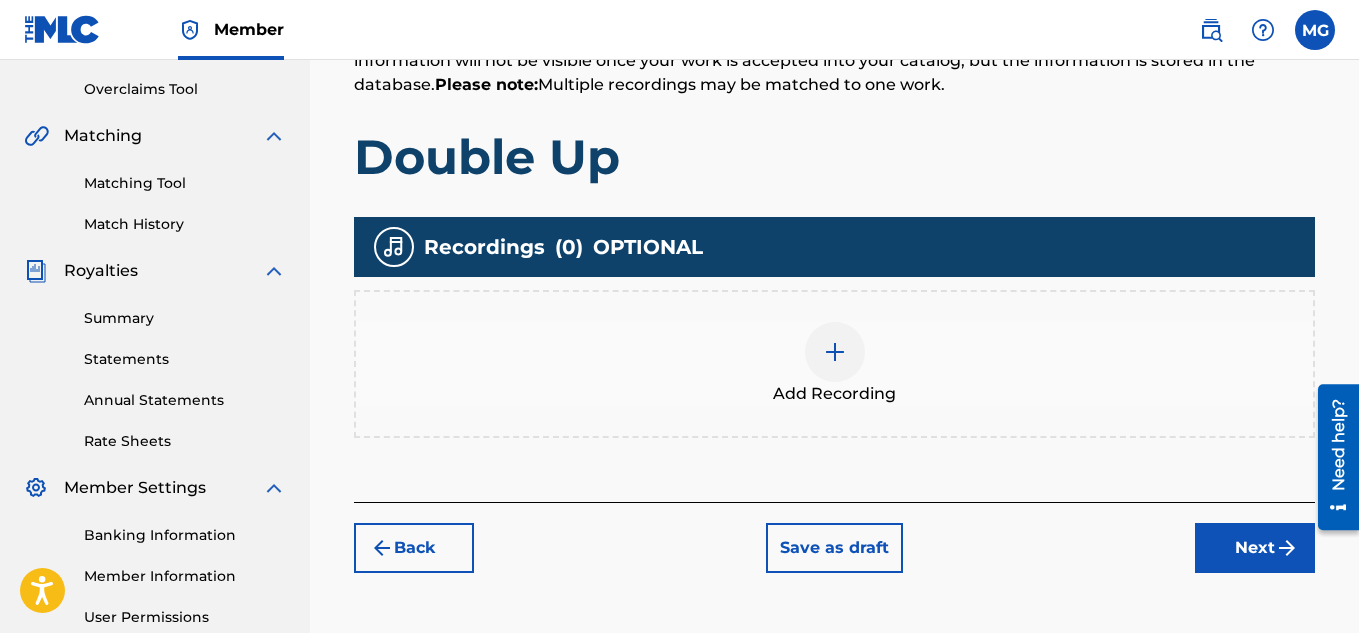 click at bounding box center [835, 352] 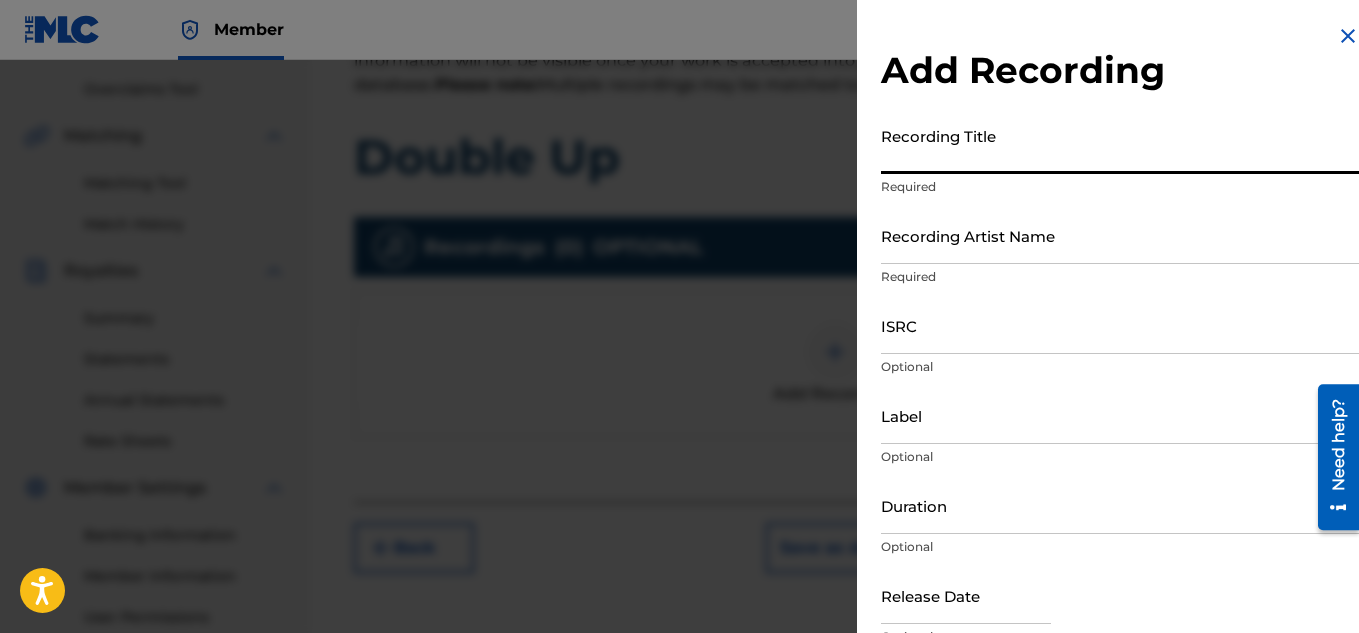 click on "Recording Title" at bounding box center [1120, 145] 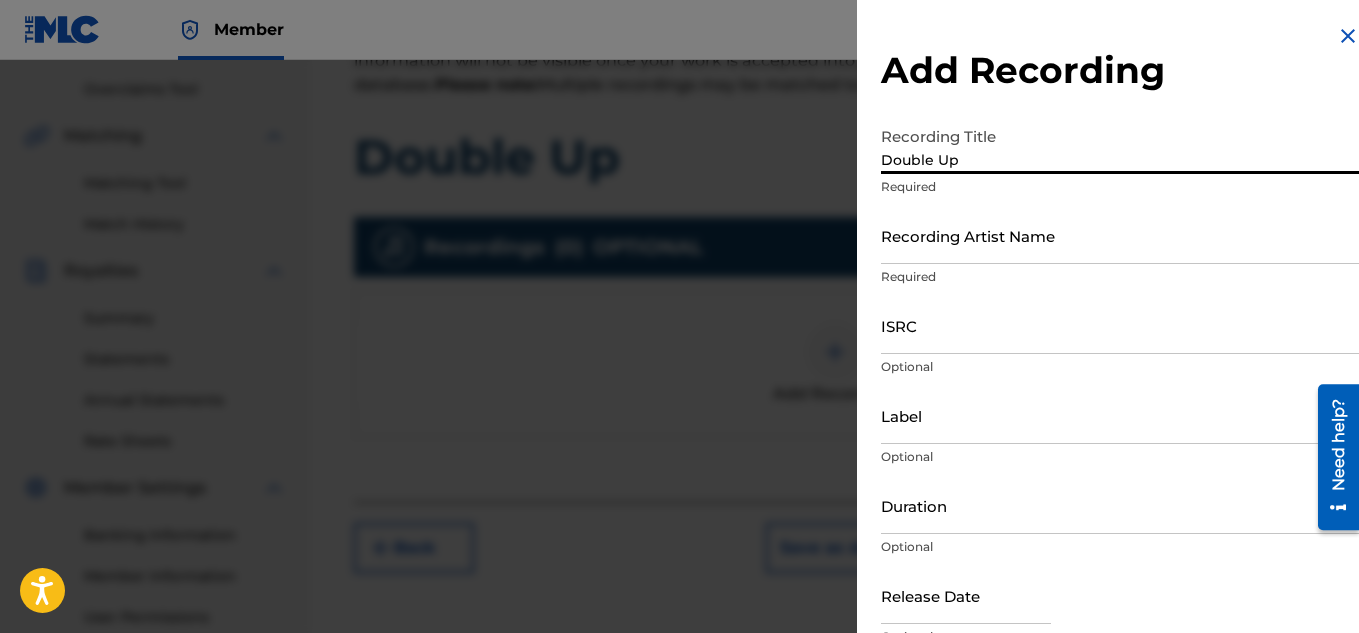 type on "Double Up" 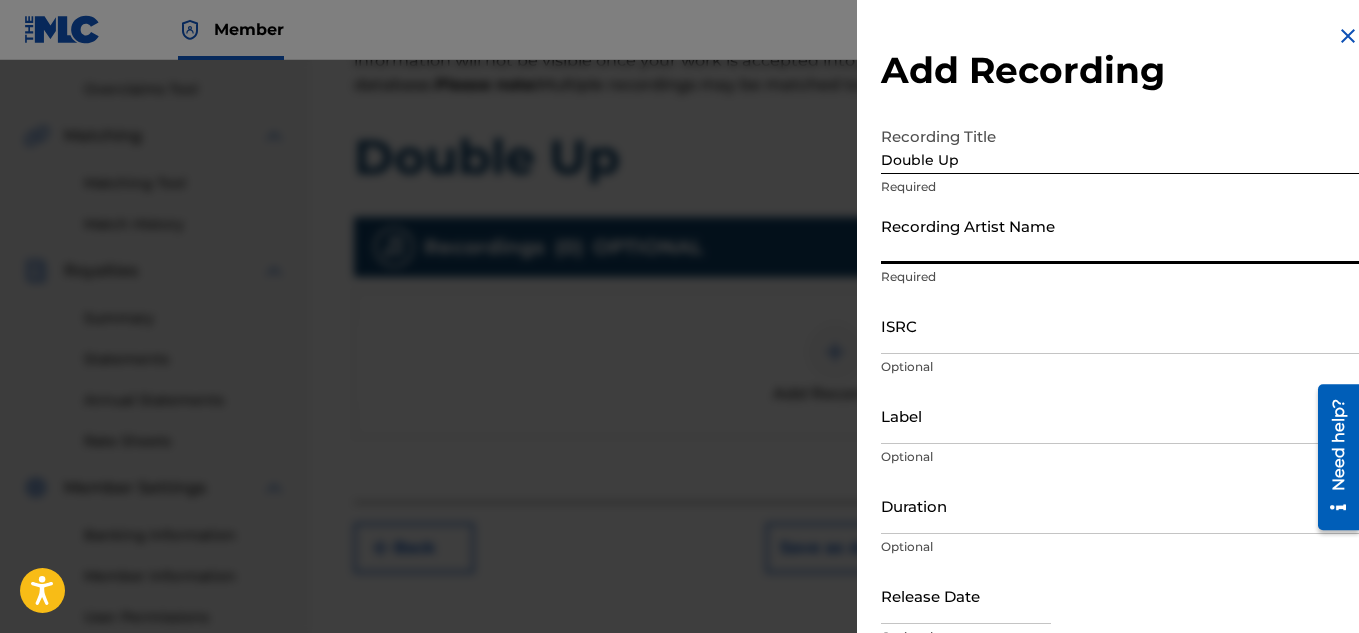 click on "Recording Artist Name" at bounding box center (1120, 235) 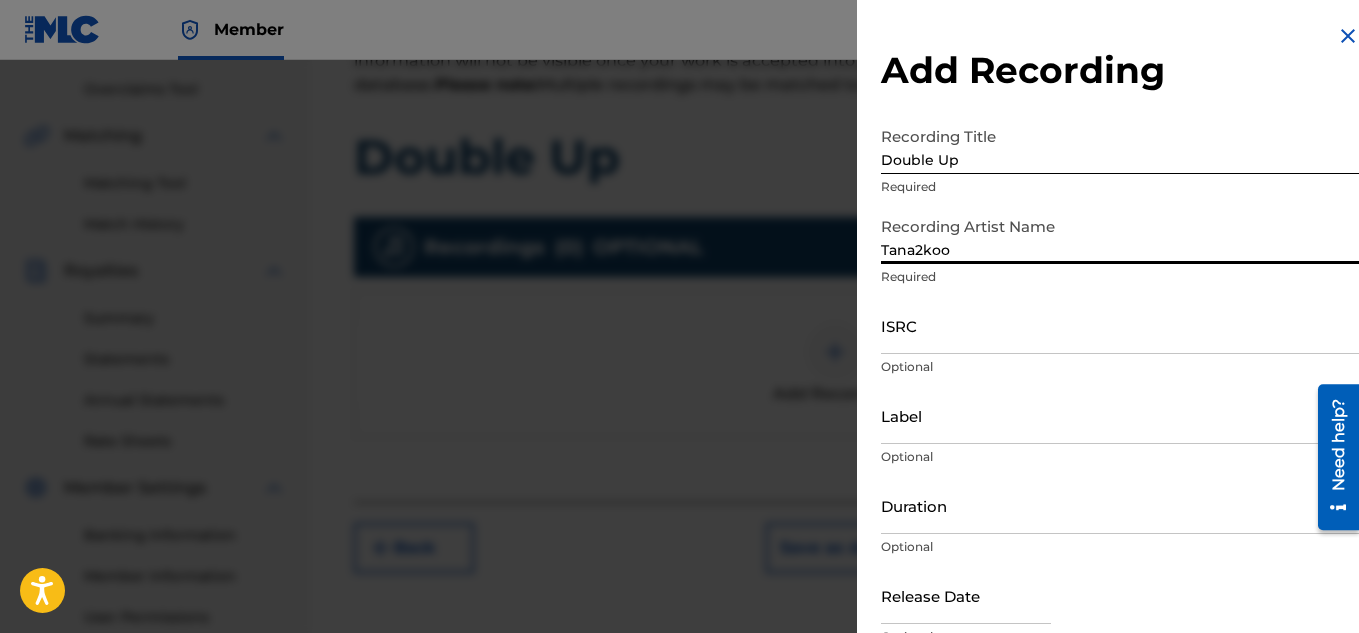 click on "ISRC" at bounding box center (1120, 325) 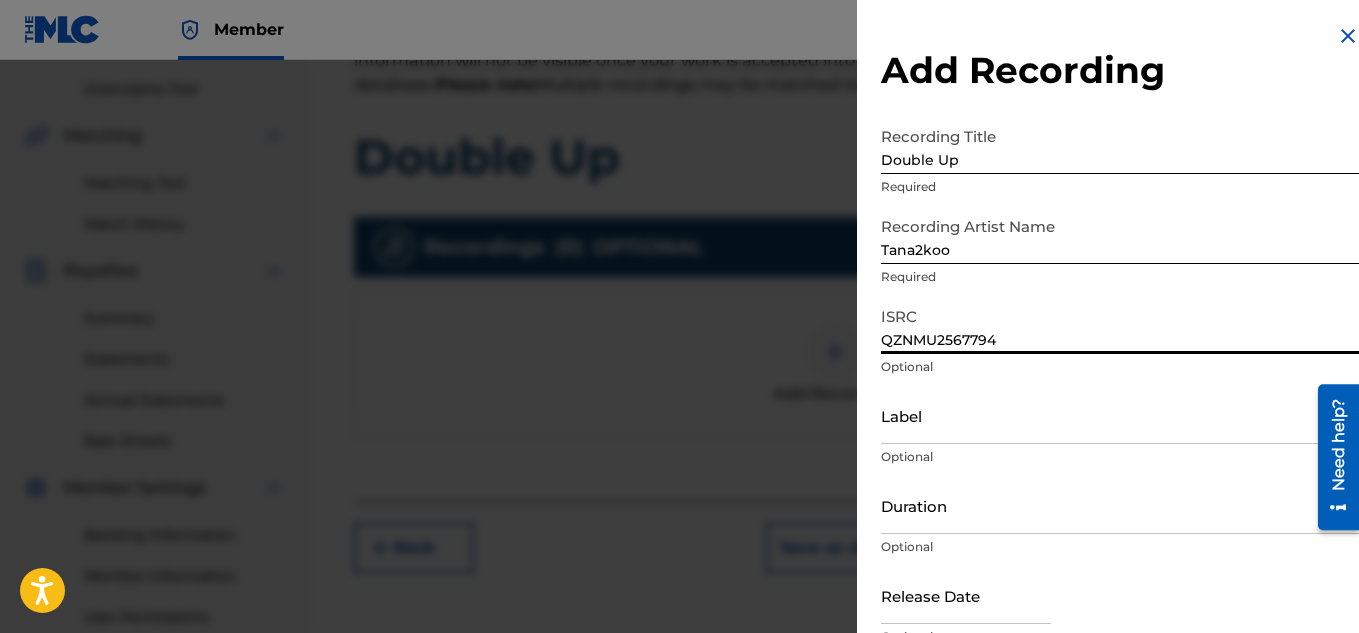 type on "QZNMU2567794" 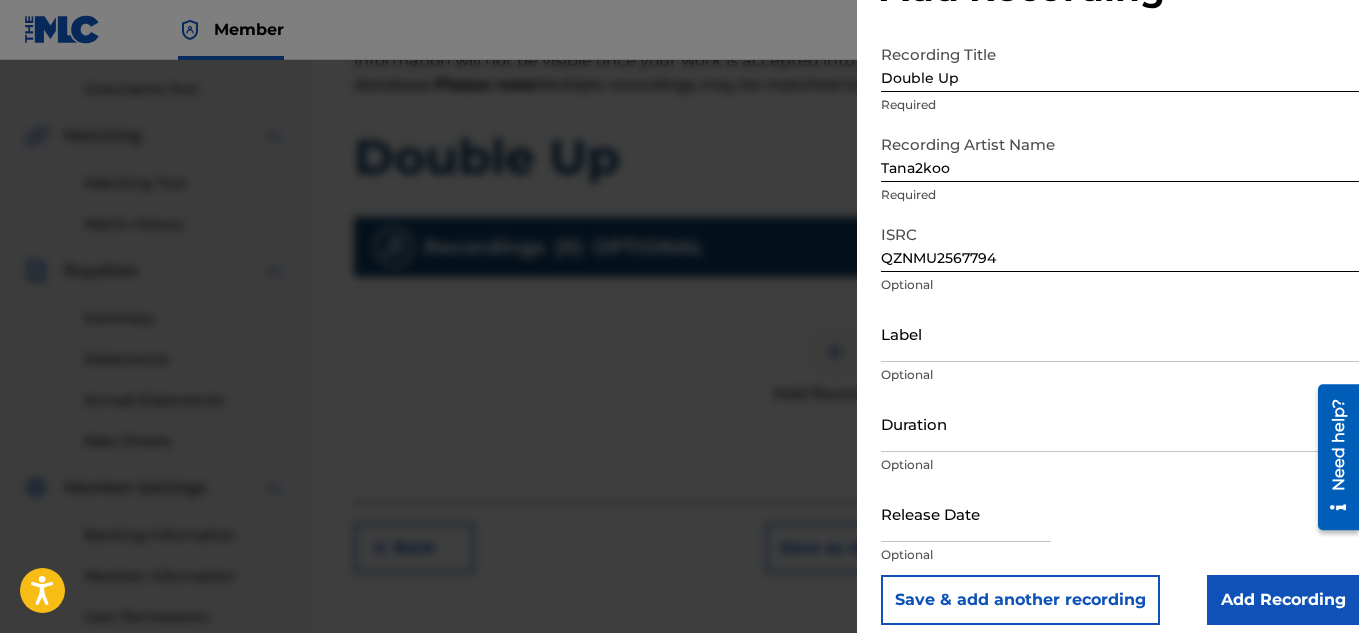 scroll, scrollTop: 97, scrollLeft: 0, axis: vertical 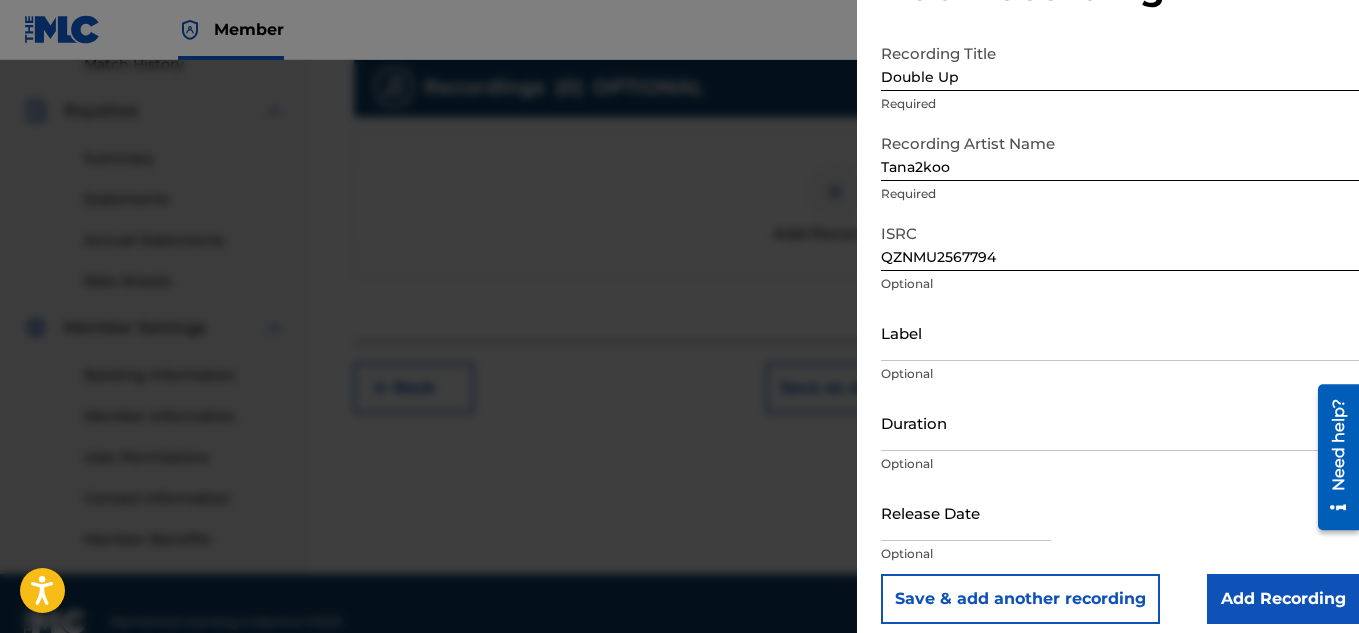 click on "Add Recording" at bounding box center (1283, 599) 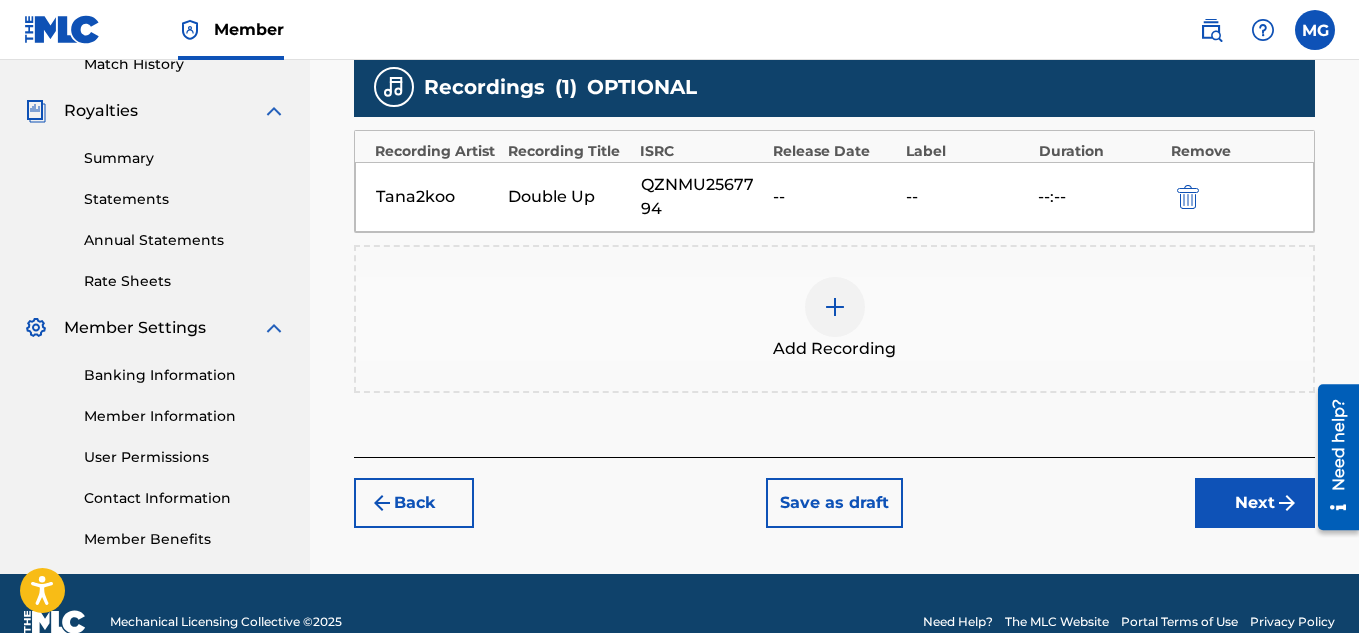click on "Next" at bounding box center (1255, 503) 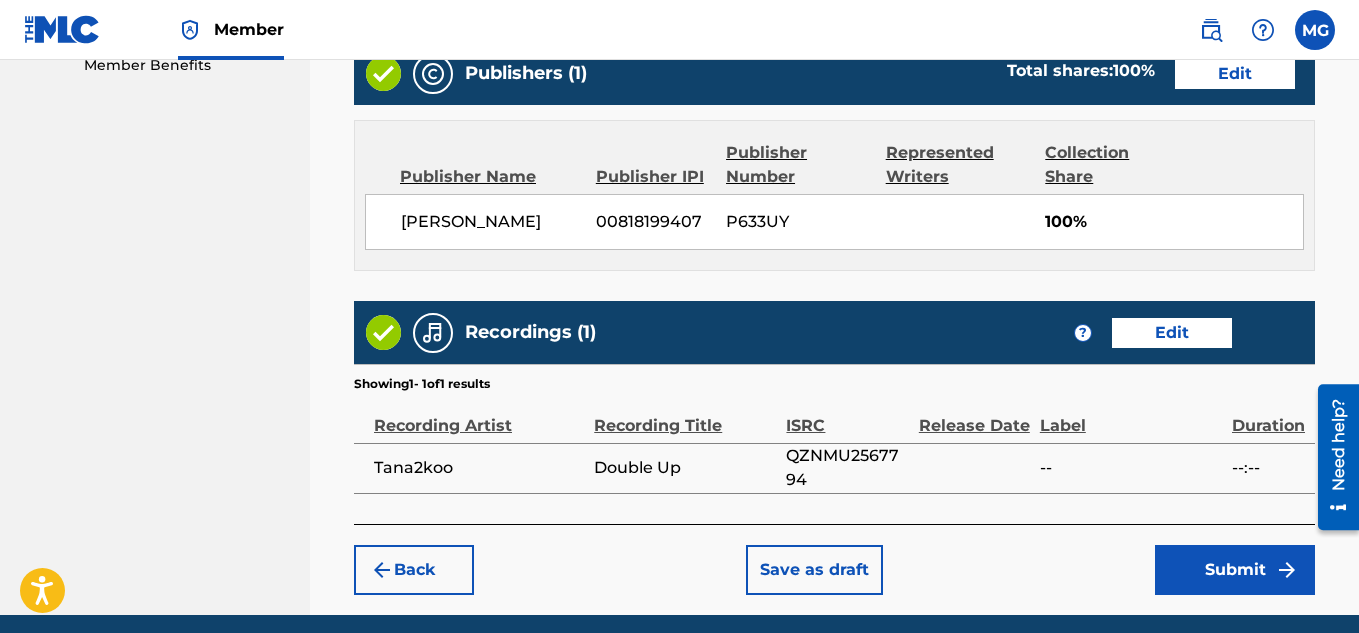scroll, scrollTop: 1090, scrollLeft: 0, axis: vertical 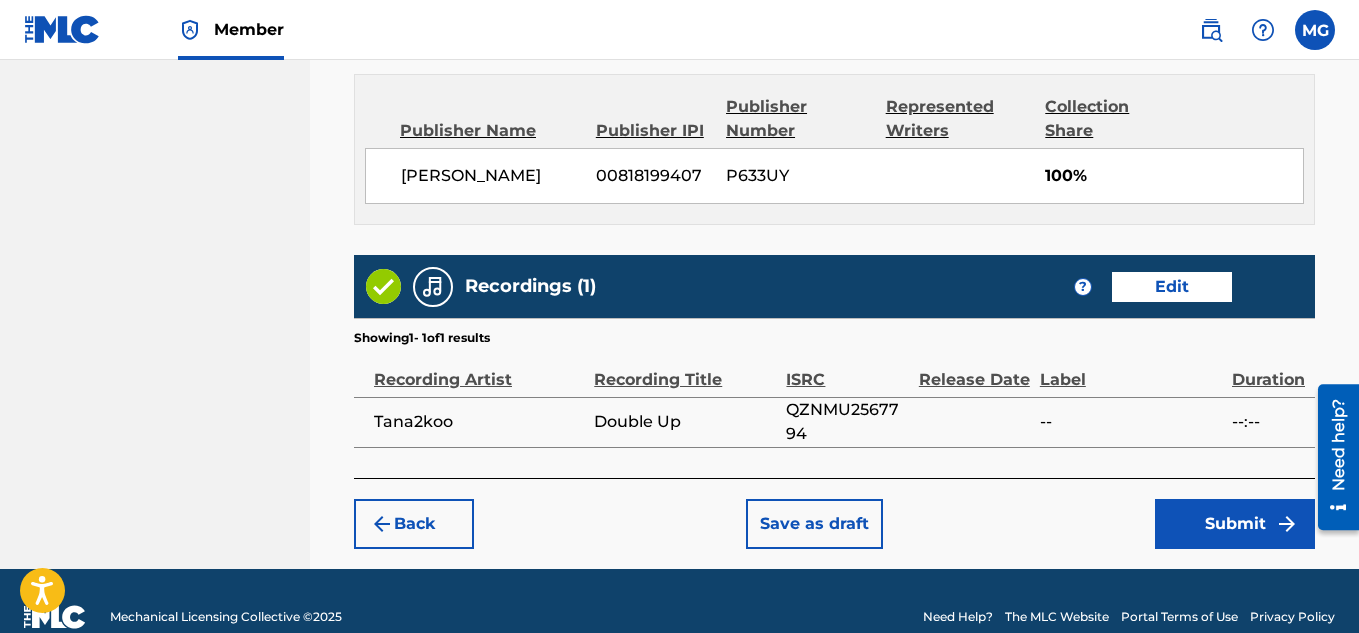 click on "Submit" at bounding box center (1235, 524) 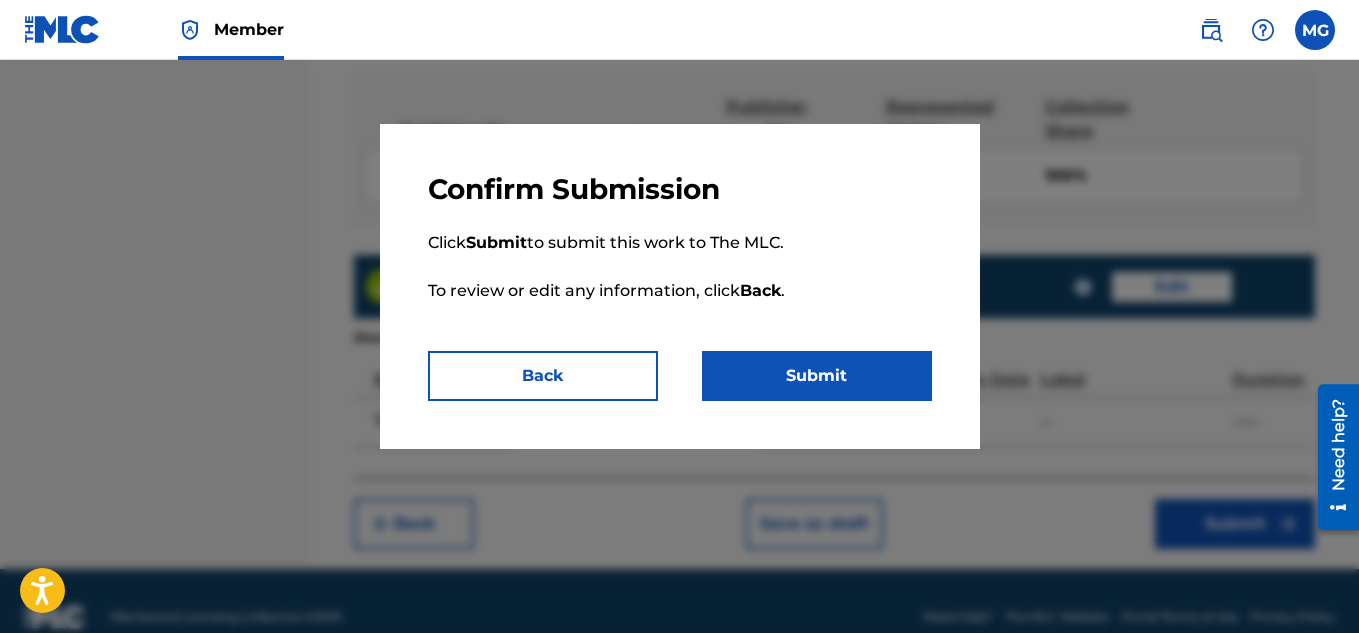 click on "Submit" at bounding box center [817, 376] 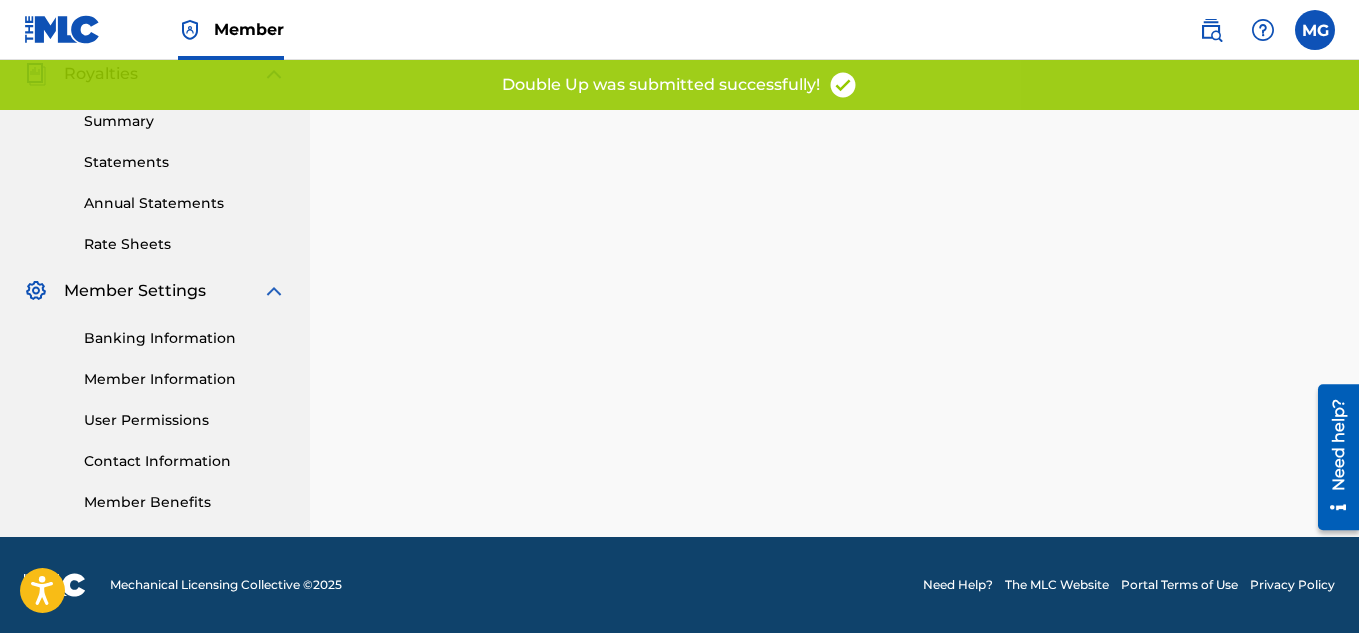 scroll, scrollTop: 0, scrollLeft: 0, axis: both 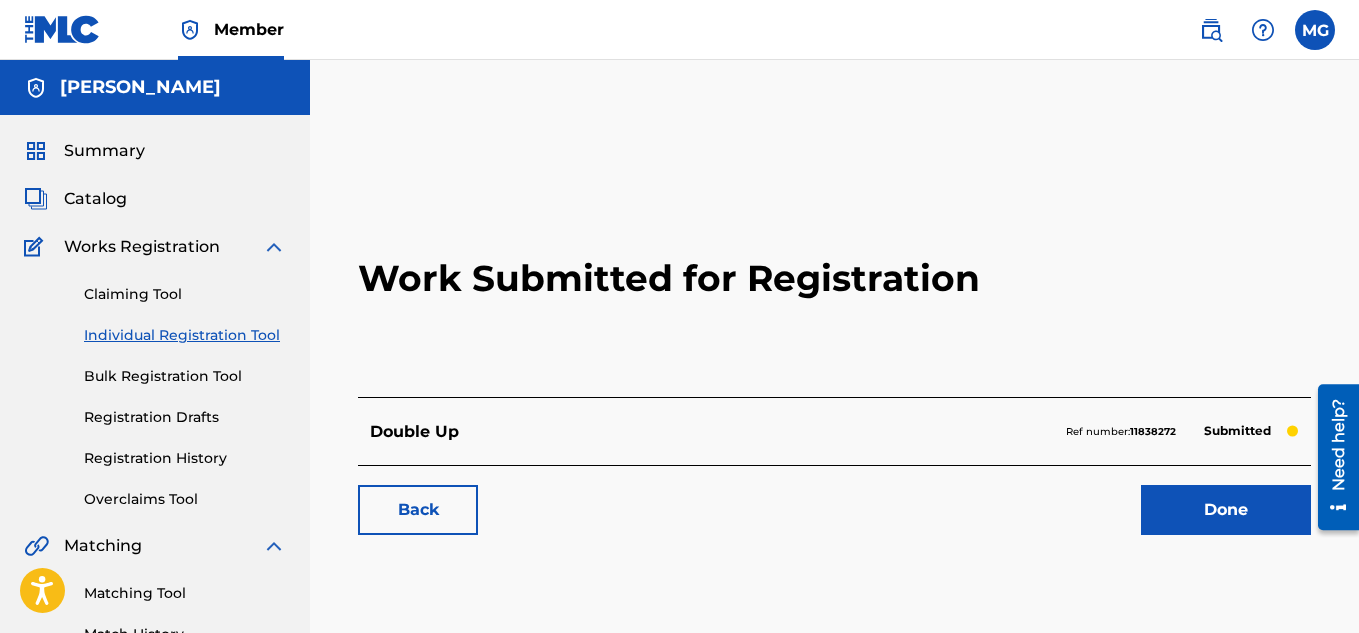 click on "Done" at bounding box center (1226, 510) 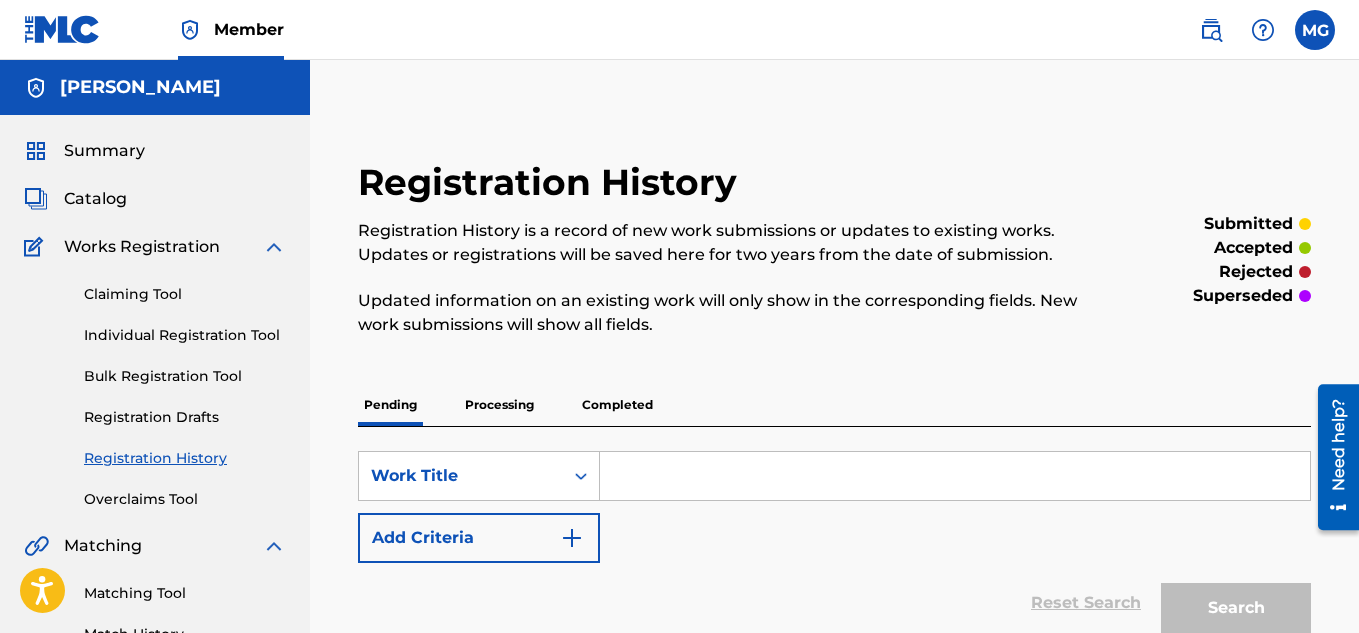 click on "Individual Registration Tool" at bounding box center [185, 335] 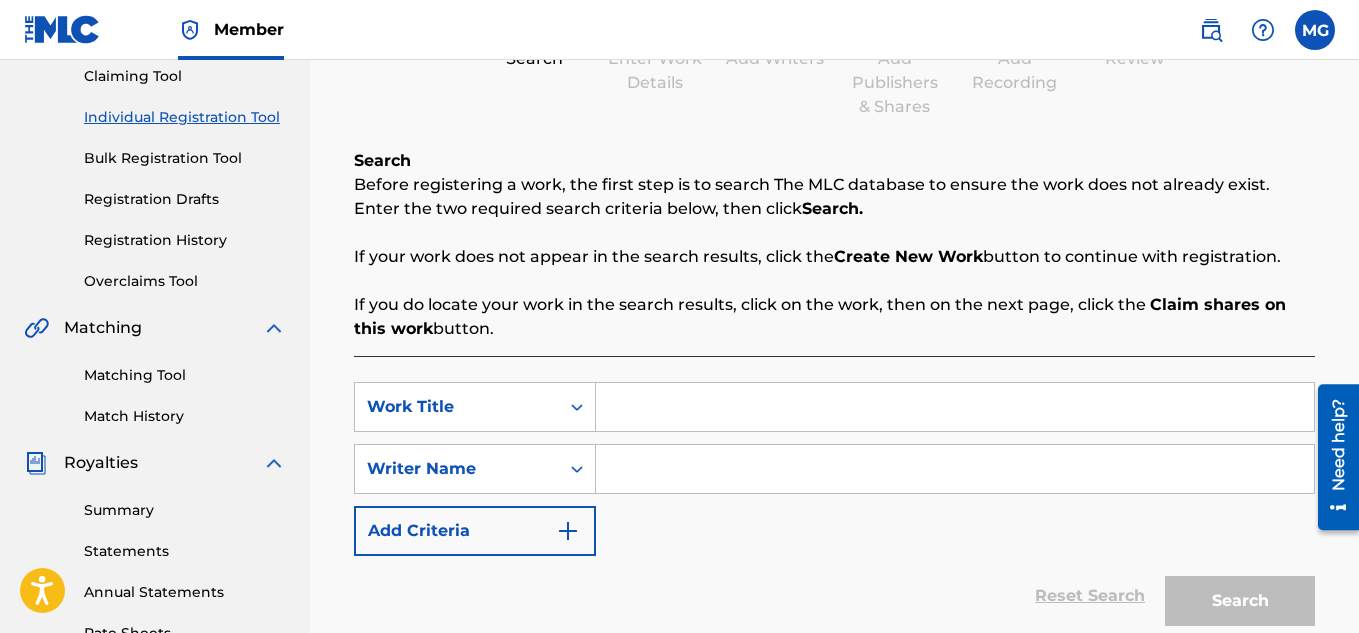 scroll, scrollTop: 240, scrollLeft: 0, axis: vertical 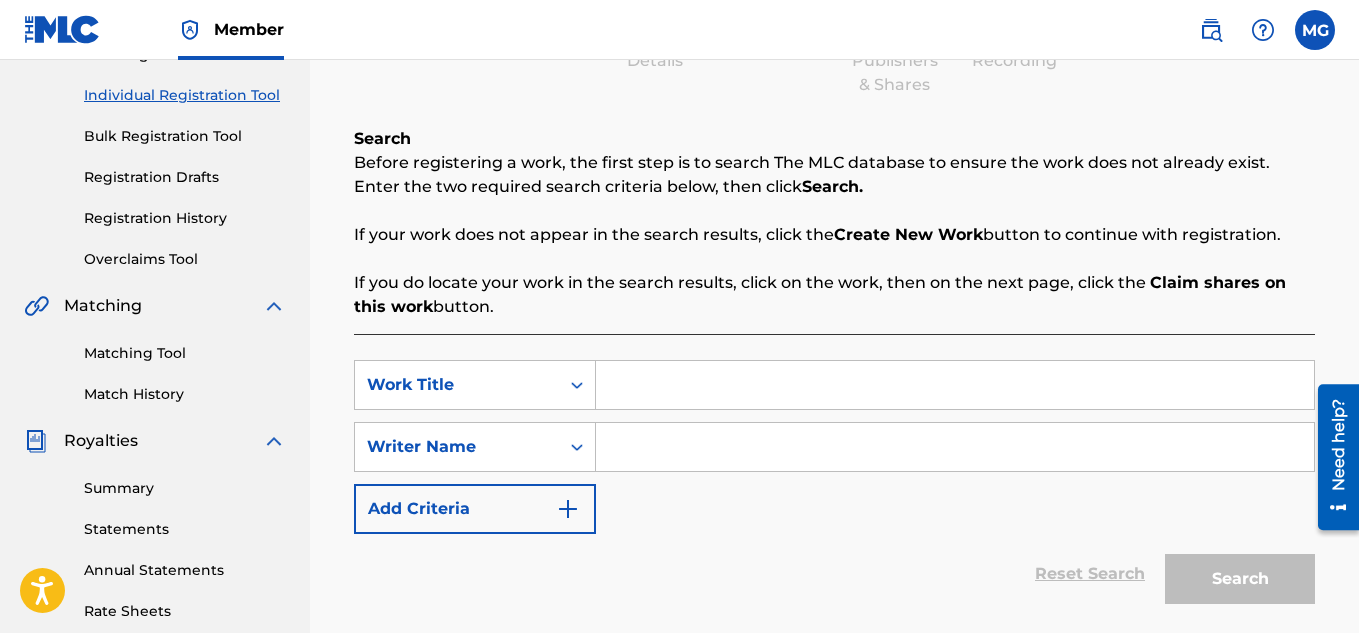 click at bounding box center (955, 385) 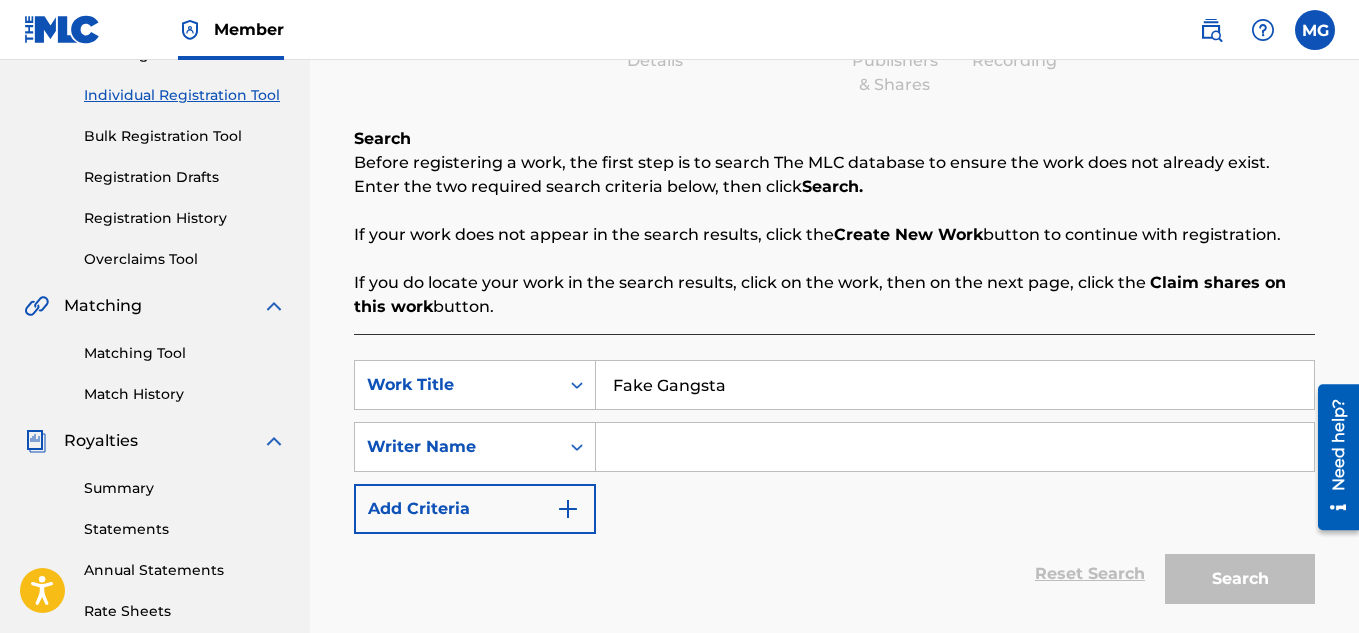 type on "Fake Gangsta" 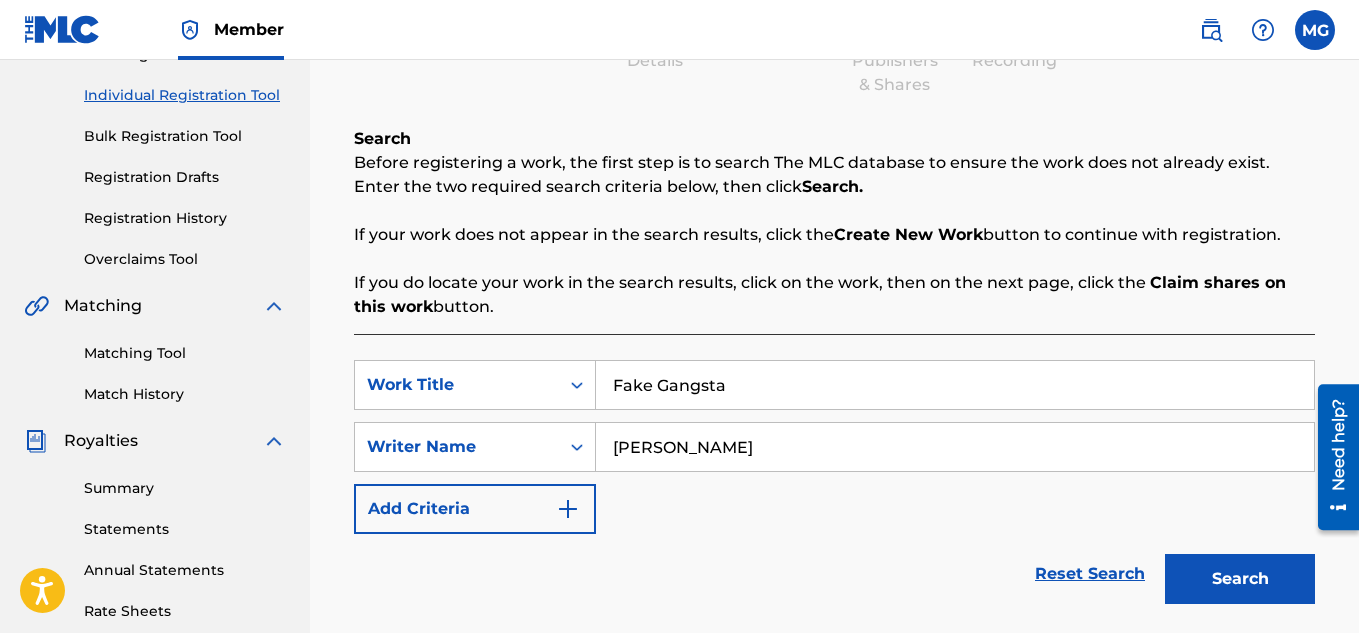 click on "SearchWithCriteriaf43715ef-dc6c-4ba1-919a-9ae1cdfe5ccf Work Title Fake Gangsta SearchWithCriteriae624125b-93b7-47ff-9643-dadfa2d0c626 Writer Name [PERSON_NAME] Add Criteria" at bounding box center [834, 447] 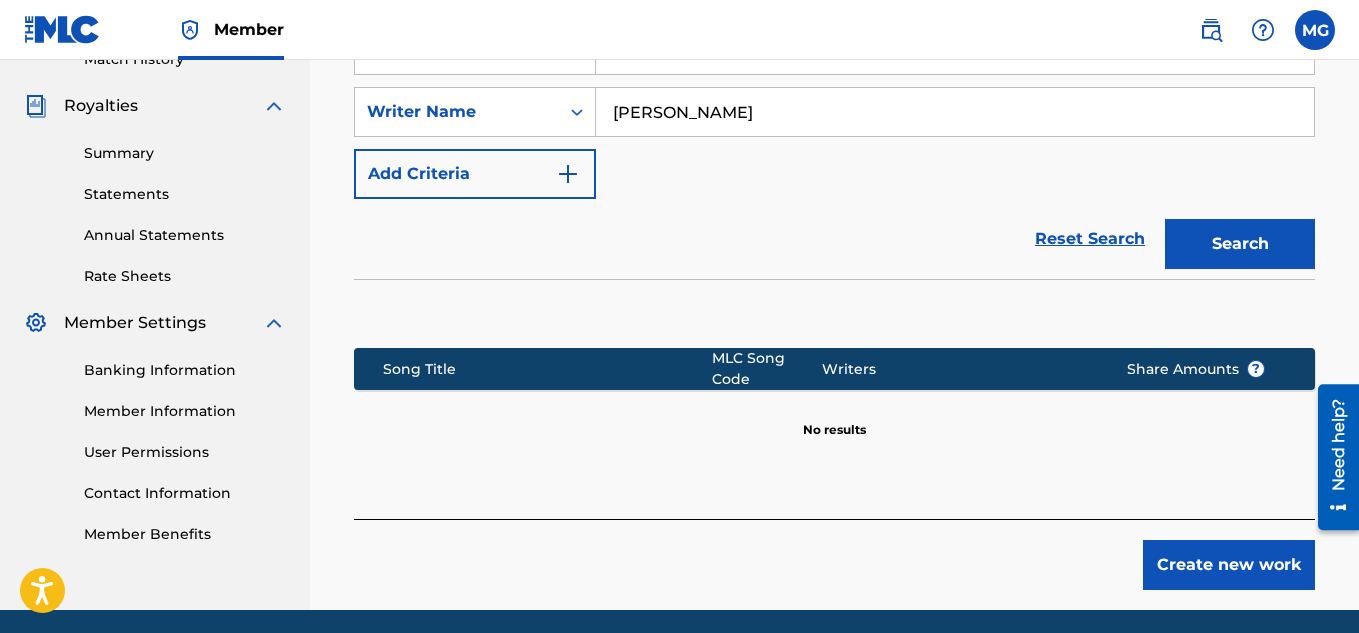 scroll, scrollTop: 600, scrollLeft: 0, axis: vertical 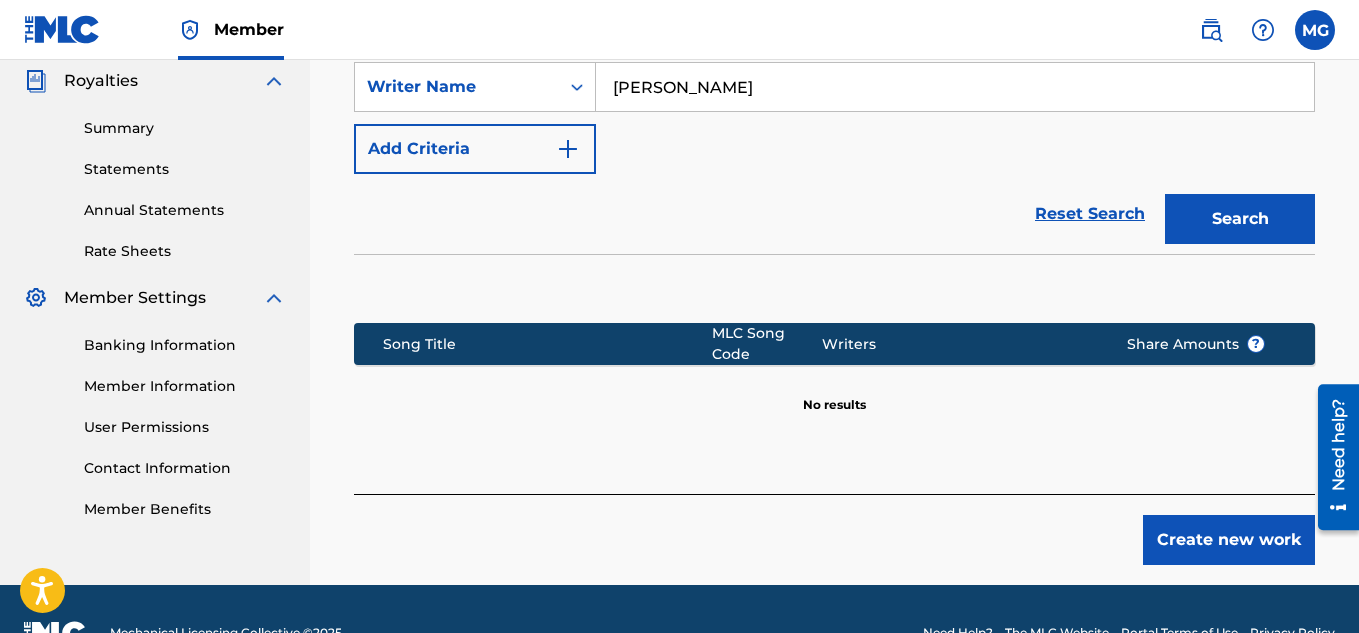 click on "Create new work" at bounding box center [1229, 540] 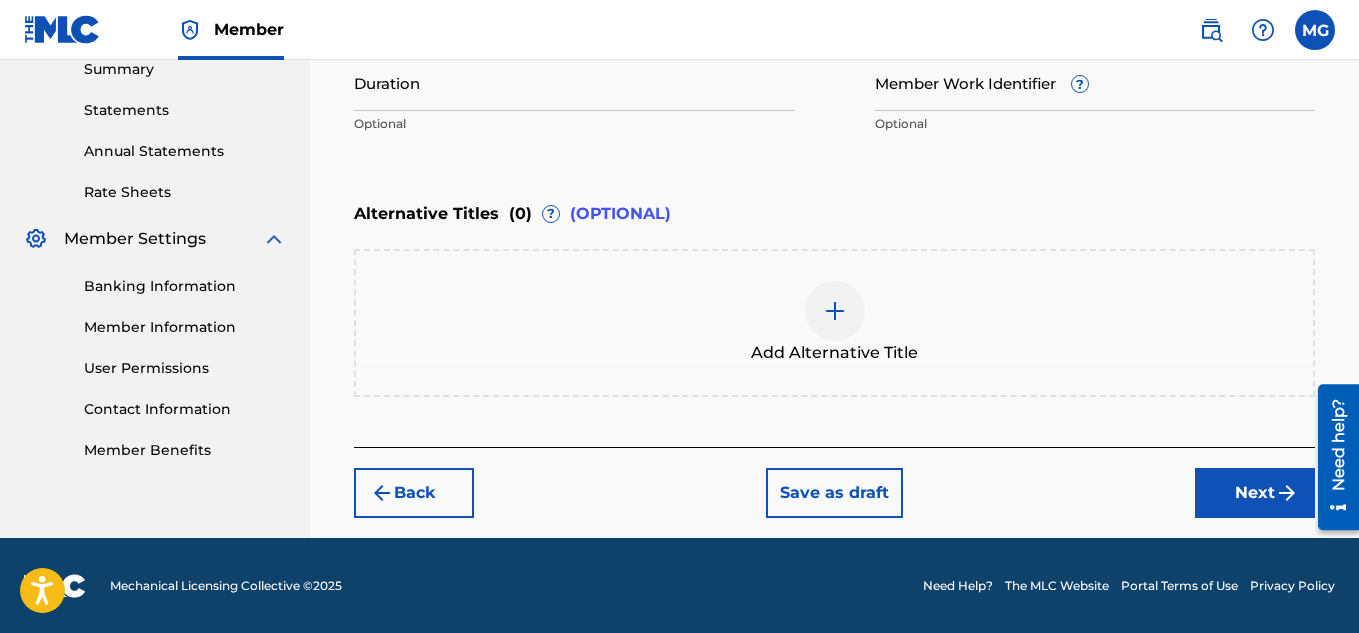 scroll, scrollTop: 660, scrollLeft: 0, axis: vertical 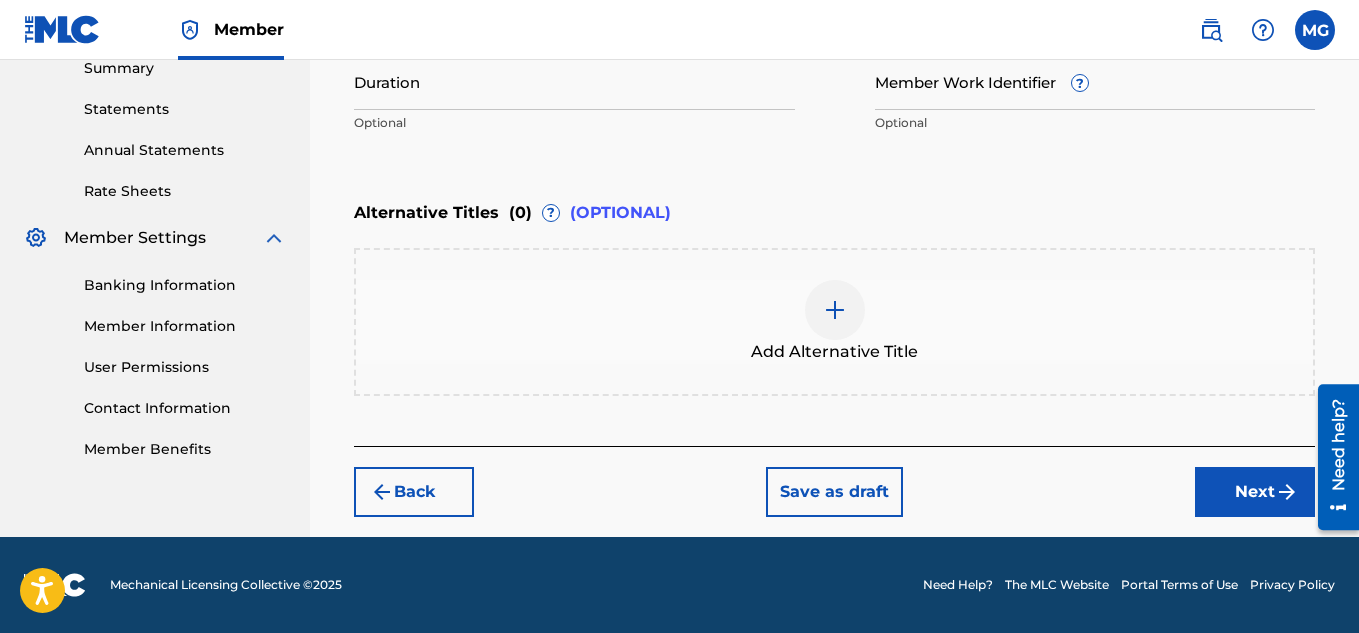 click on "Next" at bounding box center [1255, 492] 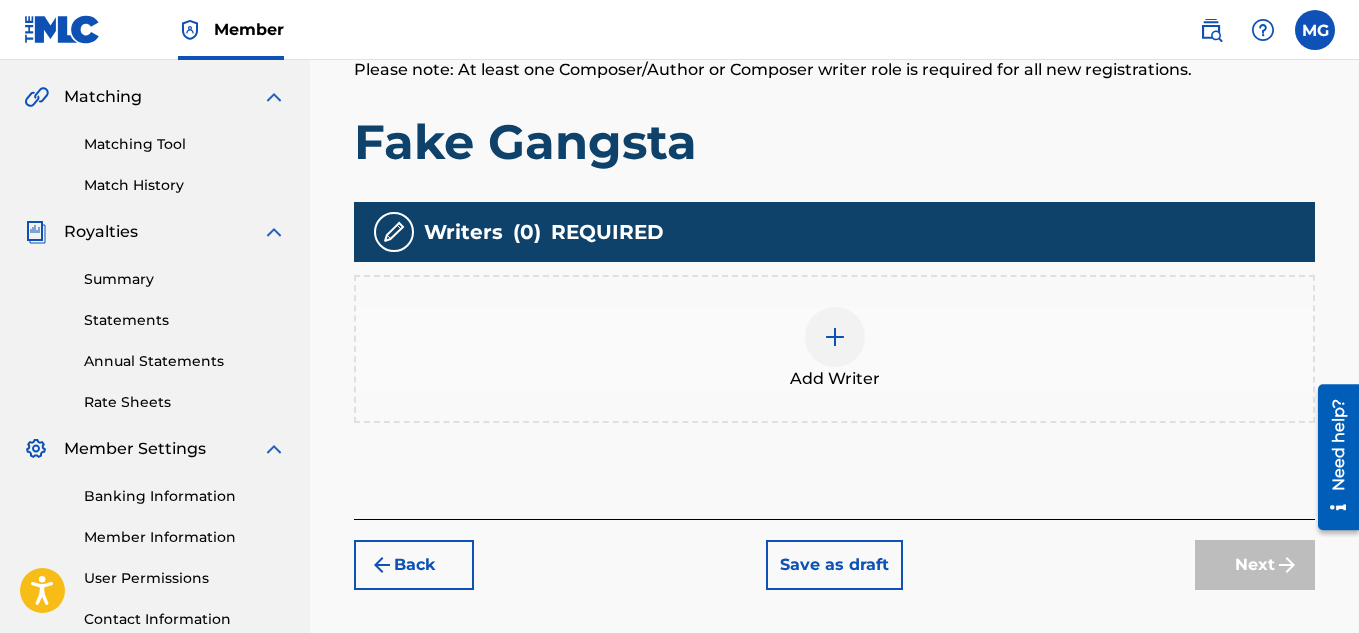 scroll, scrollTop: 450, scrollLeft: 0, axis: vertical 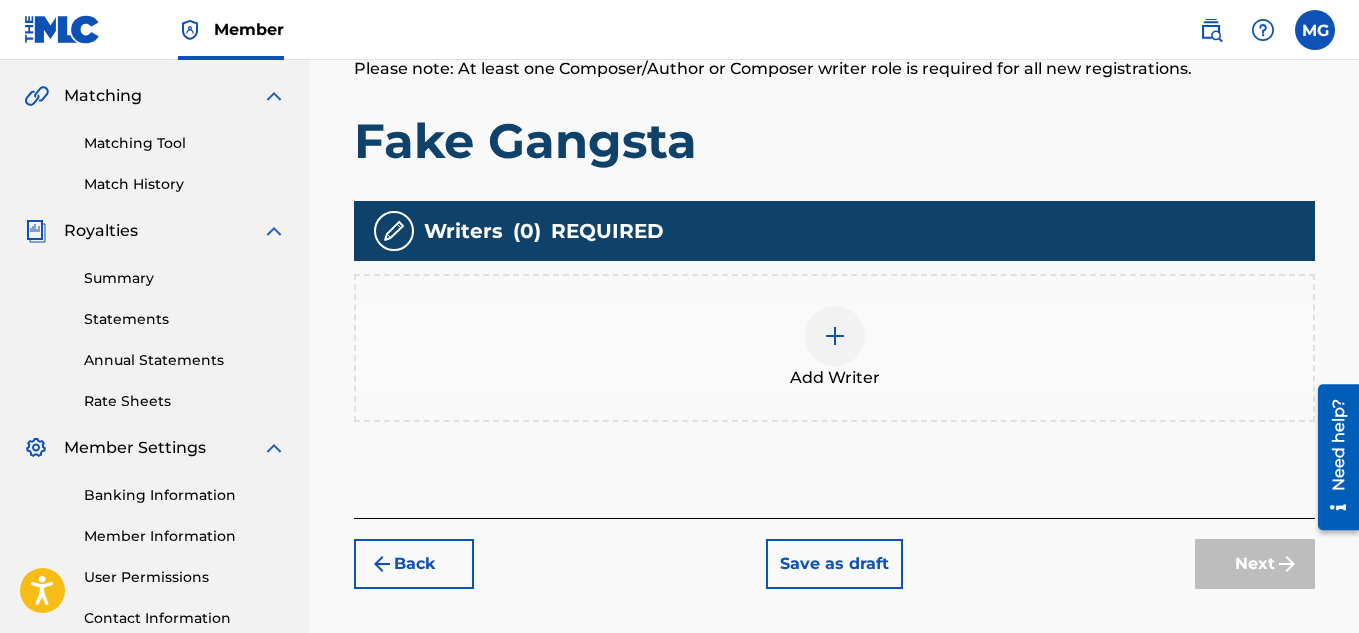 click at bounding box center (835, 336) 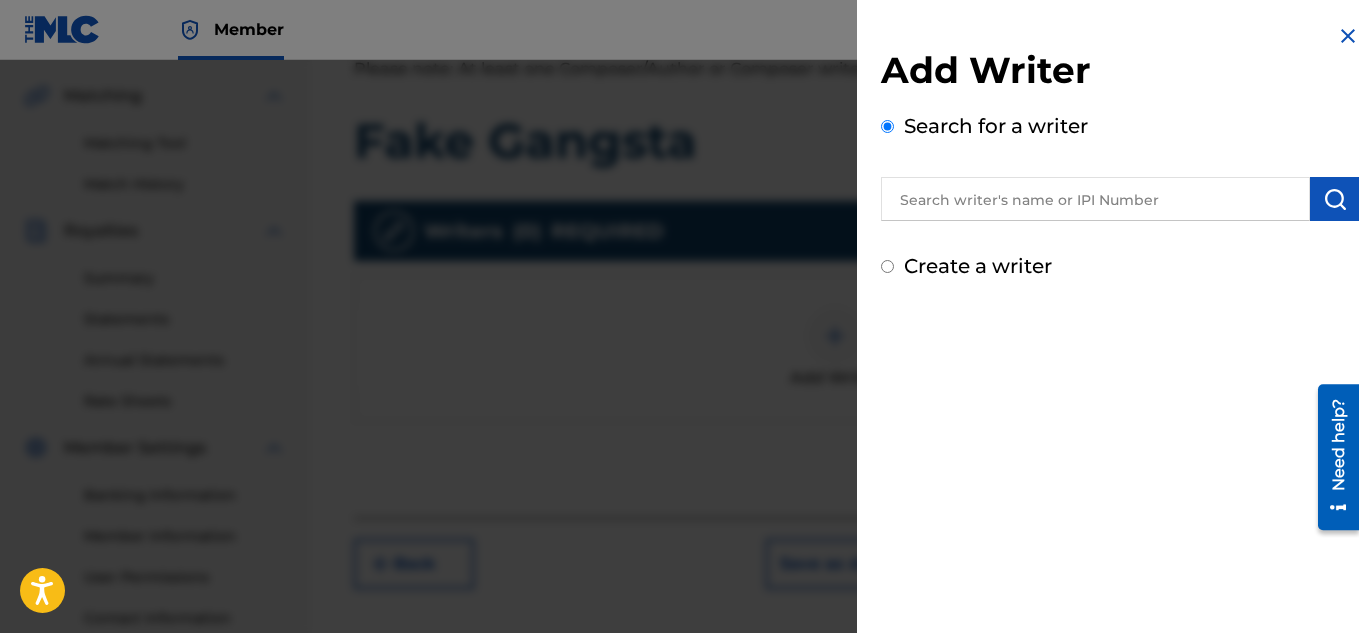 click at bounding box center (1095, 199) 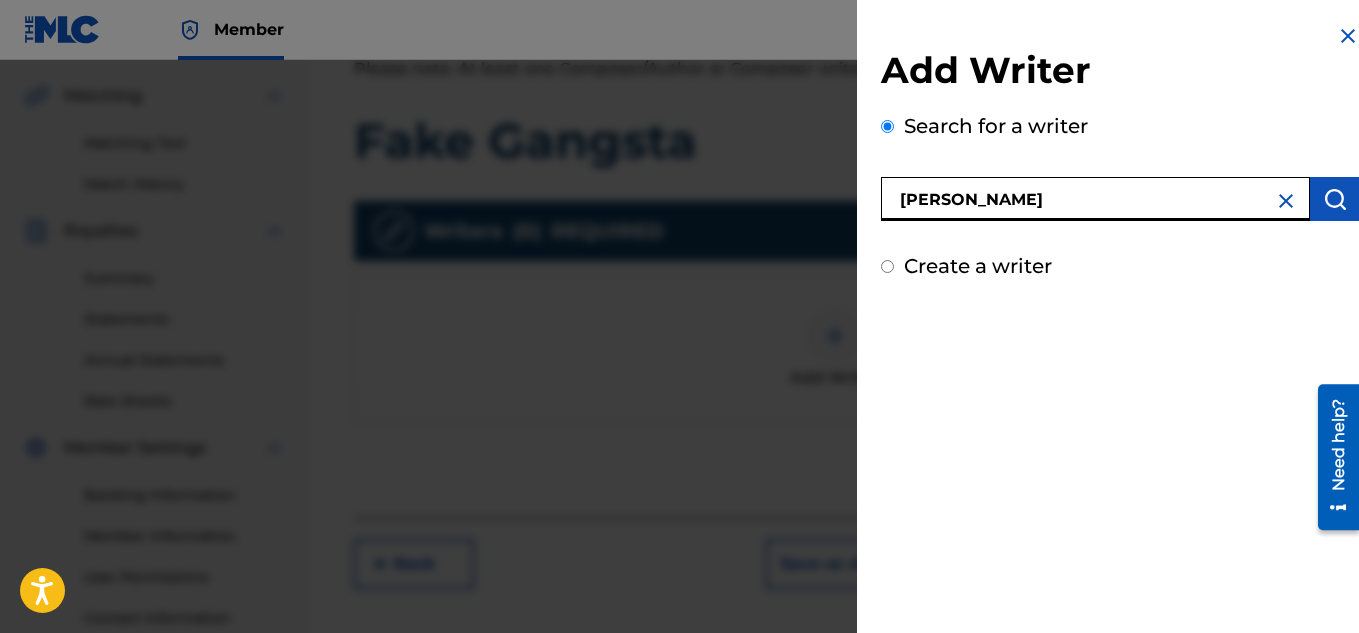type on "[PERSON_NAME]" 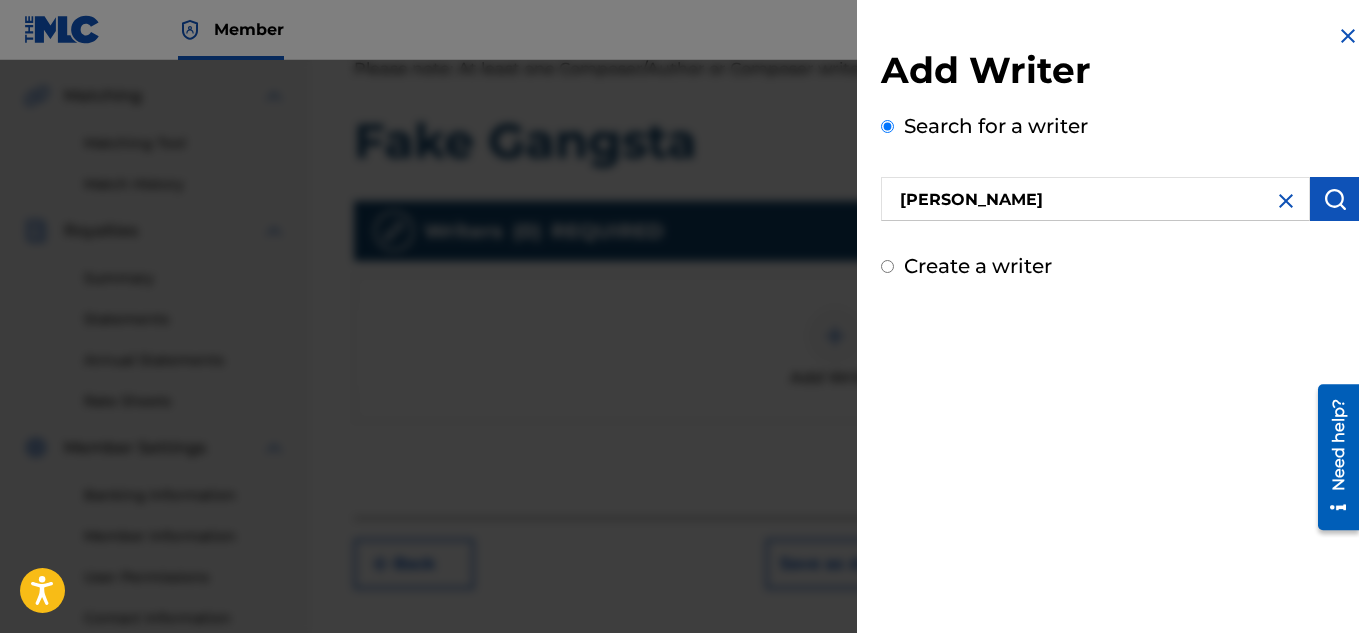 click at bounding box center (1335, 199) 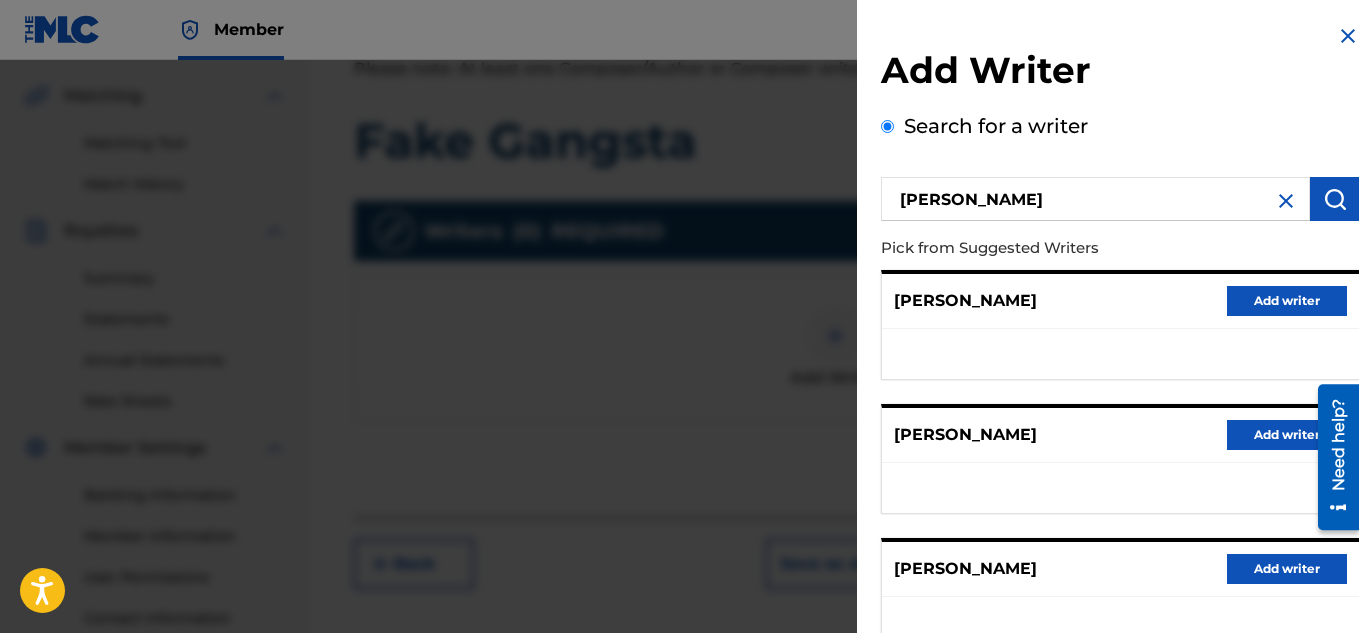 type 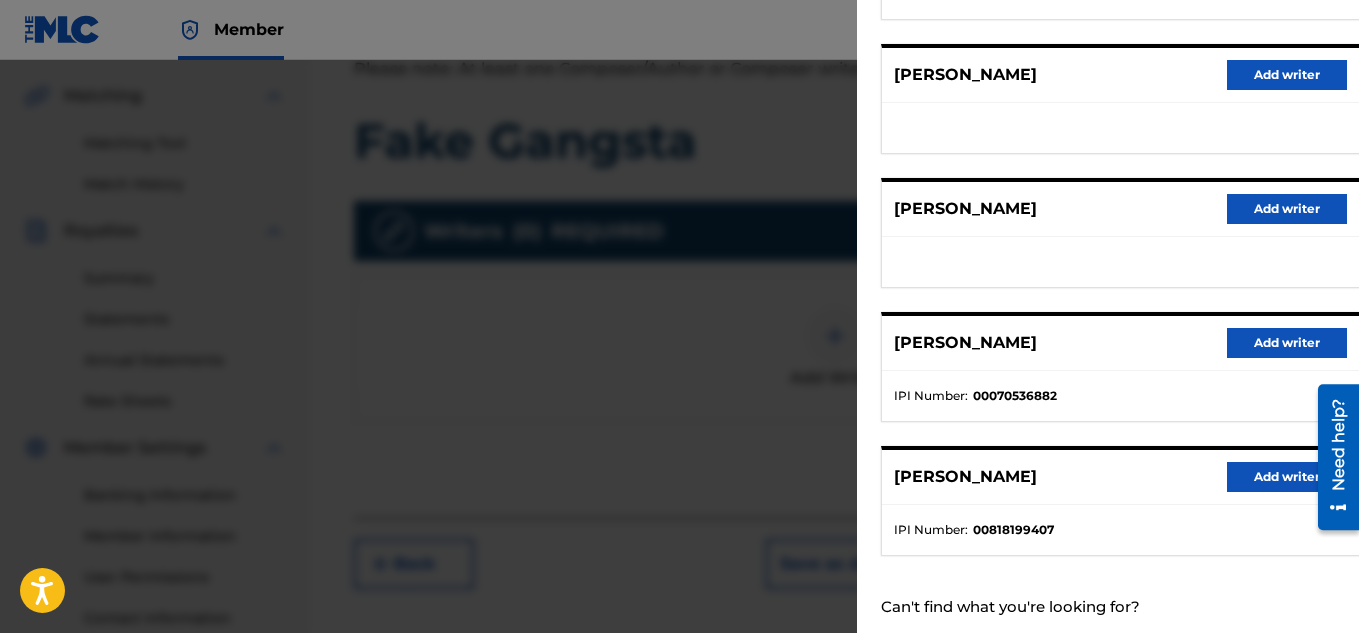 scroll, scrollTop: 409, scrollLeft: 0, axis: vertical 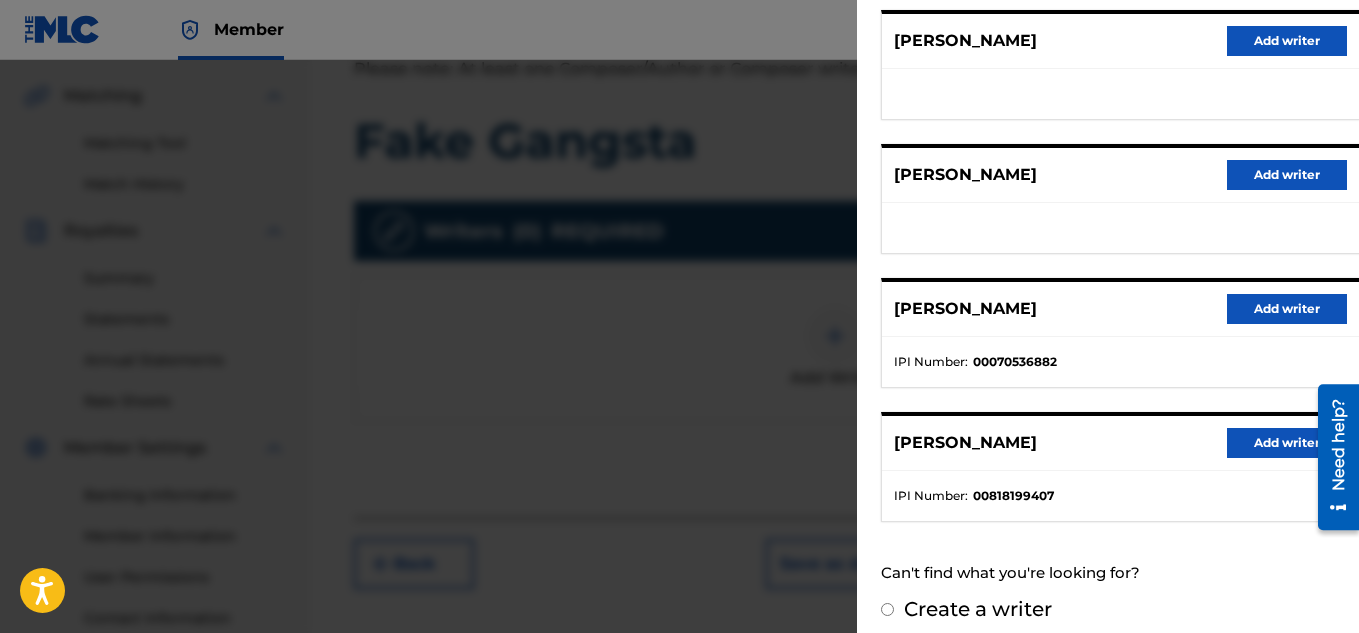 click on "Add writer" at bounding box center [1287, 443] 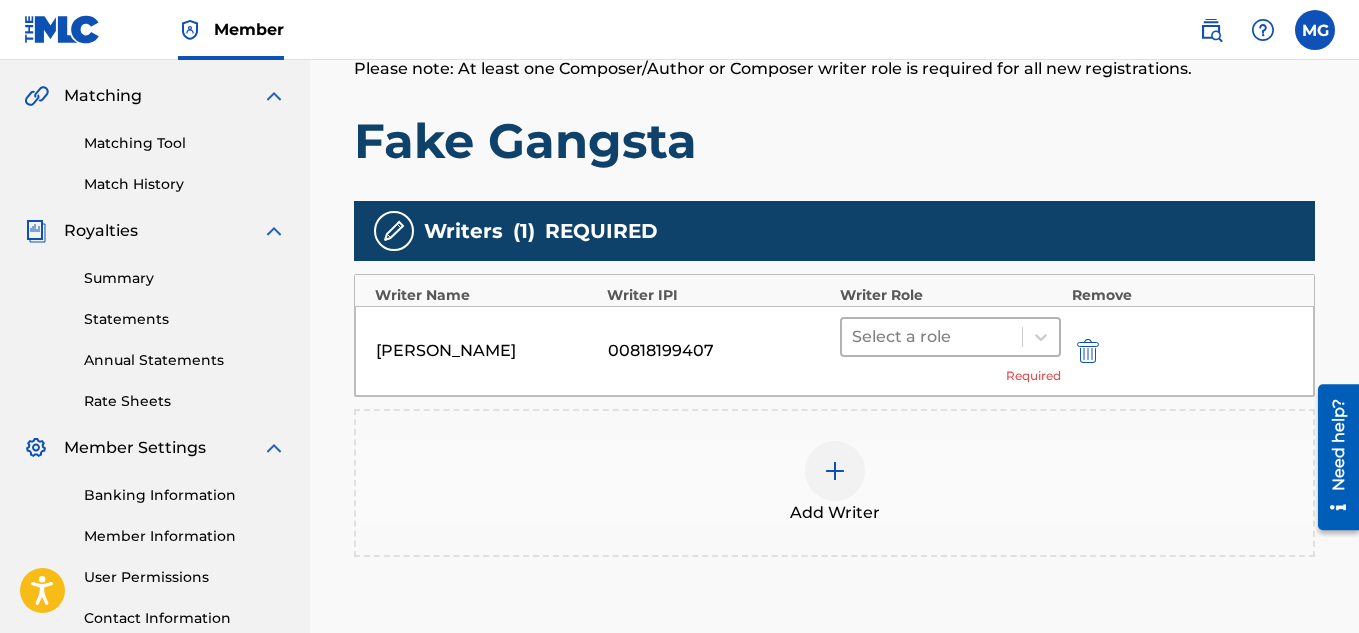 click at bounding box center (932, 337) 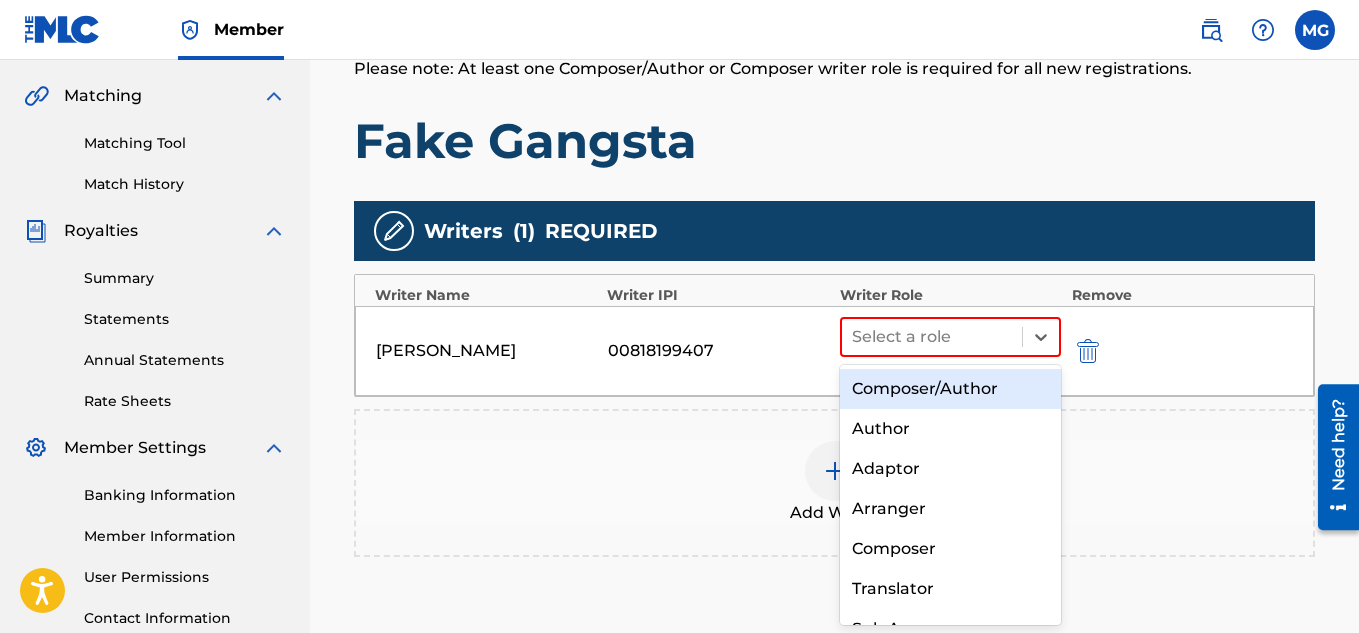 click on "Composer/Author" at bounding box center [951, 389] 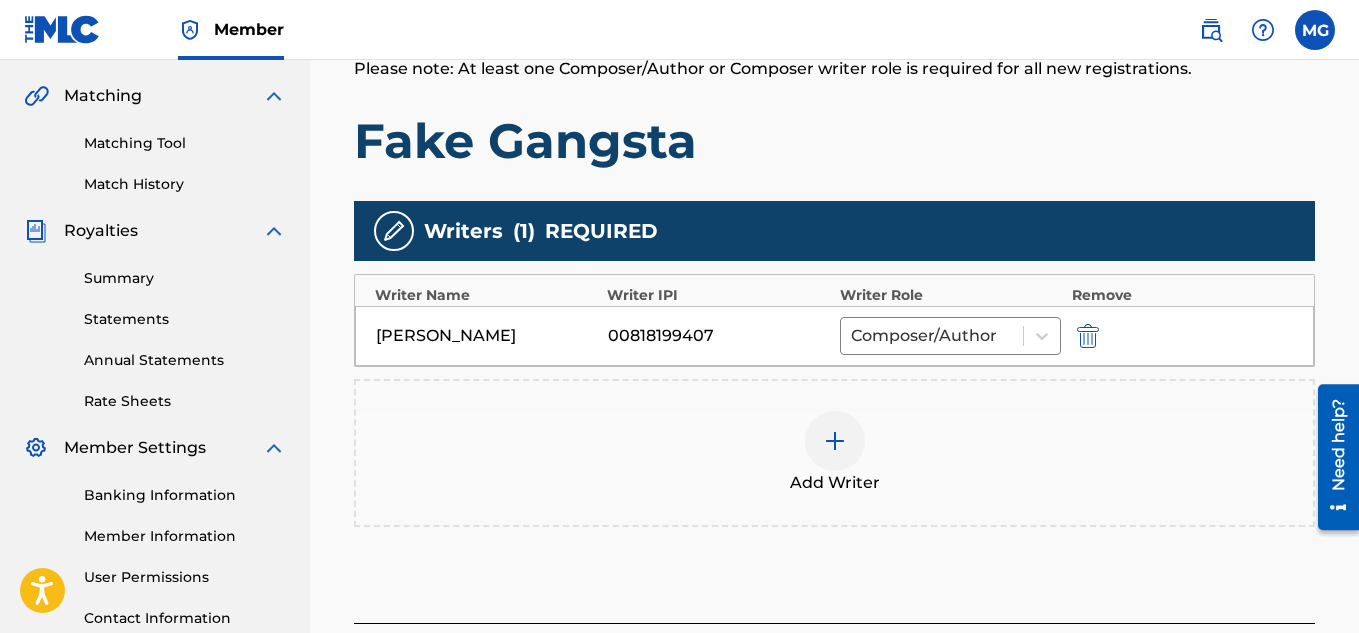 click on "Fake Gangsta" at bounding box center (834, 141) 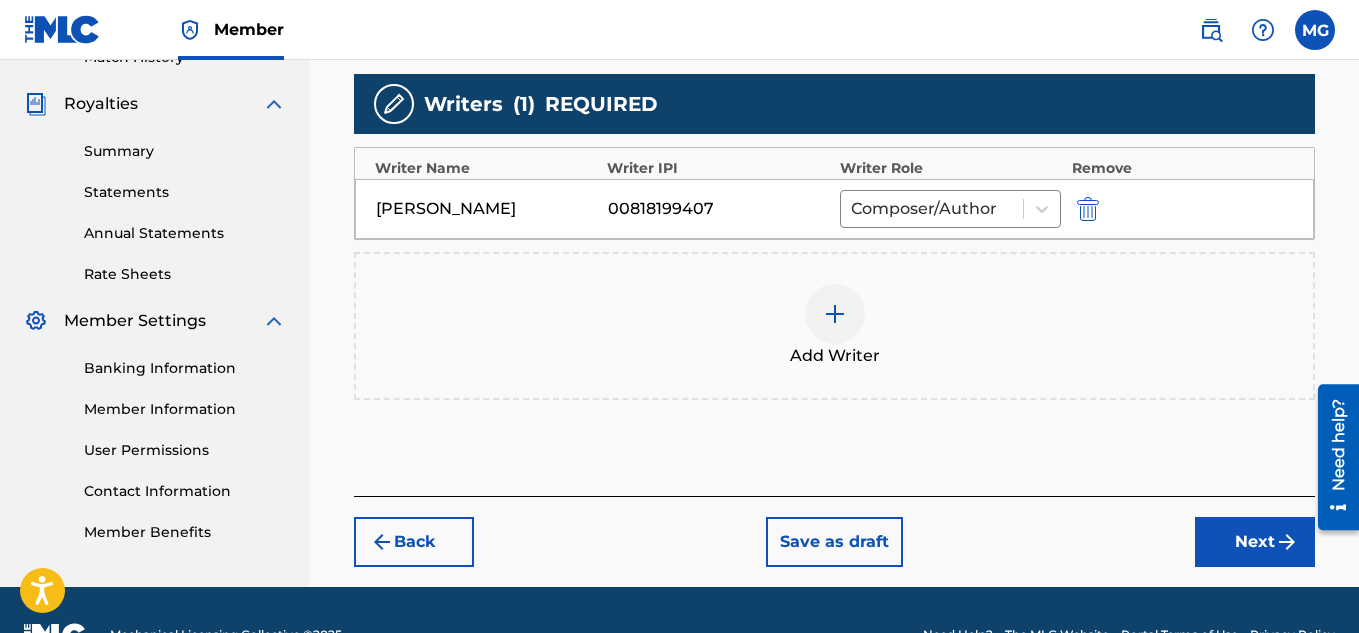 scroll, scrollTop: 627, scrollLeft: 0, axis: vertical 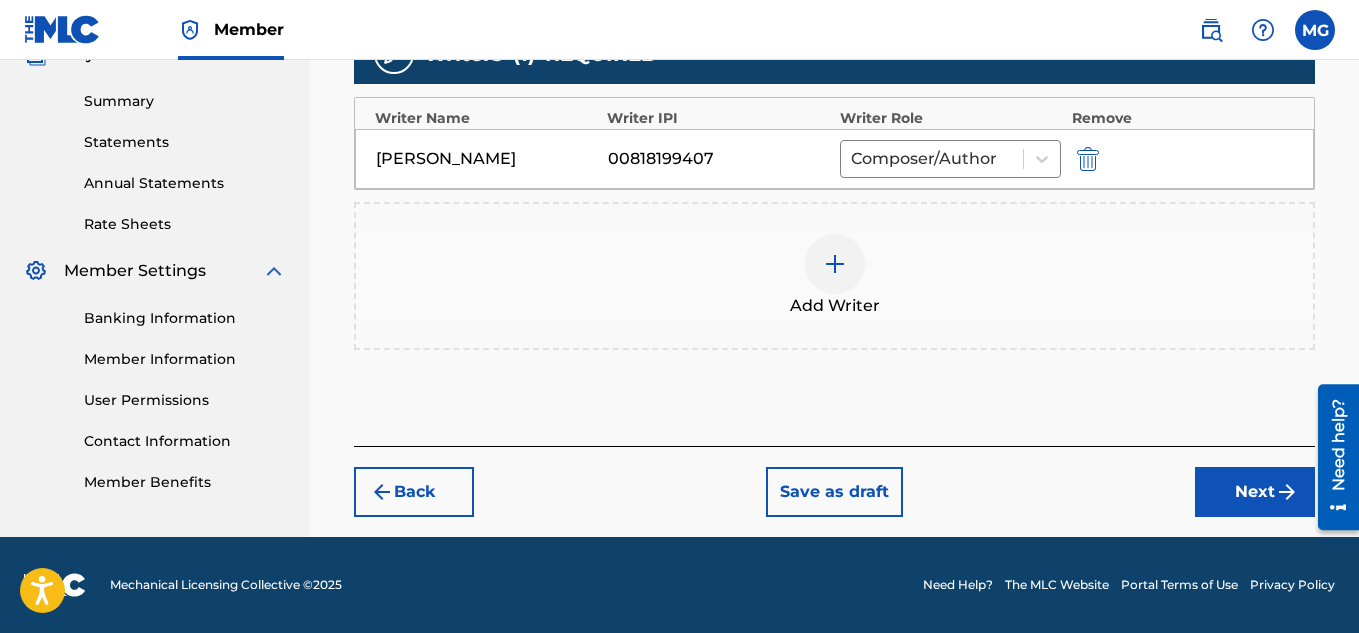 click on "Next" at bounding box center (1255, 492) 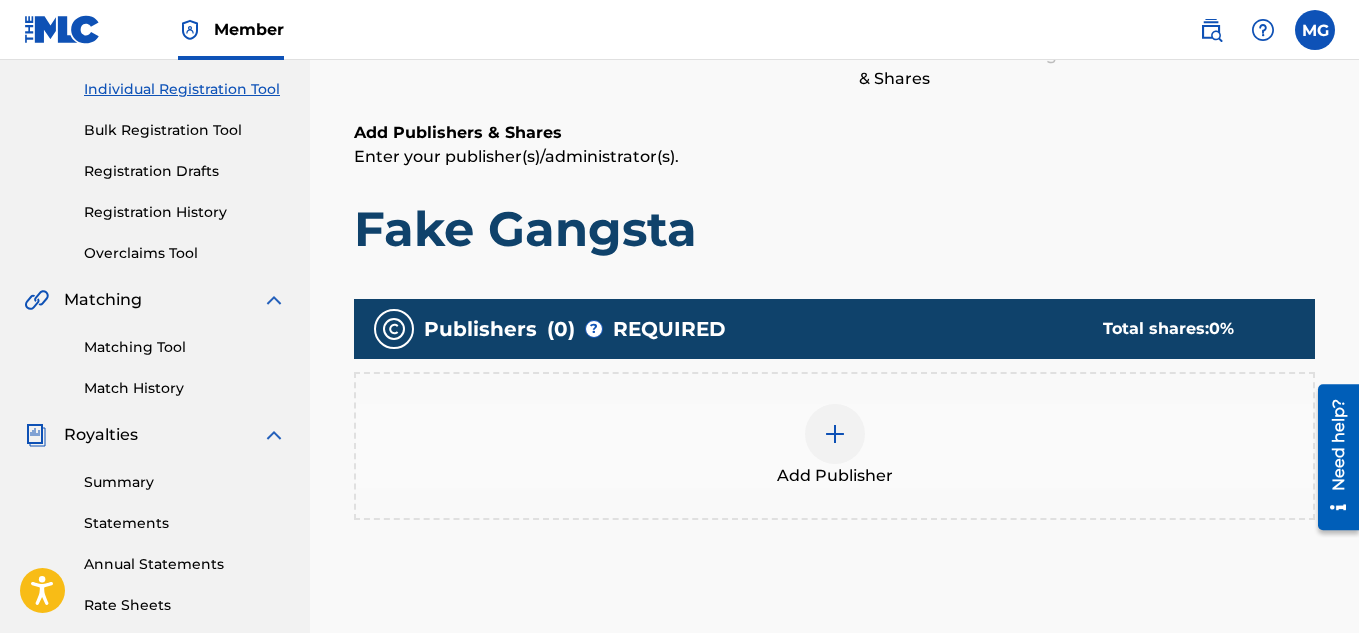 scroll, scrollTop: 250, scrollLeft: 0, axis: vertical 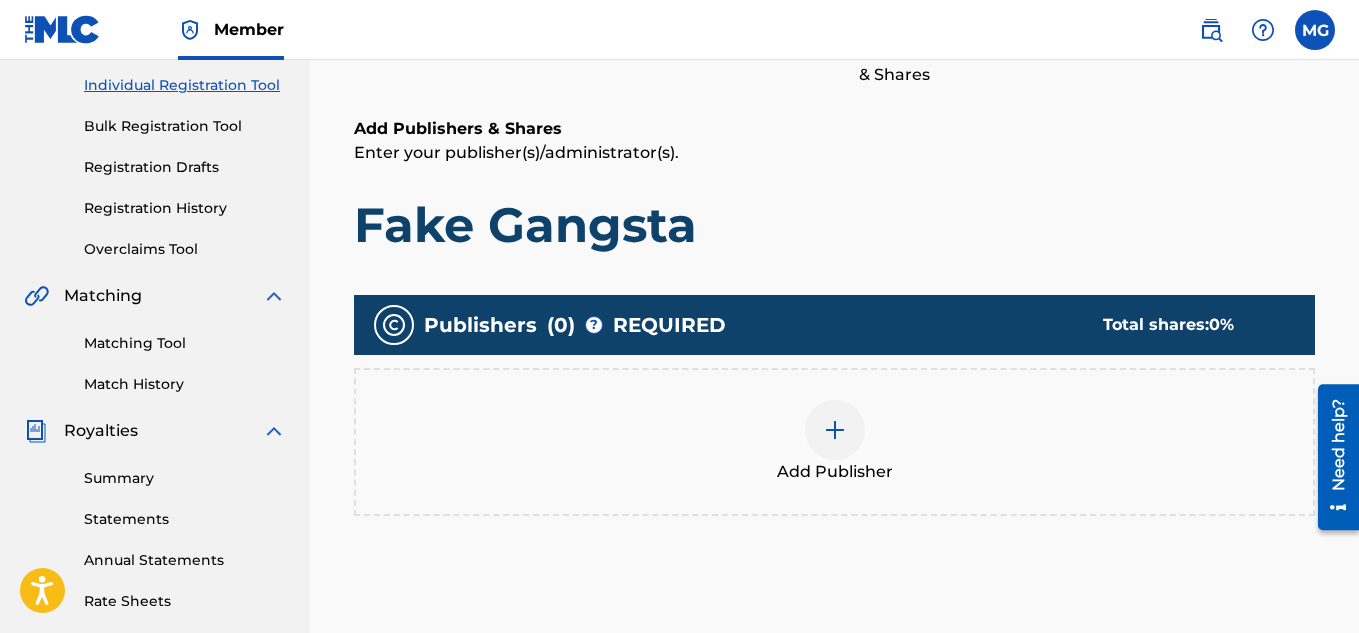click at bounding box center (835, 430) 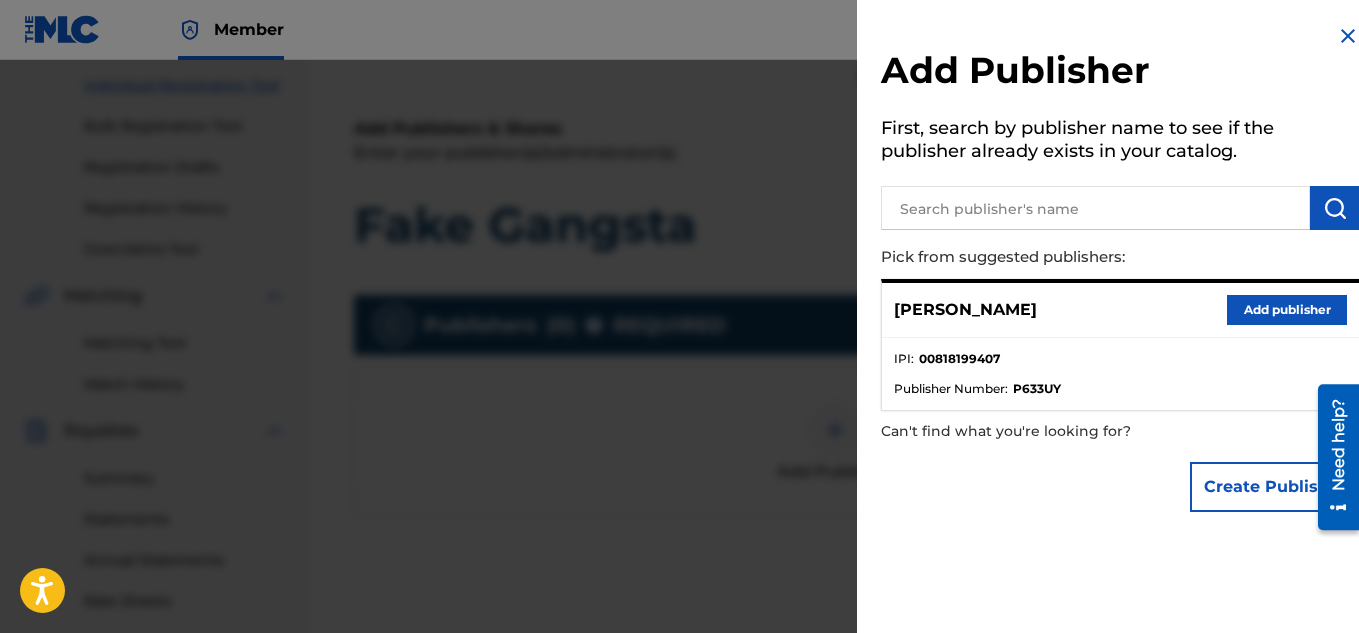 click on "Add publisher" at bounding box center [1287, 310] 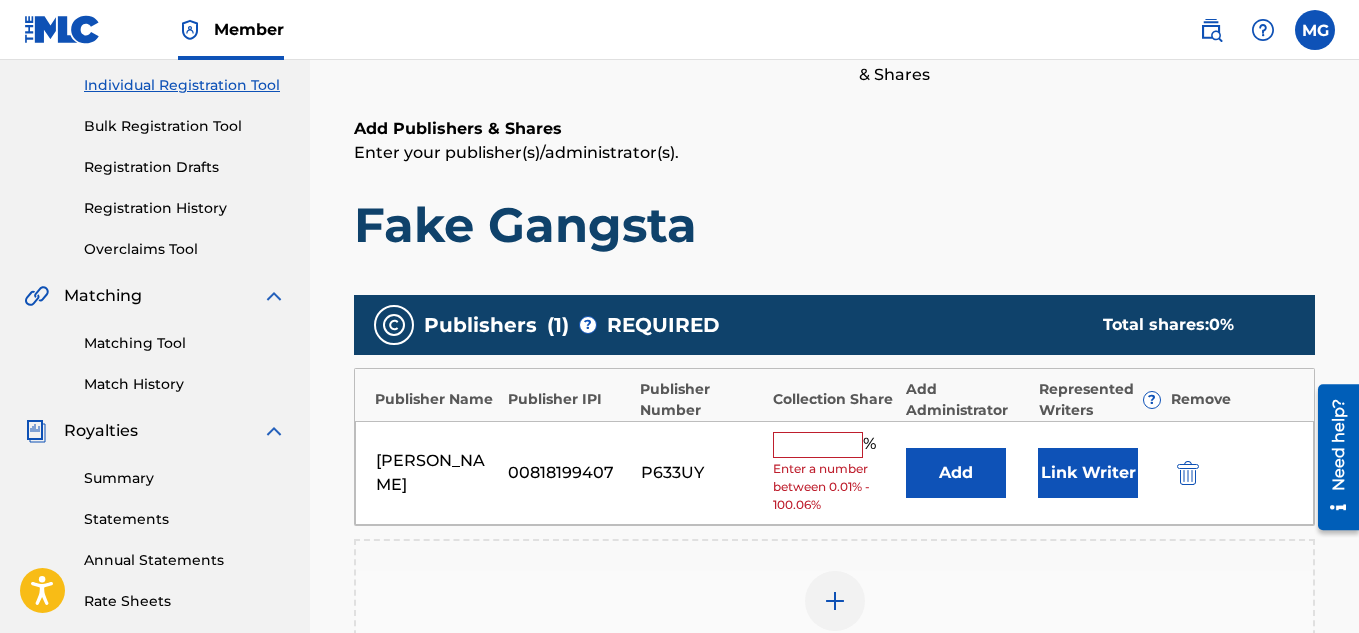 click at bounding box center (818, 445) 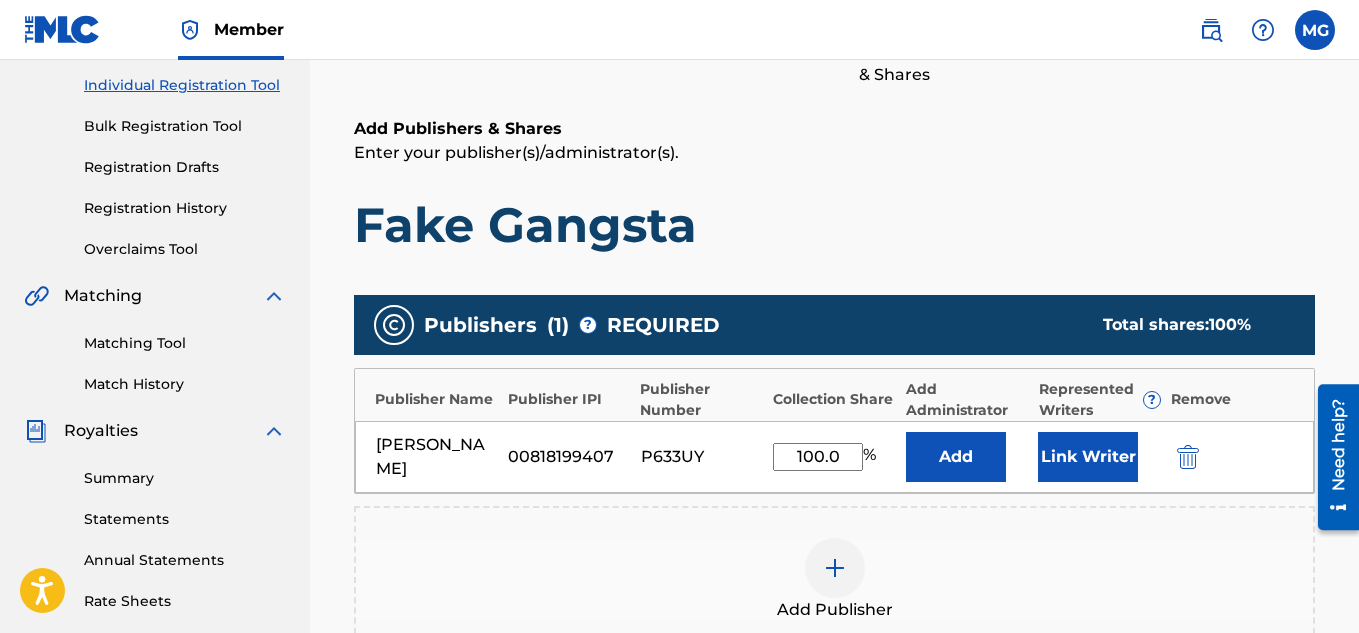 type on "100" 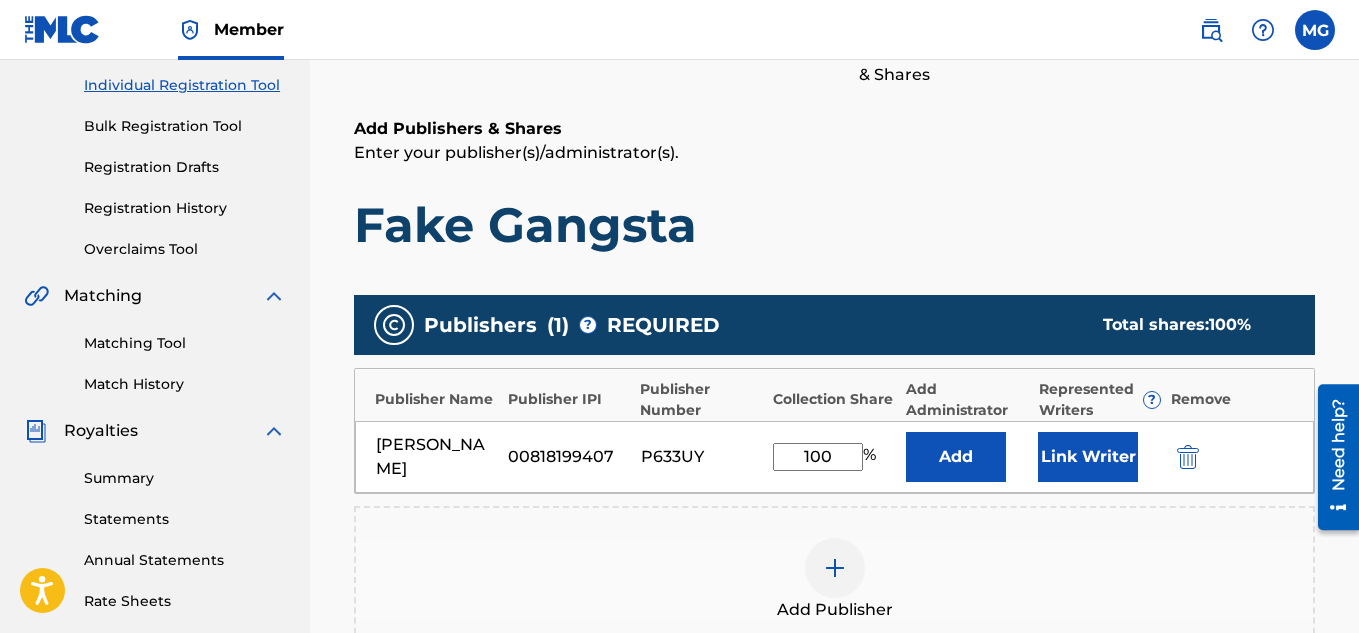 click on "Fake Gangsta" at bounding box center [834, 225] 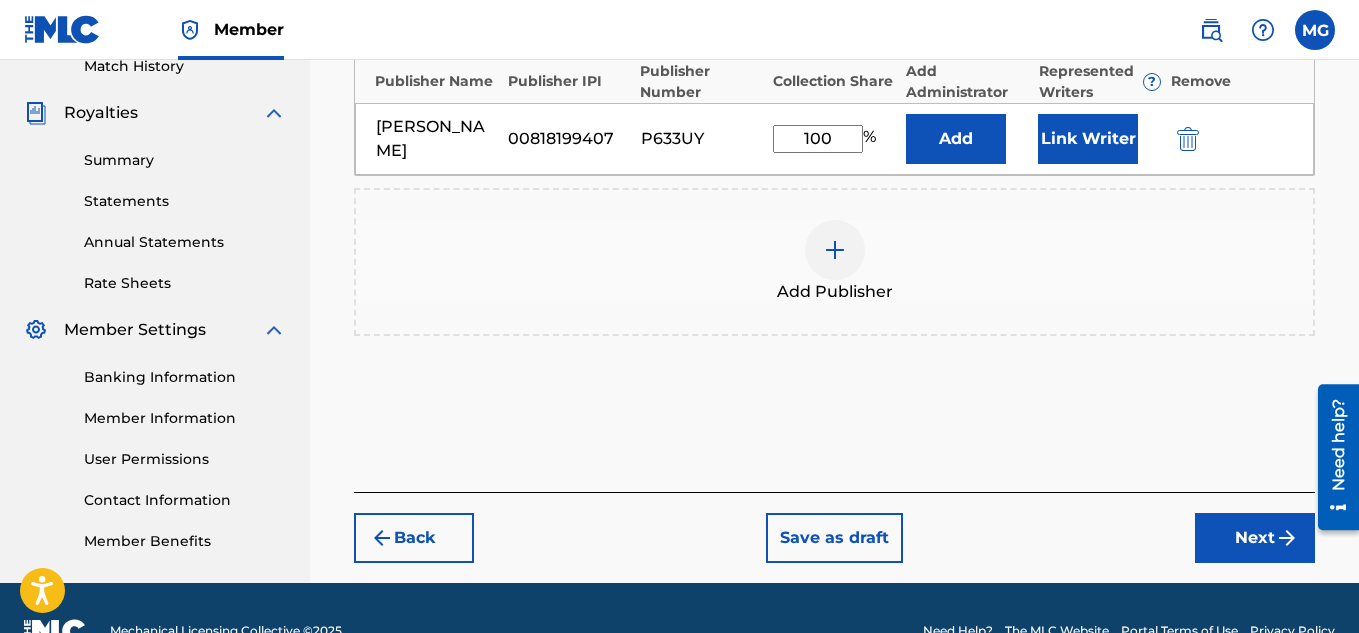 scroll, scrollTop: 570, scrollLeft: 0, axis: vertical 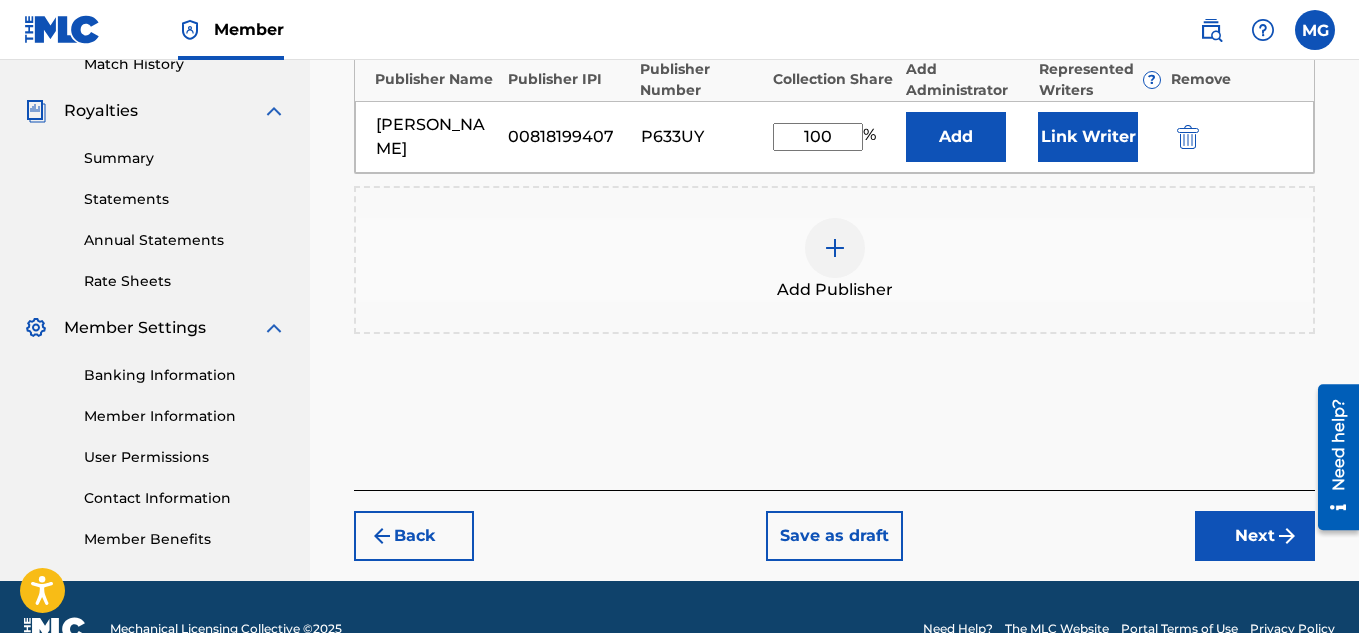 click on "Next" at bounding box center [1255, 536] 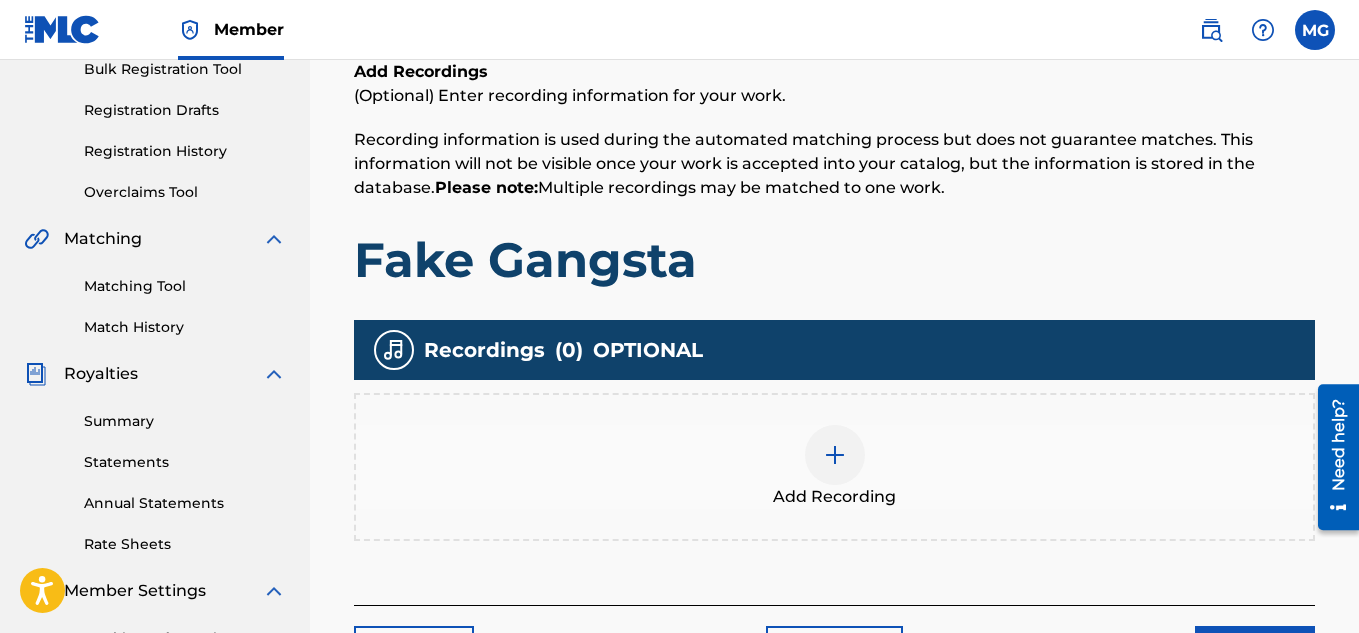 scroll, scrollTop: 370, scrollLeft: 0, axis: vertical 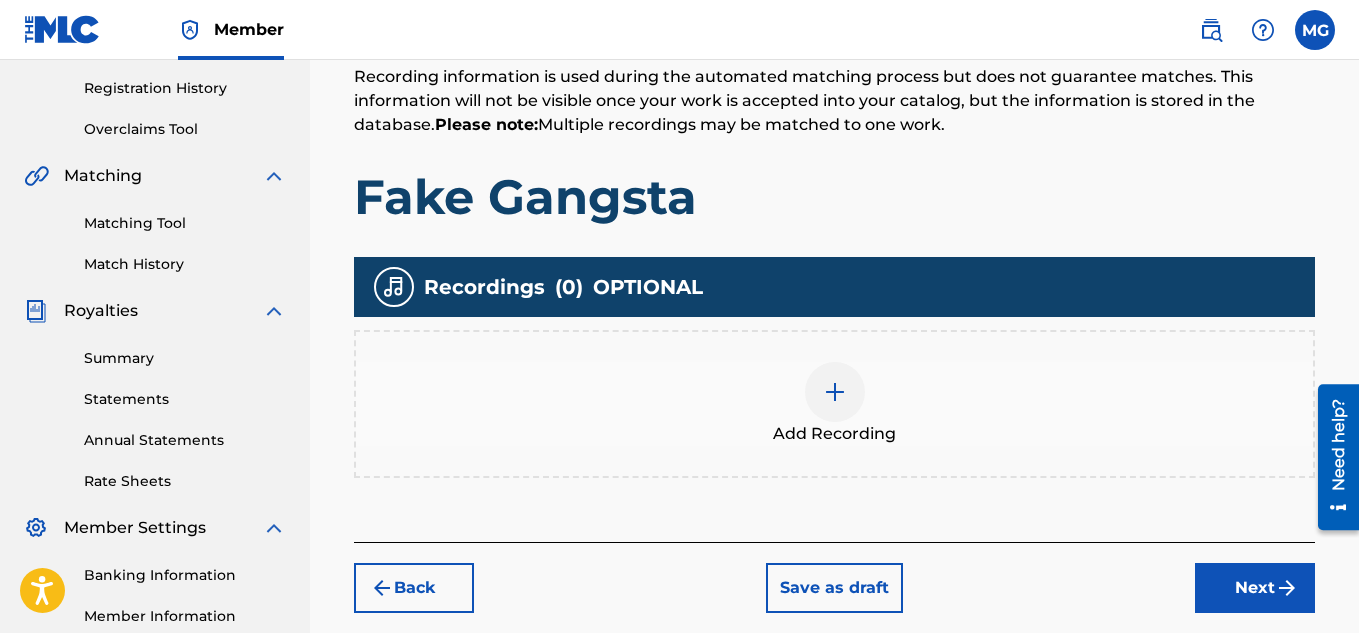 click at bounding box center [835, 392] 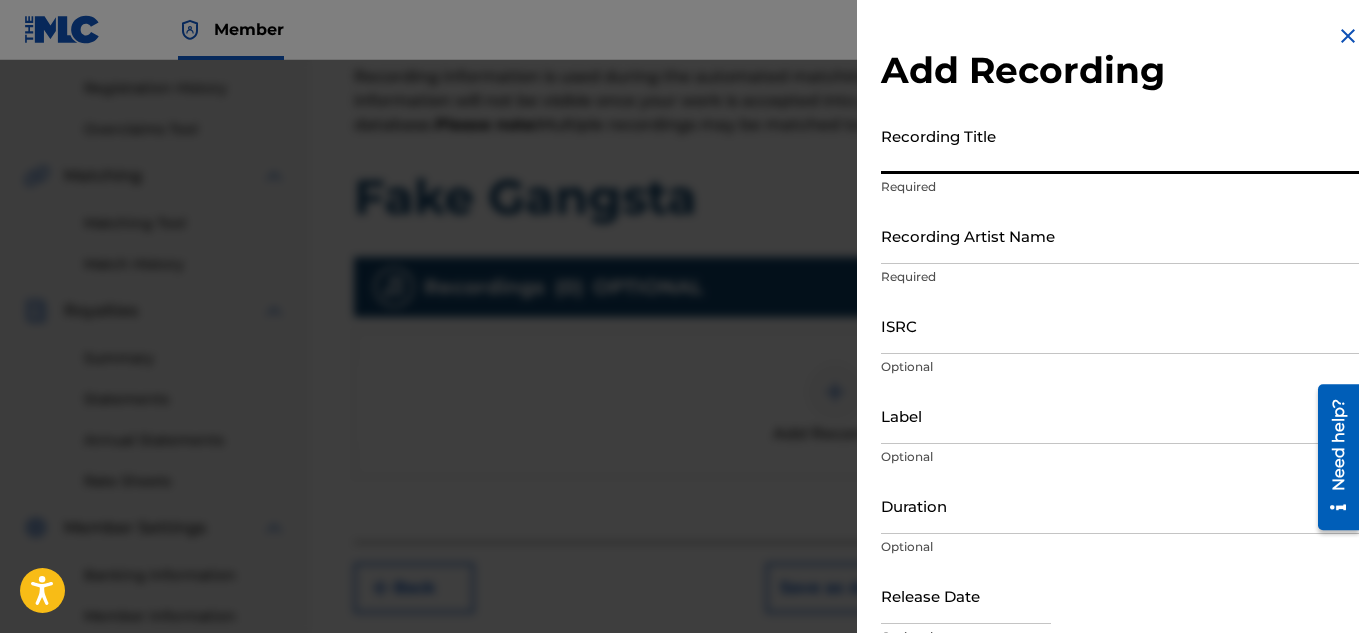 click on "Recording Title" at bounding box center [1120, 145] 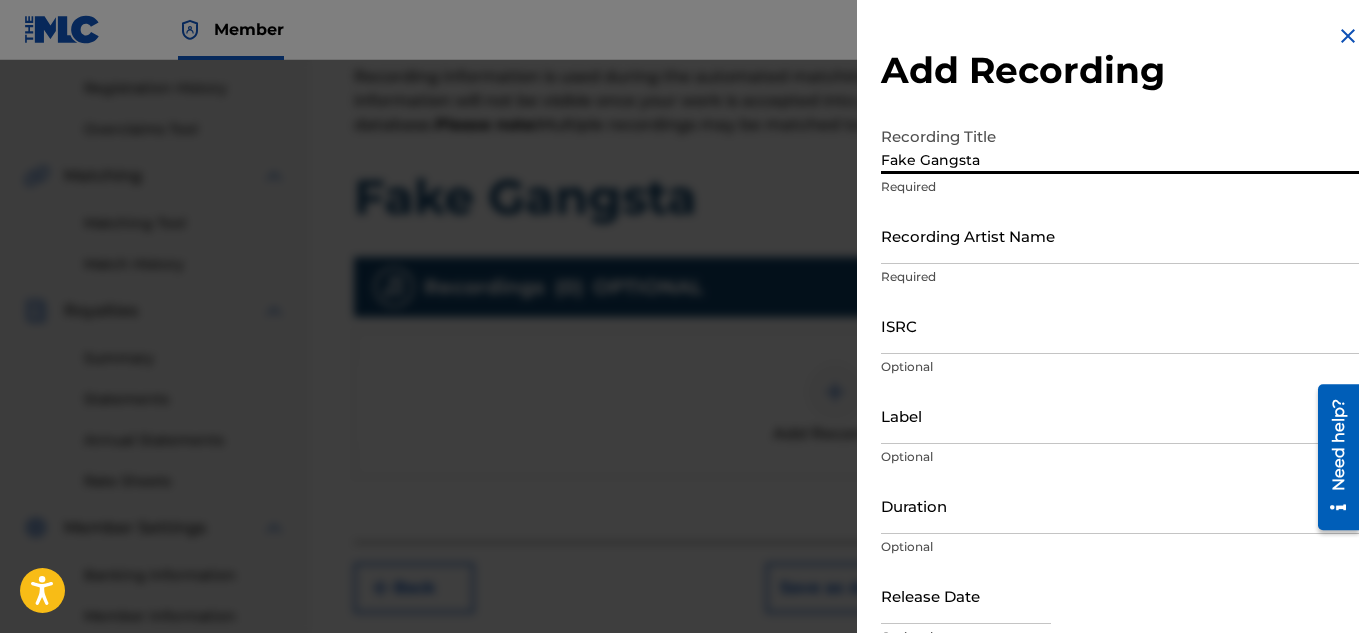 type on "Fake Gangsta" 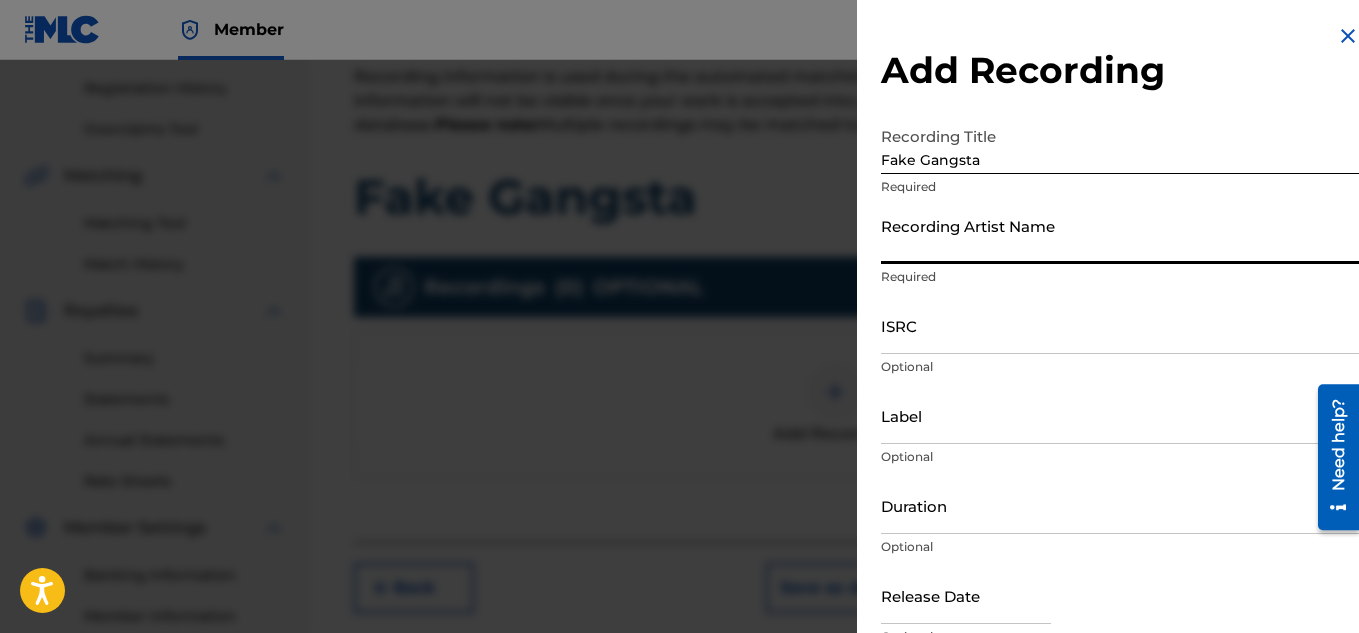 type on "Tana2koo" 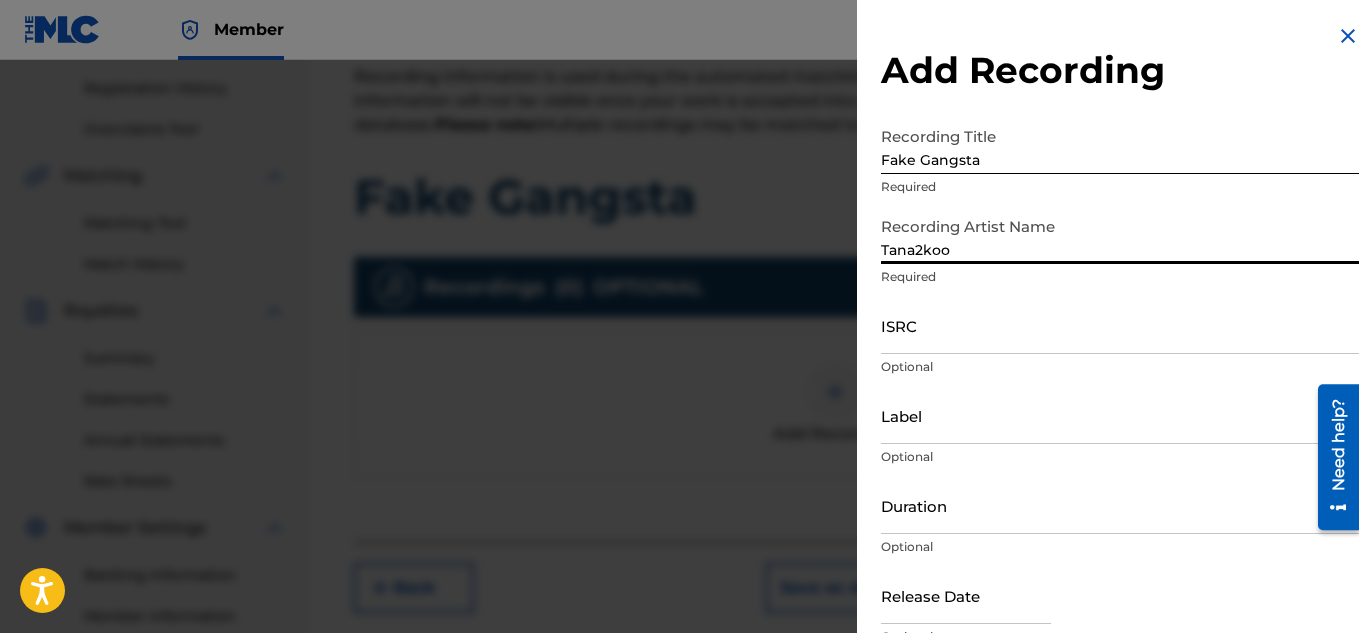 click on "ISRC" at bounding box center [1120, 325] 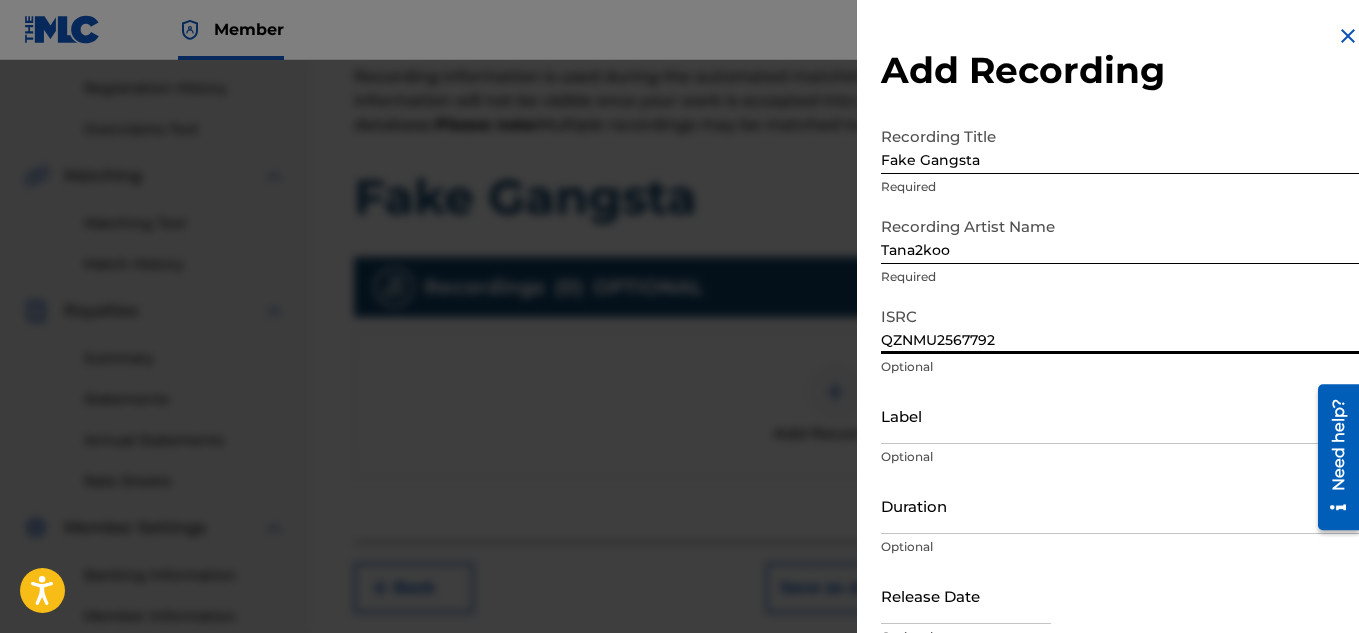 type on "QZNMU2567792" 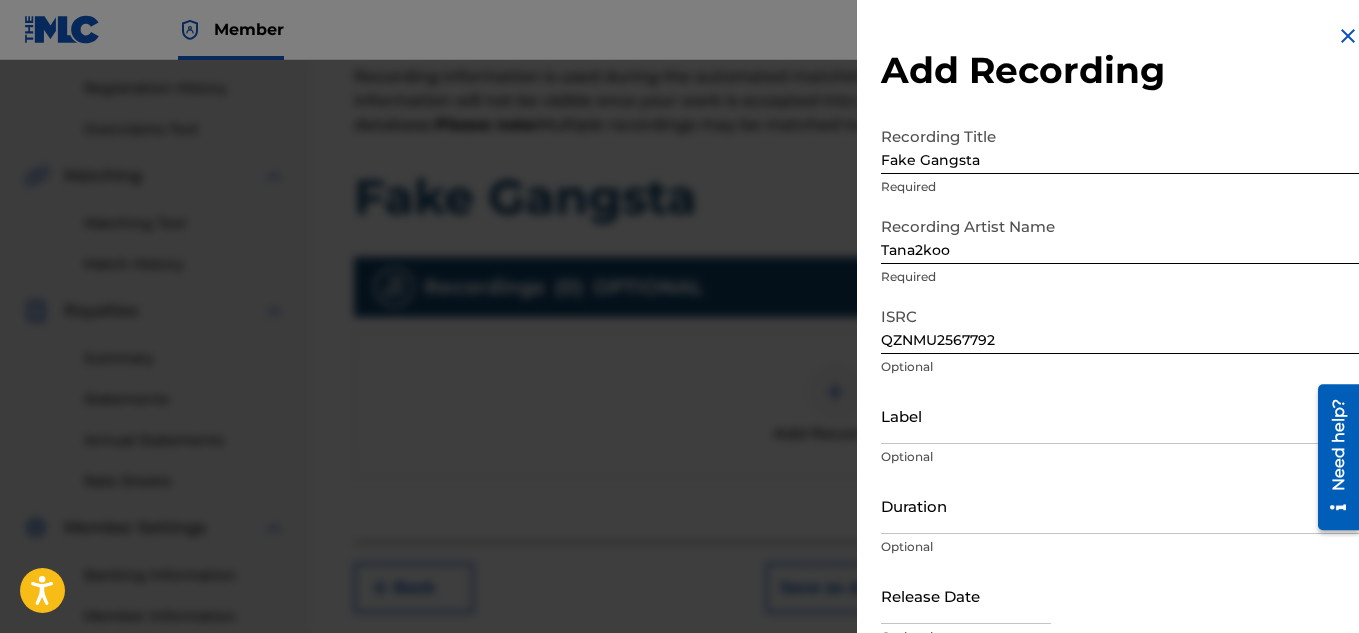 scroll, scrollTop: 76, scrollLeft: 0, axis: vertical 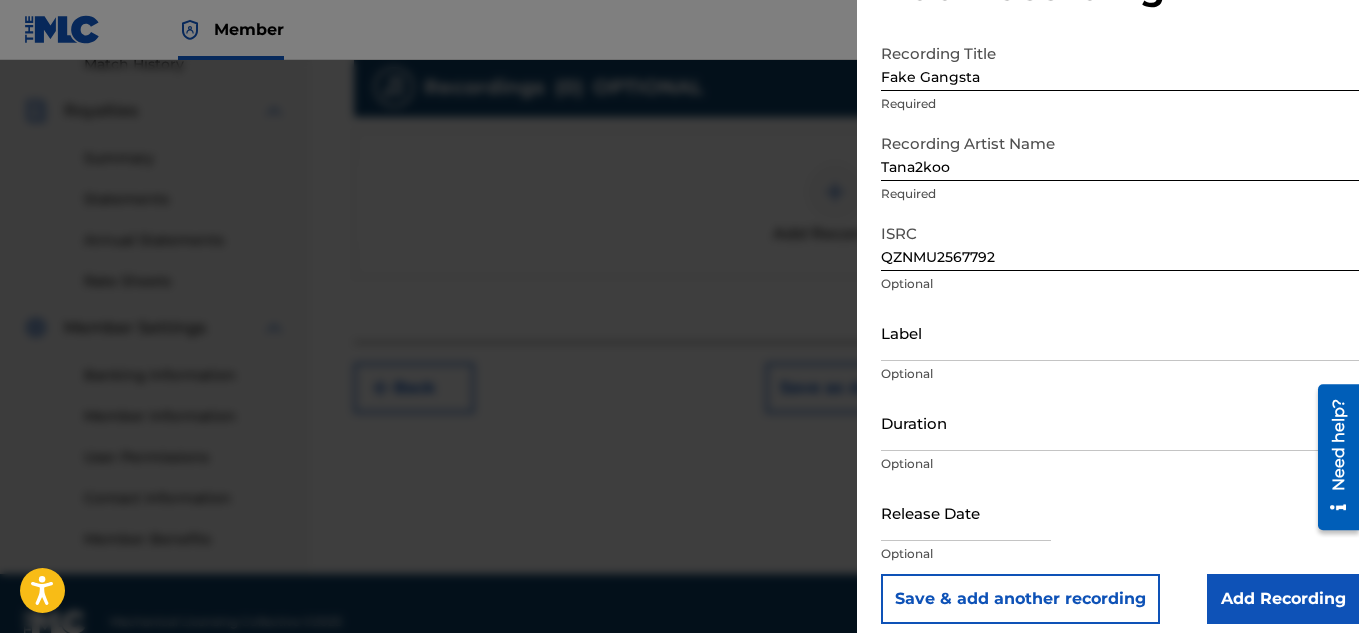 click on "Add Recording" at bounding box center (1283, 599) 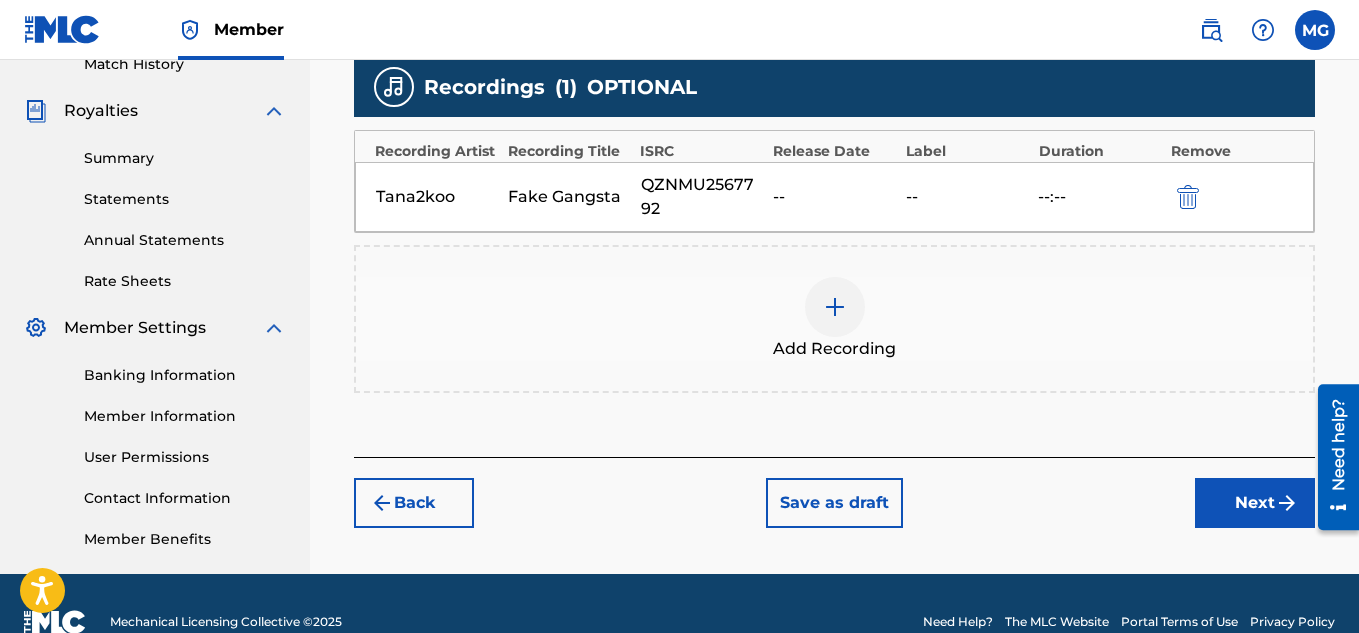 click on "Next" at bounding box center (1255, 503) 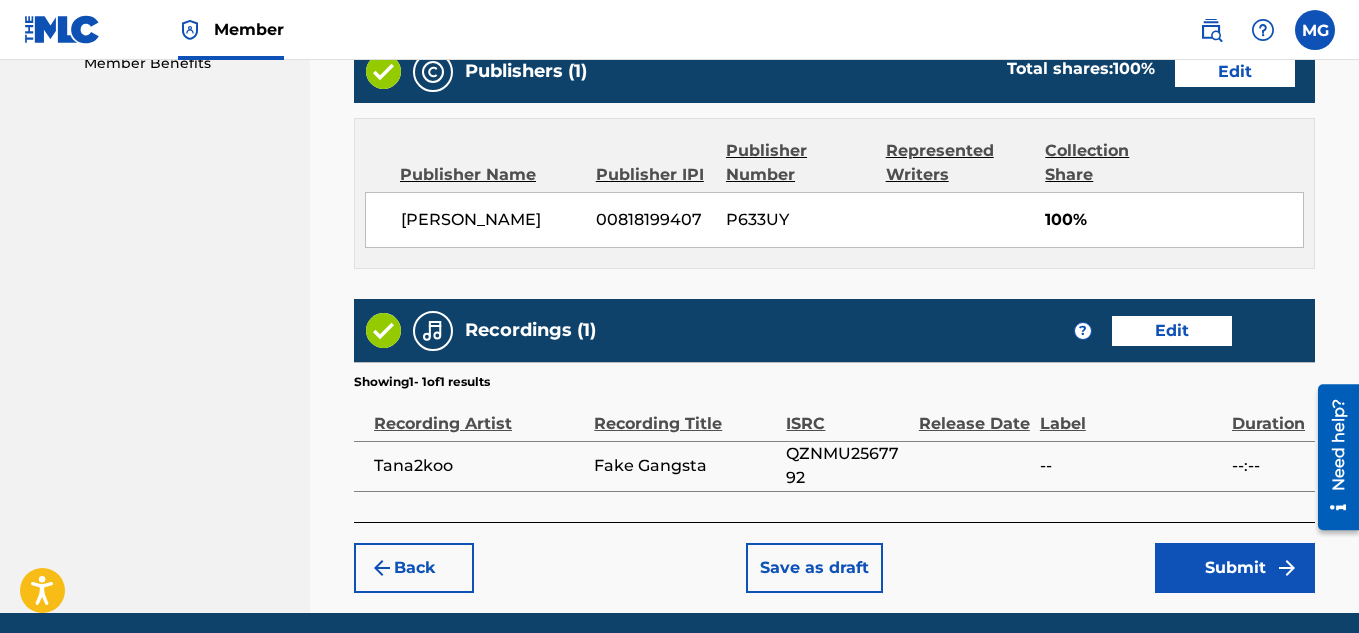 scroll, scrollTop: 1090, scrollLeft: 0, axis: vertical 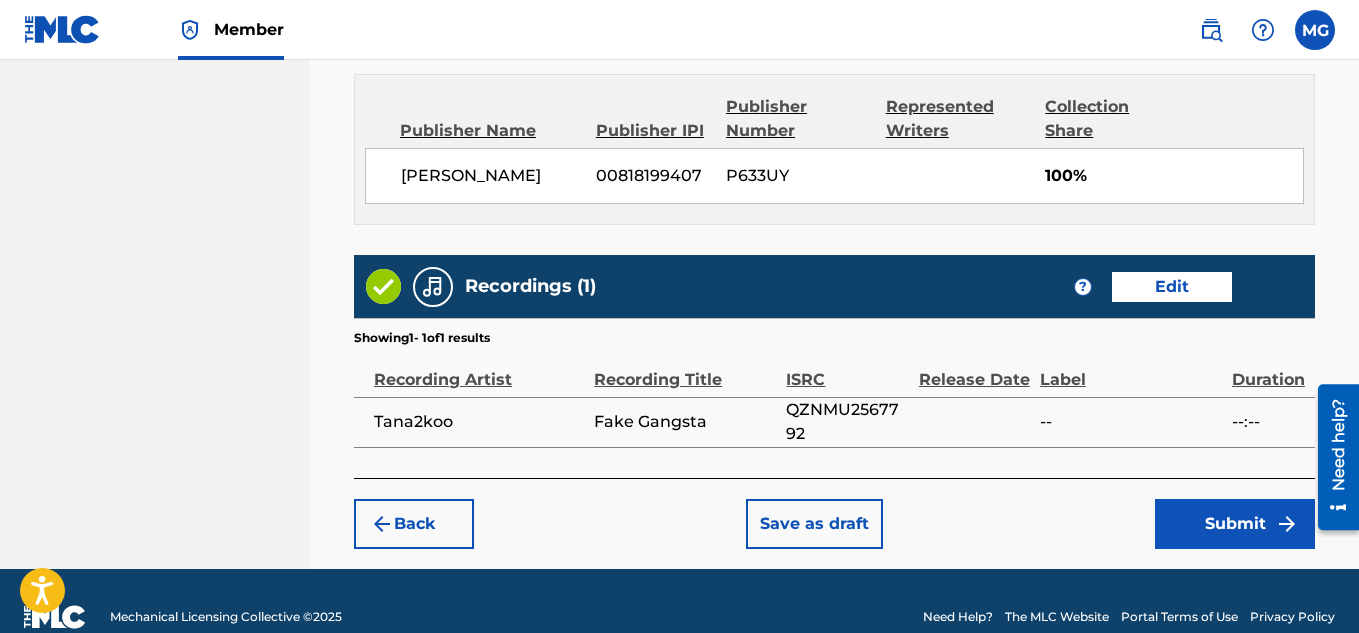 click on "Submit" at bounding box center [1235, 524] 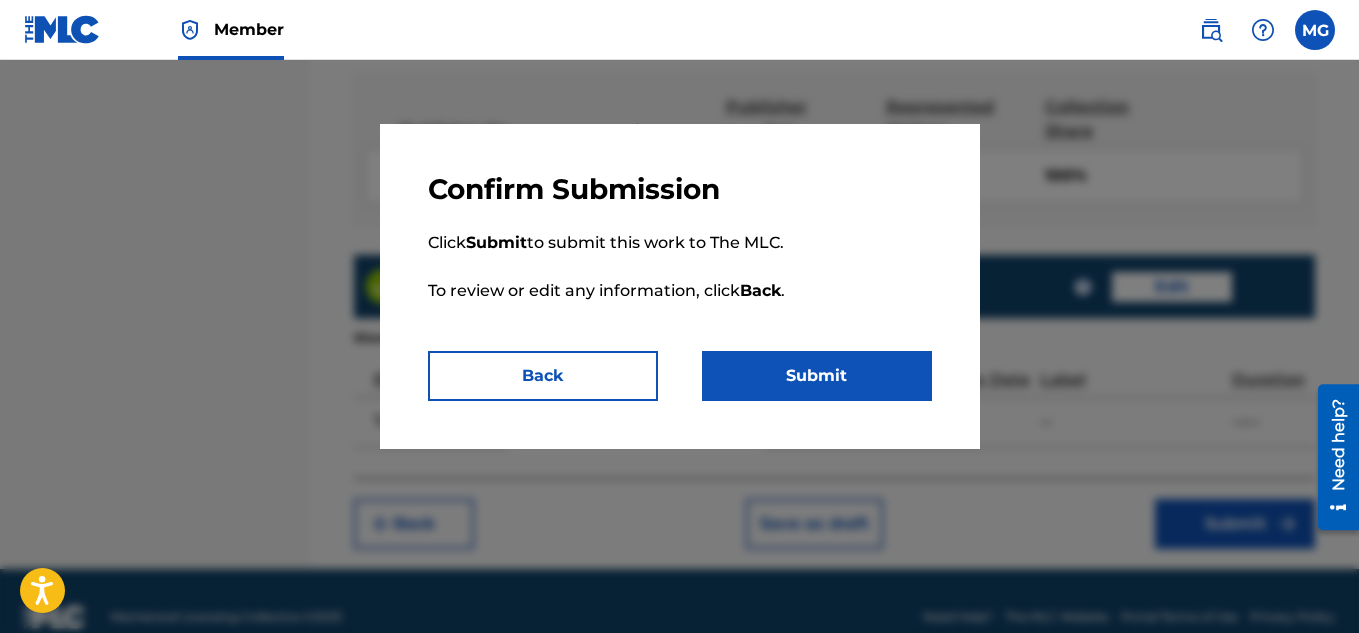 click on "Submit" at bounding box center (817, 376) 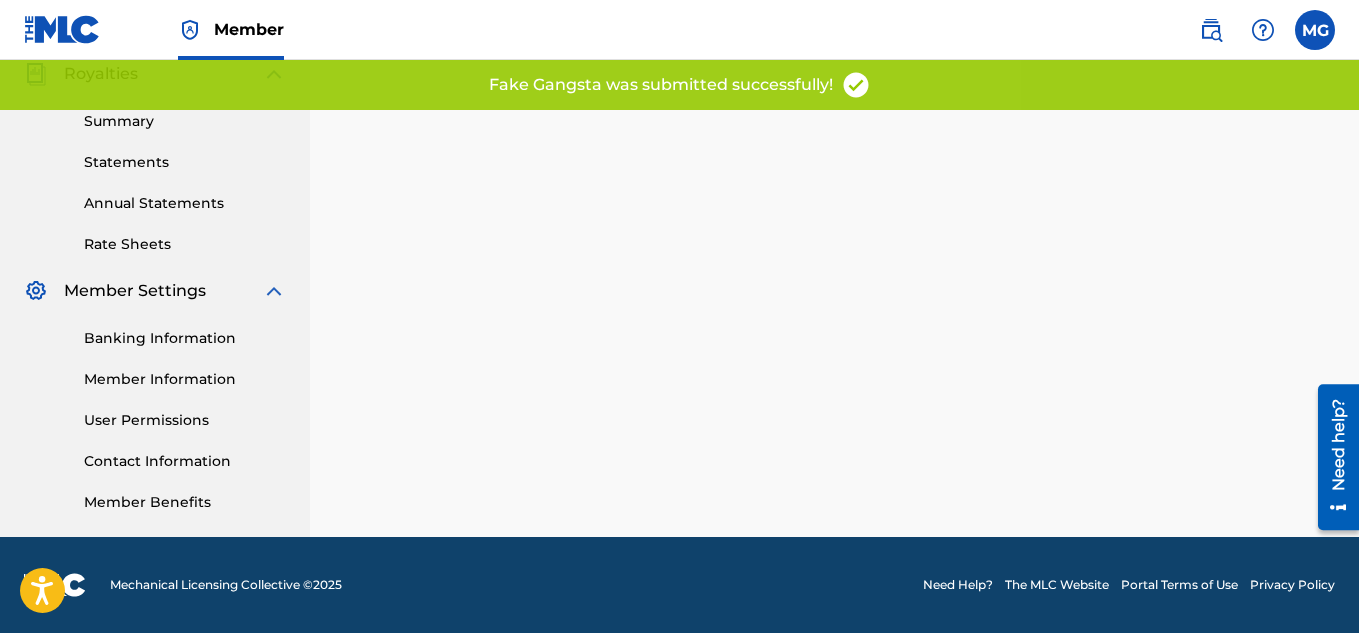 scroll, scrollTop: 0, scrollLeft: 0, axis: both 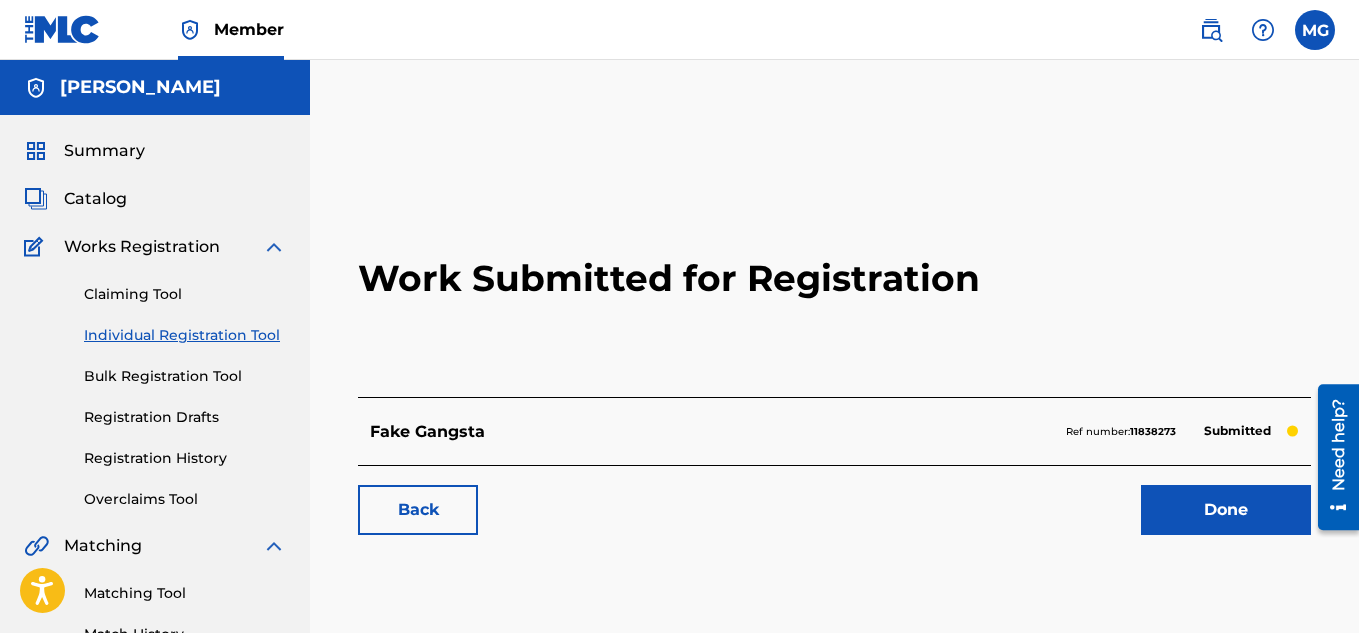 click on "Done" at bounding box center (1226, 510) 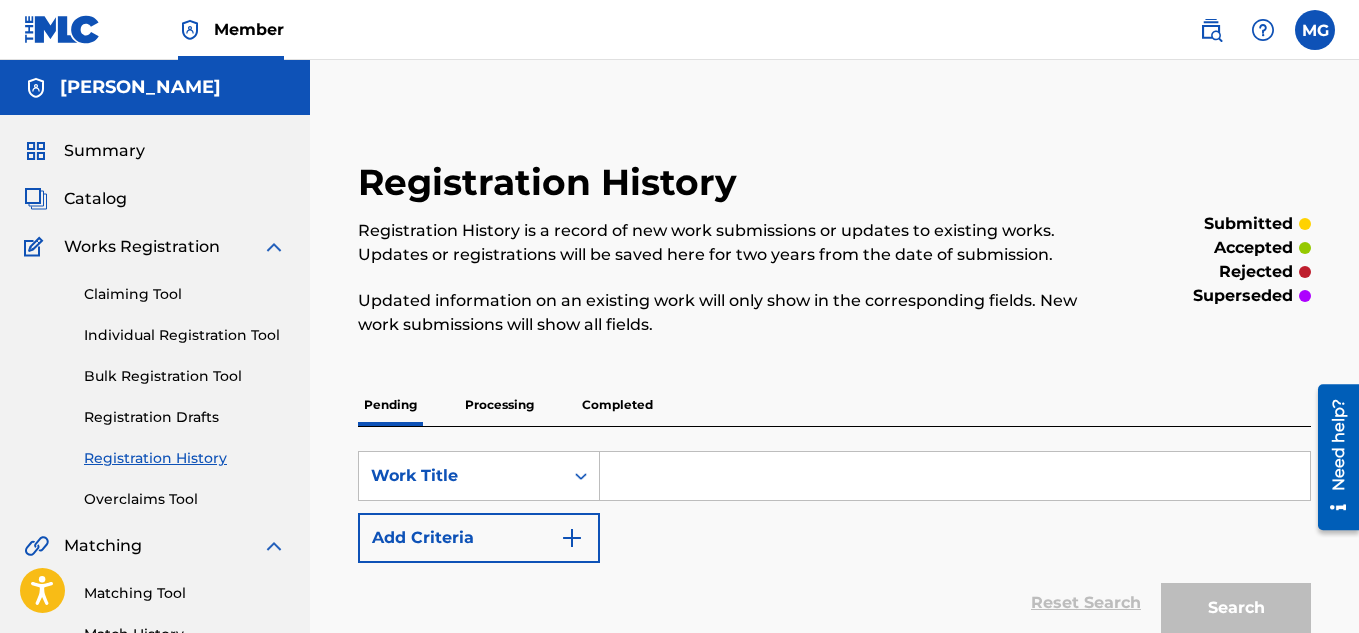 click on "Individual Registration Tool" at bounding box center (185, 335) 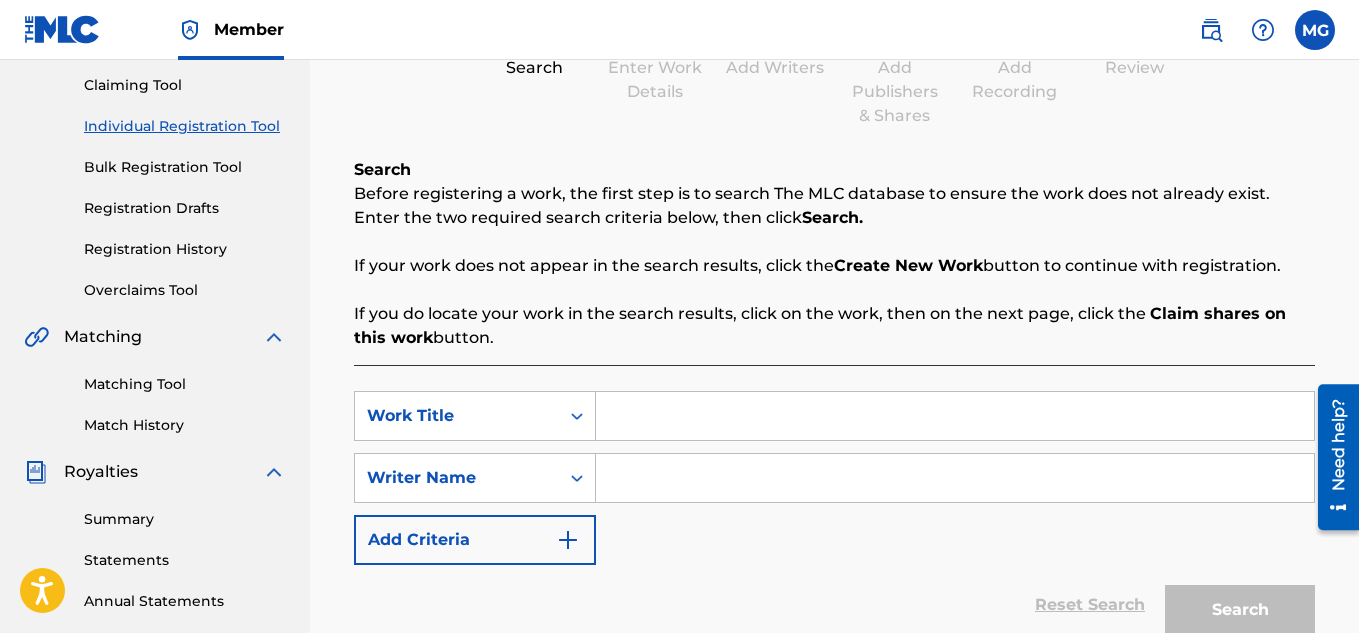 scroll, scrollTop: 240, scrollLeft: 0, axis: vertical 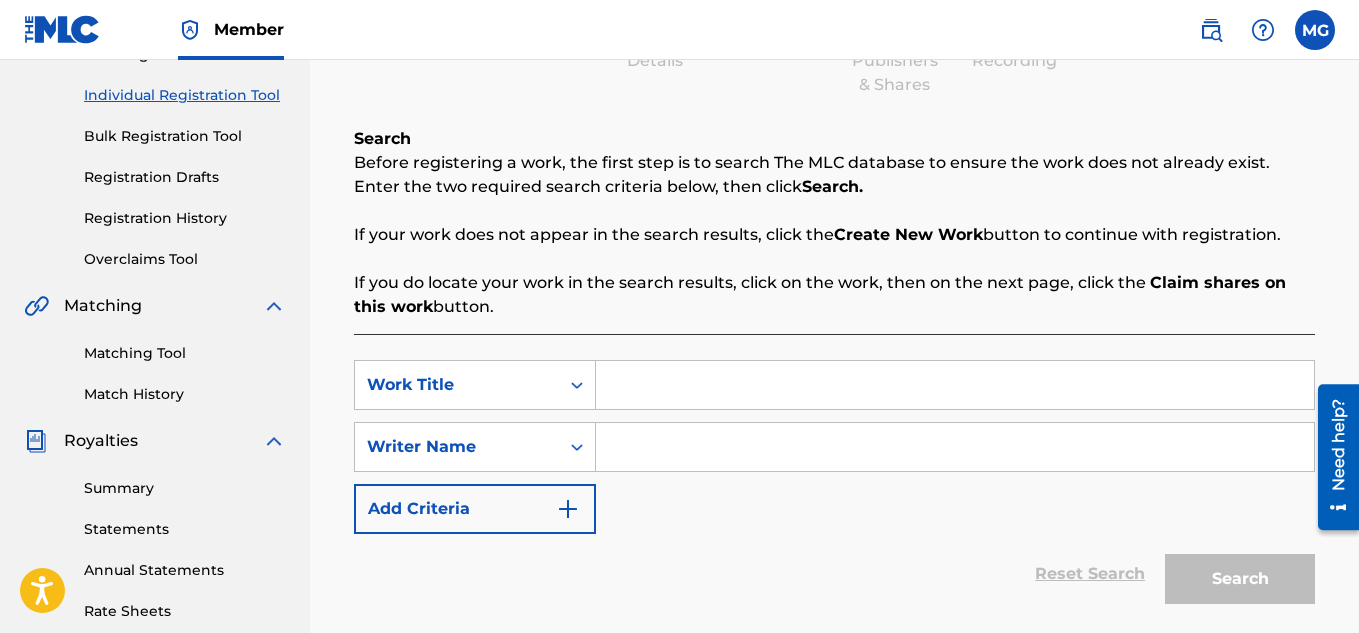 click at bounding box center (955, 385) 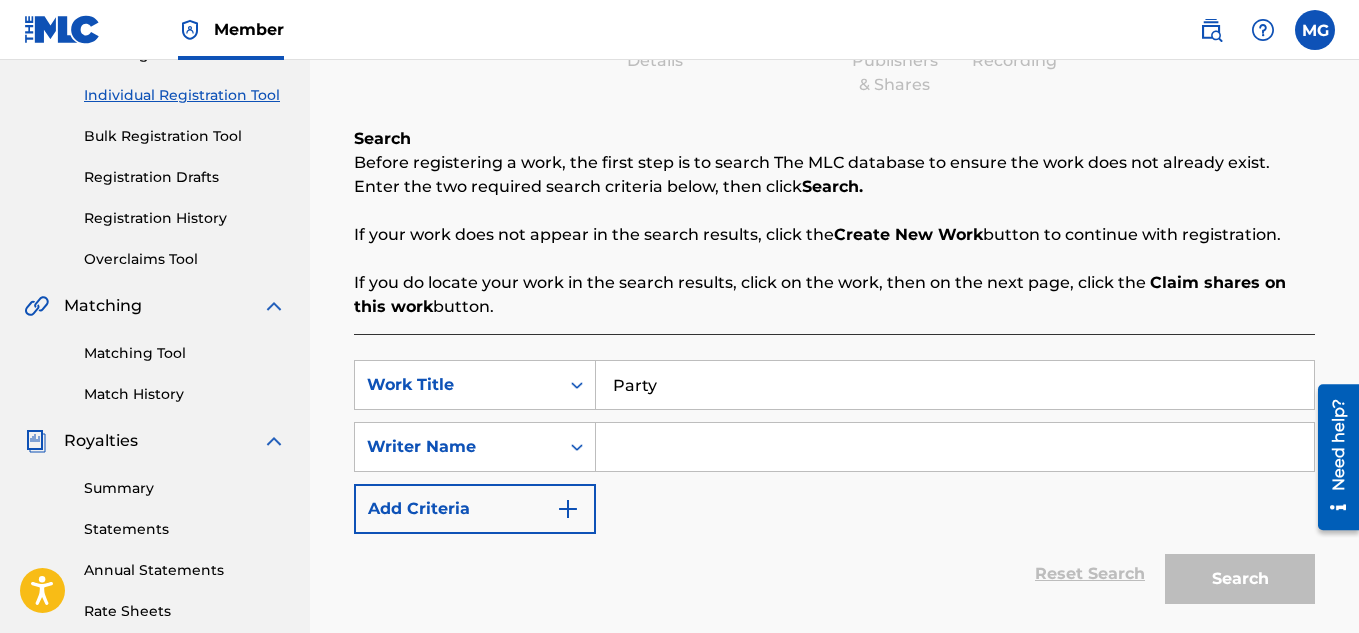 type on "Party" 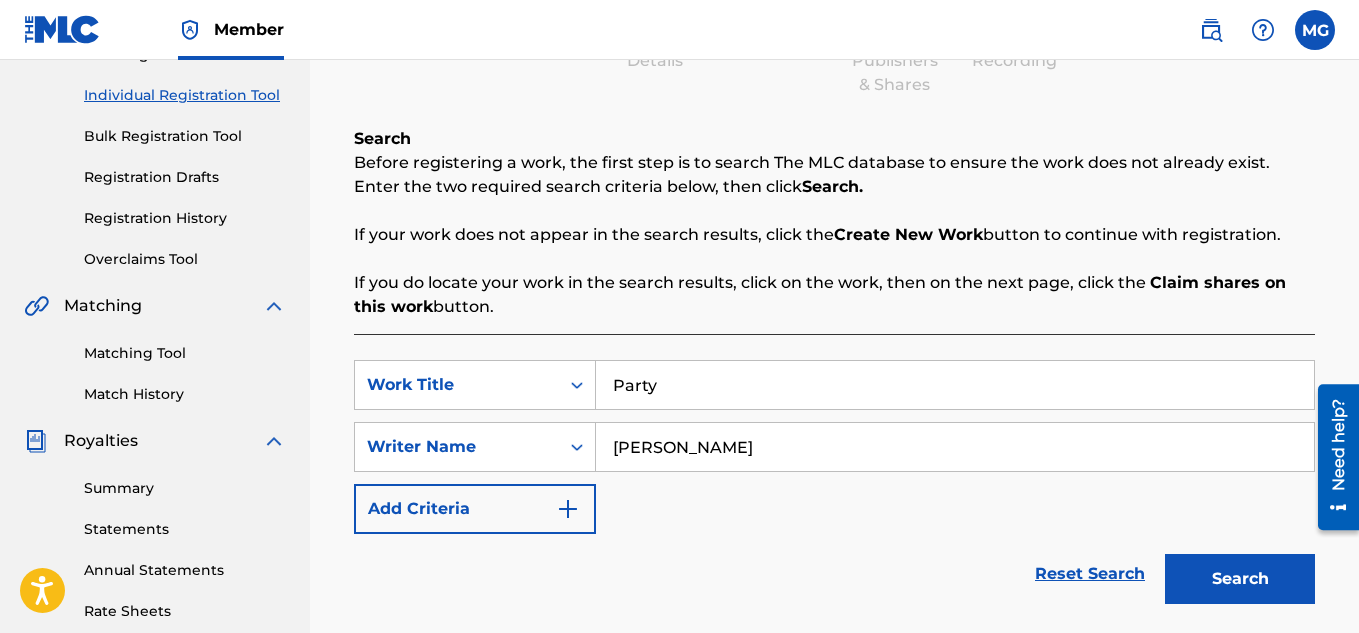click on "Reset Search Search" at bounding box center (834, 574) 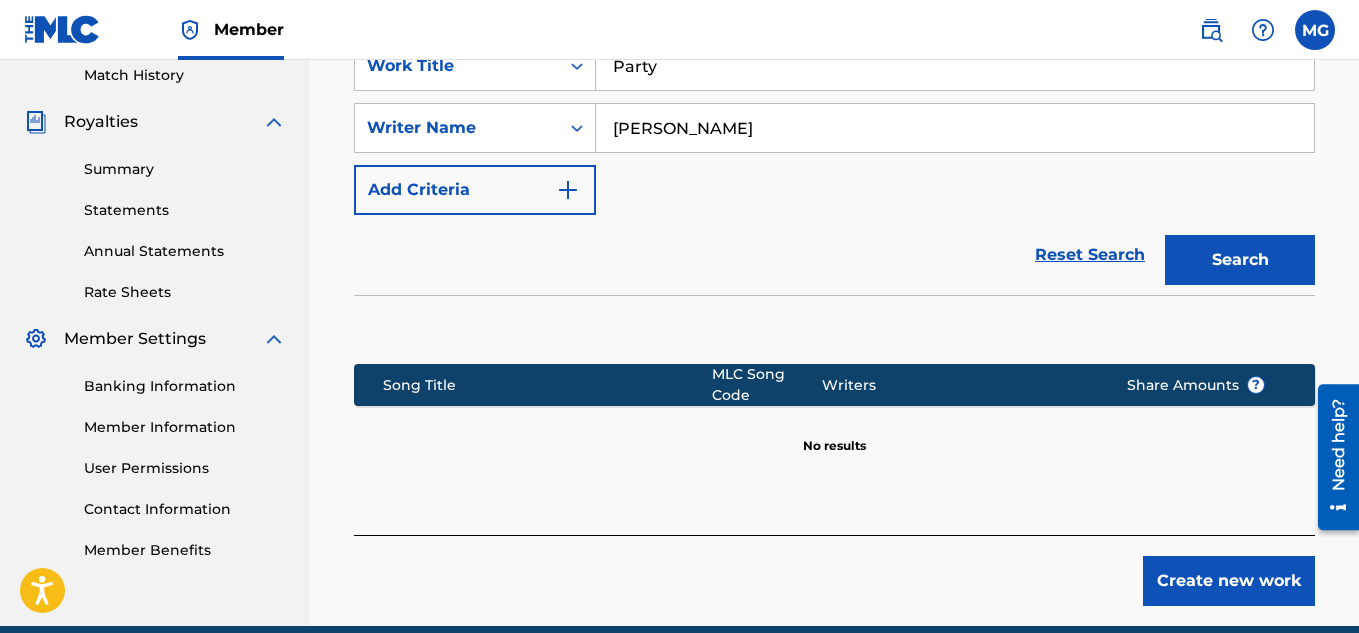 scroll, scrollTop: 560, scrollLeft: 0, axis: vertical 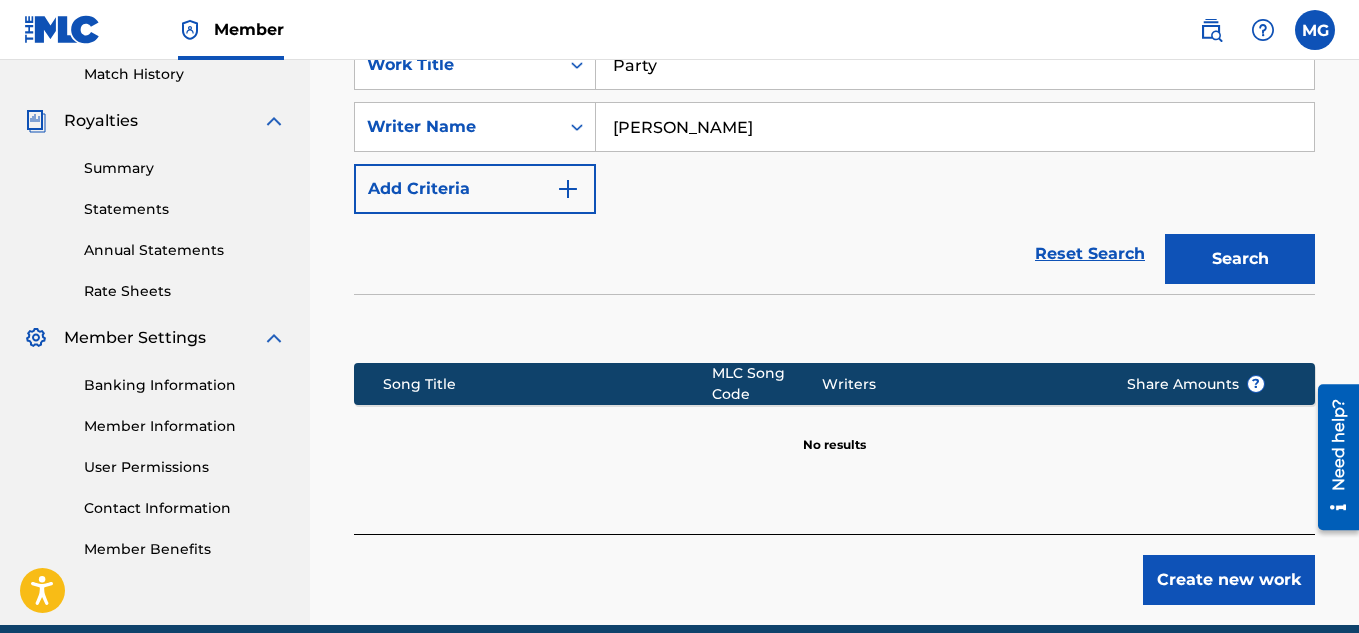 click on "Create new work" at bounding box center [1229, 580] 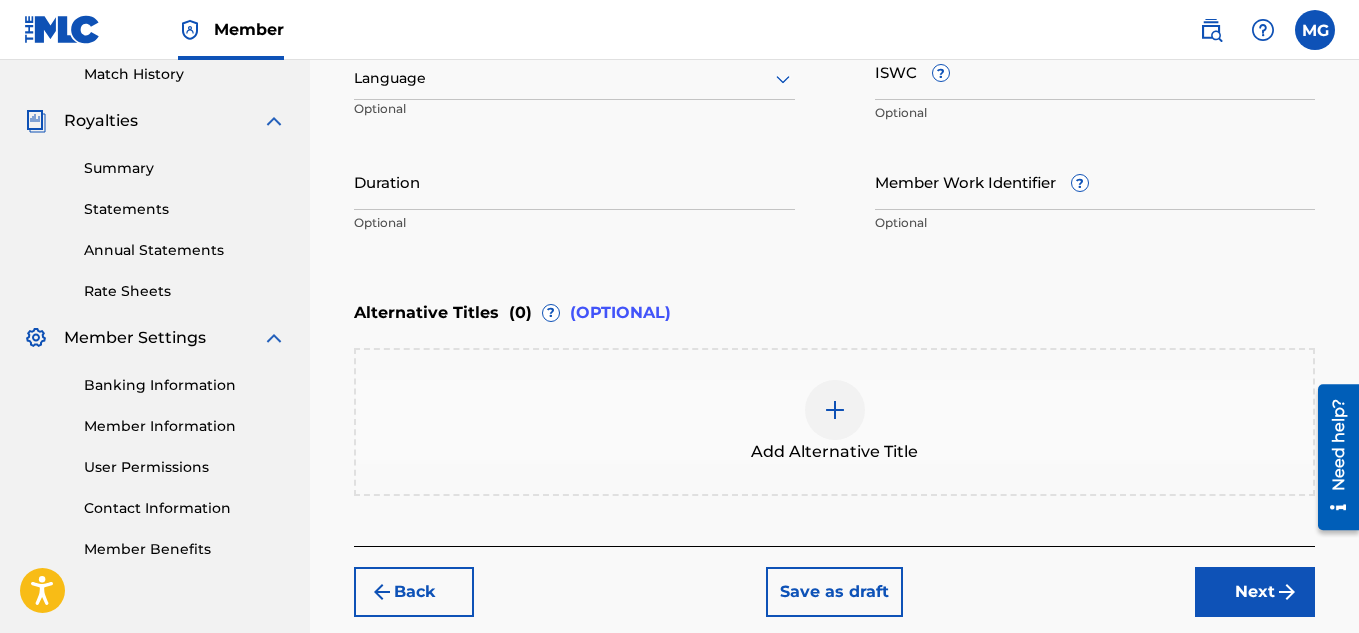 click on "Next" at bounding box center [1255, 592] 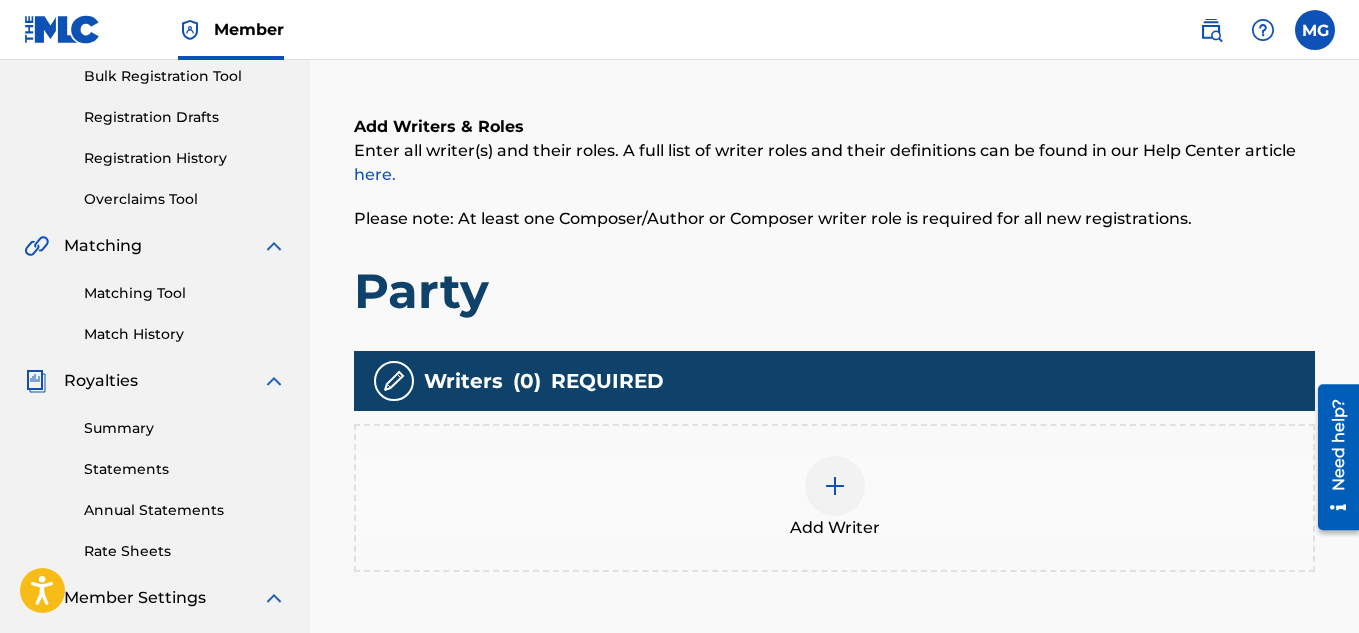 scroll, scrollTop: 330, scrollLeft: 0, axis: vertical 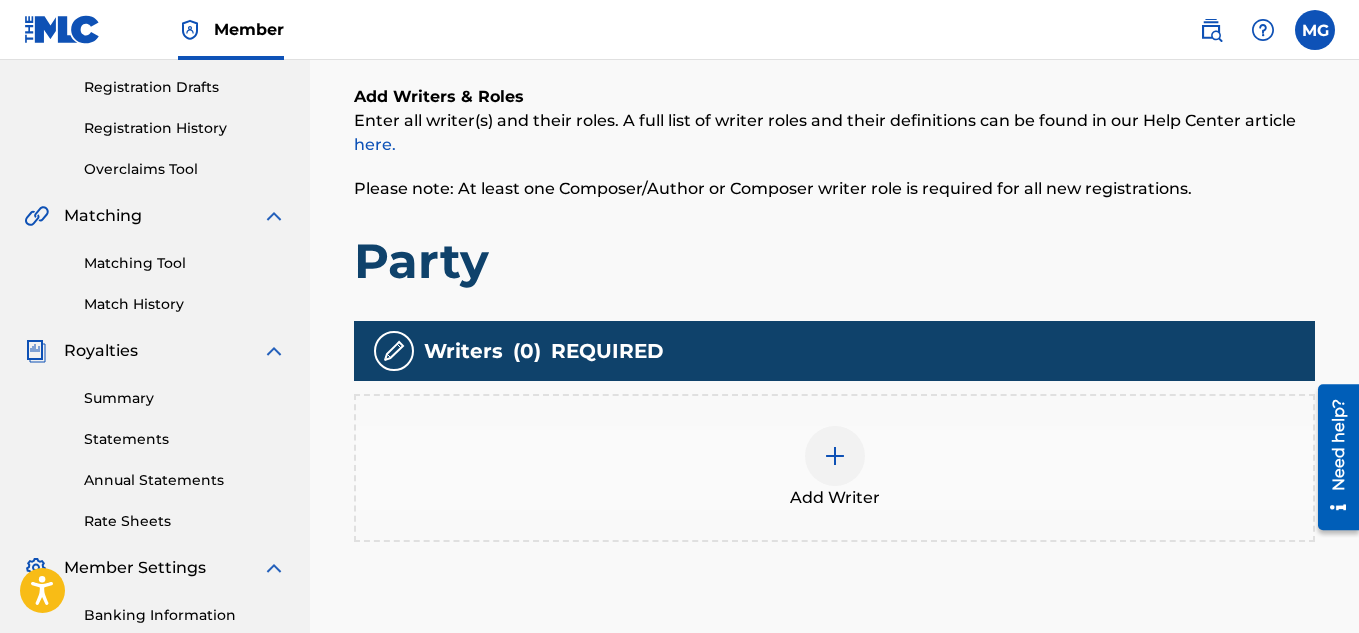 click at bounding box center (835, 456) 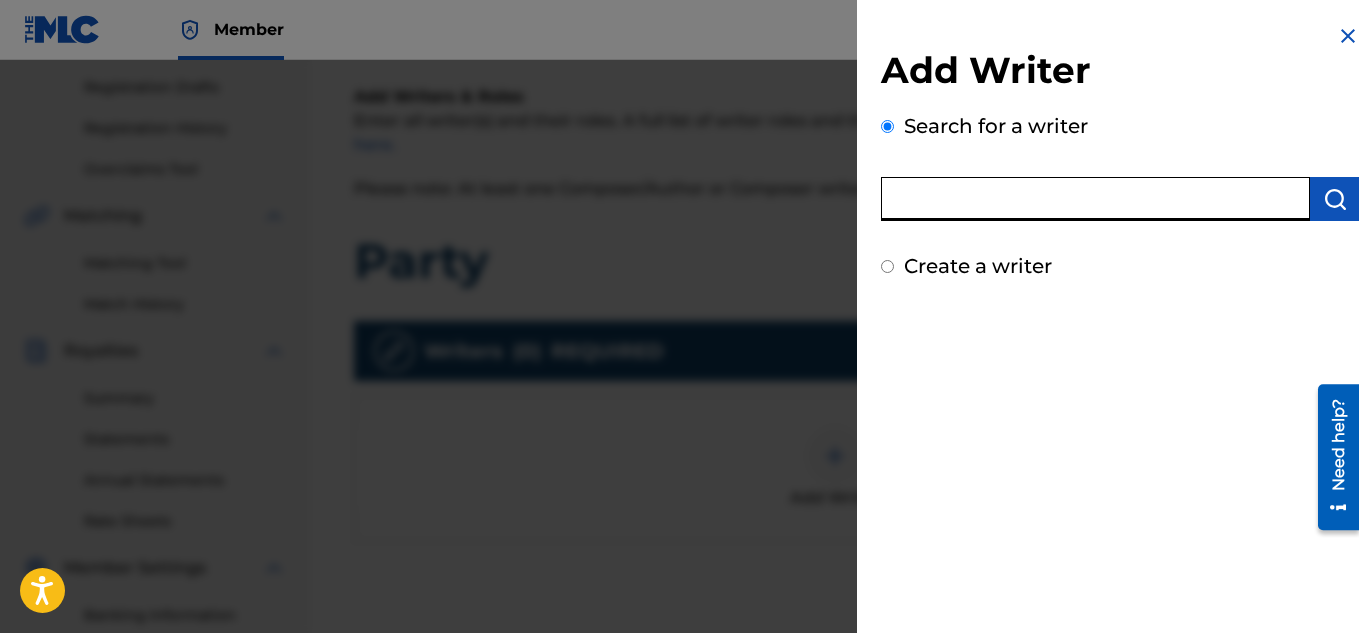 click at bounding box center (1095, 199) 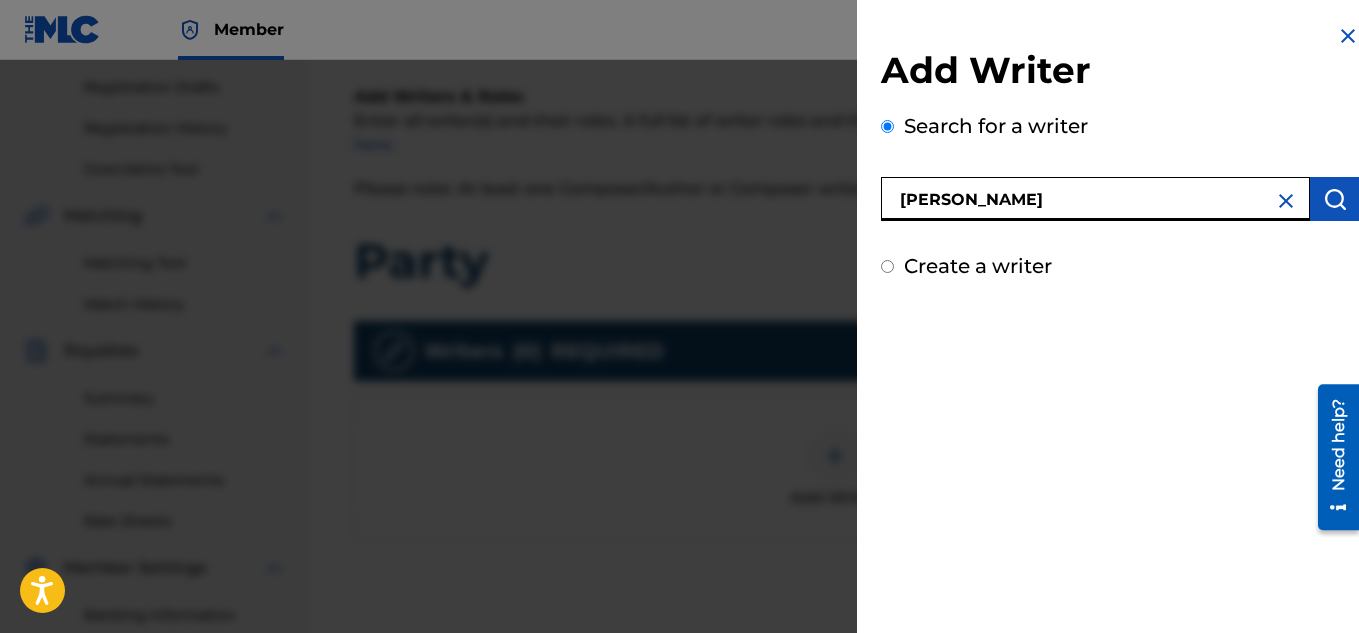 type on "[PERSON_NAME]" 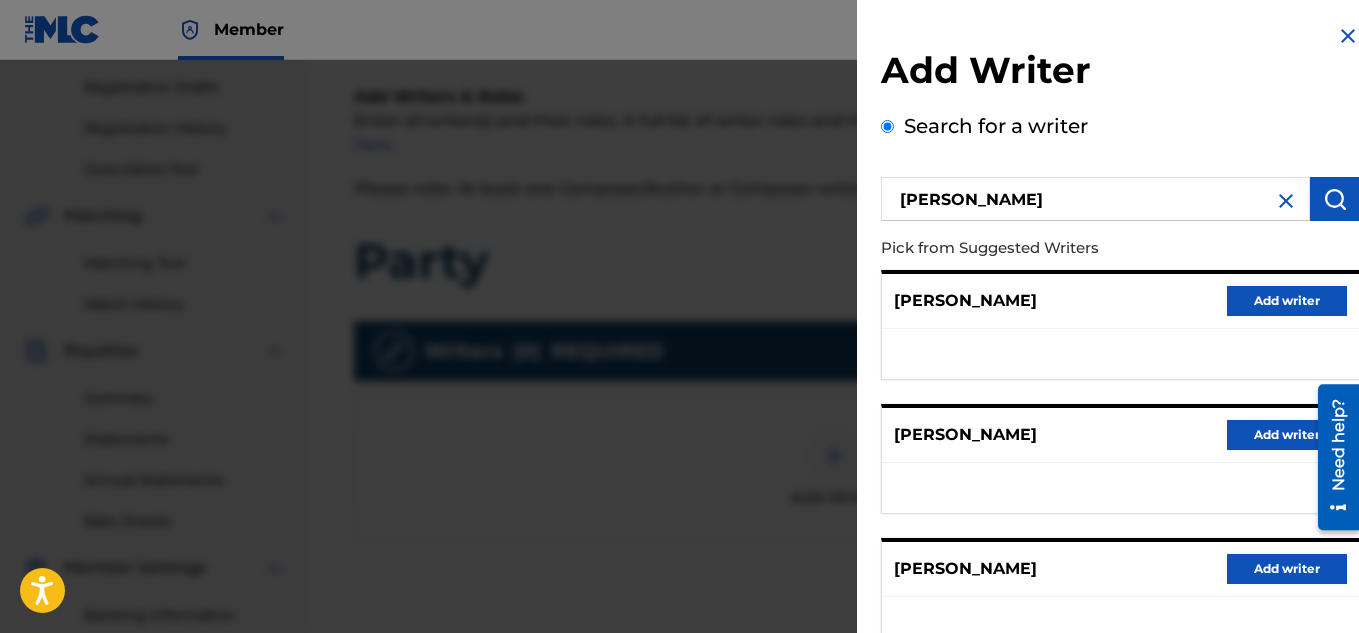 type 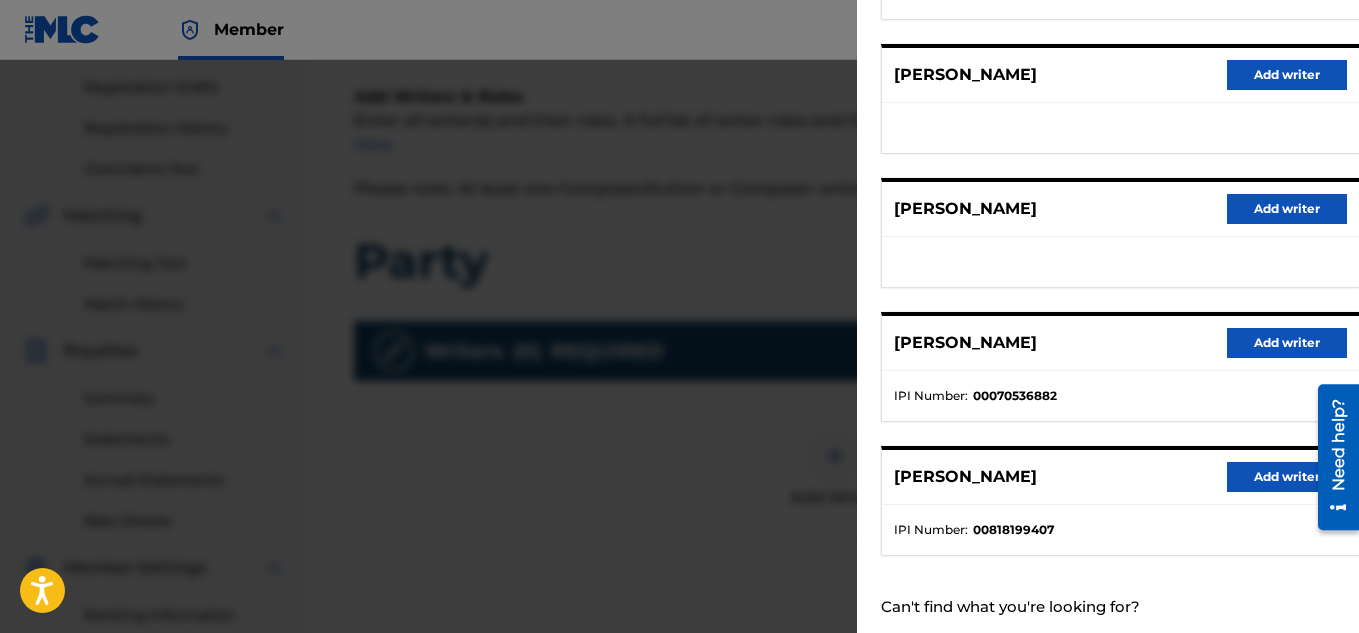 scroll, scrollTop: 400, scrollLeft: 0, axis: vertical 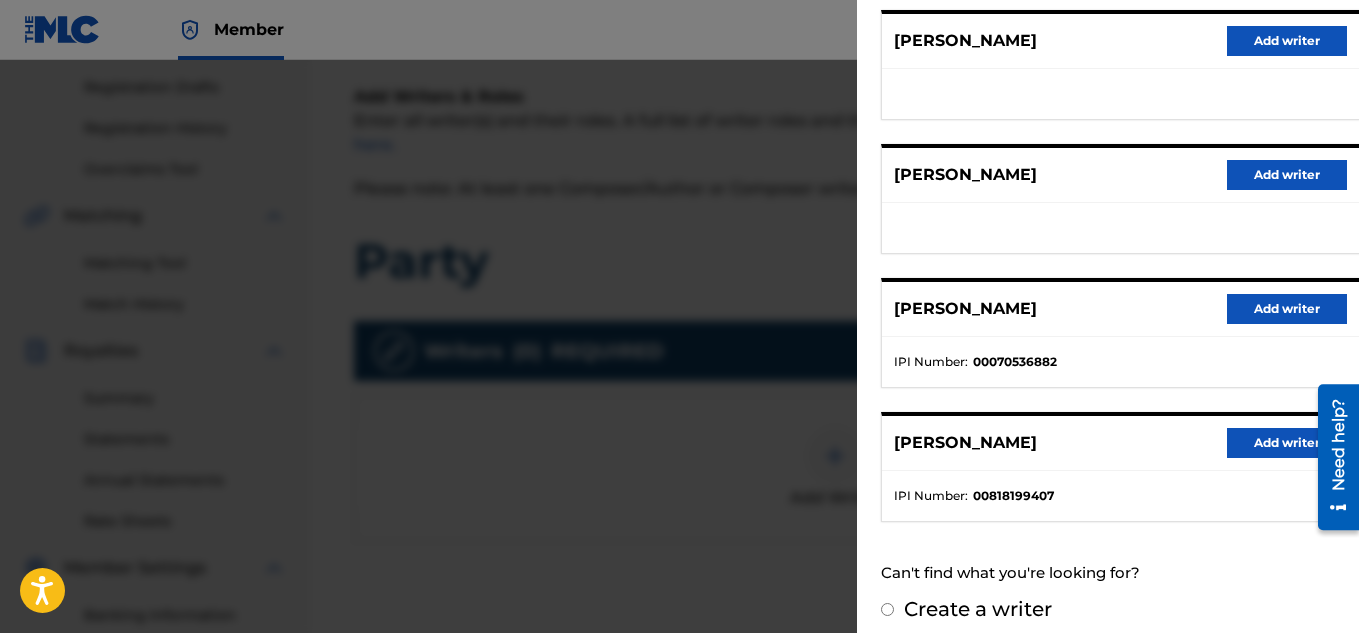 click on "Add writer" at bounding box center [1287, 443] 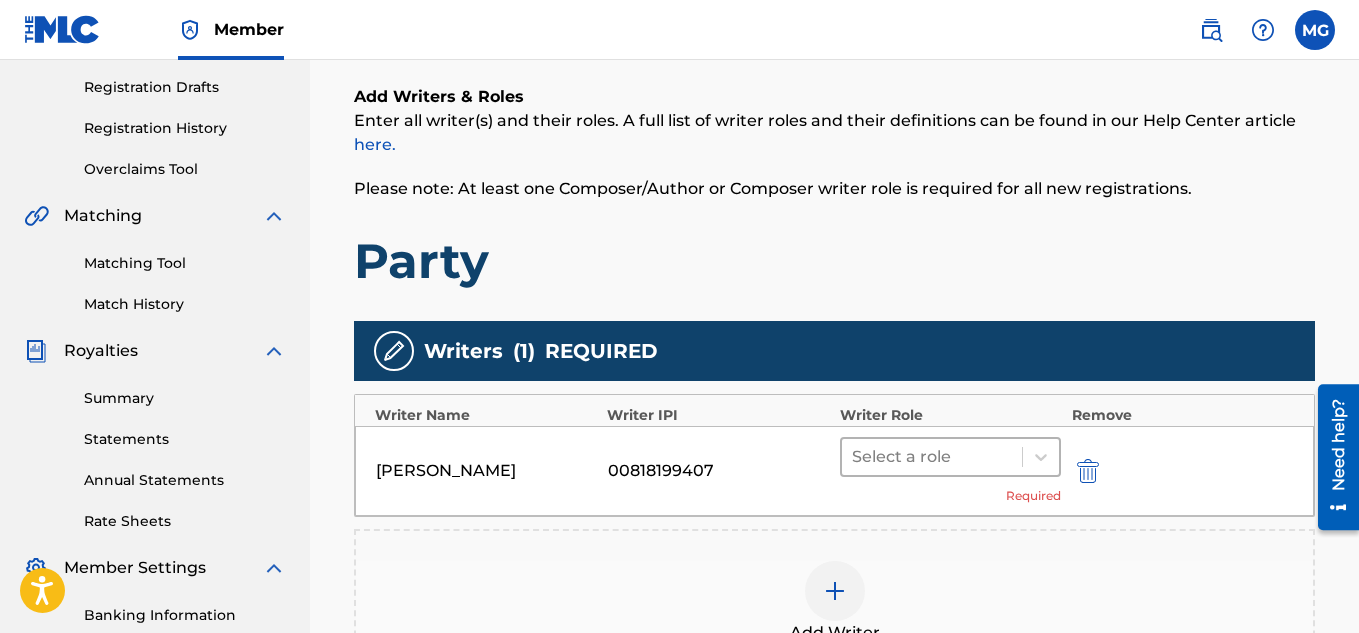 click at bounding box center (932, 457) 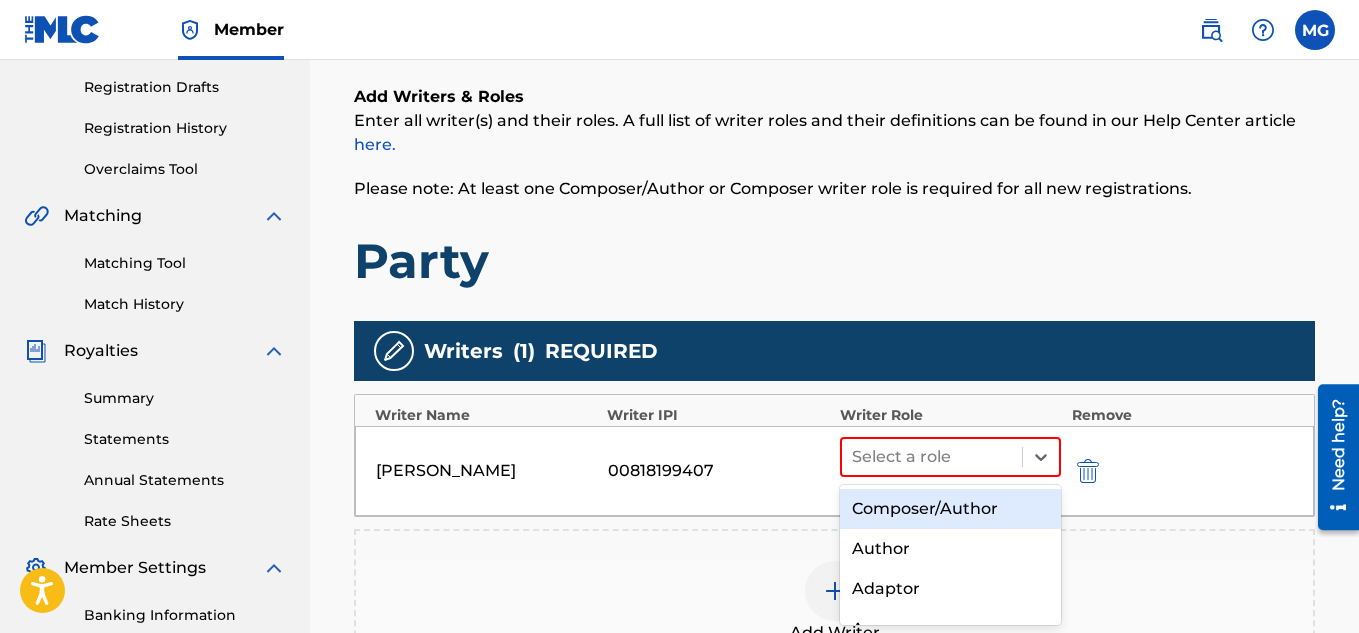 click on "Composer/Author" at bounding box center [951, 509] 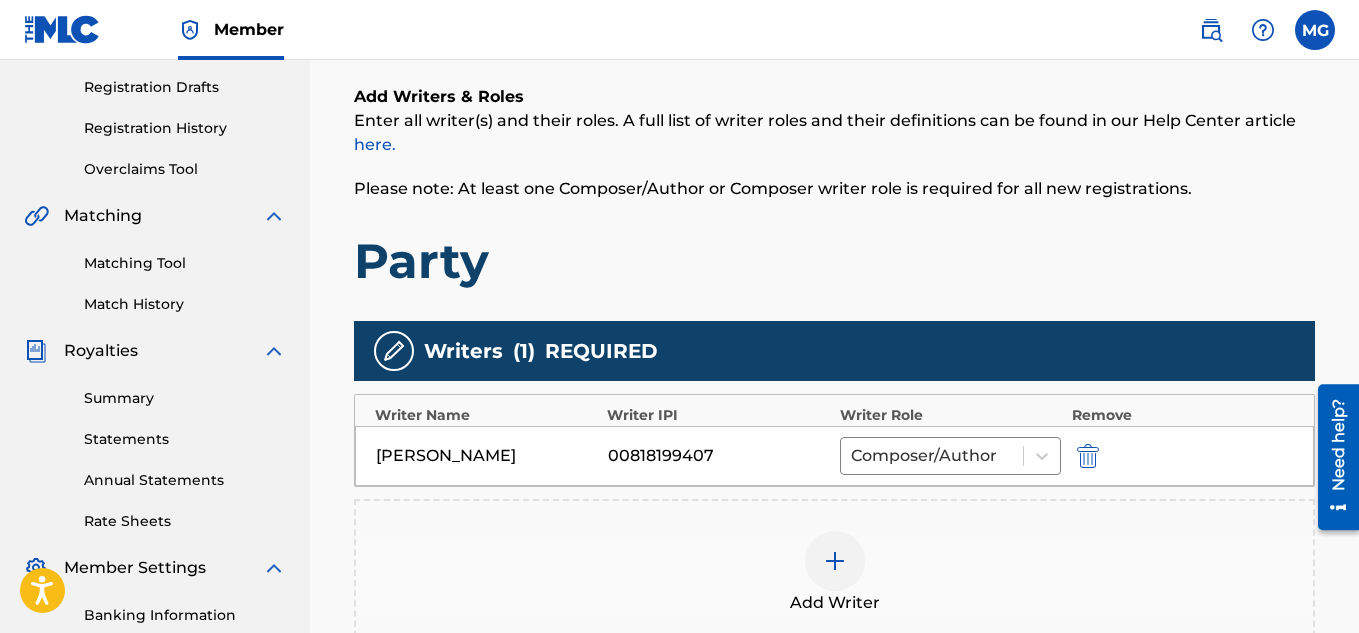 click on "Add Writers & Roles Enter all writer(s) and their roles. A full list of writer roles and their definitions can be found in our Help Center article   here. Please note: At least one Composer/Author or Composer writer role is required for all new registrations. Party" at bounding box center [834, 188] 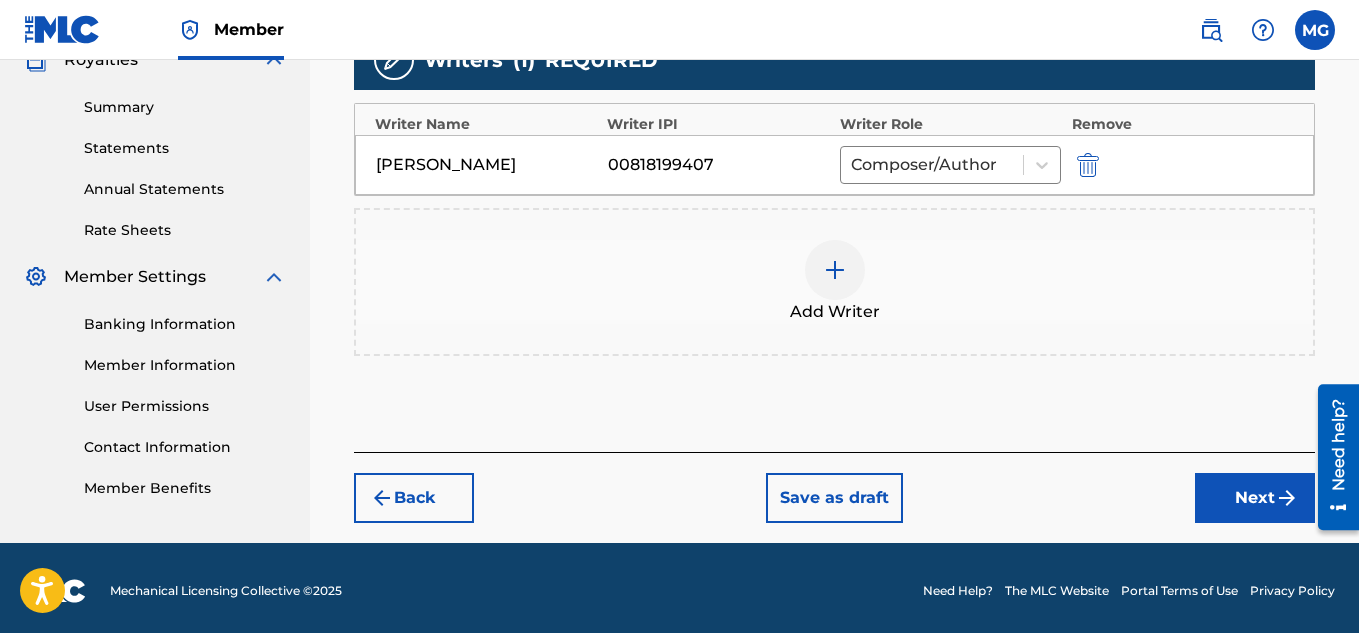 scroll, scrollTop: 627, scrollLeft: 0, axis: vertical 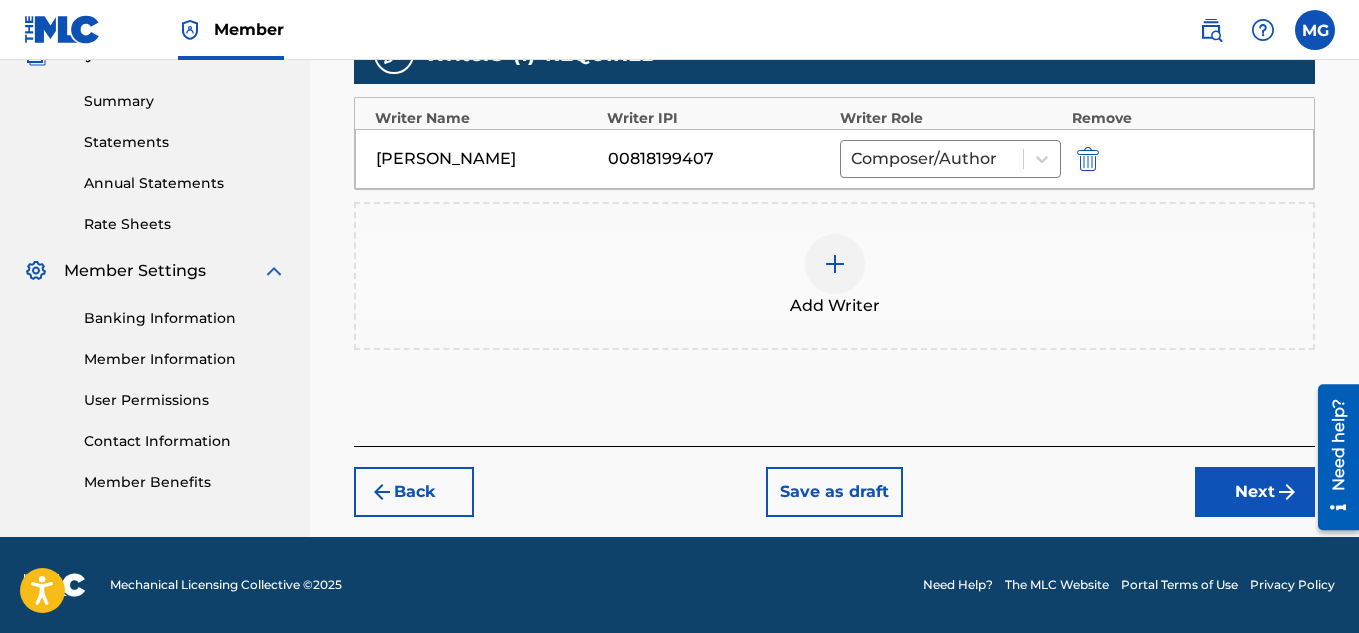click on "Next" at bounding box center [1255, 492] 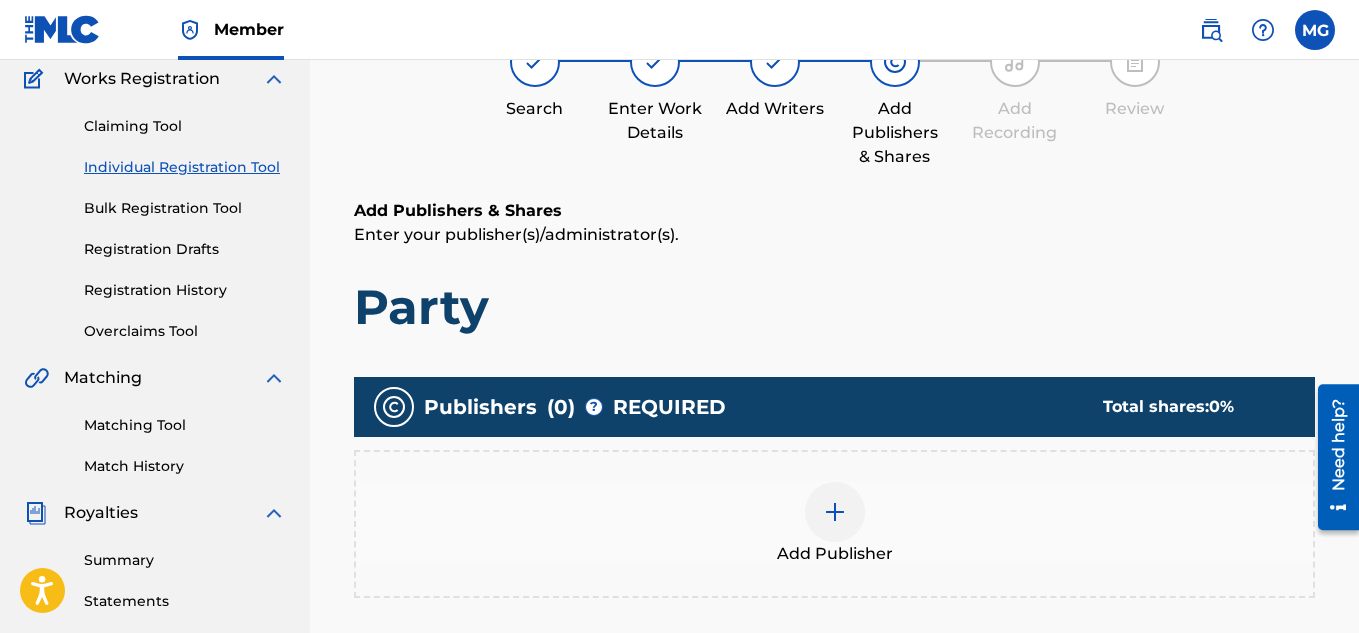 scroll, scrollTop: 250, scrollLeft: 0, axis: vertical 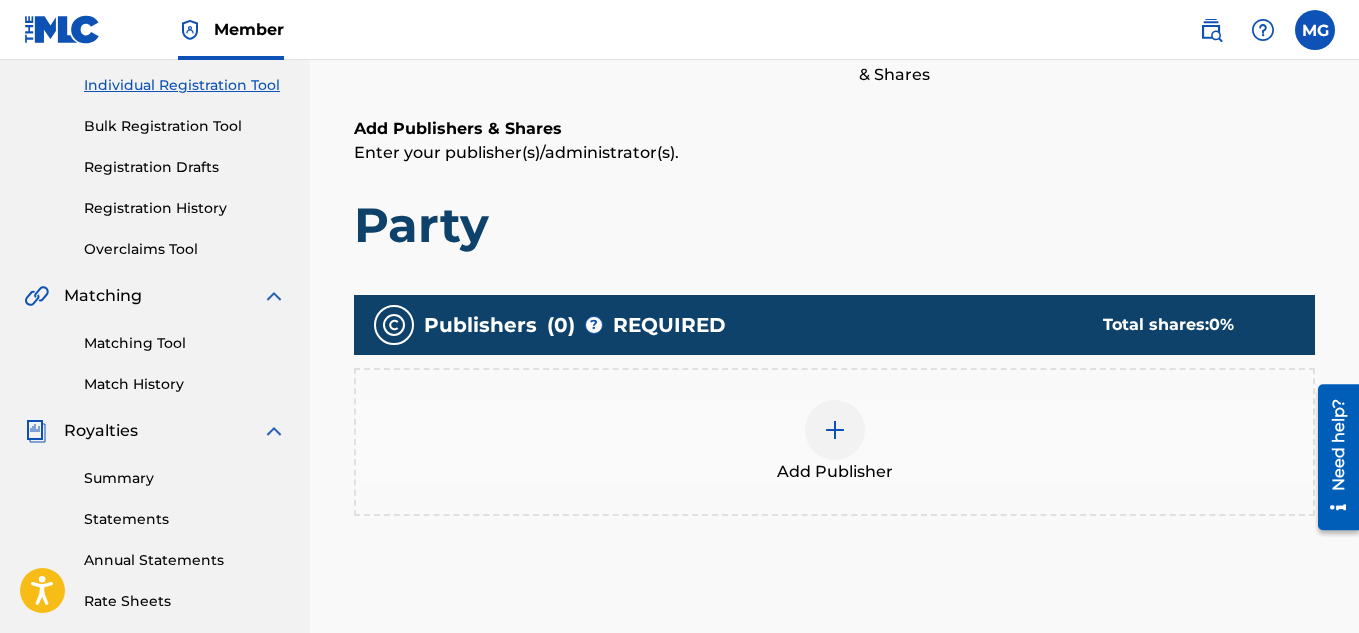 click at bounding box center (835, 430) 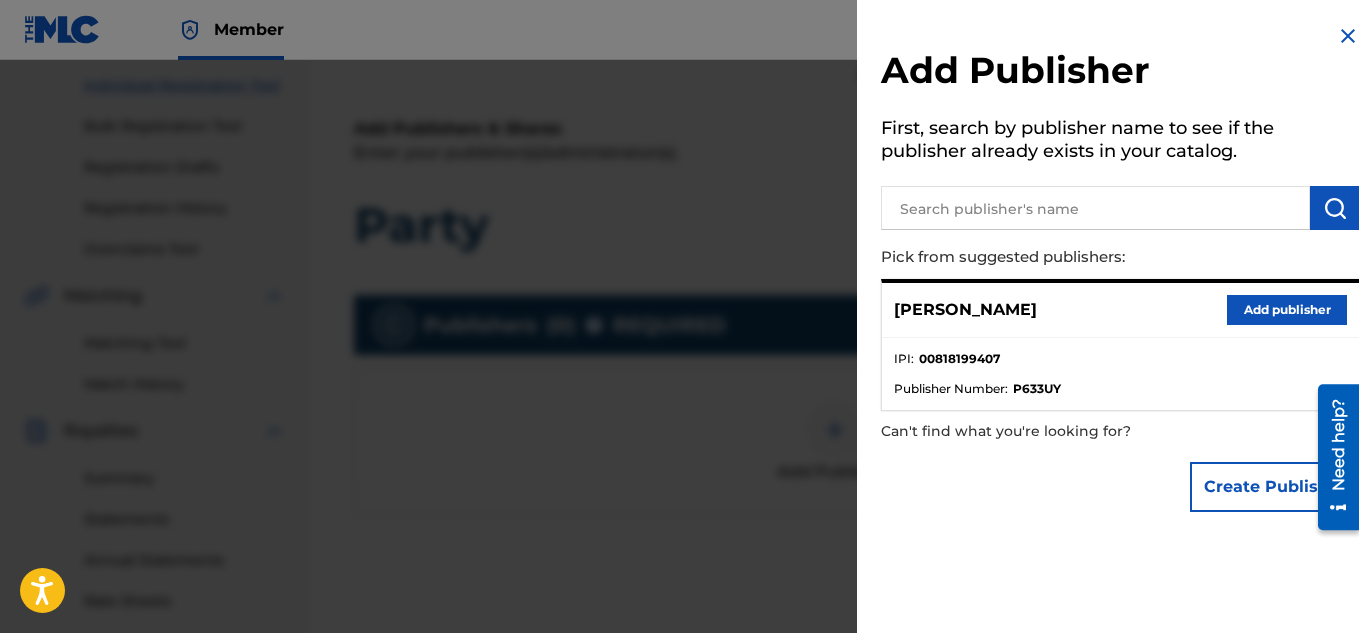 click on "Add publisher" at bounding box center (1287, 310) 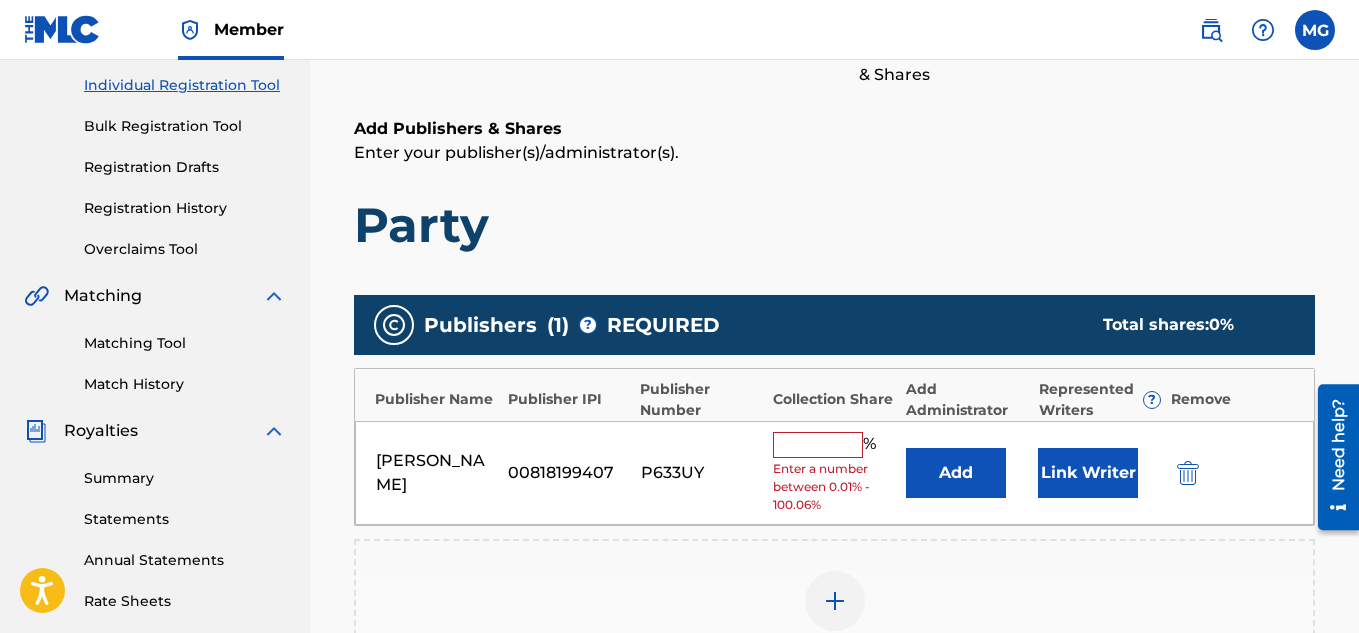 click on "Party" at bounding box center (834, 225) 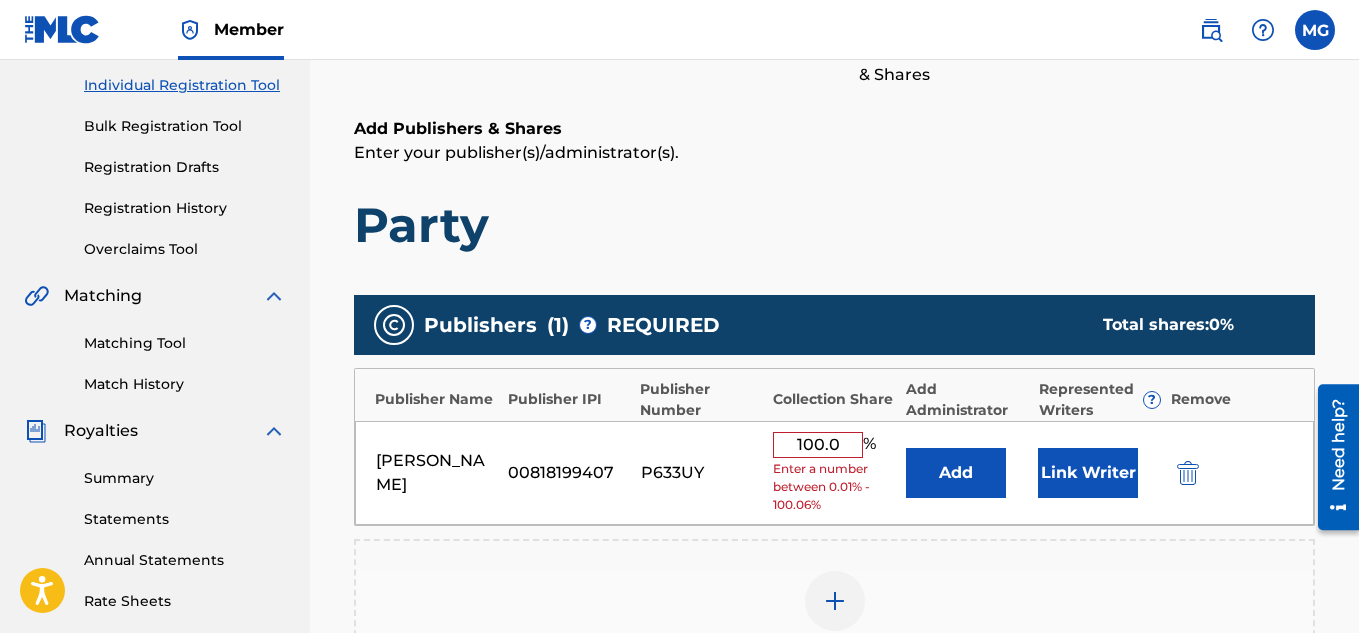 type on "100" 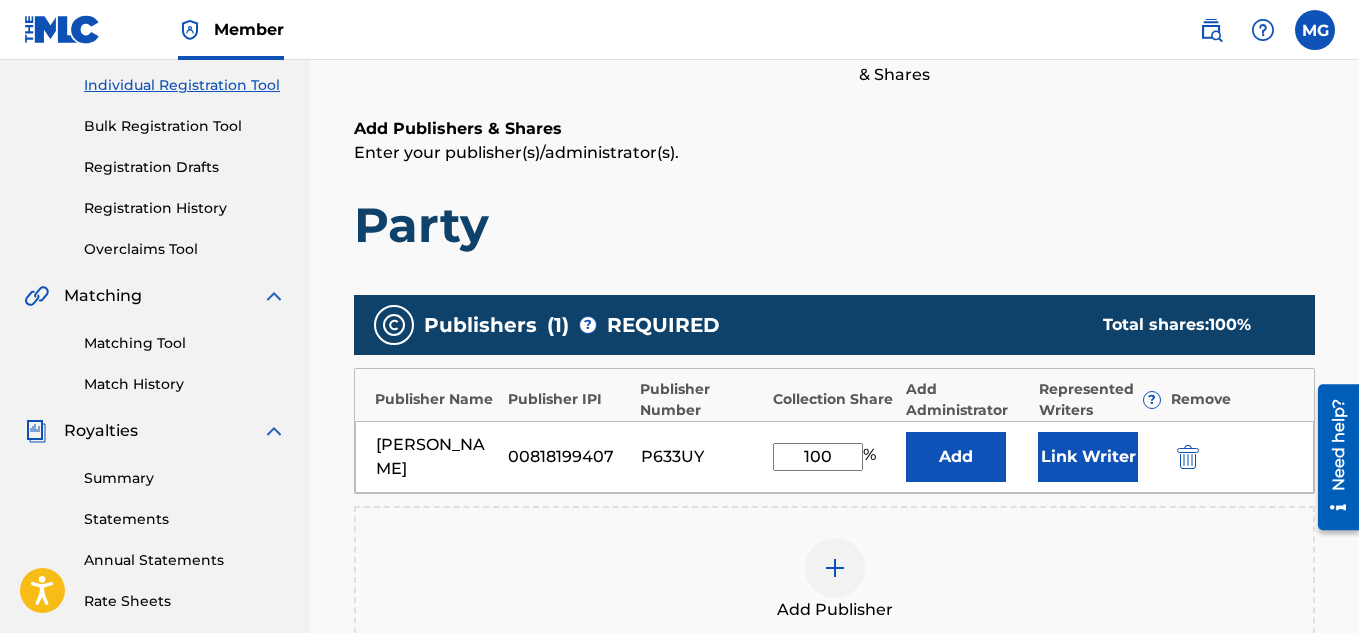 click on "Party" at bounding box center [834, 225] 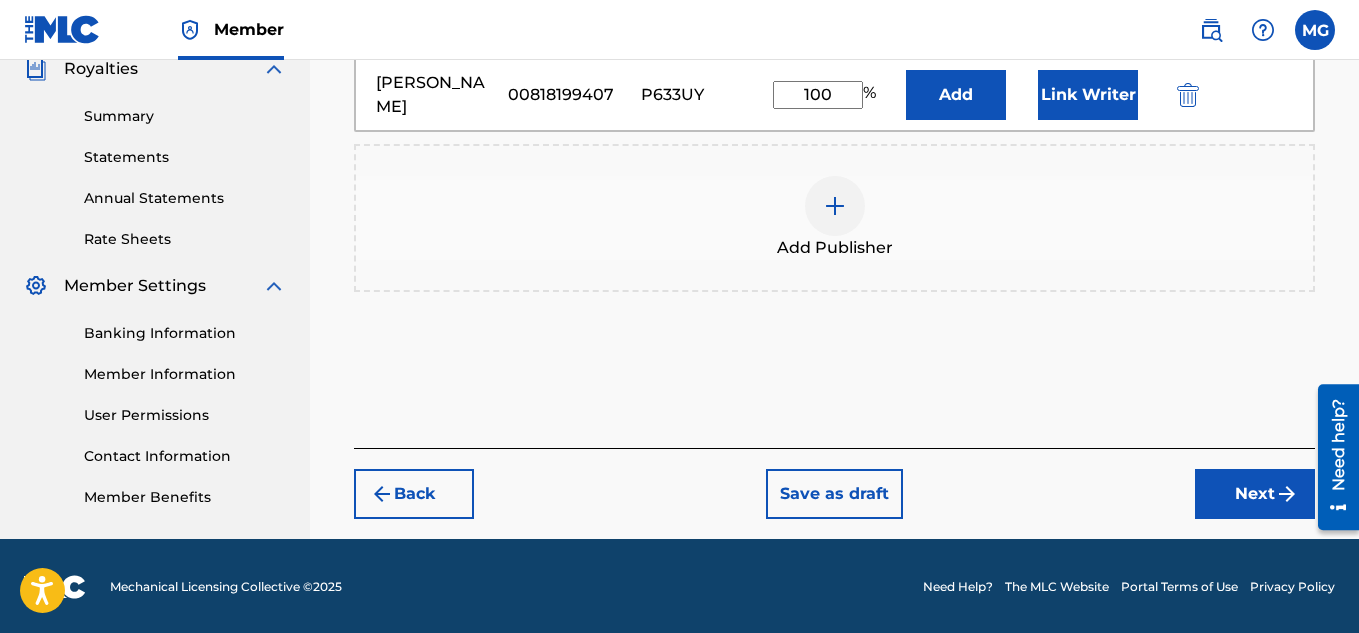 scroll, scrollTop: 614, scrollLeft: 0, axis: vertical 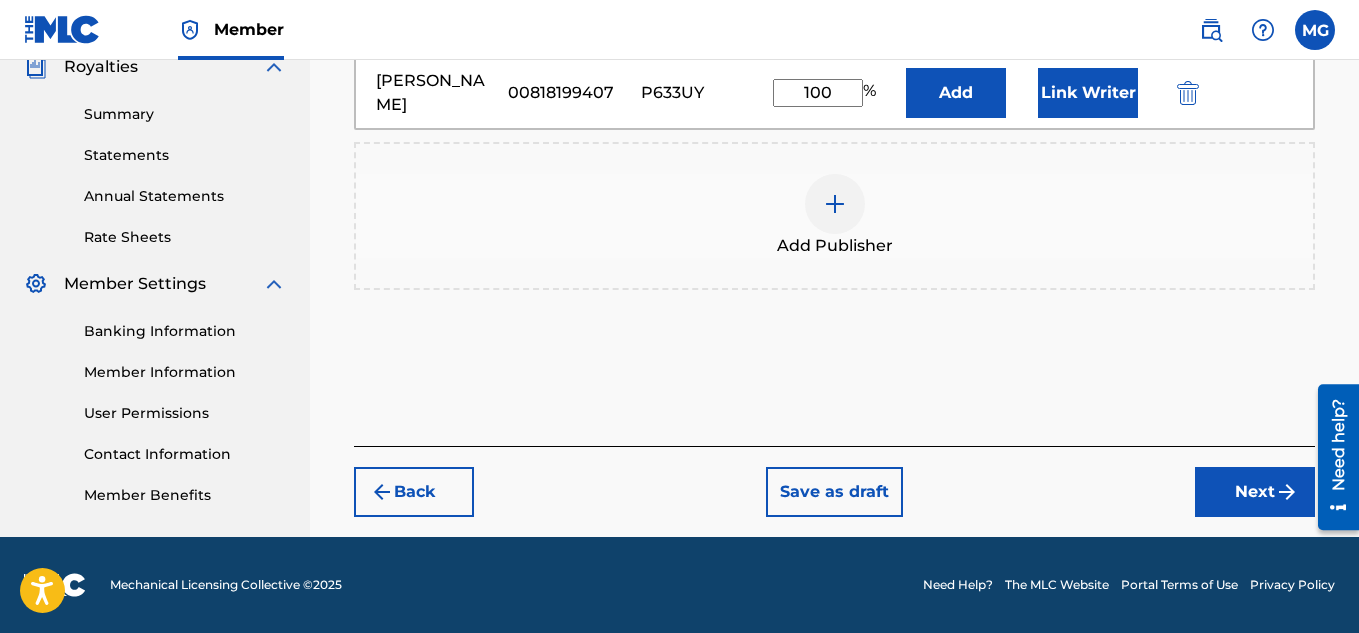 click on "Next" at bounding box center (1255, 492) 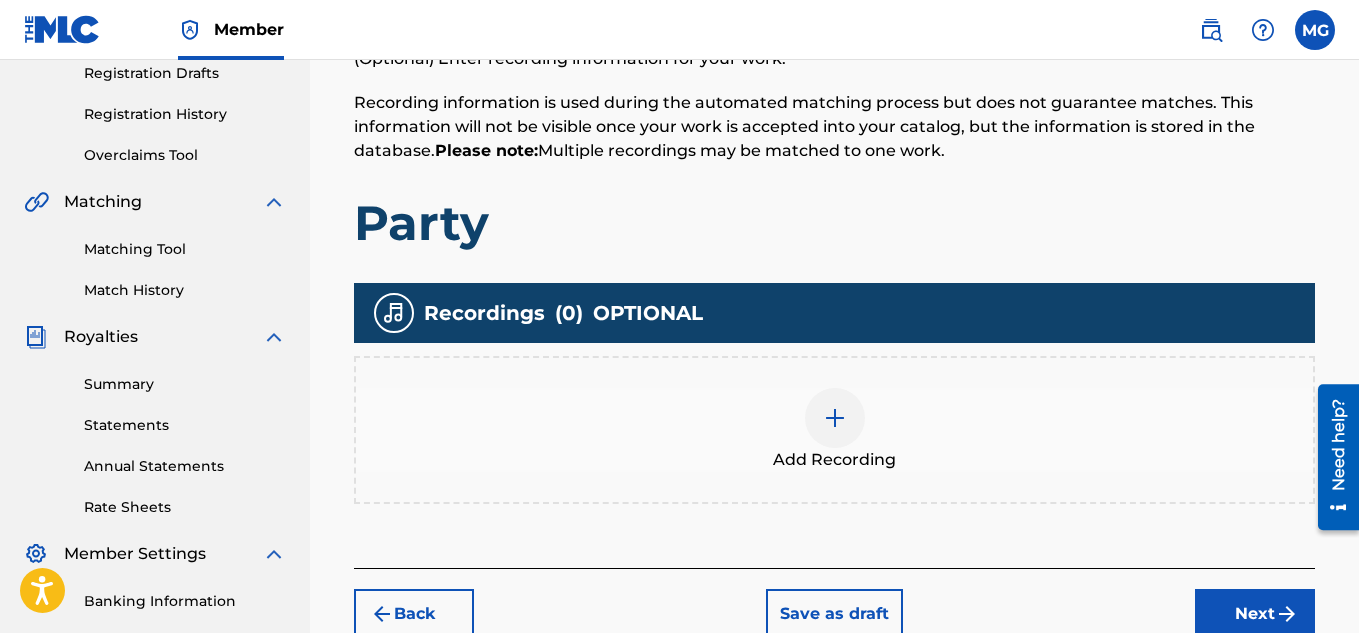 scroll, scrollTop: 490, scrollLeft: 0, axis: vertical 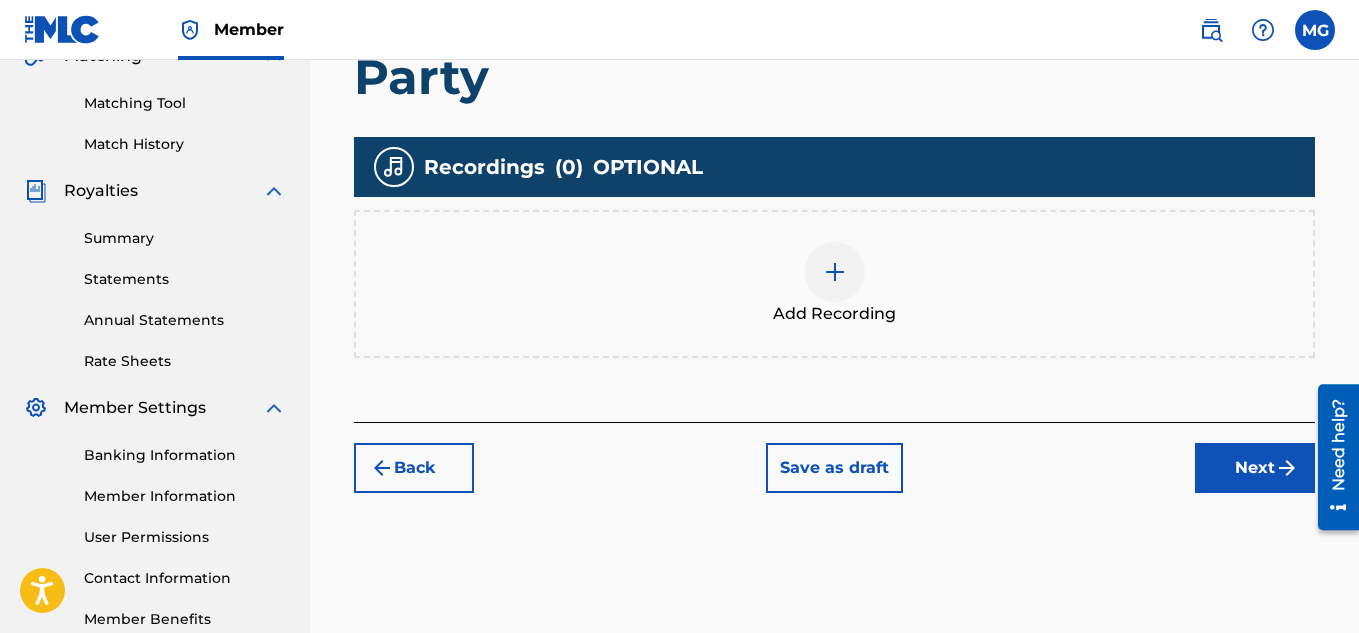 click at bounding box center (835, 272) 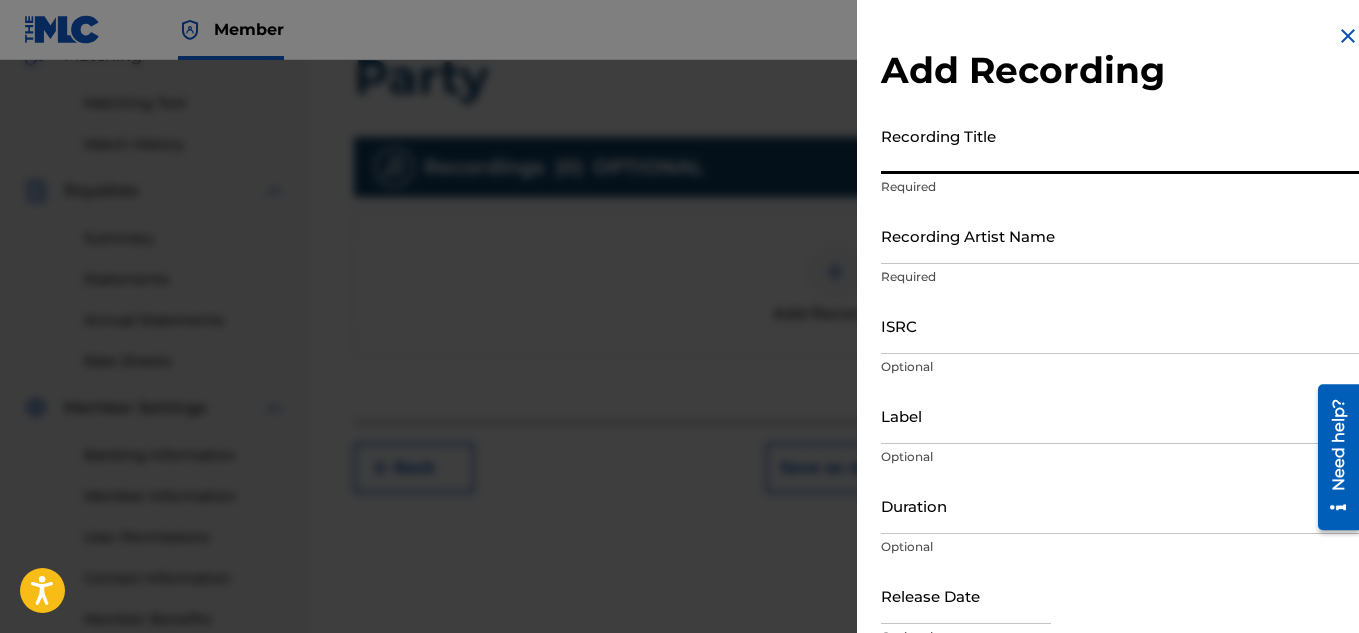 click on "Recording Title" at bounding box center [1120, 145] 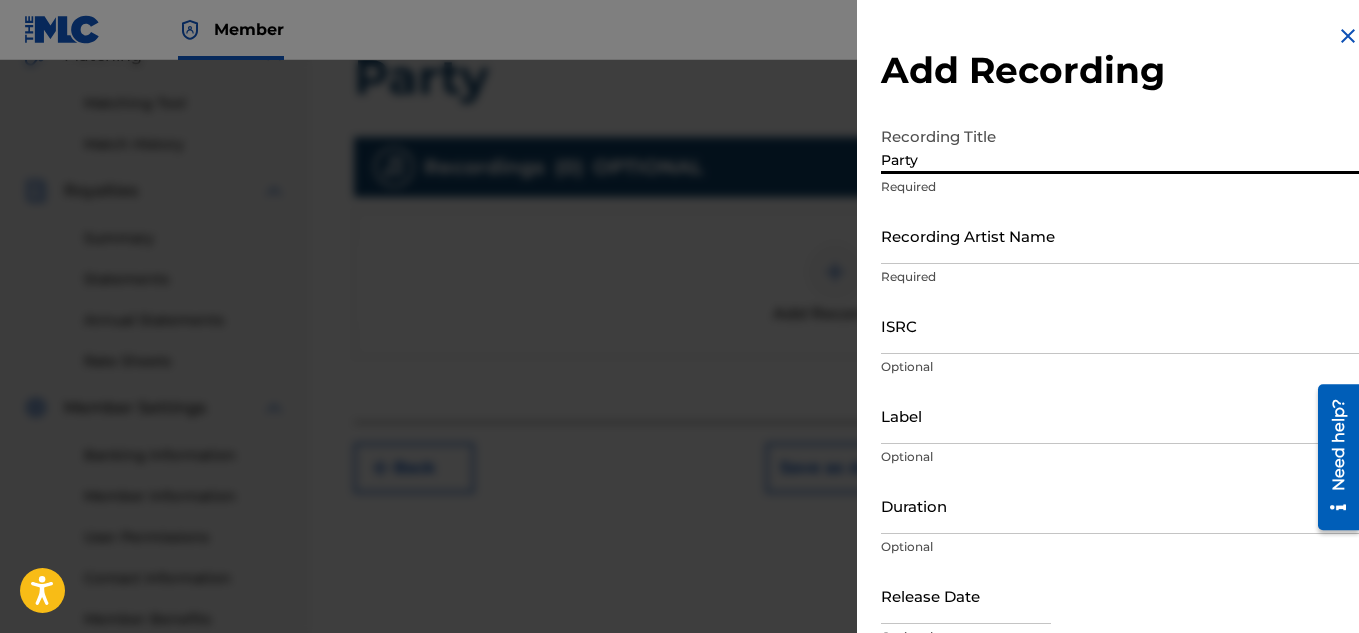 type on "Party" 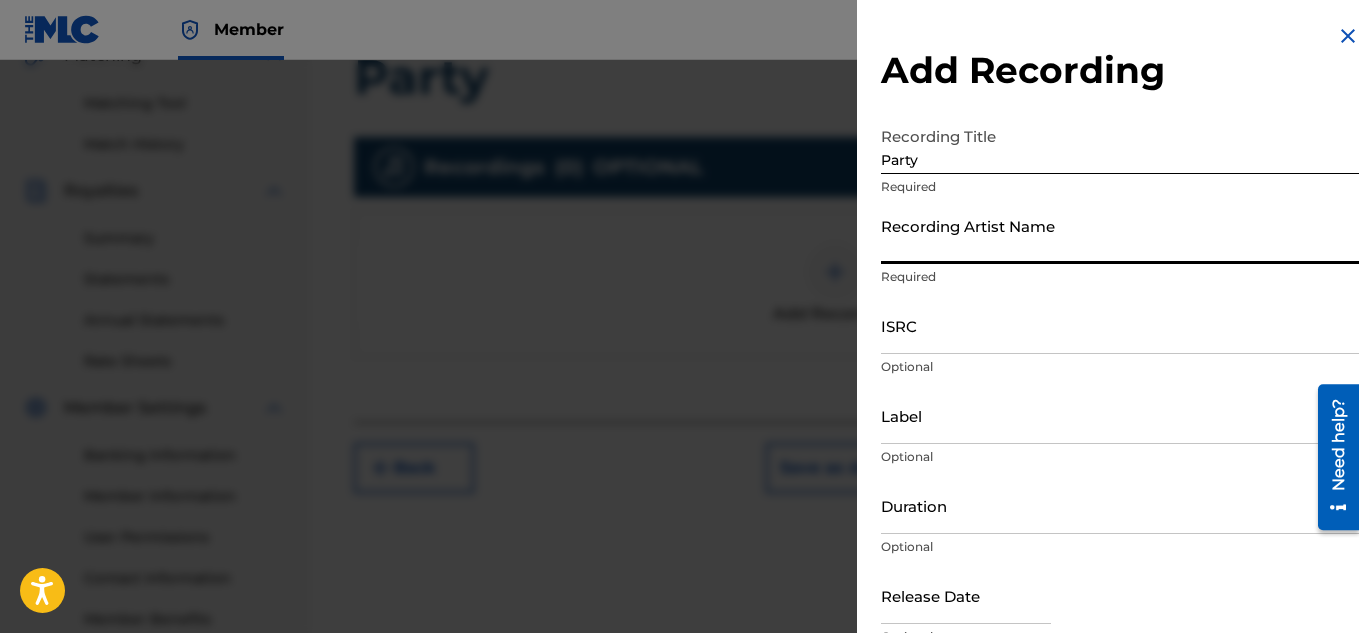 type on "Tana2koo" 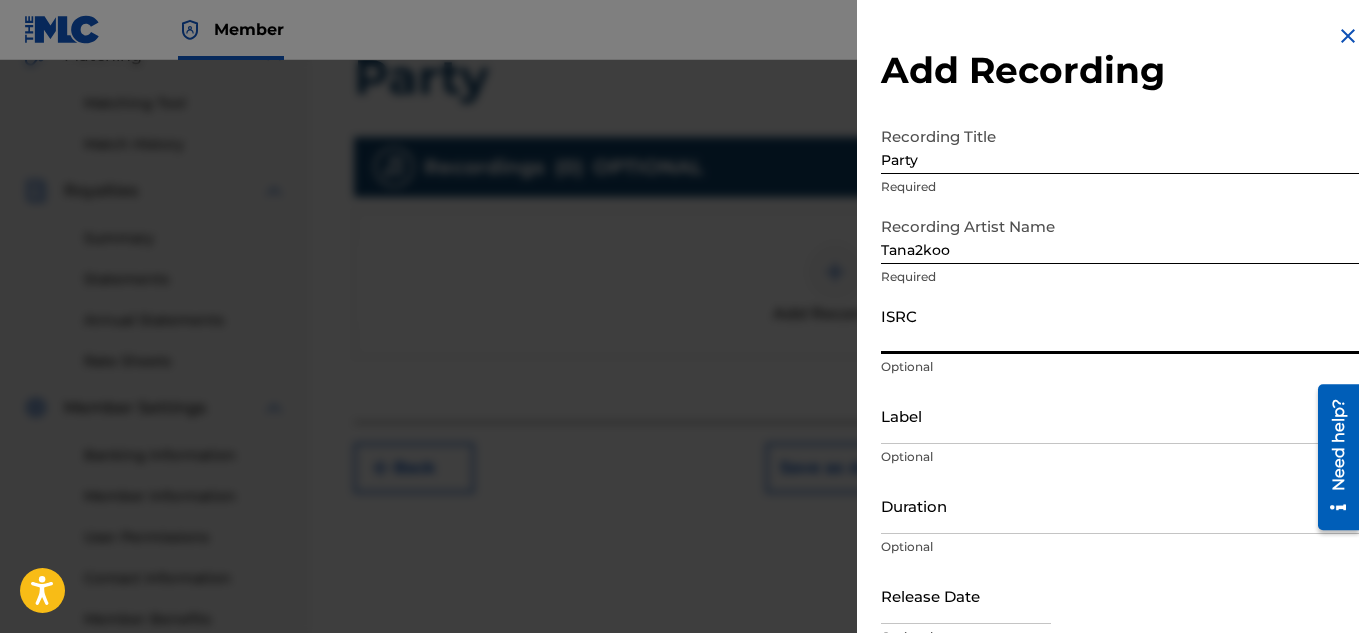 click on "ISRC" at bounding box center (1120, 325) 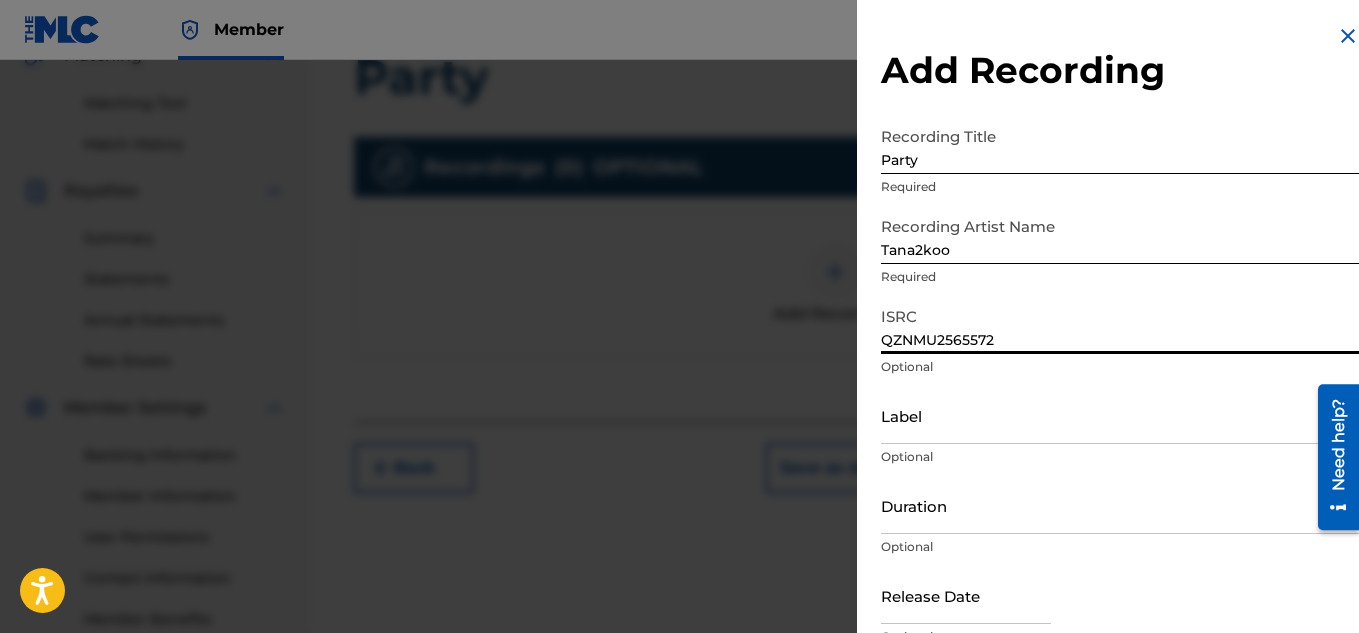 type on "QZNMU2565572" 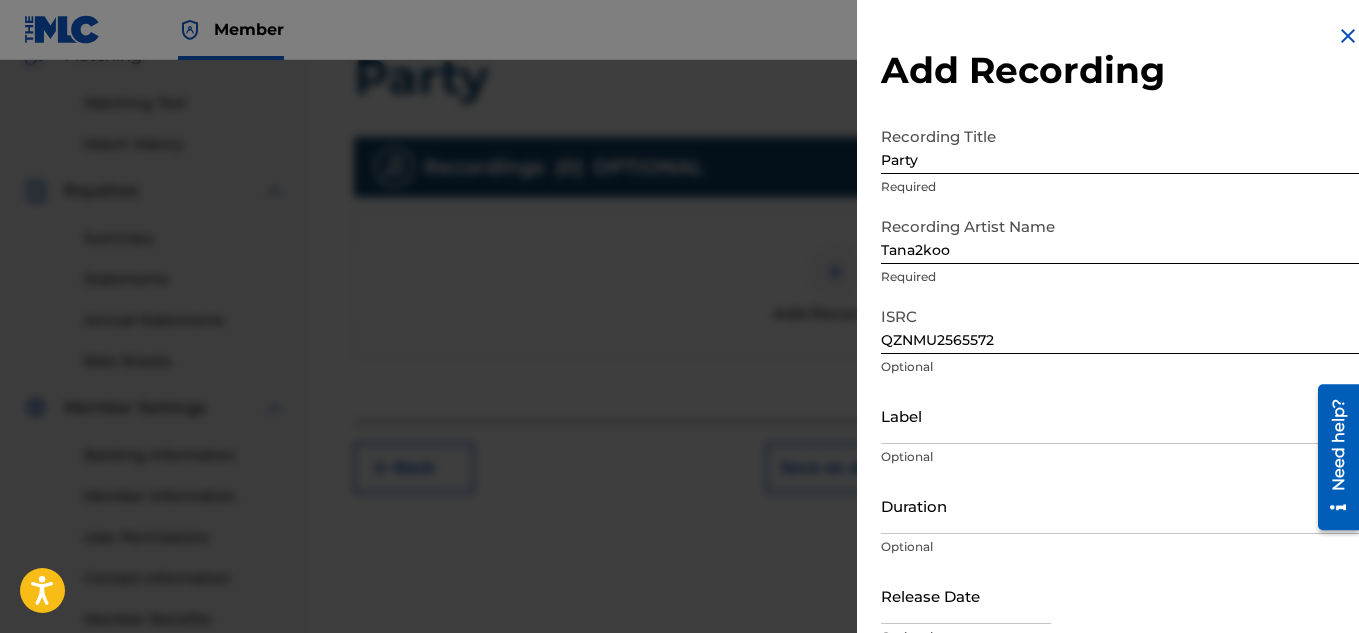 click on "Required" at bounding box center [1120, 277] 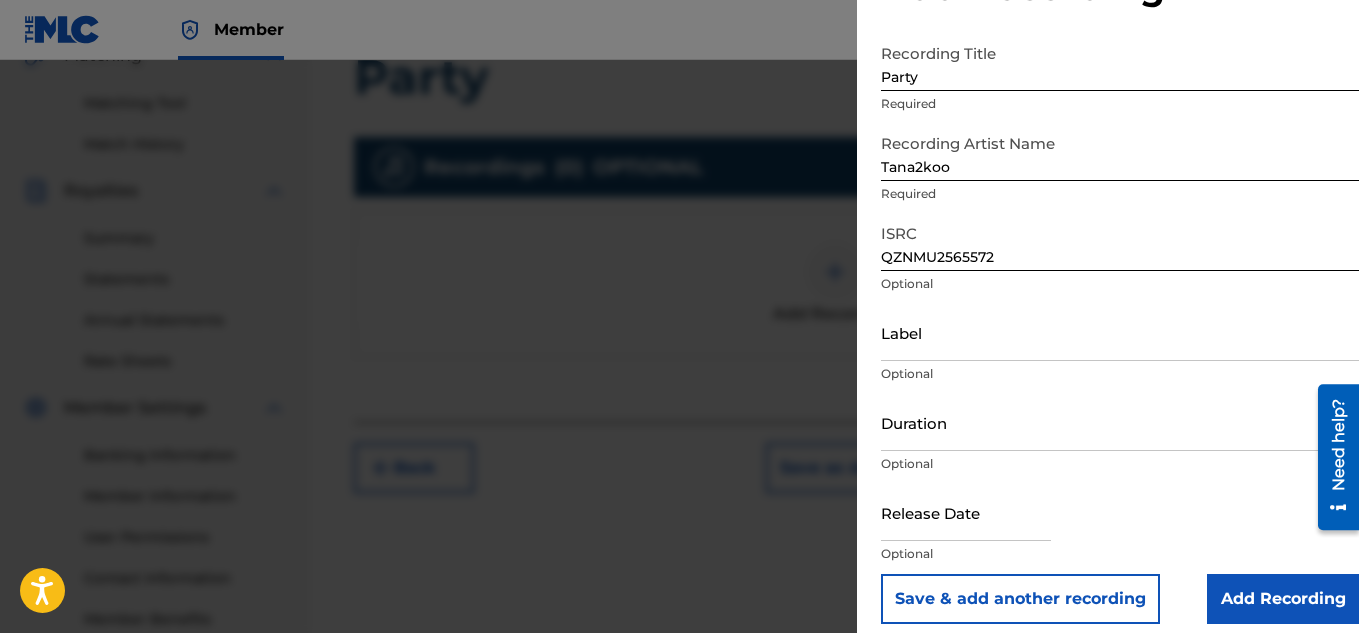 scroll, scrollTop: 98, scrollLeft: 0, axis: vertical 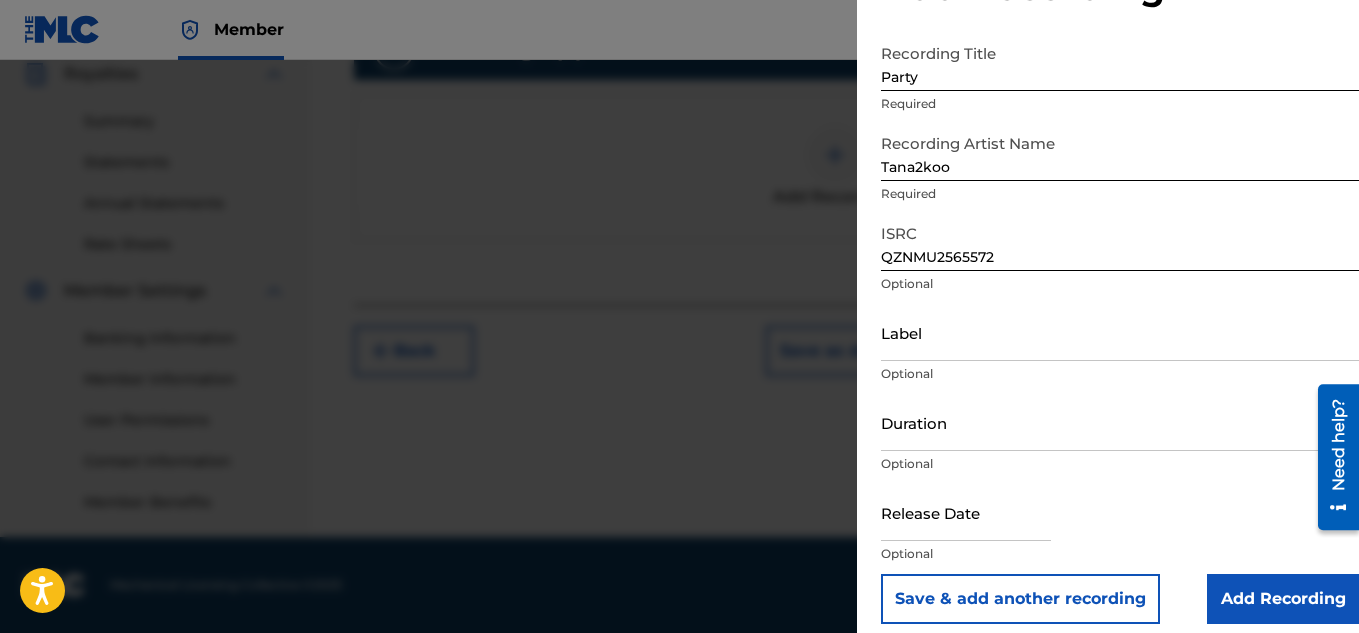 click on "Add Recording" at bounding box center (1283, 599) 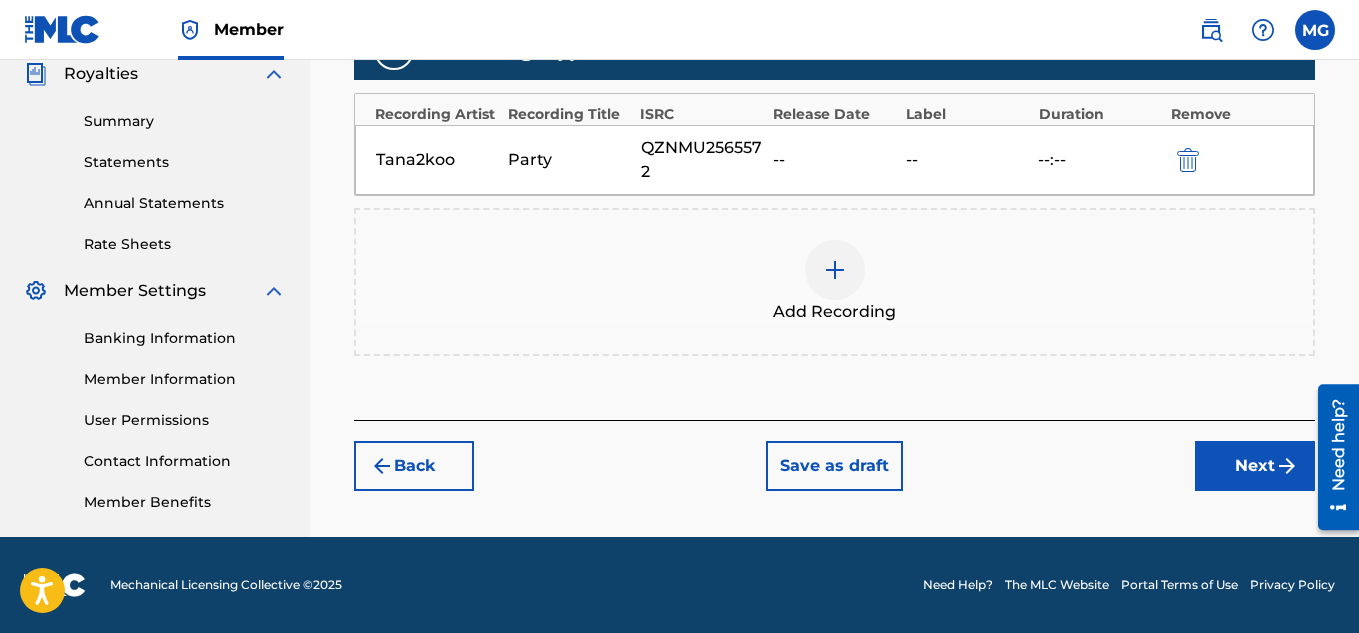 click on "Next" at bounding box center [1255, 466] 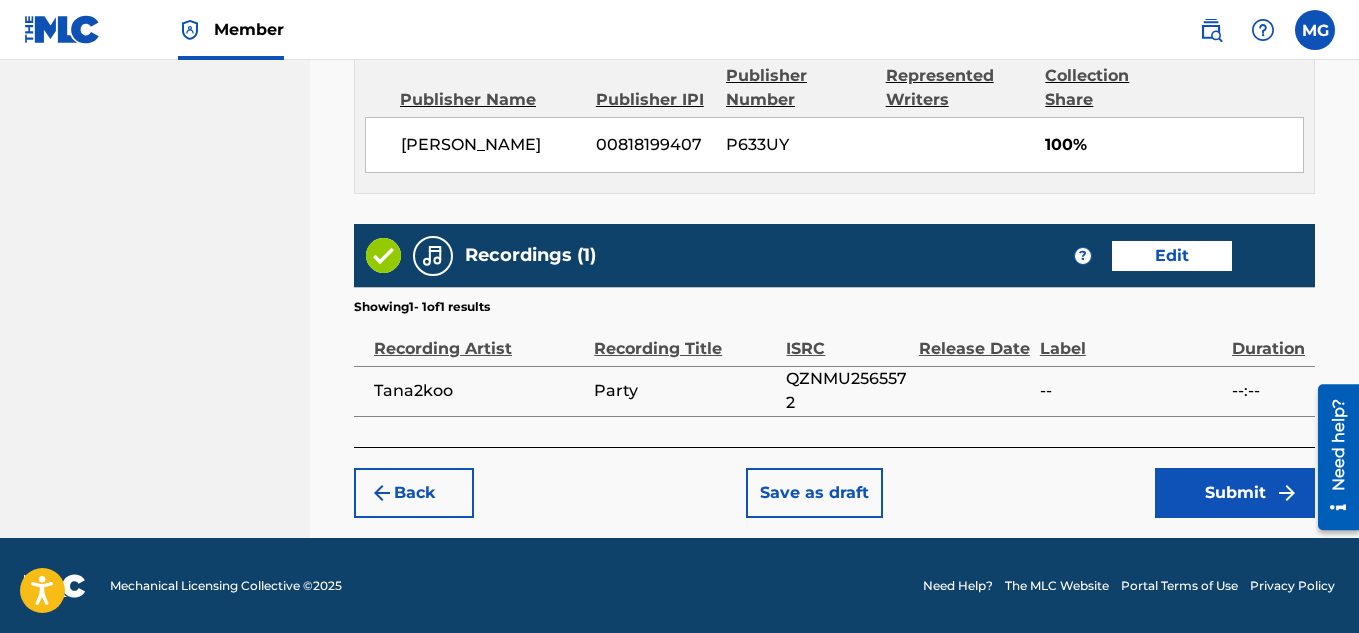 scroll, scrollTop: 1122, scrollLeft: 0, axis: vertical 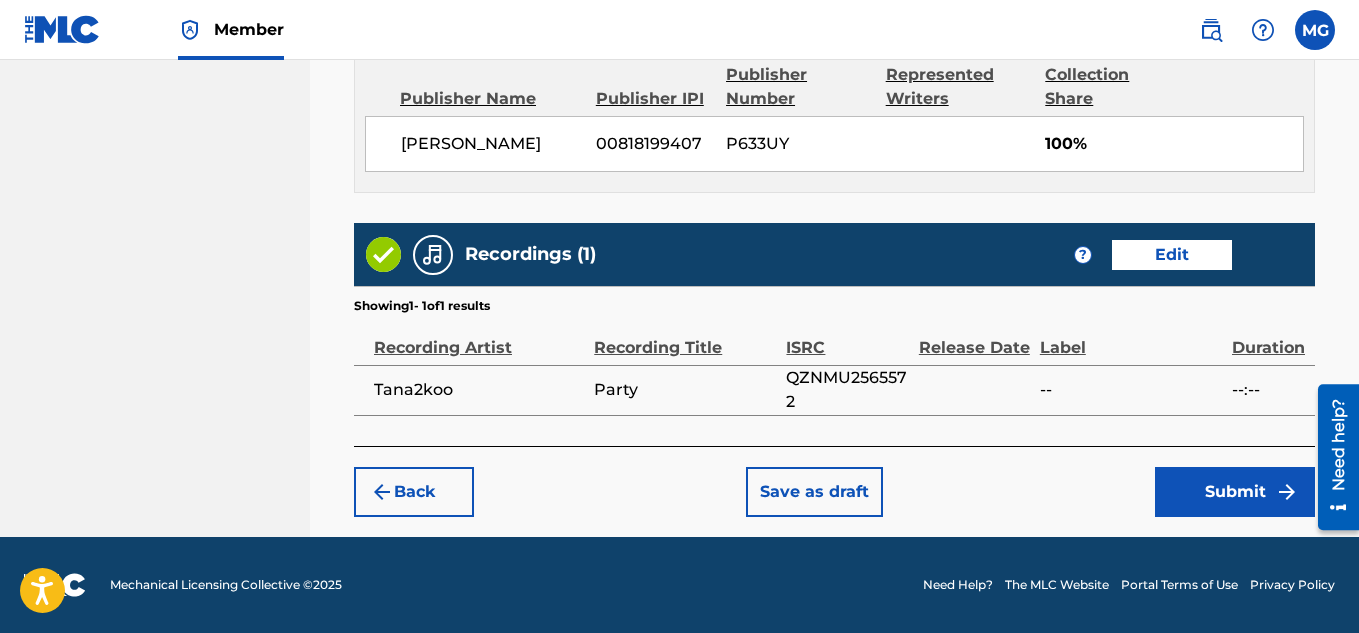 click on "Submit" at bounding box center [1235, 492] 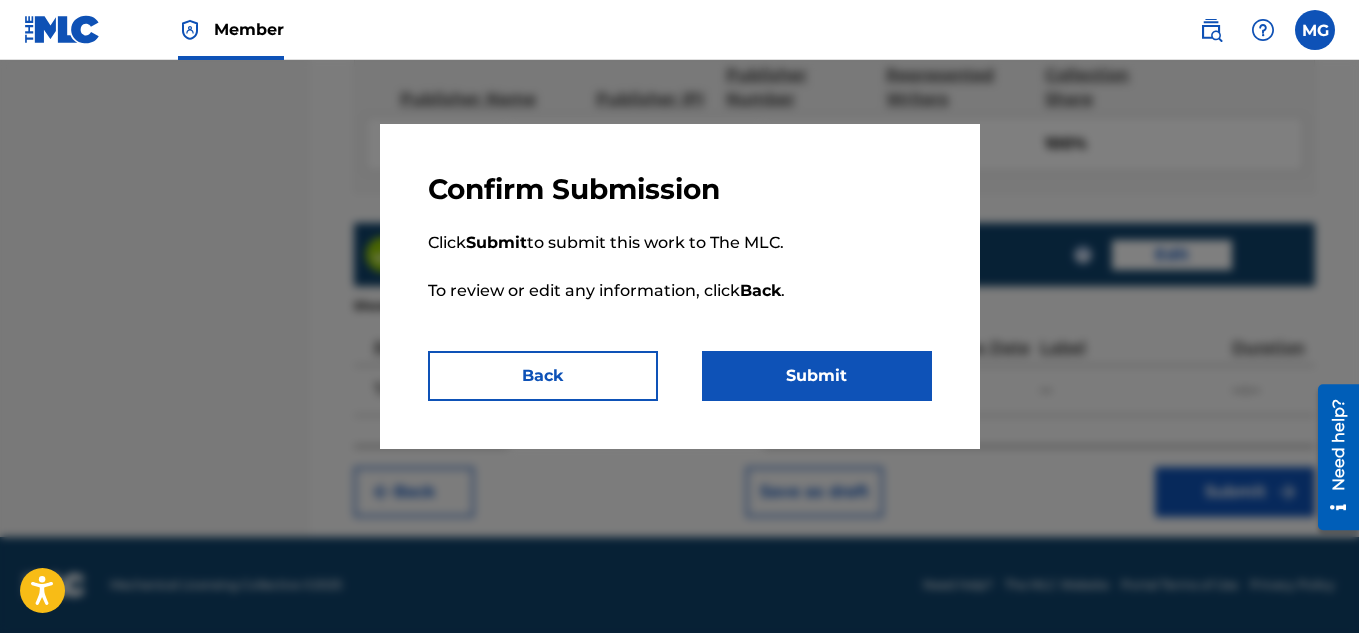 click on "Submit" at bounding box center [817, 376] 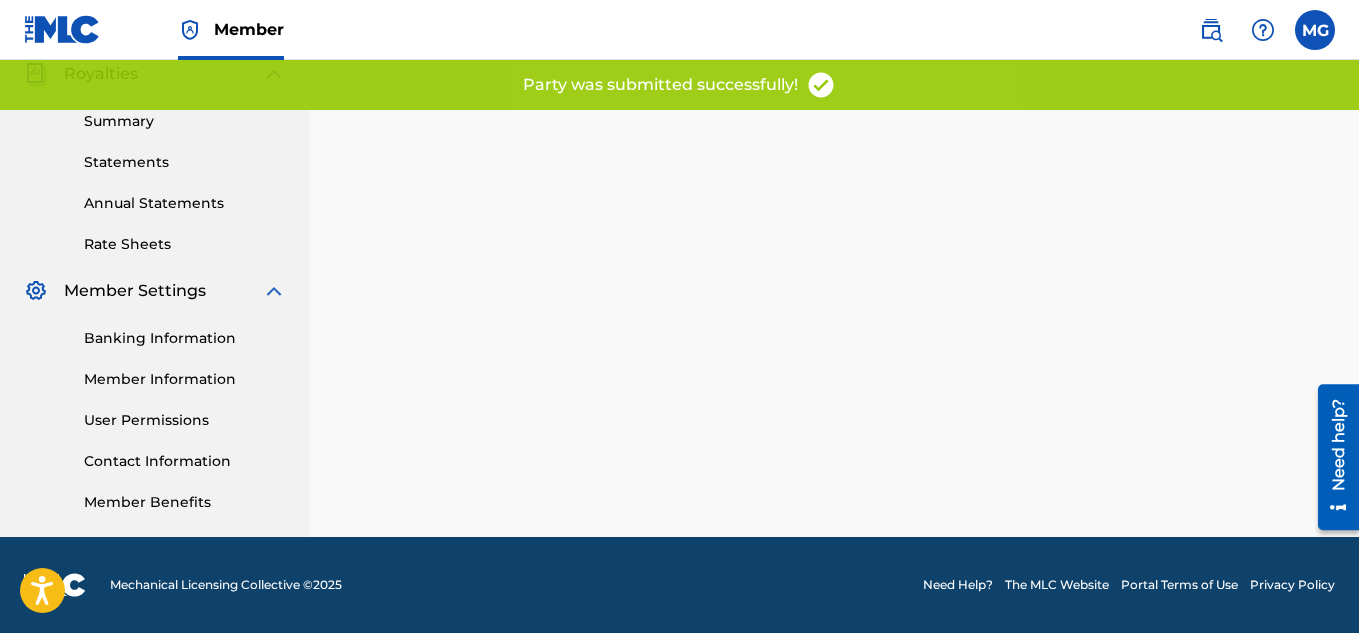 scroll, scrollTop: 0, scrollLeft: 0, axis: both 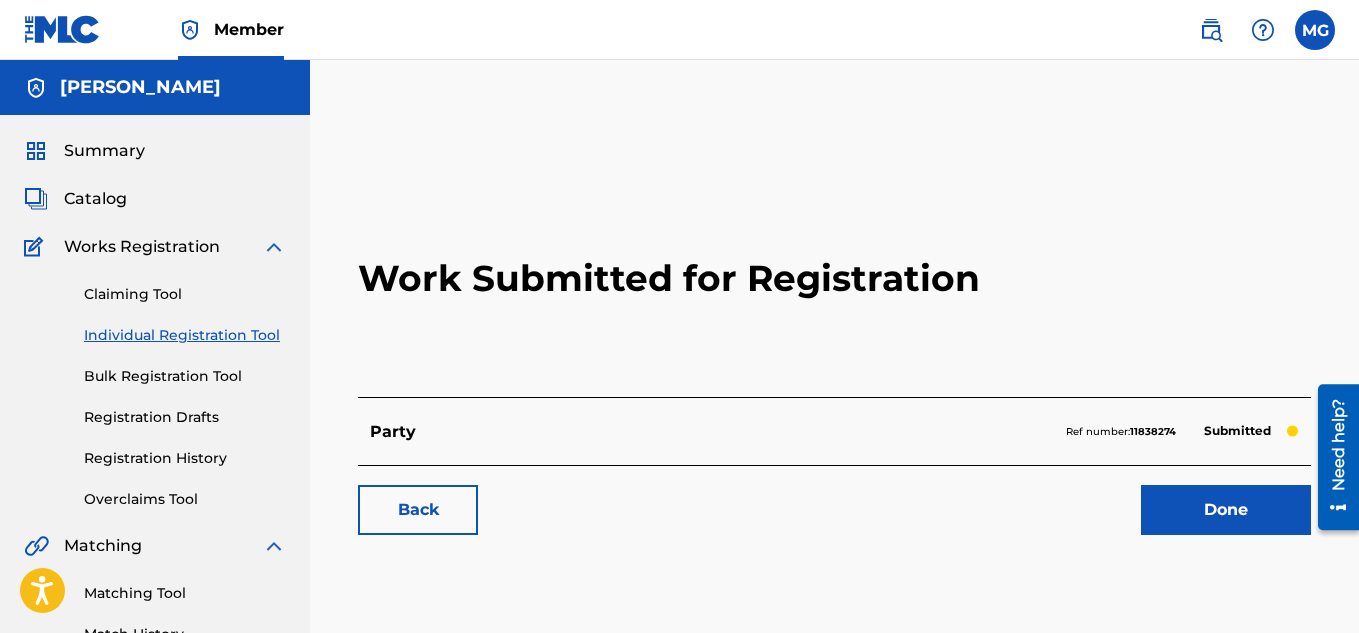 click on "Done" at bounding box center [1226, 510] 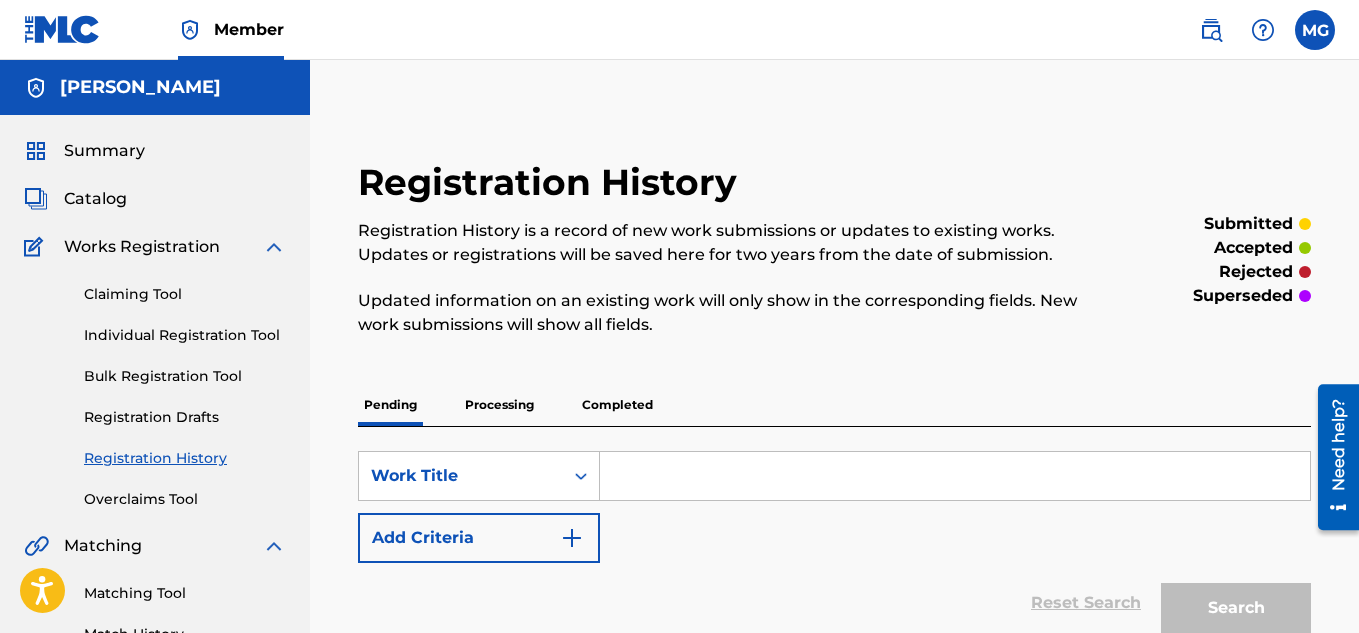 drag, startPoint x: 215, startPoint y: 334, endPoint x: 304, endPoint y: 358, distance: 92.17918 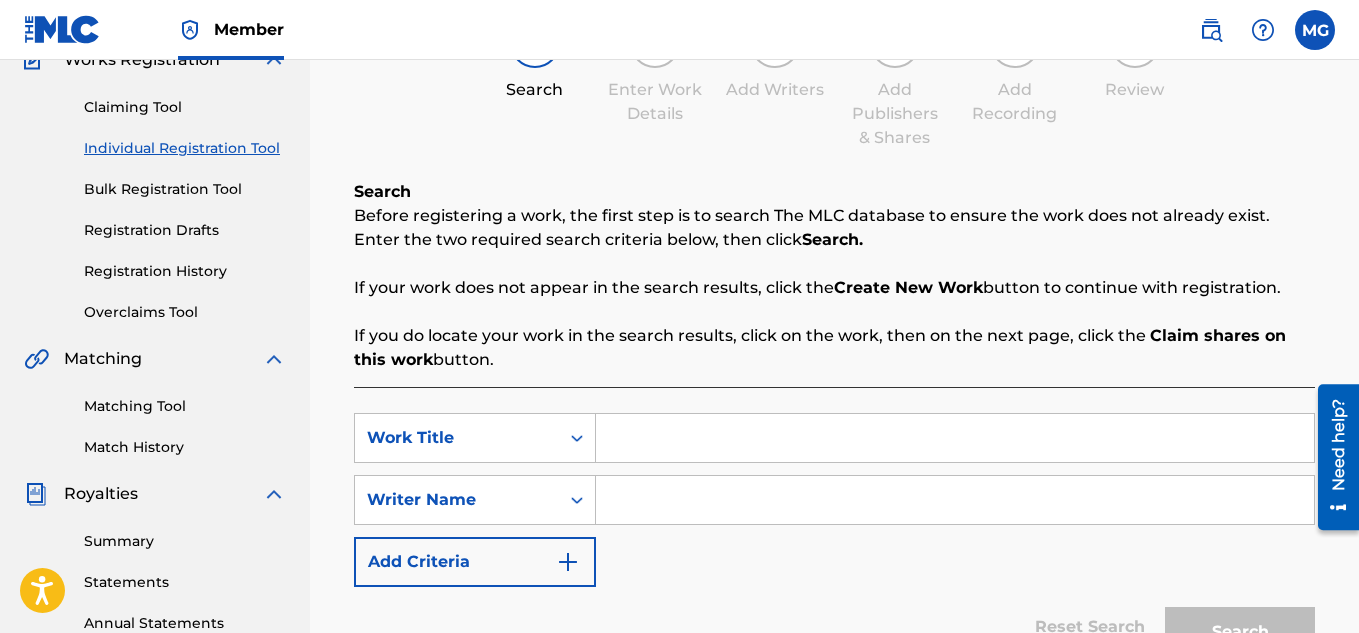scroll, scrollTop: 200, scrollLeft: 0, axis: vertical 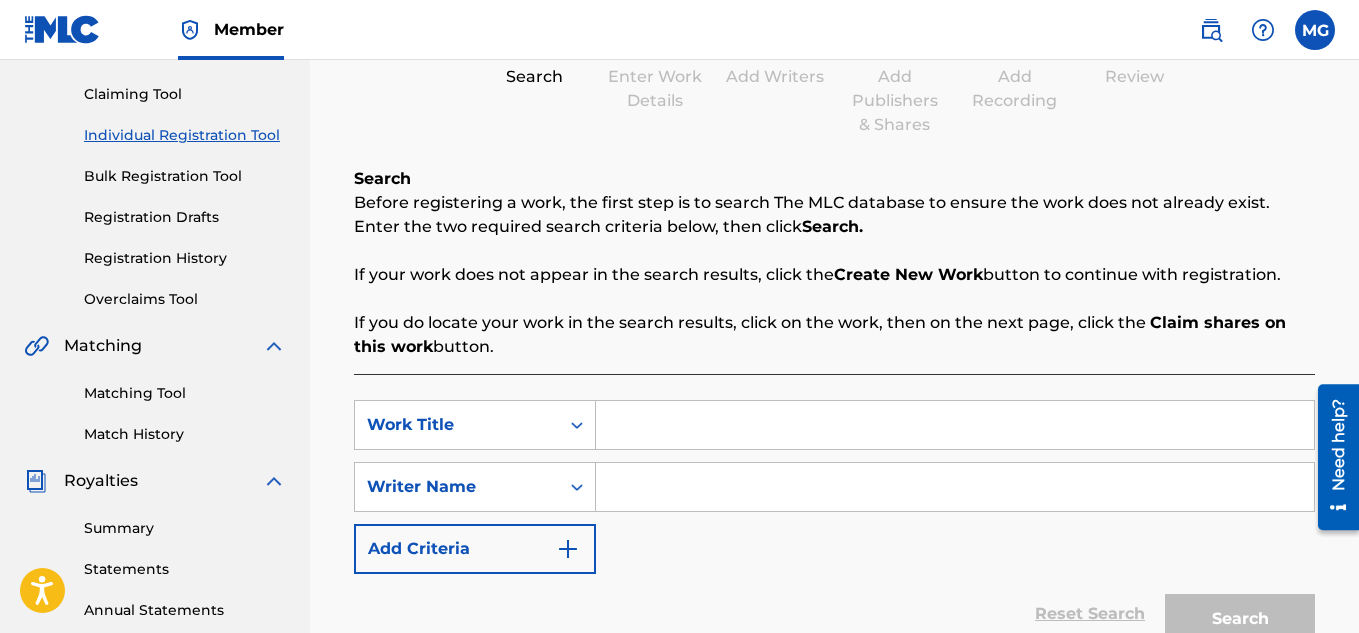 click at bounding box center [955, 425] 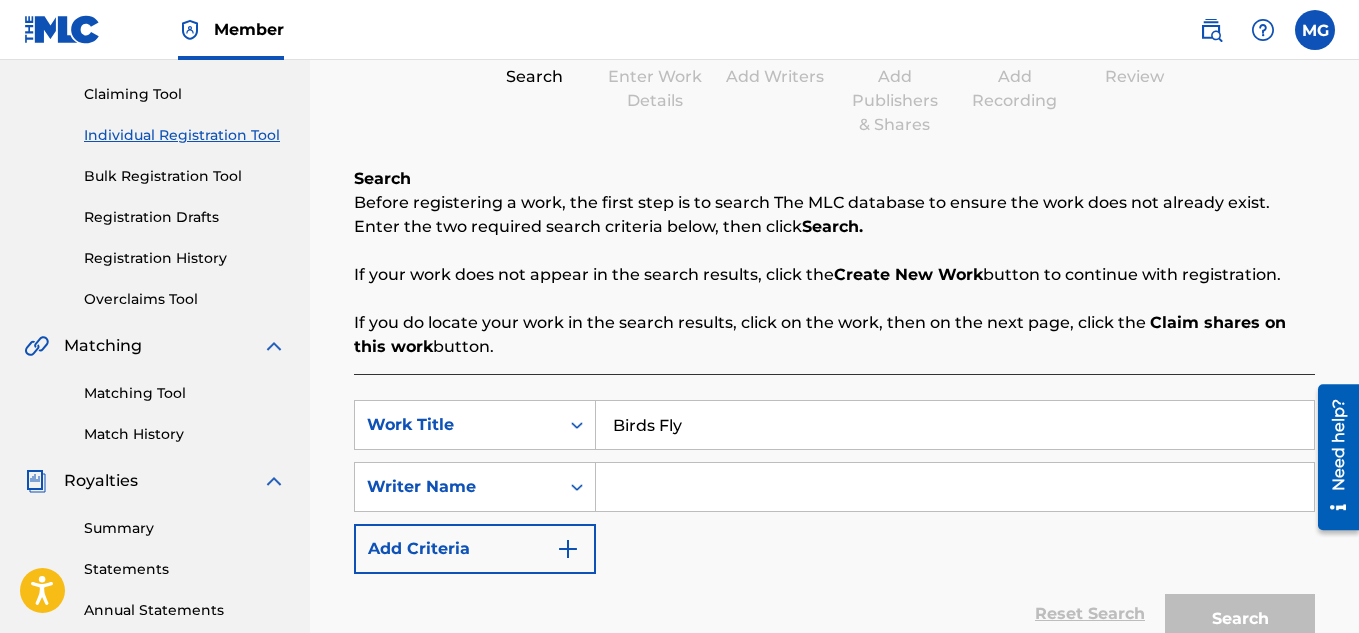 type on "Birds Fly" 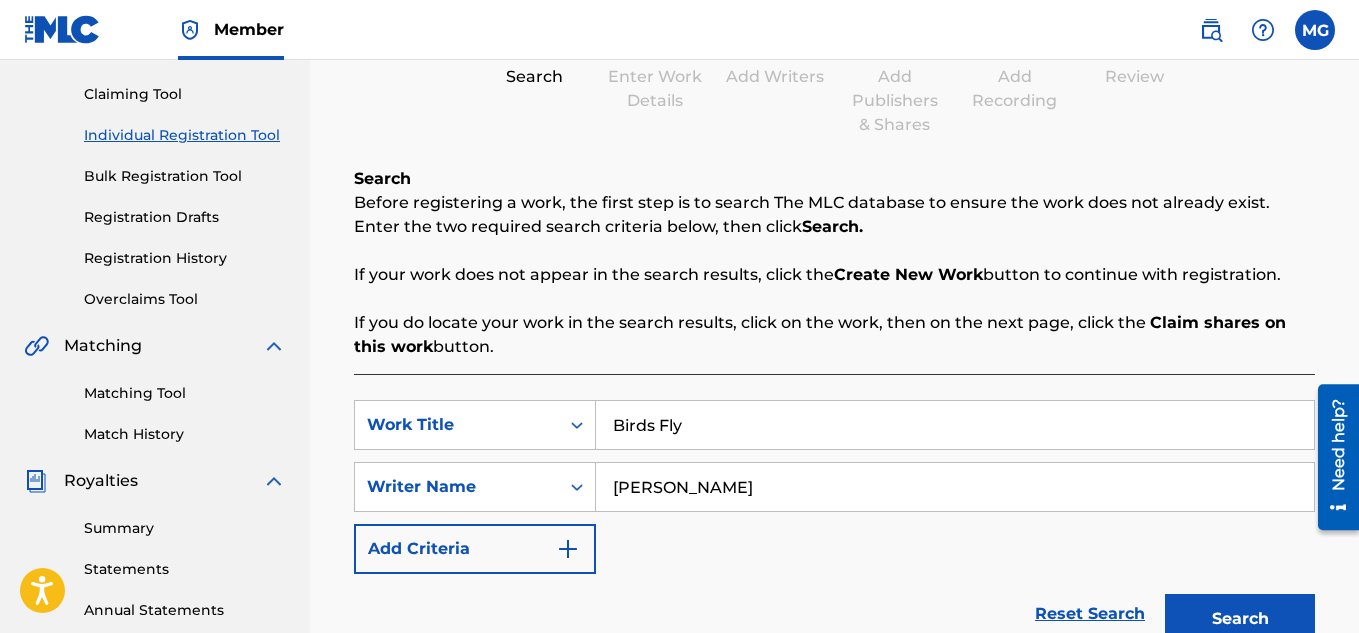 click on "Search" at bounding box center (1240, 619) 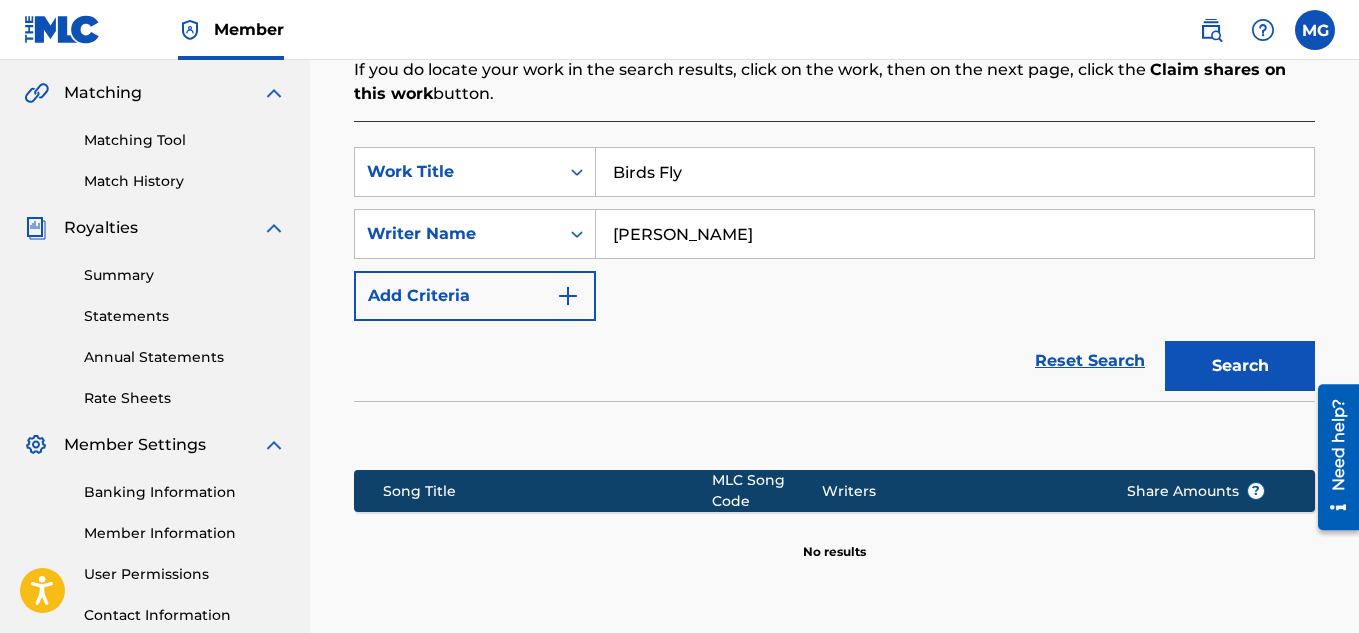 scroll, scrollTop: 520, scrollLeft: 0, axis: vertical 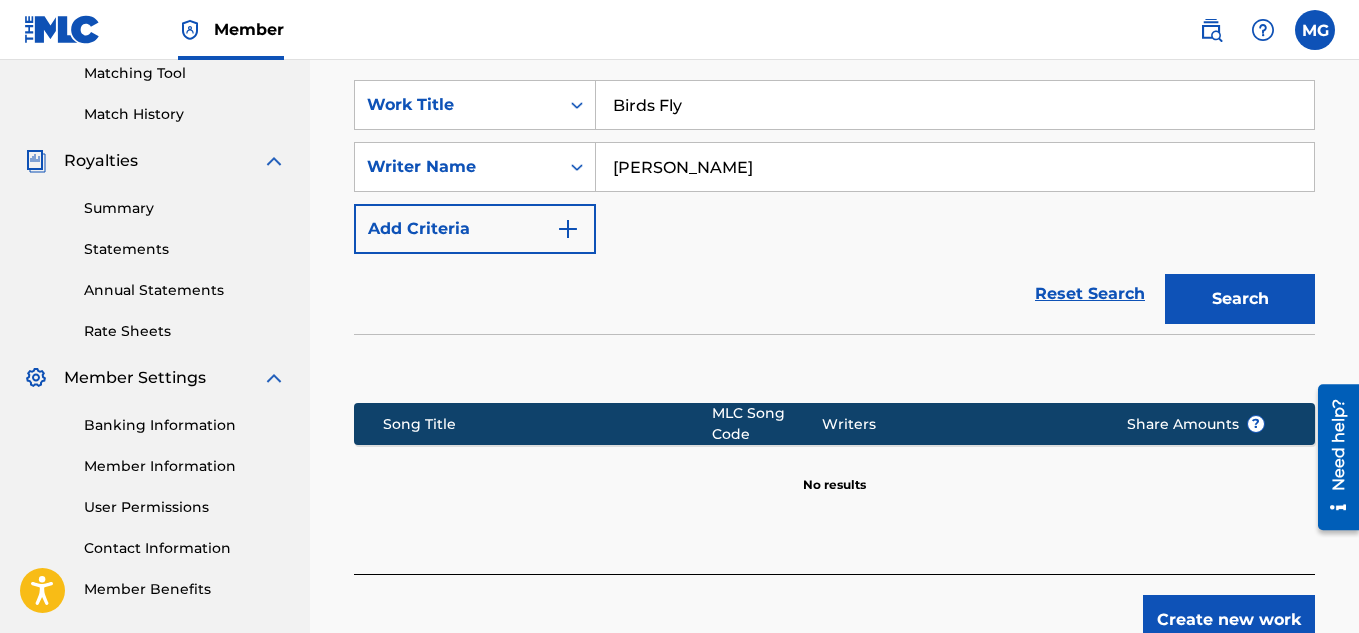 click on "Create new work" at bounding box center [1229, 620] 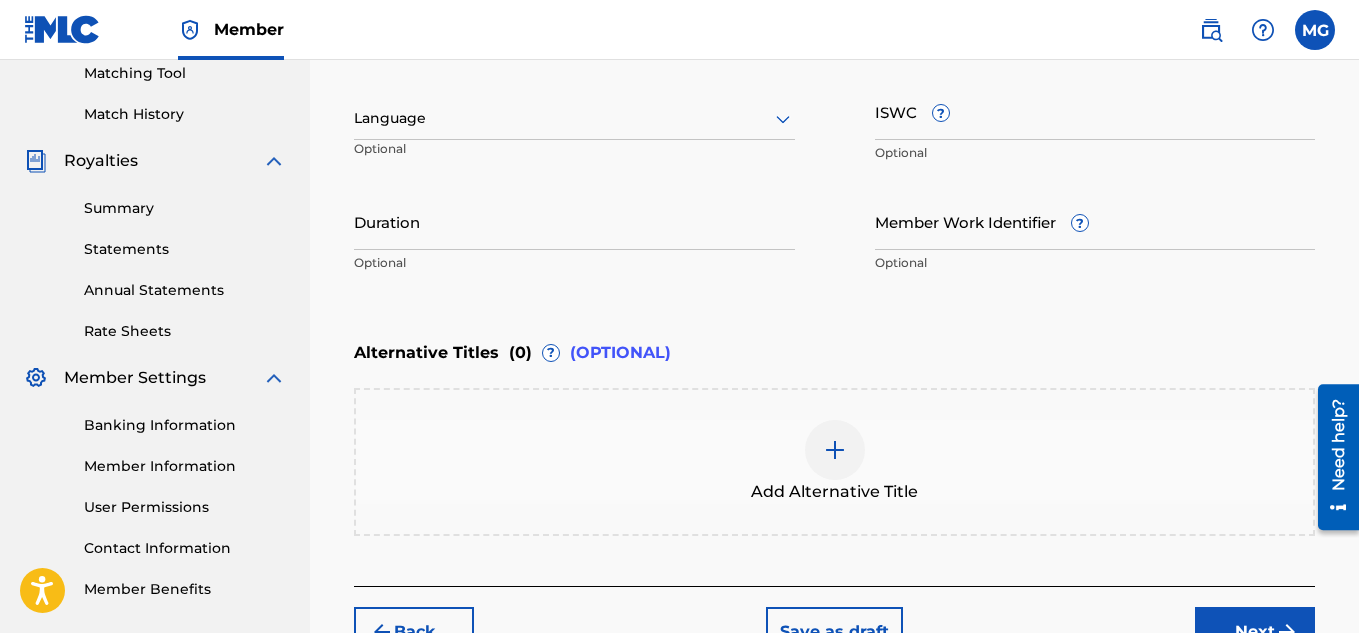 click on "Next" at bounding box center [1255, 632] 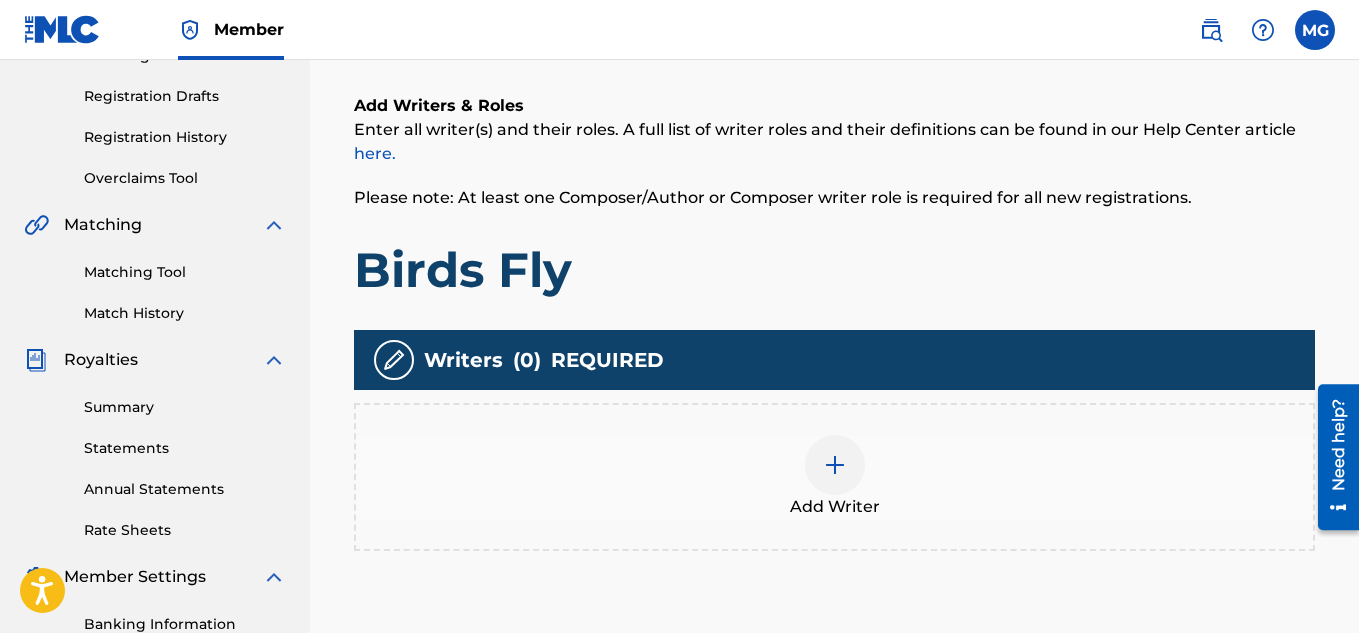 scroll, scrollTop: 330, scrollLeft: 0, axis: vertical 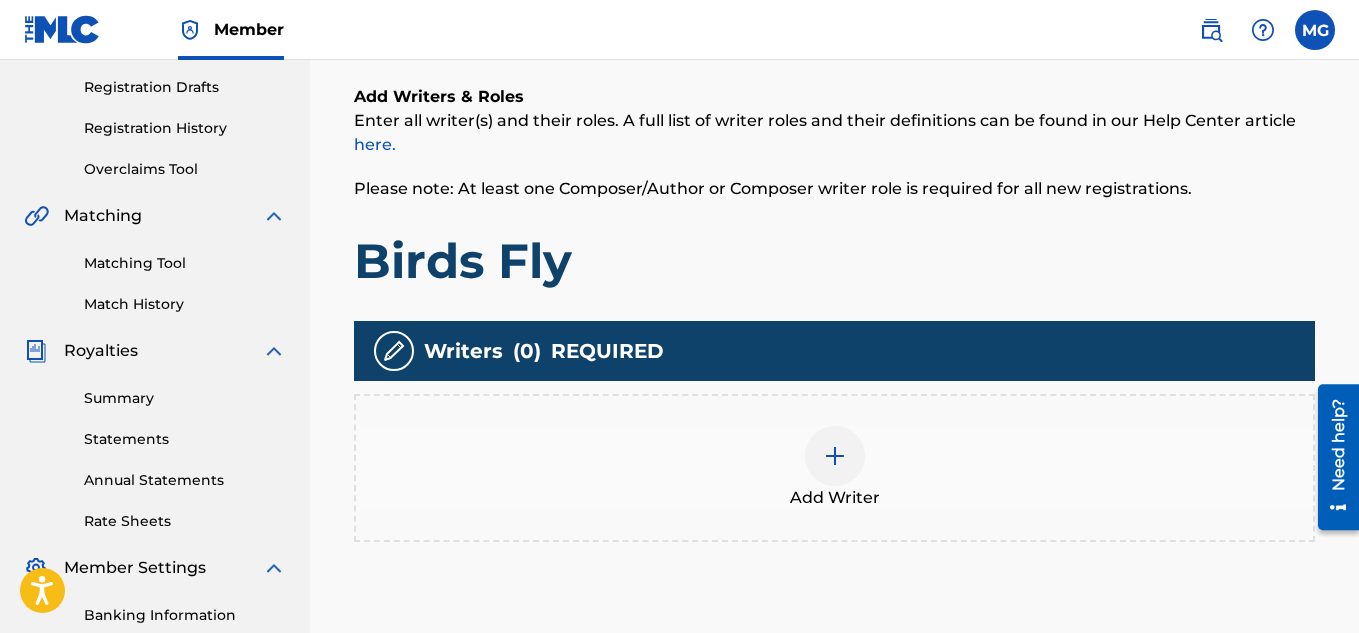 click at bounding box center (835, 456) 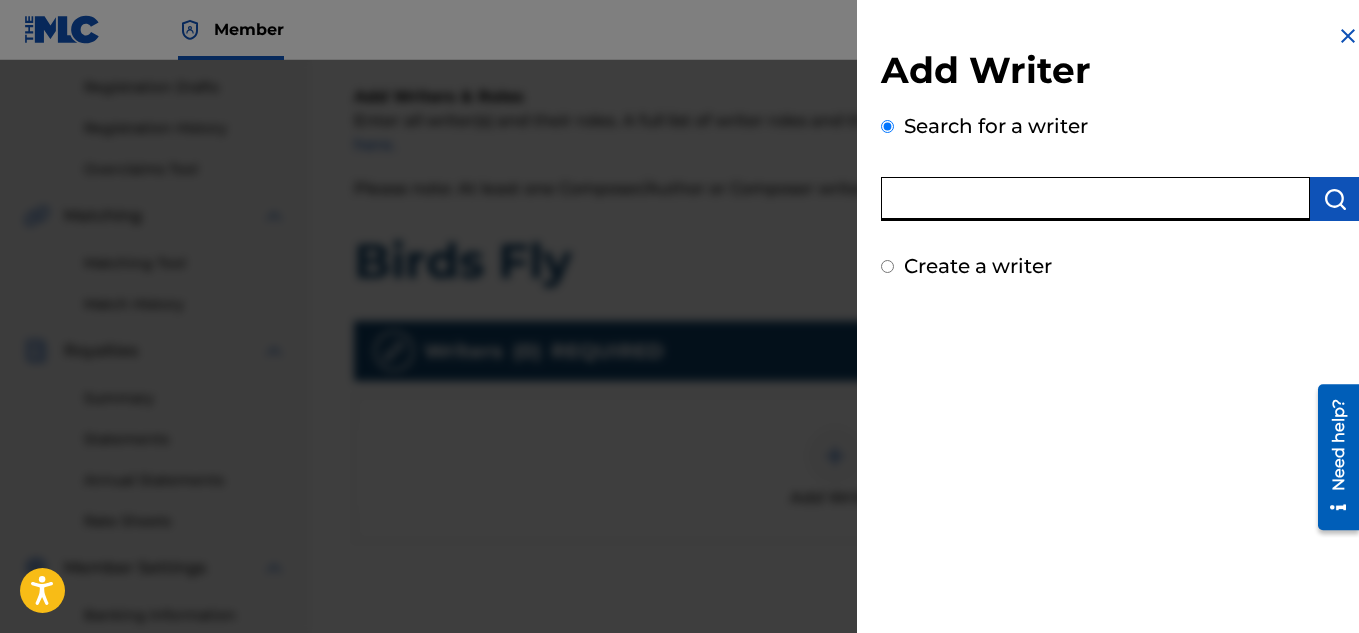 click at bounding box center (1095, 199) 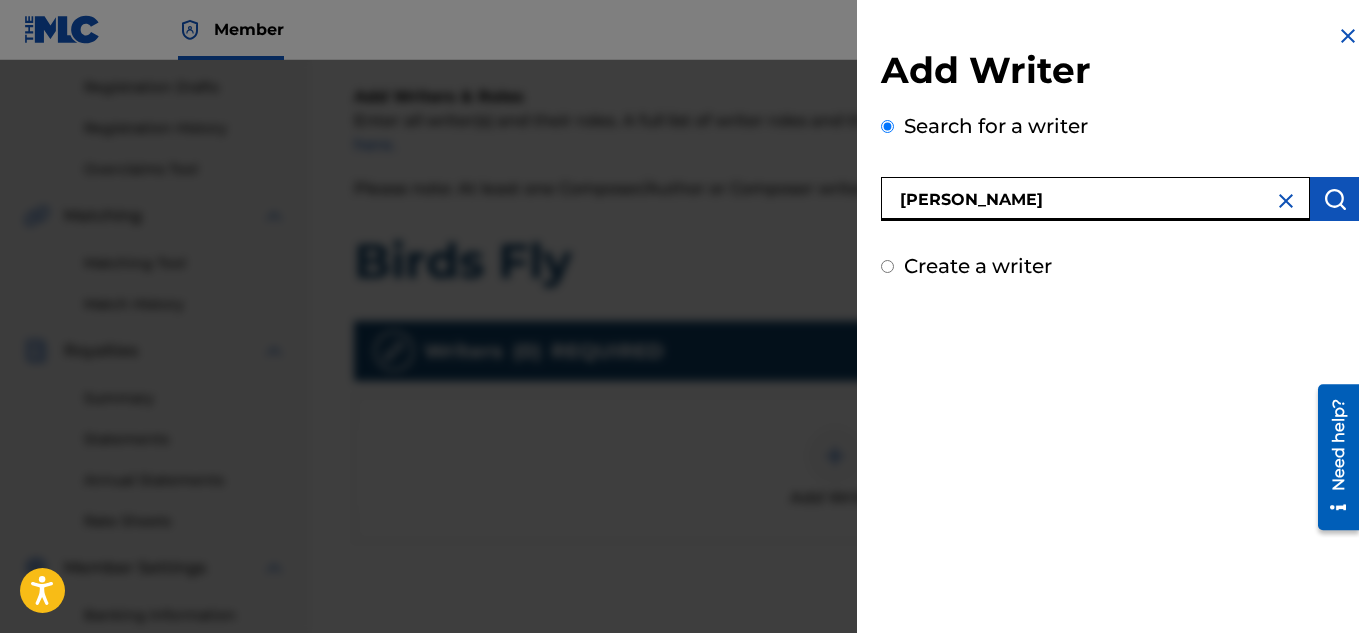 type on "[PERSON_NAME]" 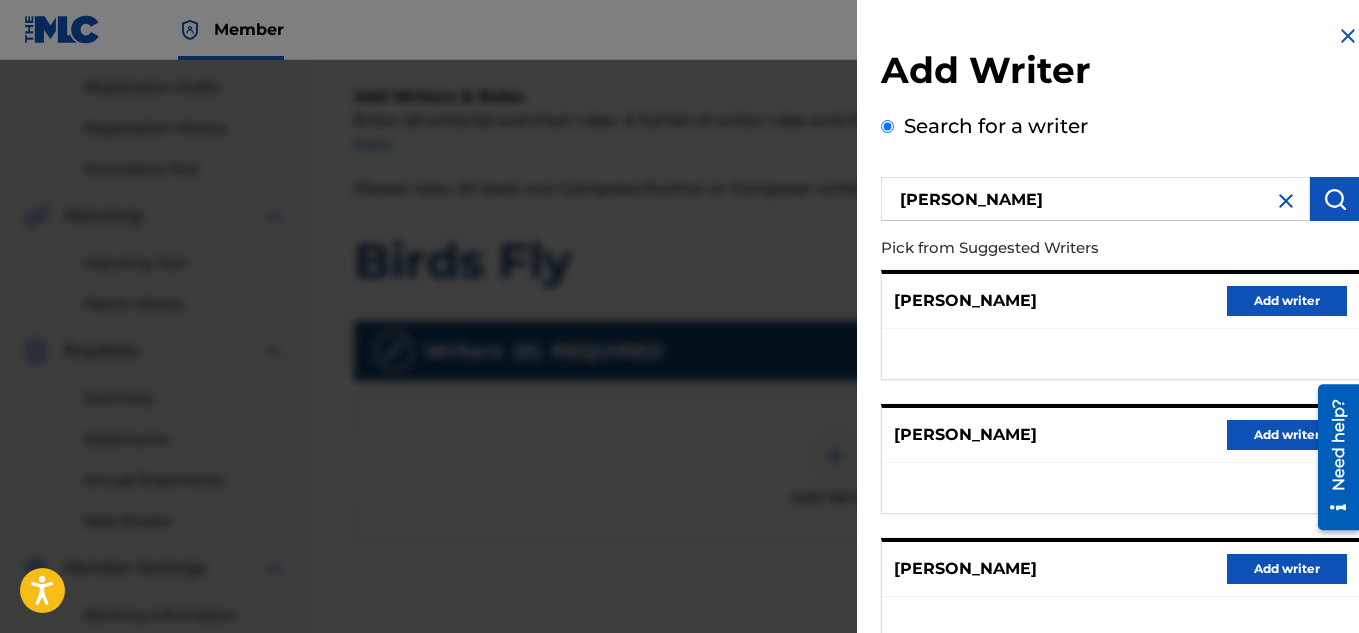 type 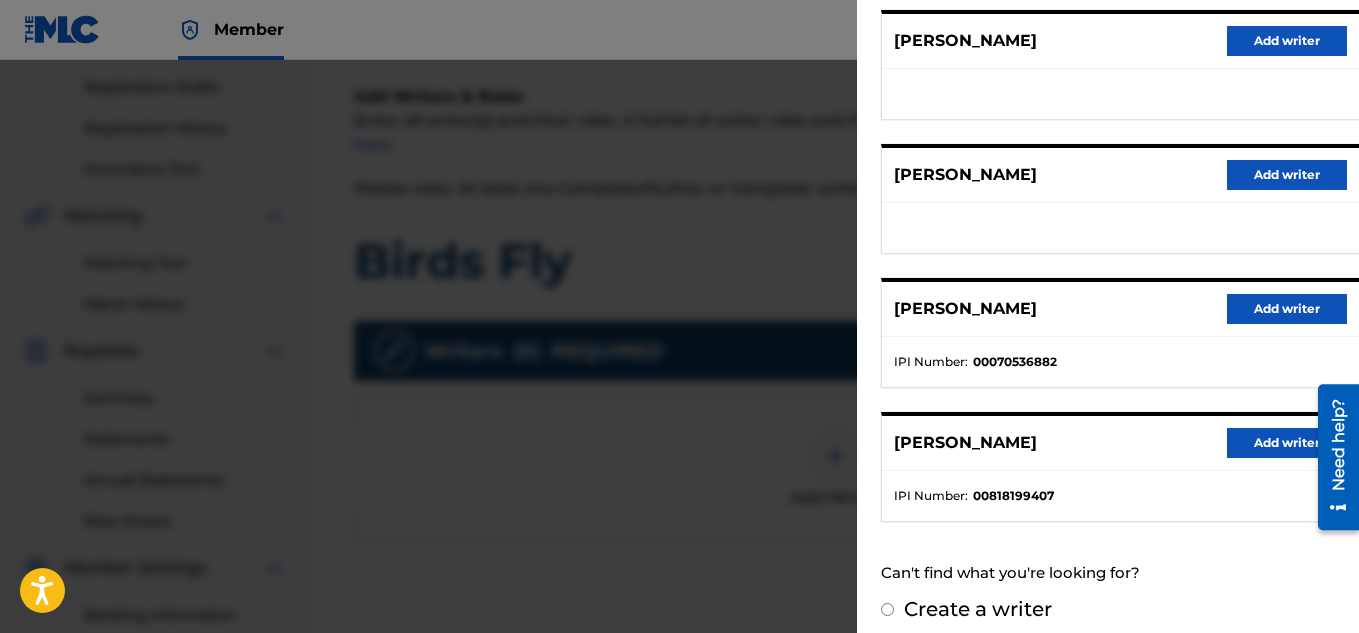 scroll, scrollTop: 409, scrollLeft: 0, axis: vertical 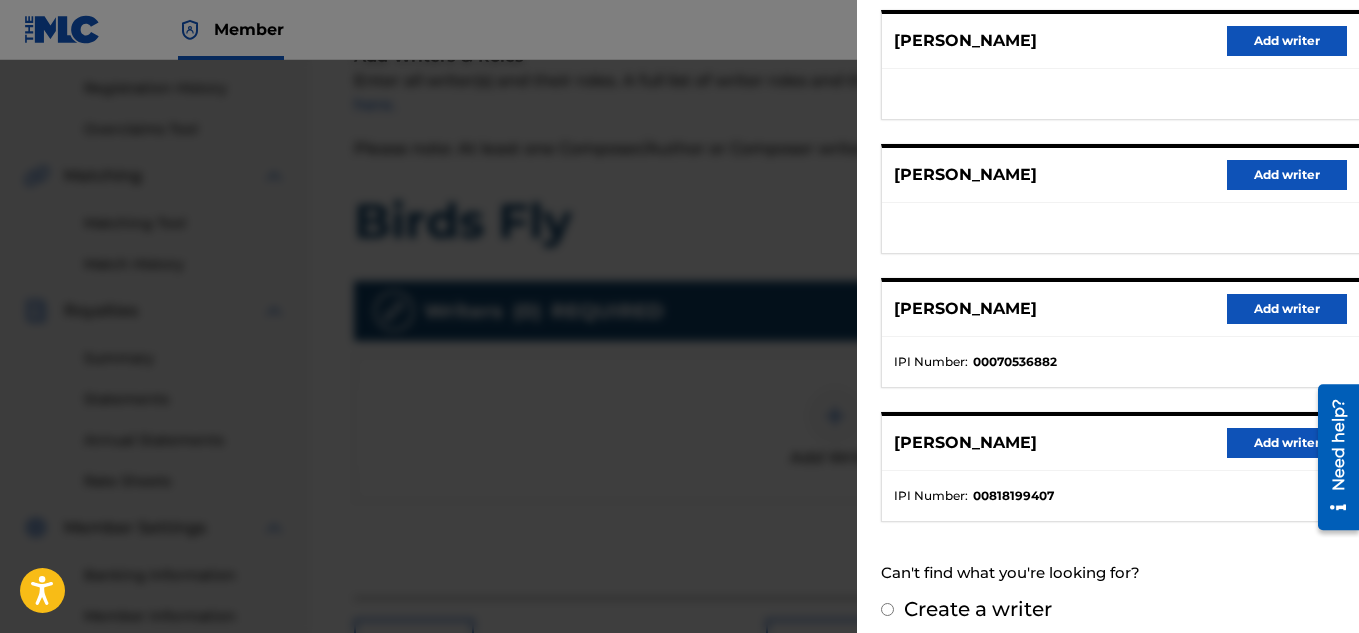 click on "Add writer" at bounding box center [1287, 443] 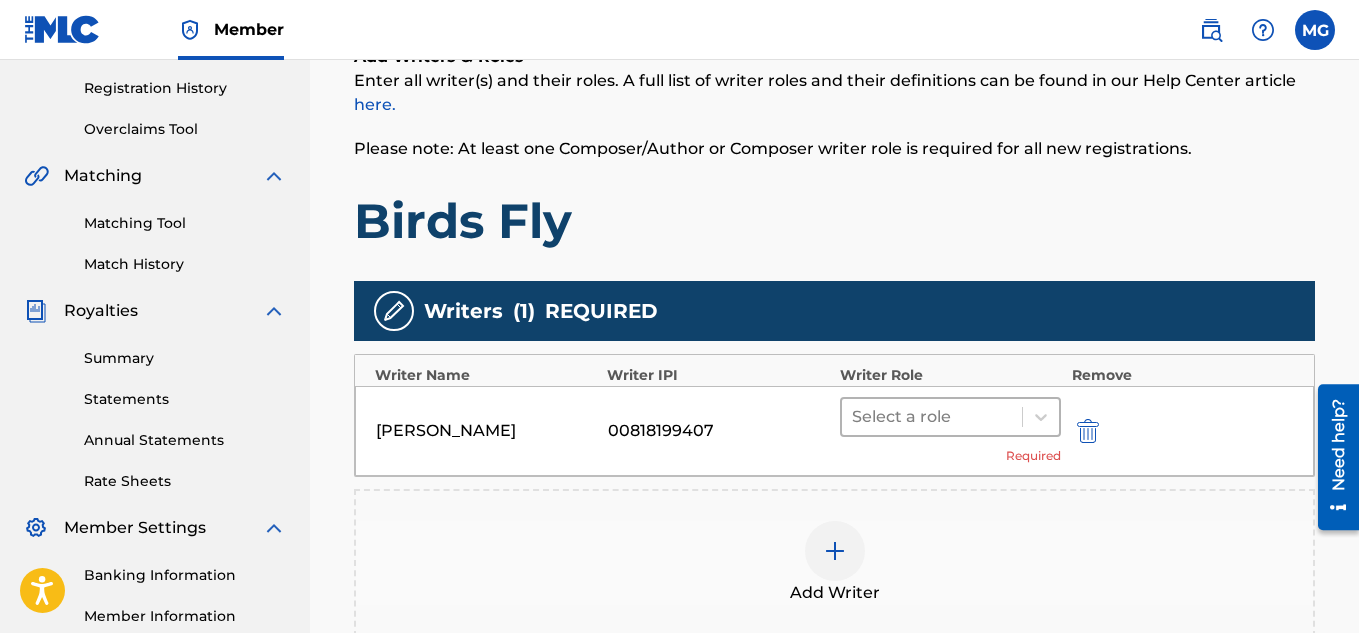 click at bounding box center (932, 417) 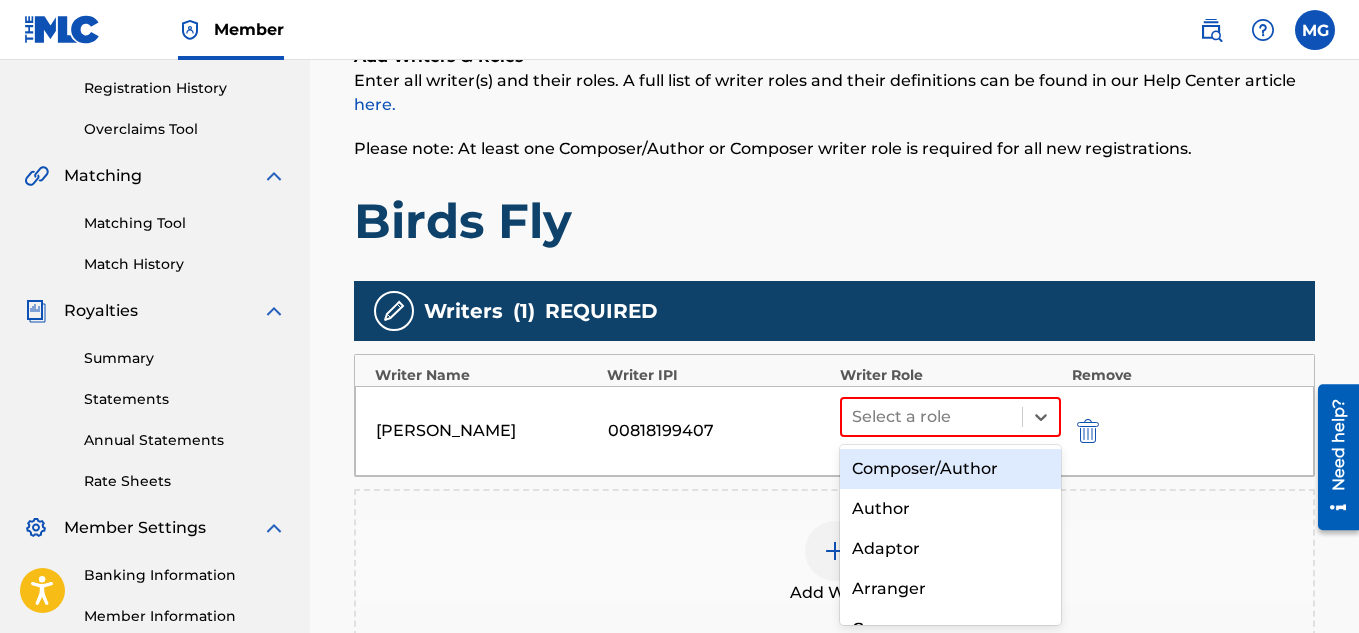 click on "Composer/Author" at bounding box center [951, 469] 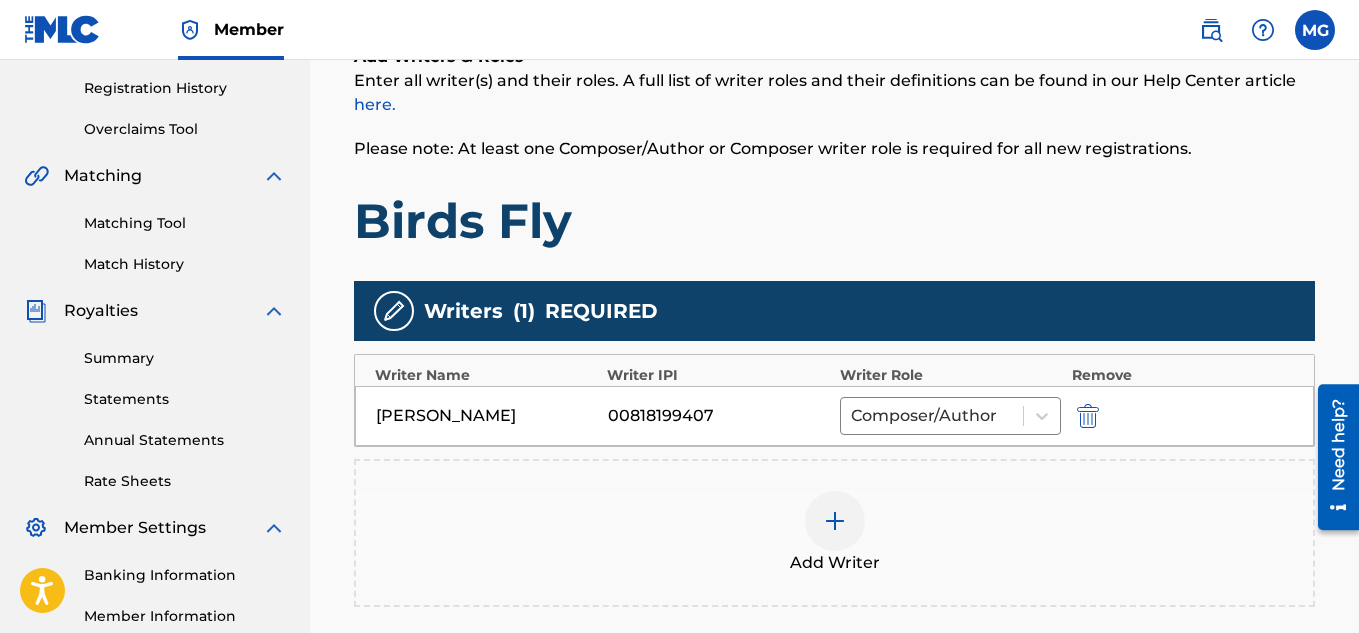 click on "Birds Fly" at bounding box center [834, 221] 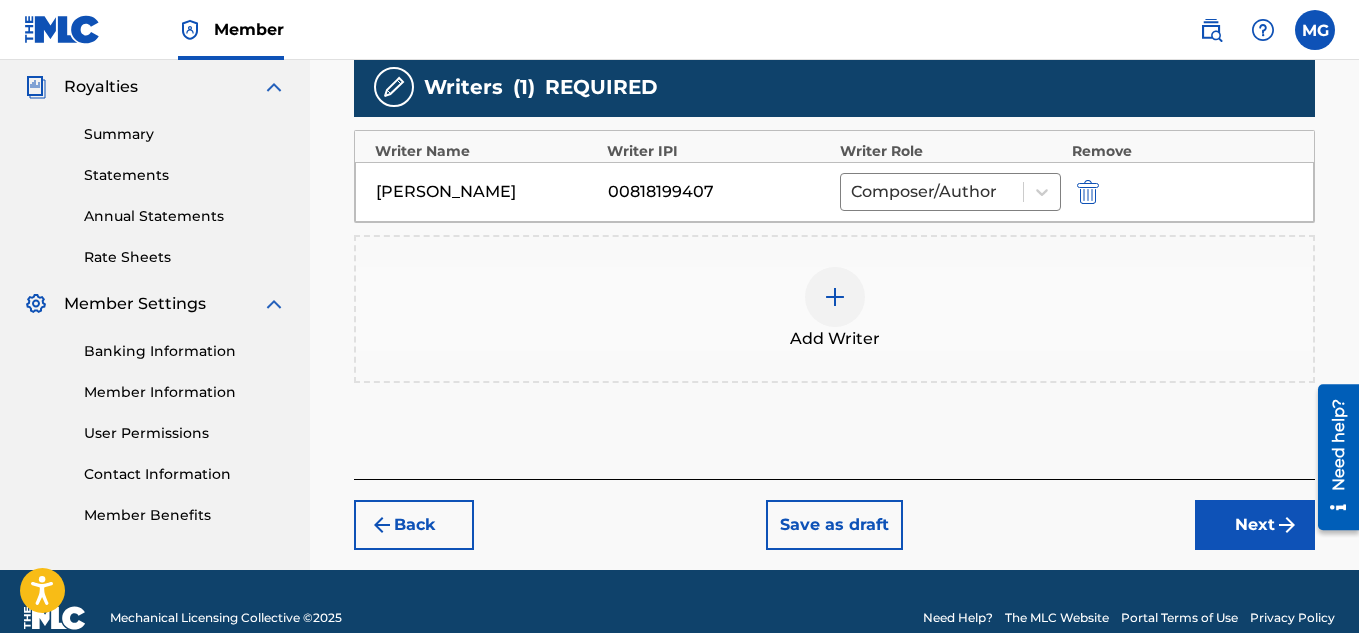 scroll, scrollTop: 610, scrollLeft: 0, axis: vertical 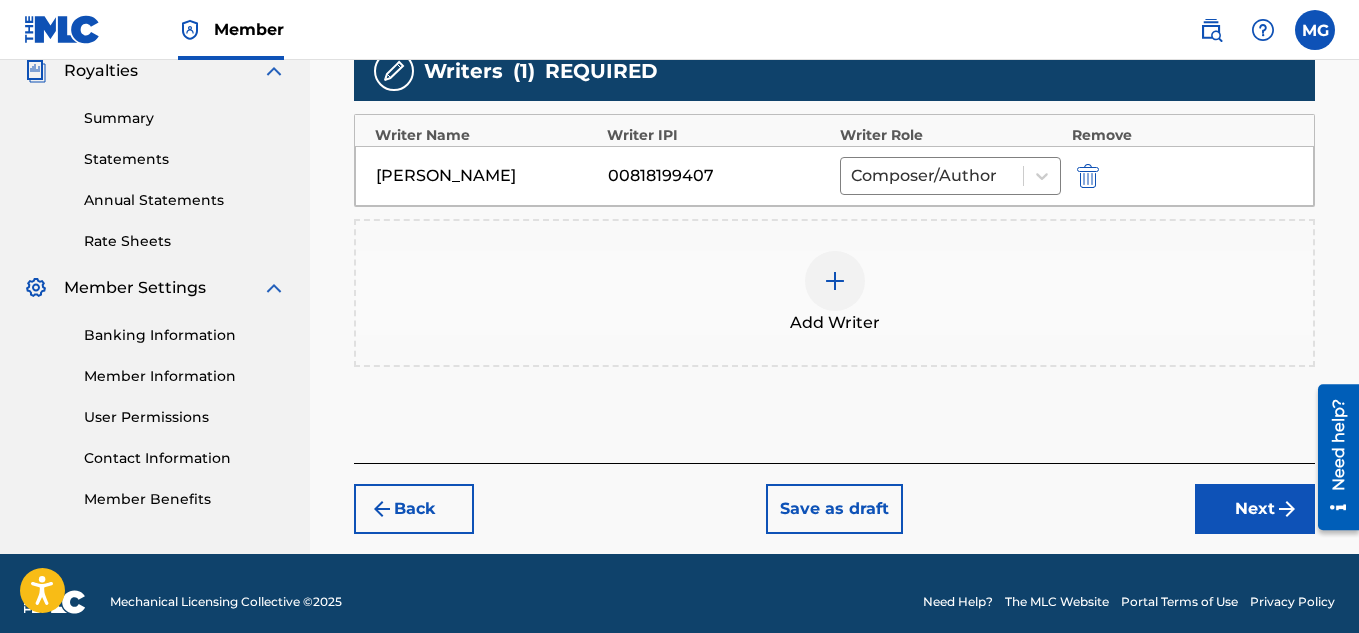 click on "Next" at bounding box center (1255, 509) 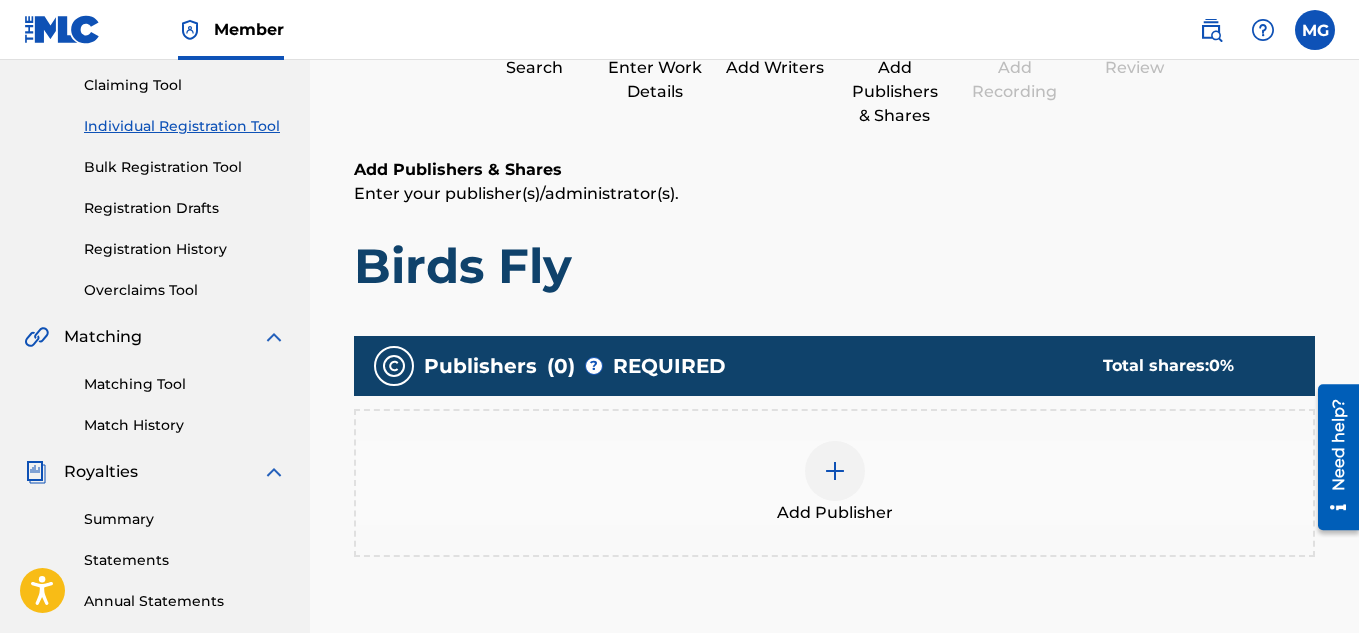 scroll, scrollTop: 250, scrollLeft: 0, axis: vertical 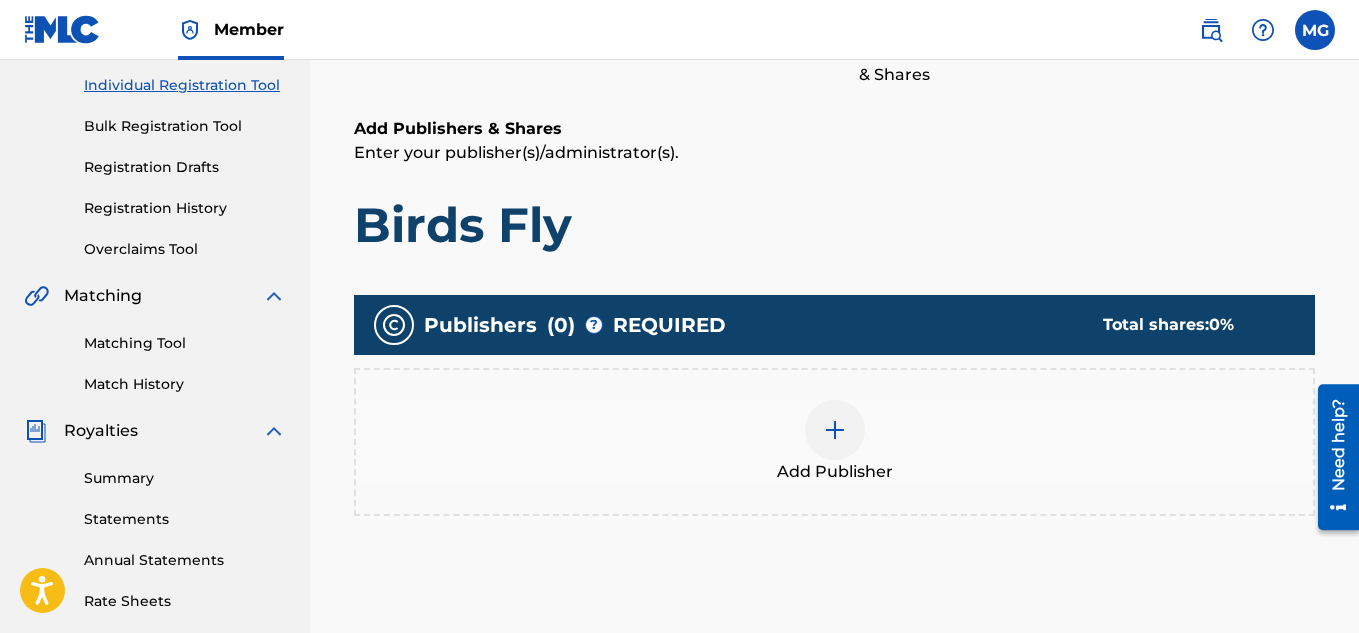 click on "Add Publisher" at bounding box center (834, 442) 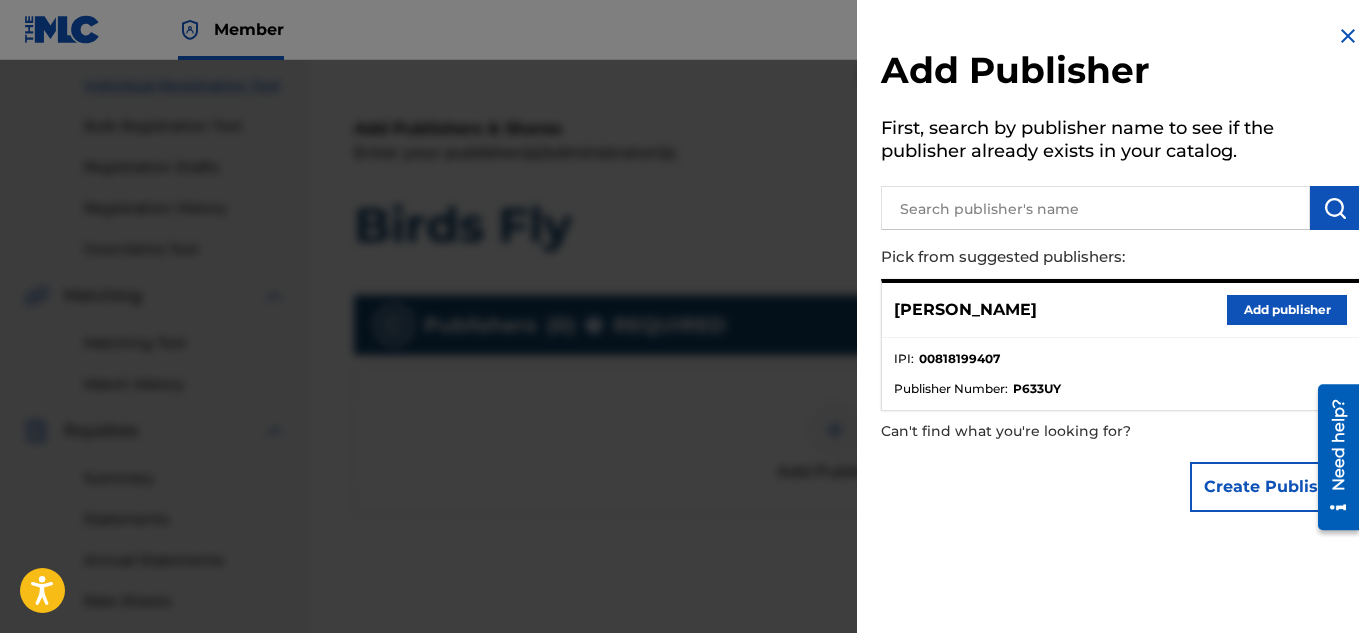 click on "Add publisher" at bounding box center (1287, 310) 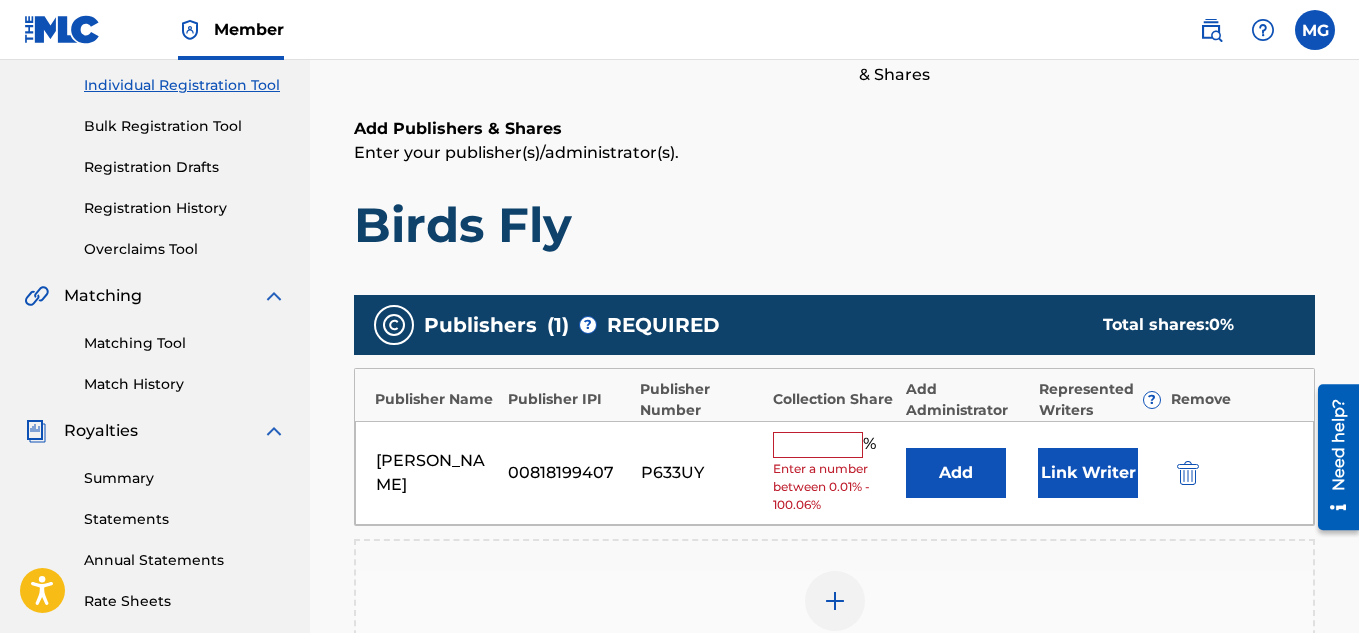 click at bounding box center [818, 445] 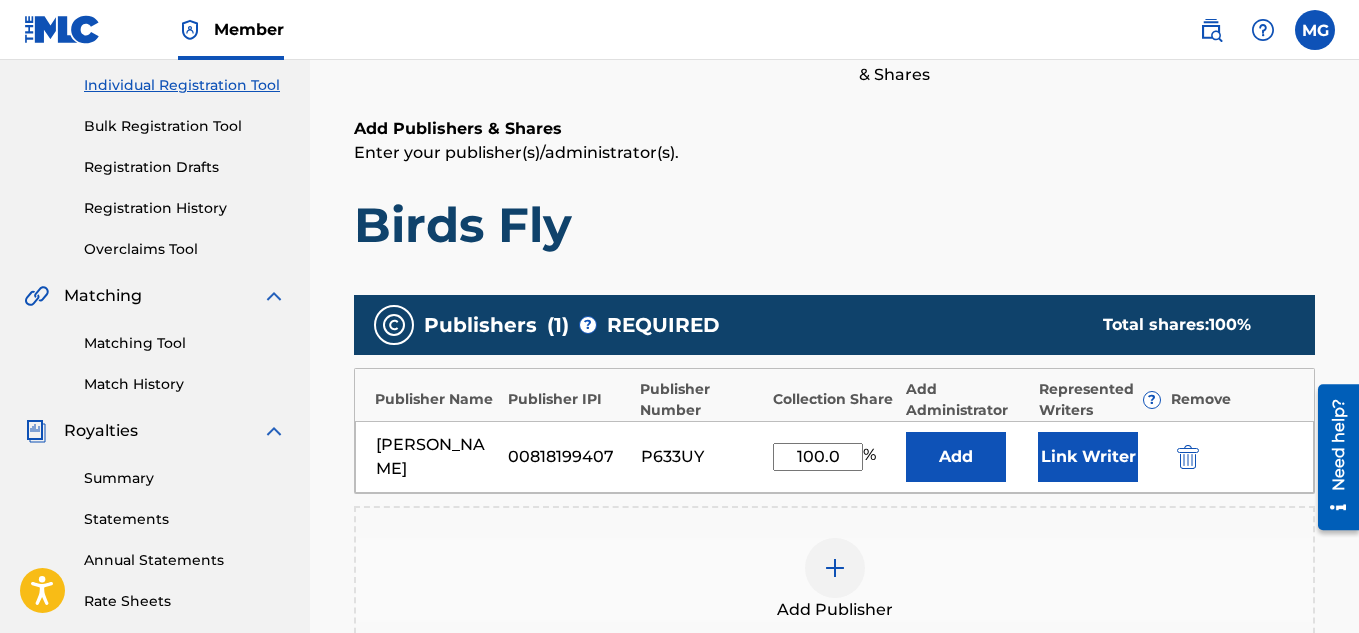 type on "100" 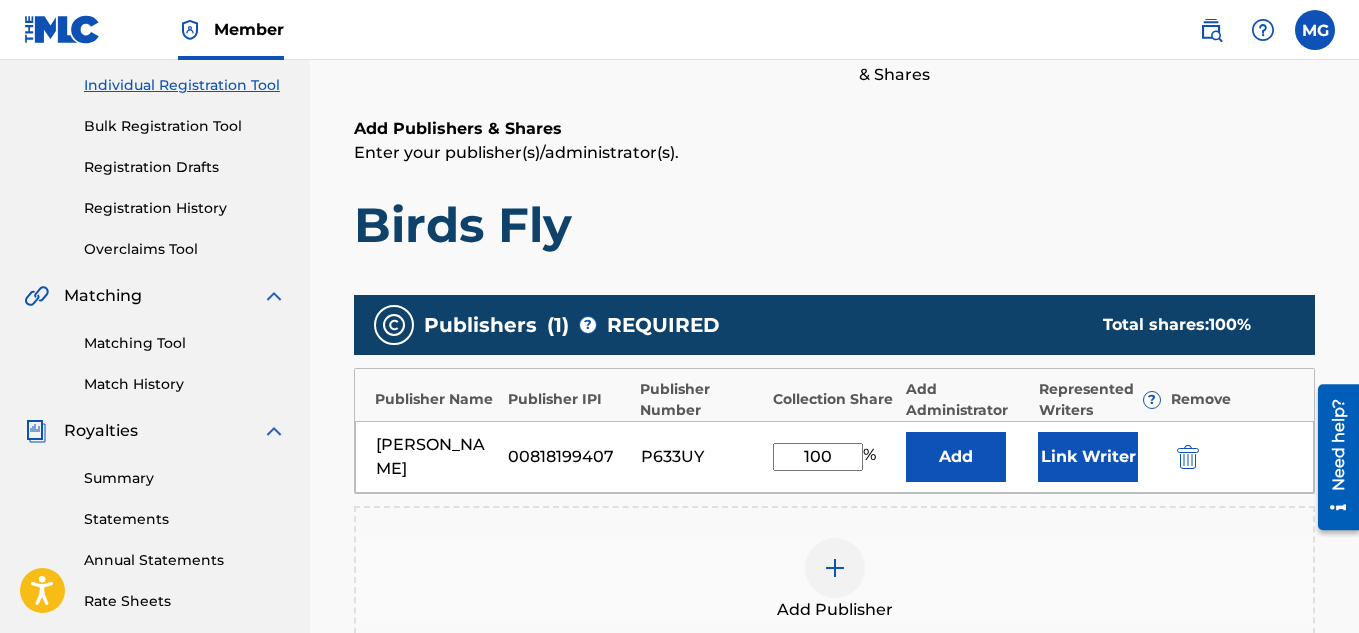 click on "Add Publishers & Shares Enter your publisher(s)/administrator(s). Birds Fly Publishers ( 1 ) ? REQUIRED Total shares:  100 % Publisher Name Publisher IPI Publisher Number Collection Share Add Administrator Represented Writers ? Remove [PERSON_NAME] 00818199407 P633UY 100 % Add Link Writer Add Publisher" at bounding box center [834, 463] 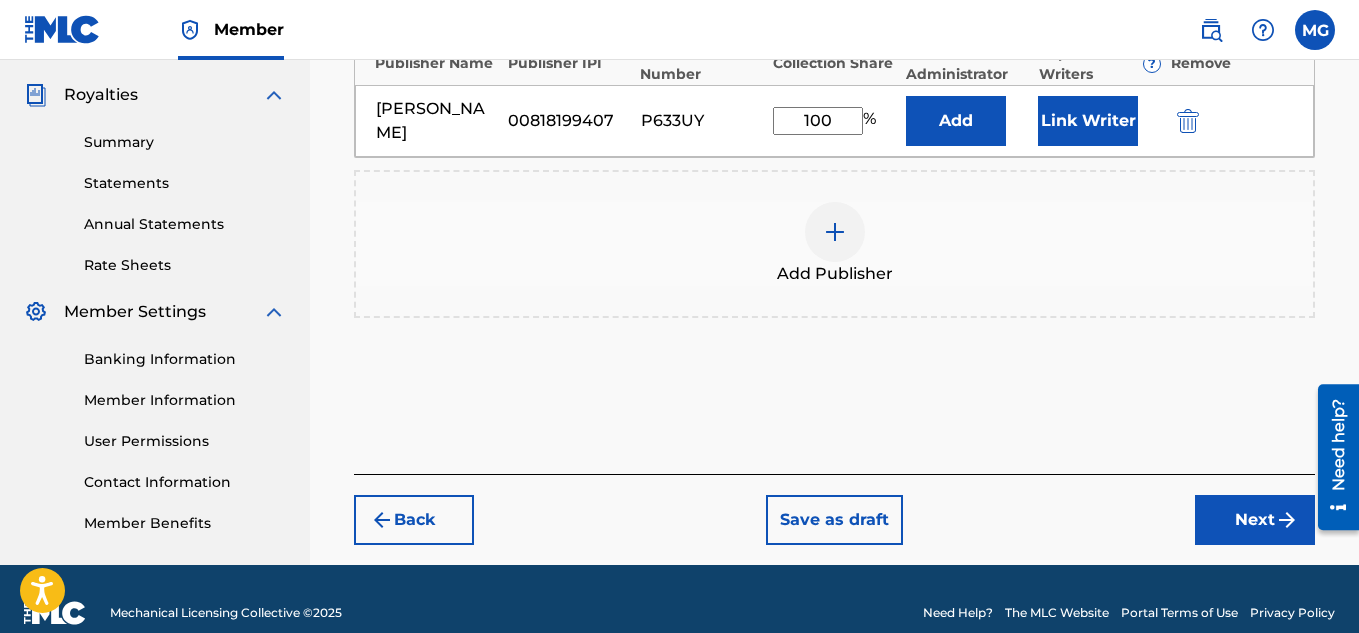 scroll, scrollTop: 610, scrollLeft: 0, axis: vertical 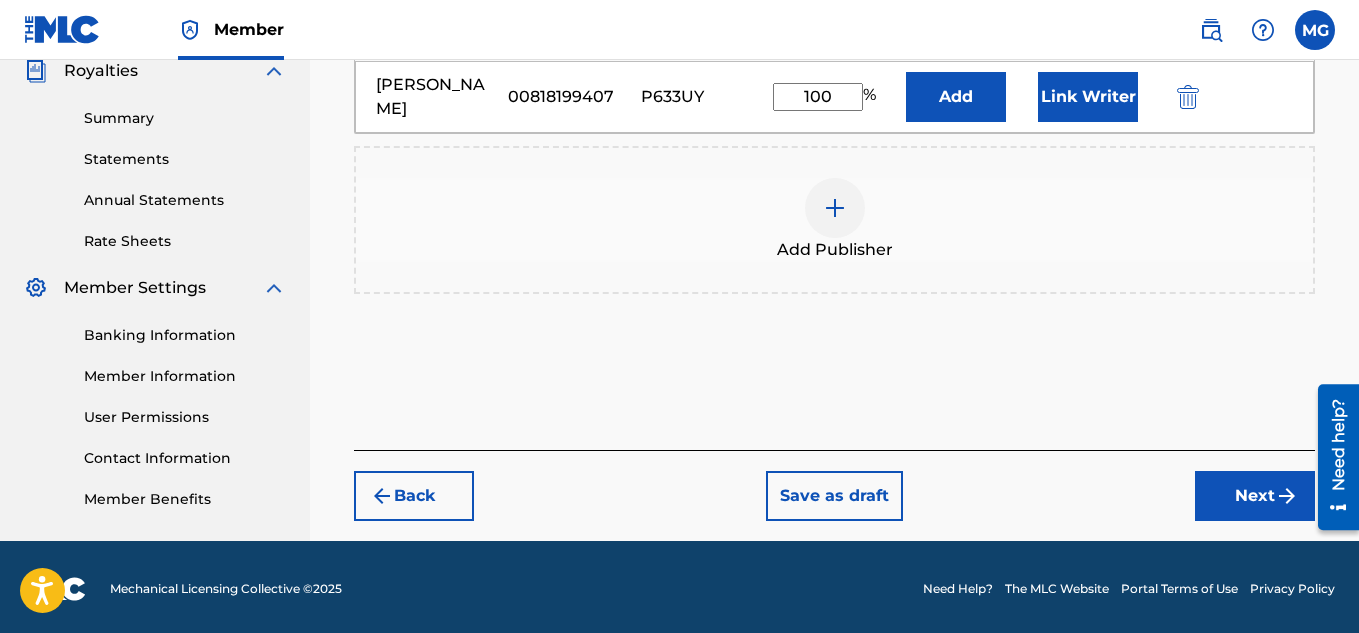click on "Next" at bounding box center [1255, 496] 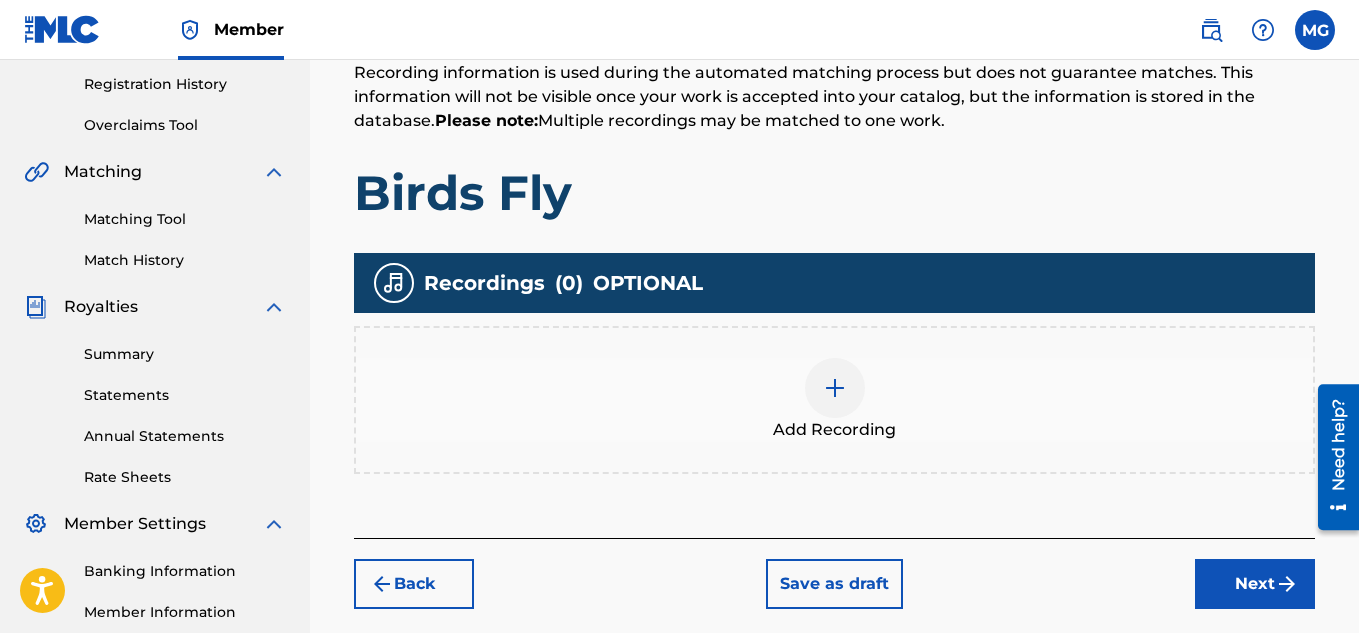scroll, scrollTop: 410, scrollLeft: 0, axis: vertical 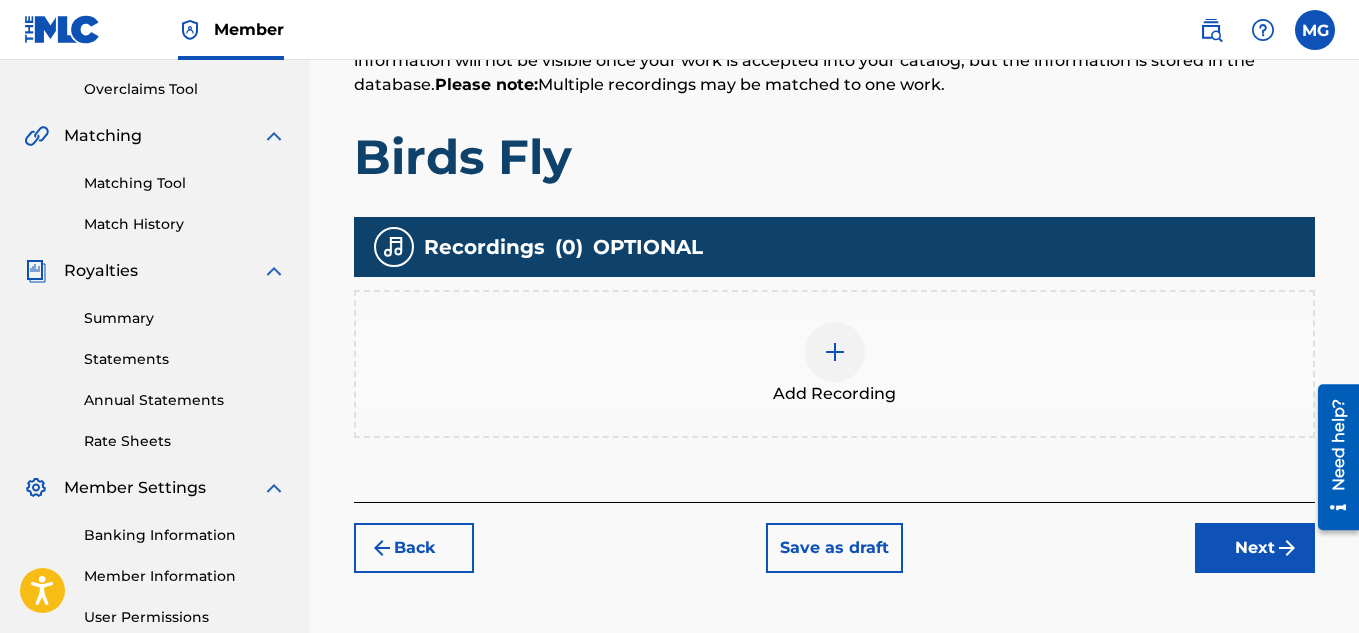 click at bounding box center [835, 352] 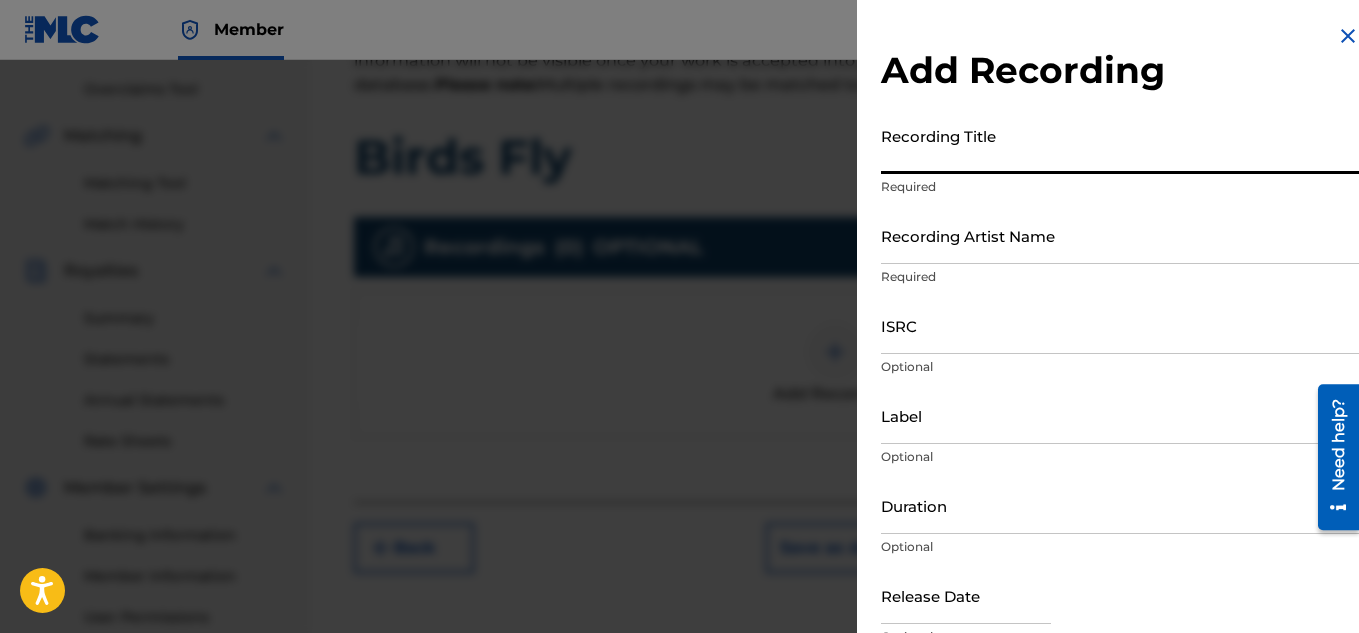click on "Recording Title" at bounding box center (1120, 145) 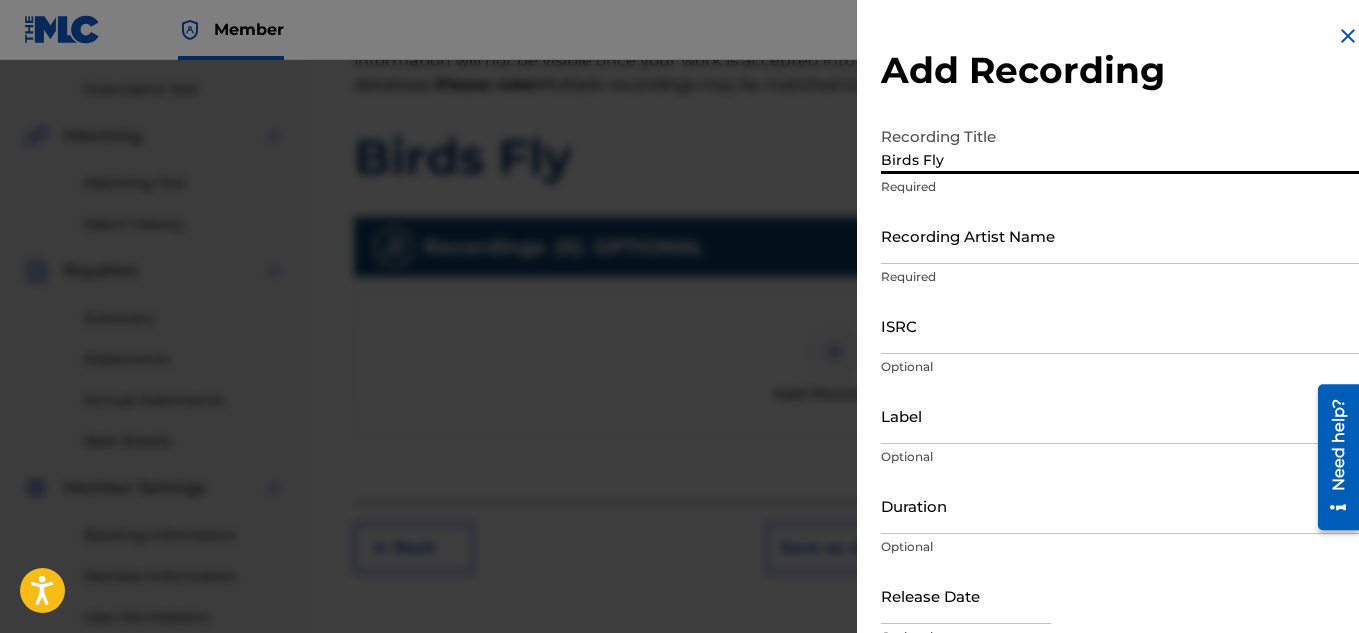 type on "Birds Fly" 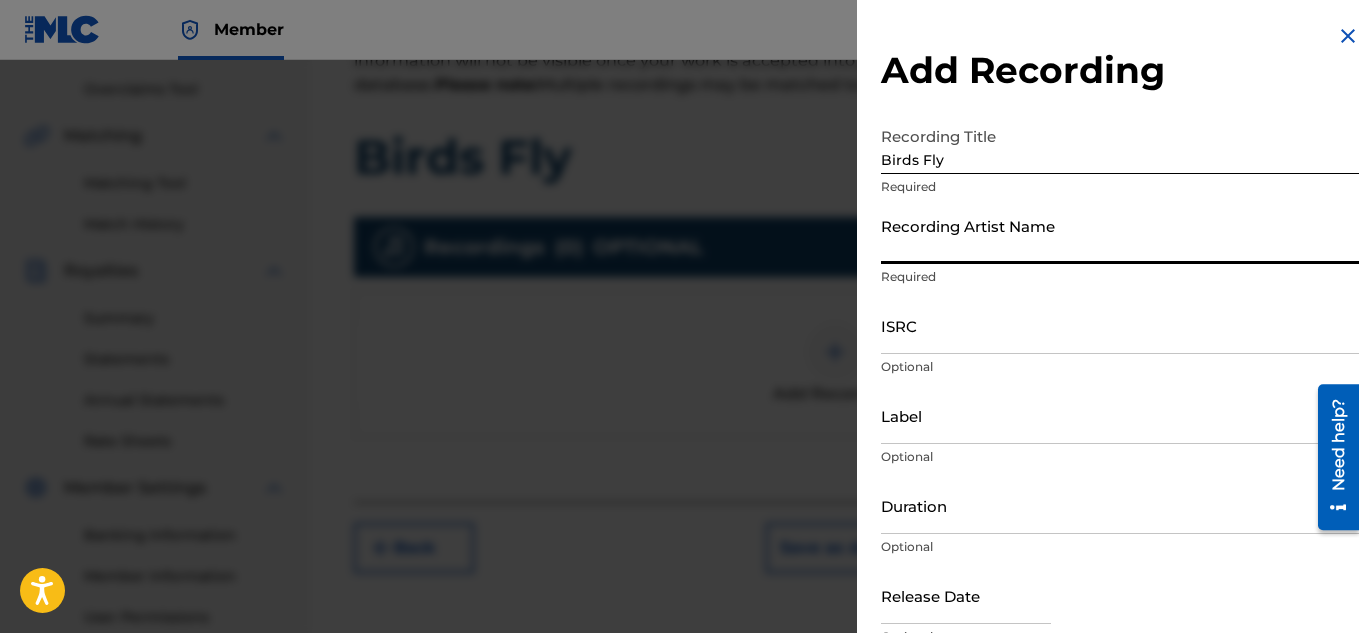 type on "Tana2koo" 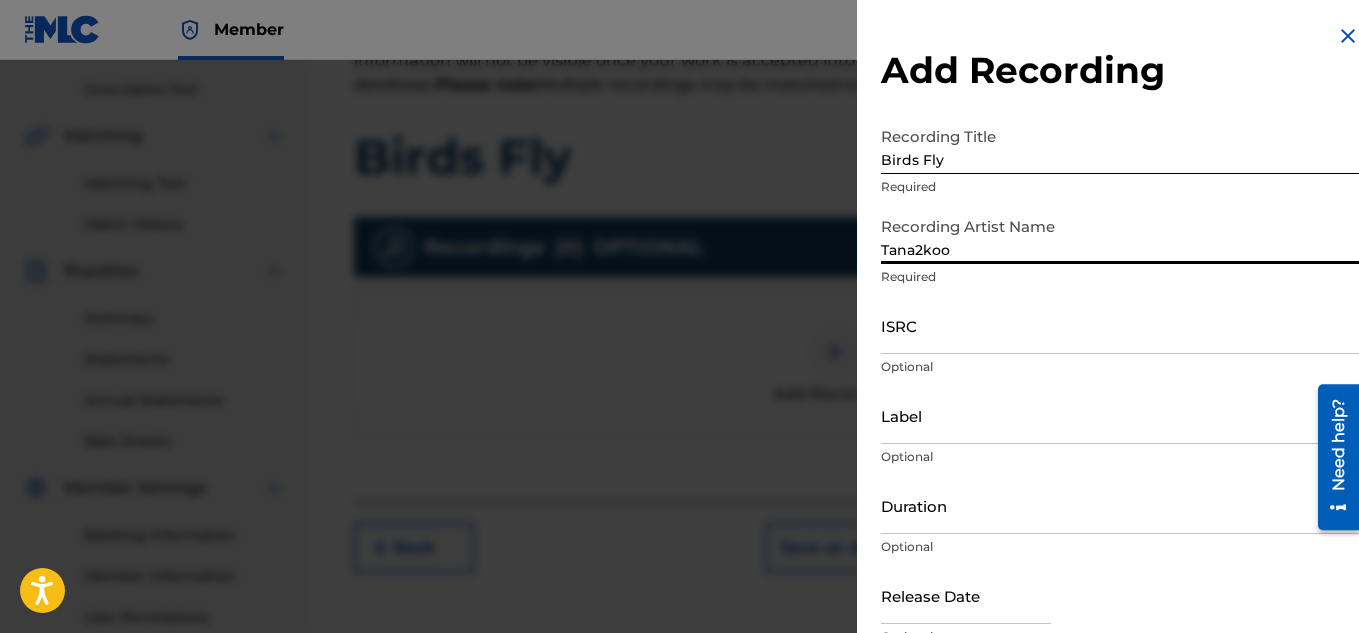 click on "ISRC" at bounding box center (1120, 325) 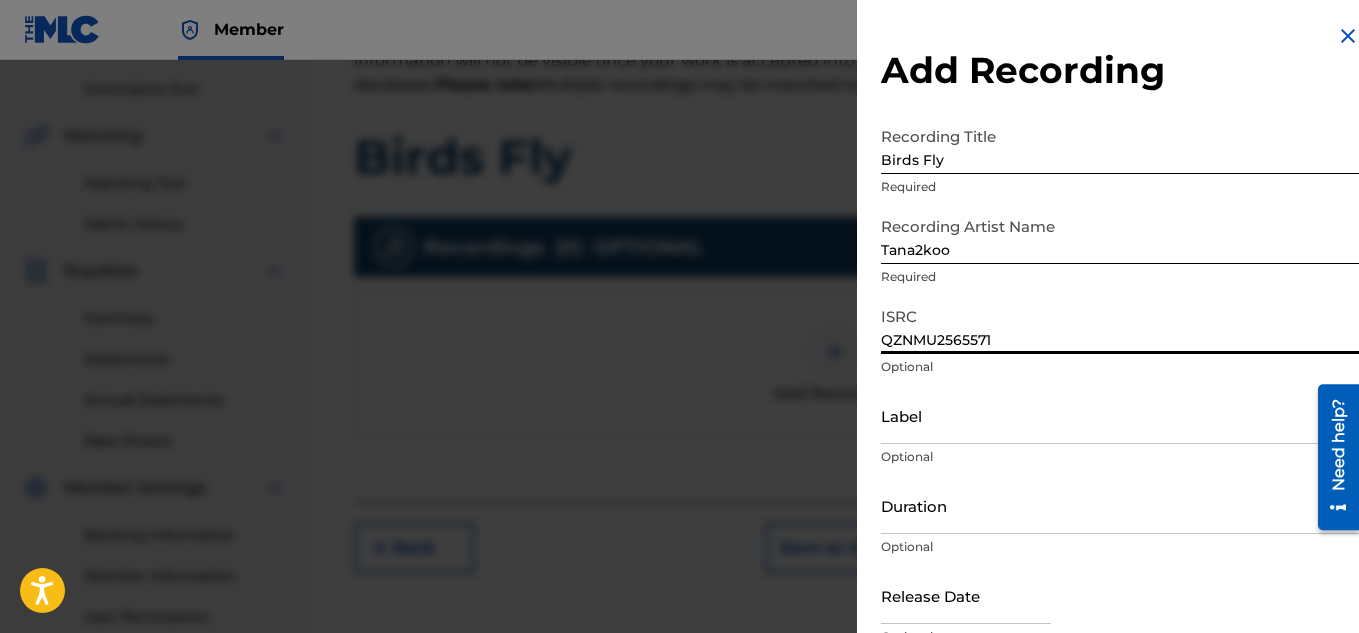 type on "QZNMU2565571" 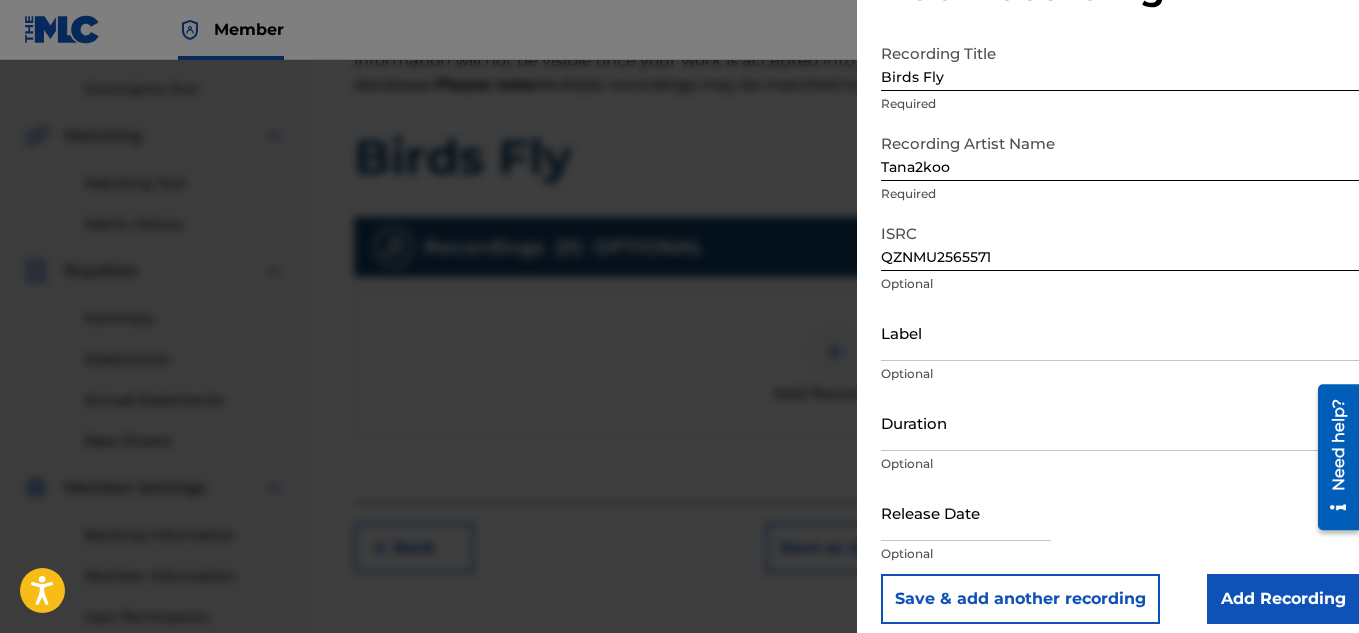 scroll, scrollTop: 98, scrollLeft: 0, axis: vertical 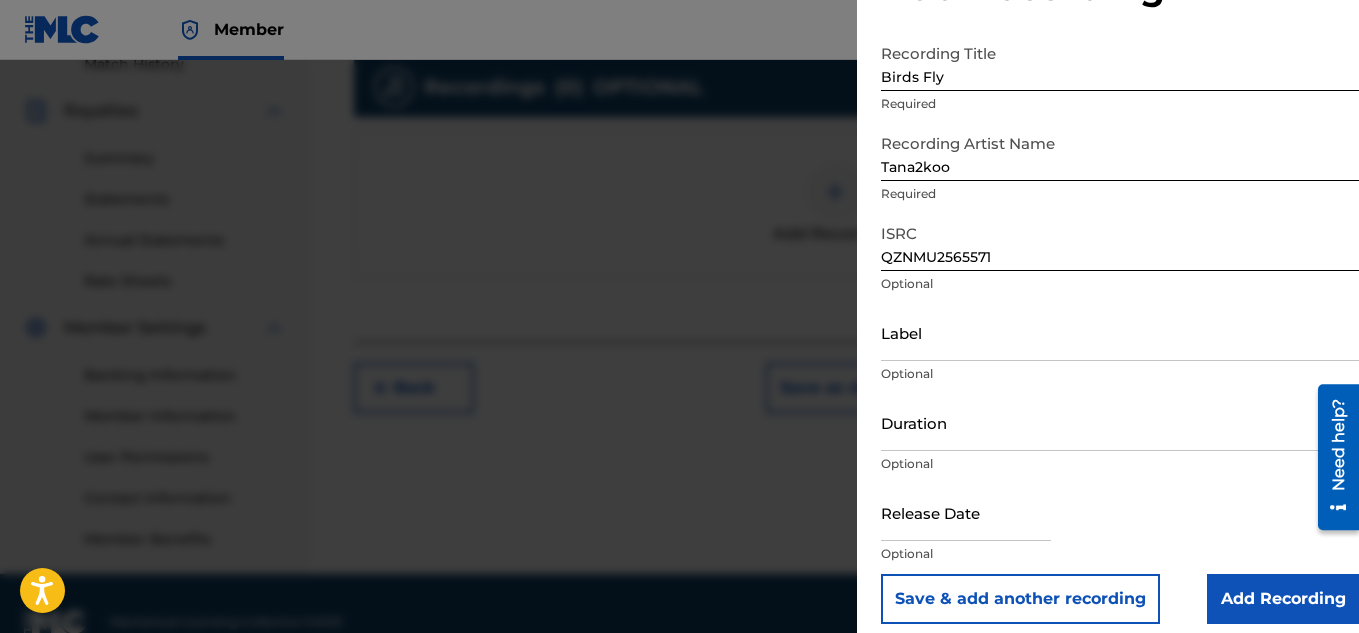 click on "Add Recording" at bounding box center [1283, 599] 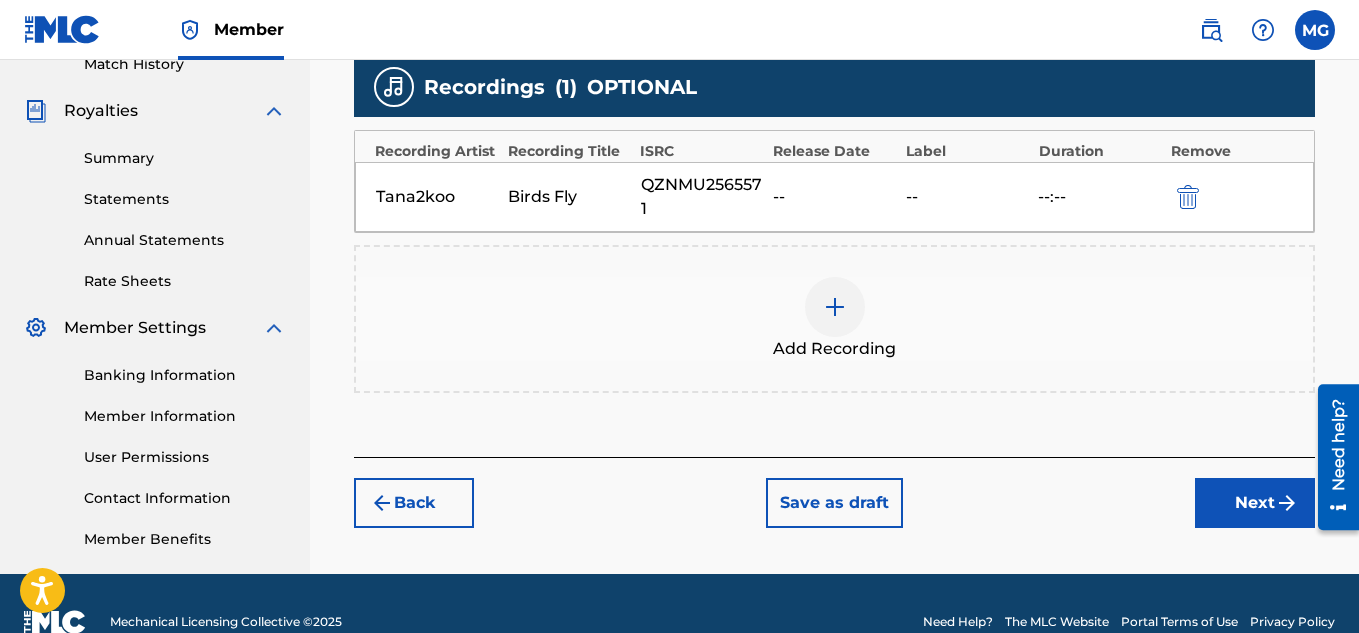 click on "Register Work Search Enter Work Details Add Writers Add Publishers & Shares Add Recording Review Add Recordings (Optional) Enter recording information for your work. Recording information is used during the automated matching process but does not guarantee matches. This information will not be visible once your work is accepted into your catalog, but the information is stored in the database.  Please note:  Multiple recordings may be matched to one work. Birds Fly Recordings ( 1 ) OPTIONAL Recording Artist Recording Title ISRC Release Date Label Duration Remove Tana2koo Birds Fly QZNMU2565571 -- -- --:-- Add Recording Back Save as draft Next" at bounding box center [834, 44] 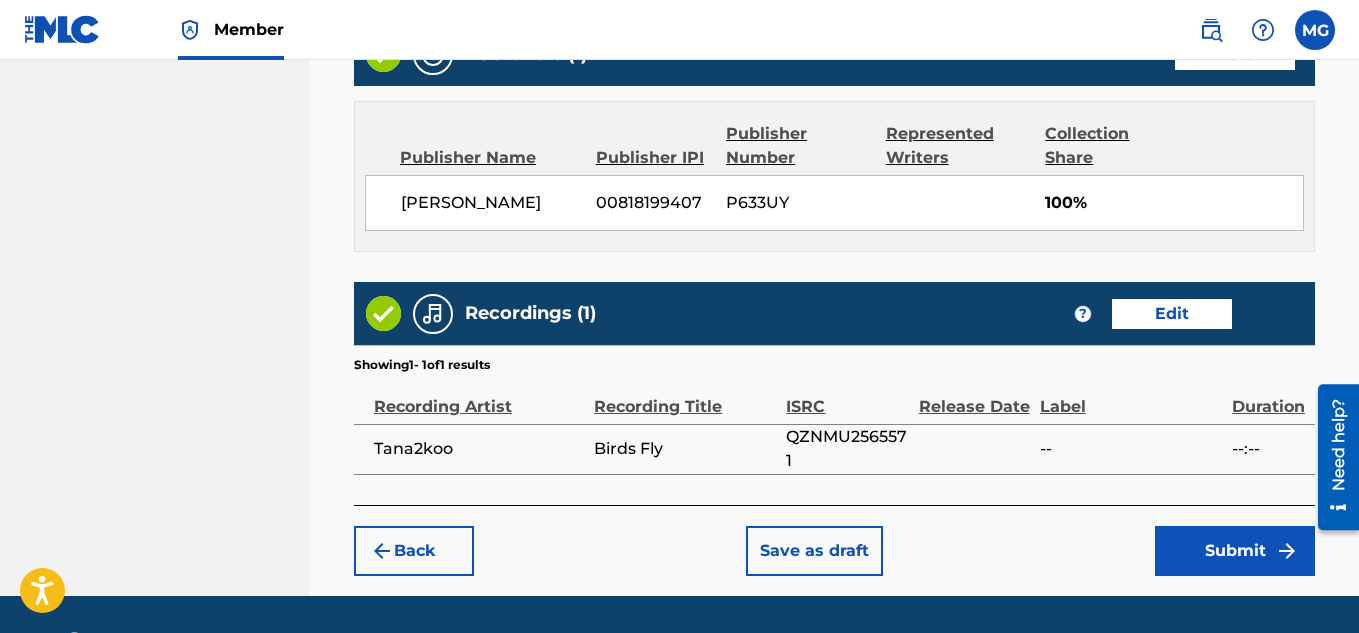 scroll, scrollTop: 1090, scrollLeft: 0, axis: vertical 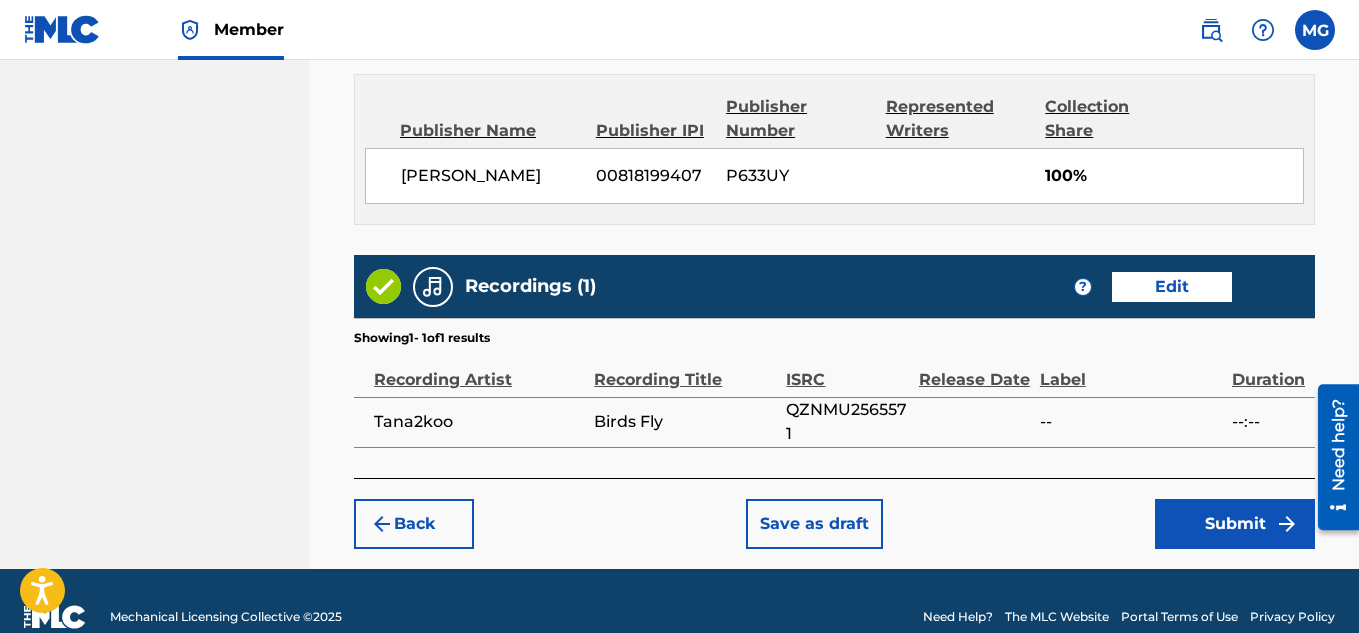 click on "Submit" at bounding box center [1235, 524] 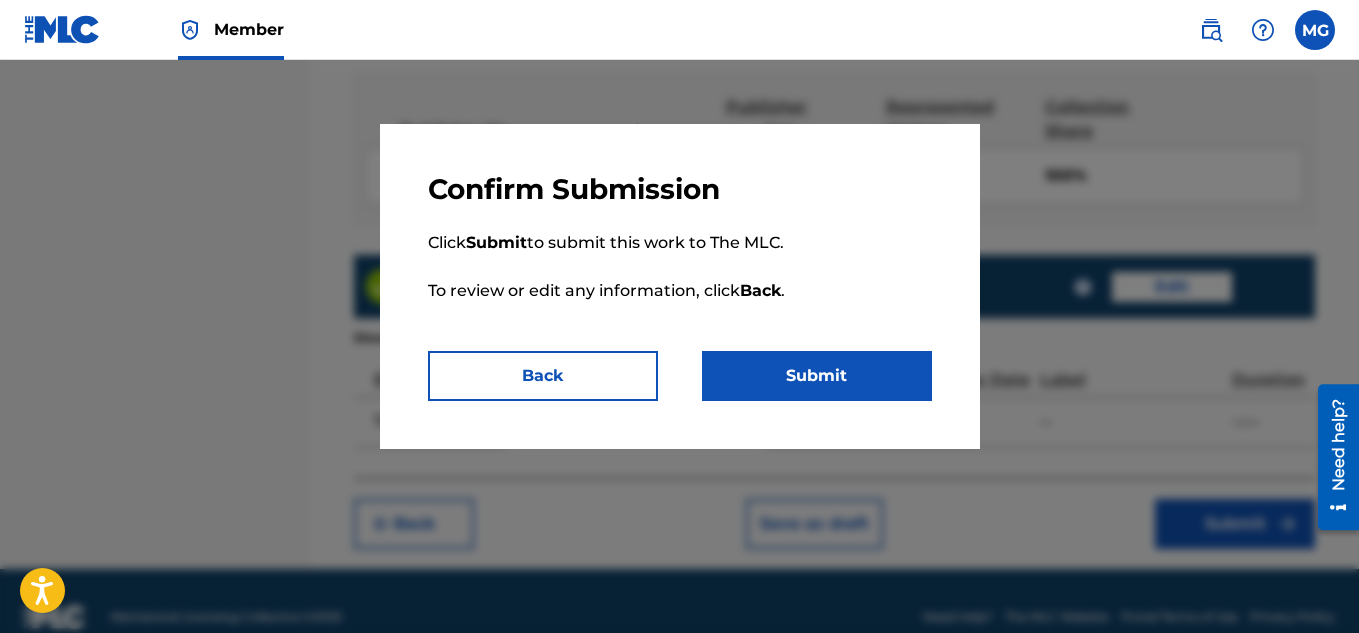 click on "Submit" at bounding box center [817, 376] 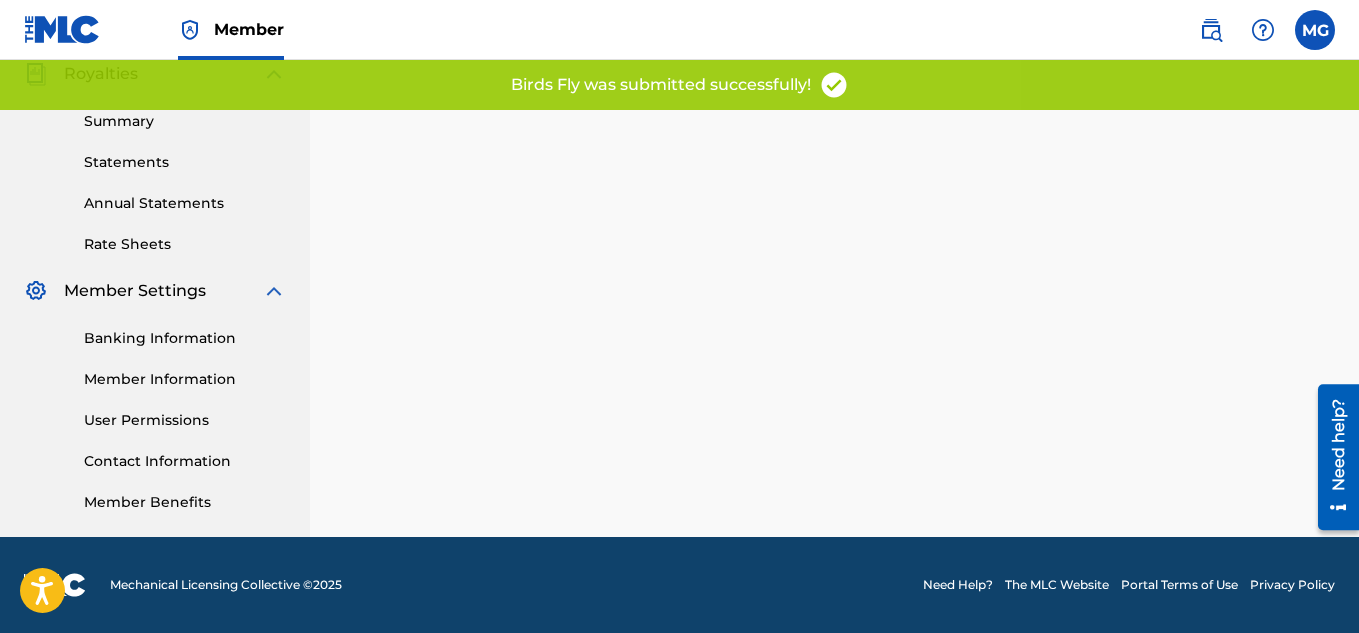 scroll, scrollTop: 0, scrollLeft: 0, axis: both 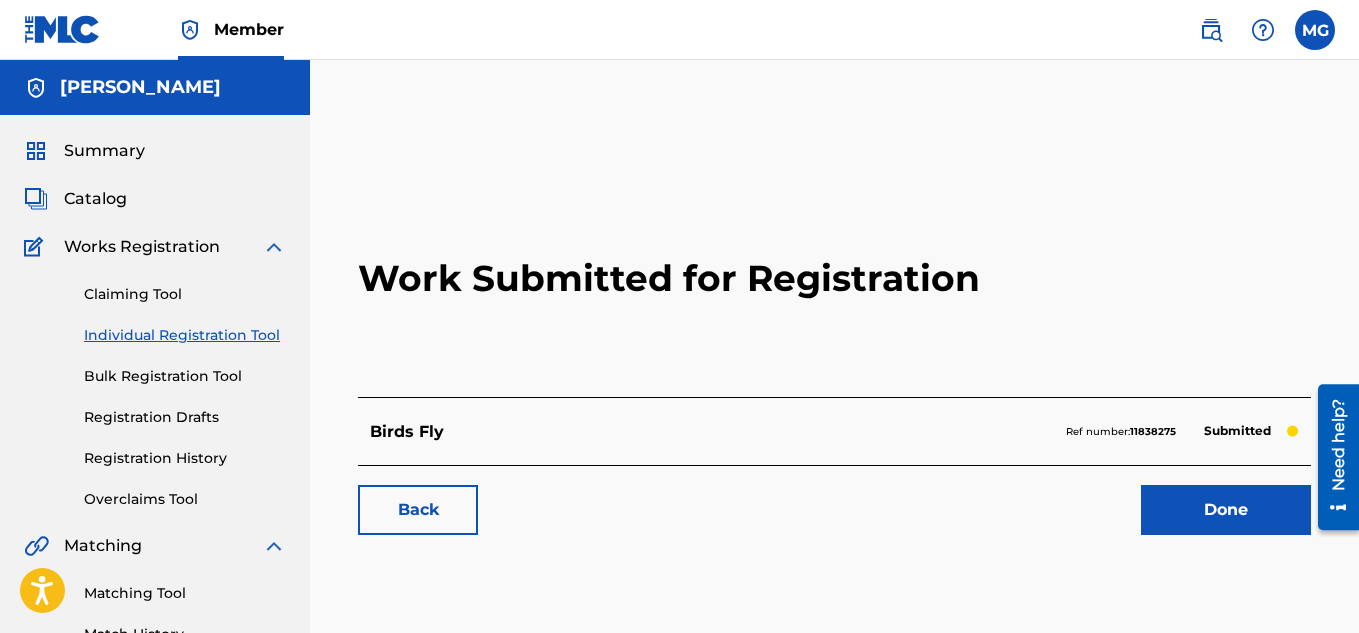 click on "Done" at bounding box center [1226, 510] 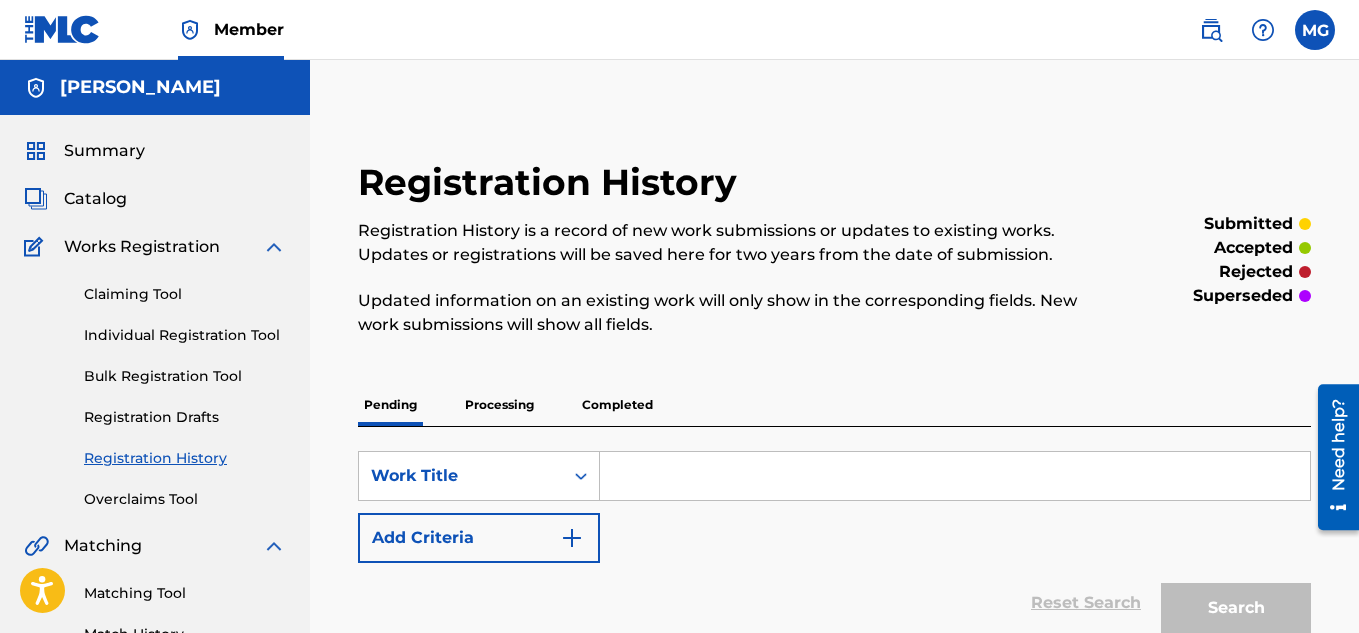 click on "Individual Registration Tool" at bounding box center (185, 335) 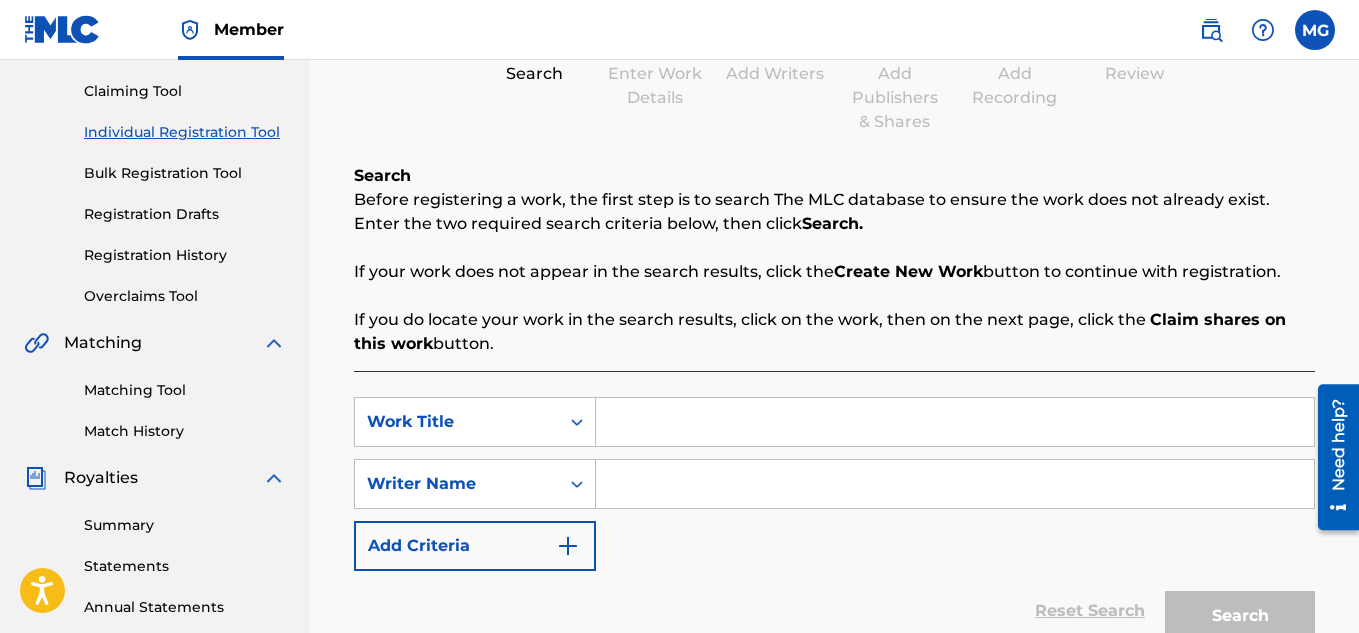 scroll, scrollTop: 240, scrollLeft: 0, axis: vertical 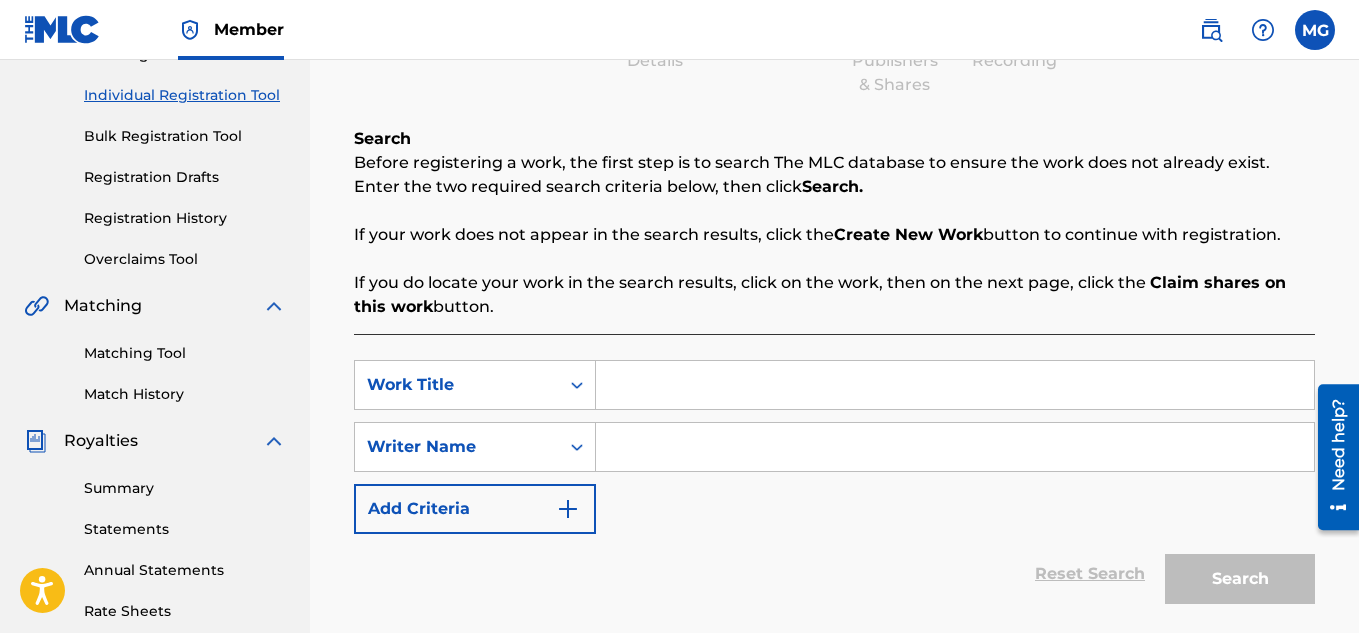 click at bounding box center (955, 385) 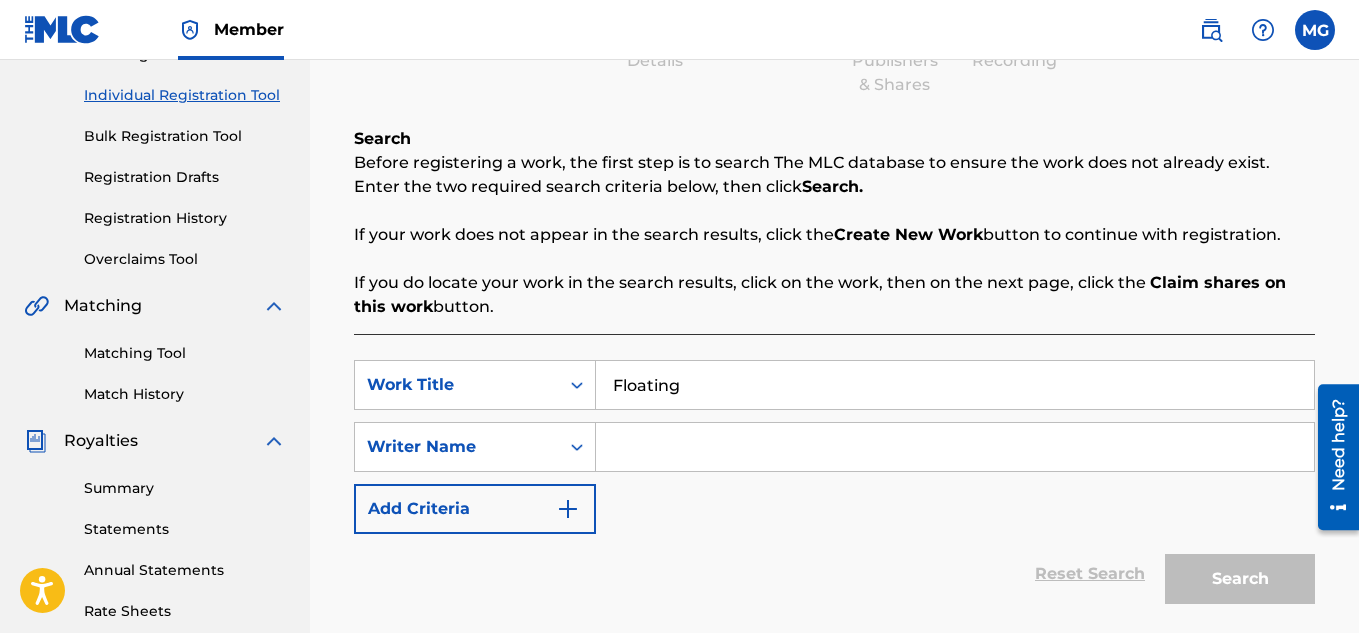type on "Floating" 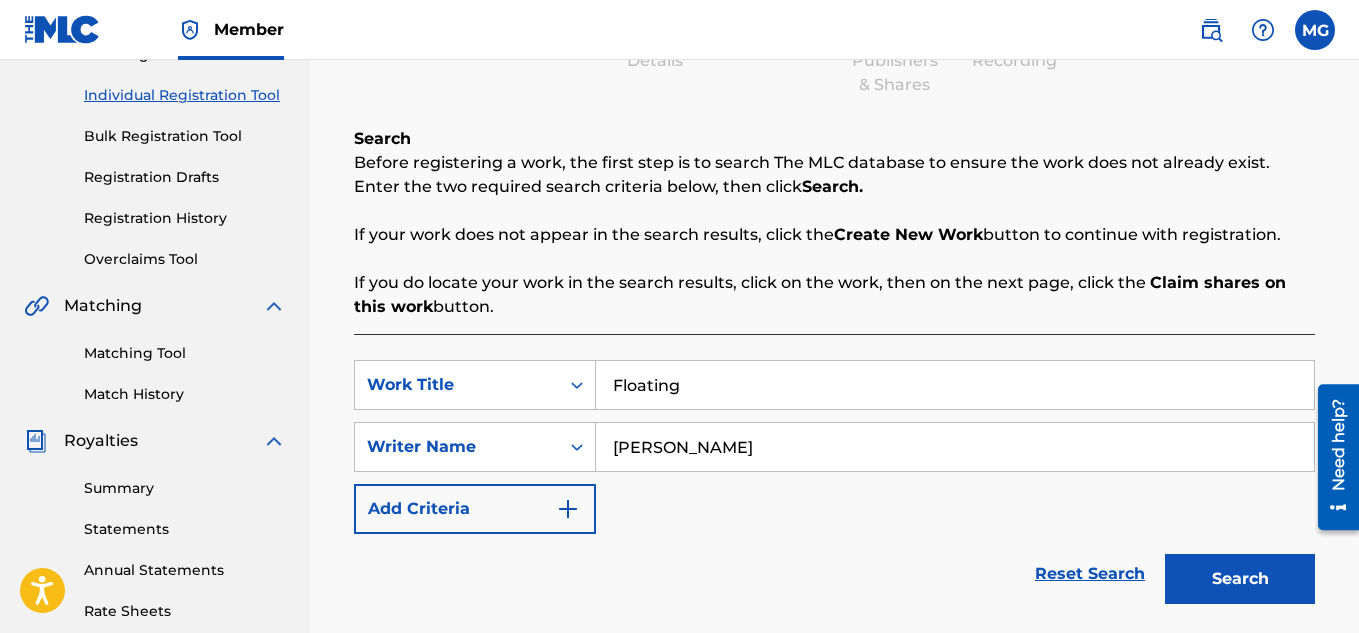 click on "Search" at bounding box center (1240, 579) 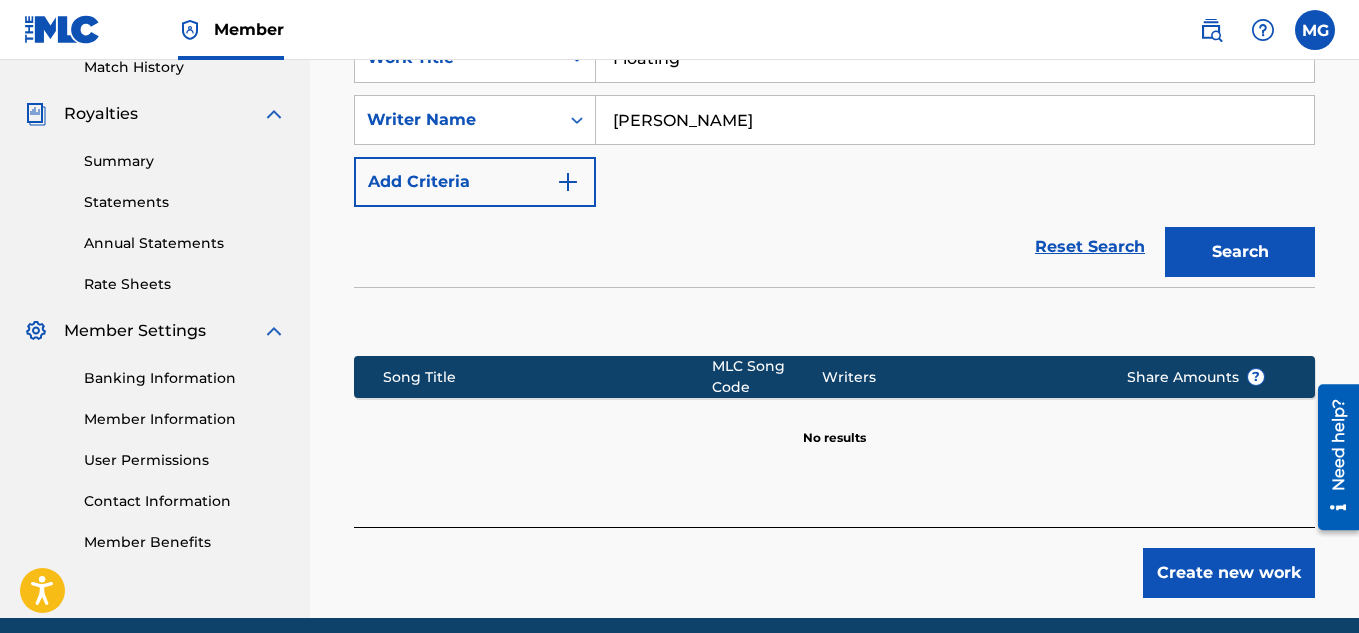 scroll, scrollTop: 600, scrollLeft: 0, axis: vertical 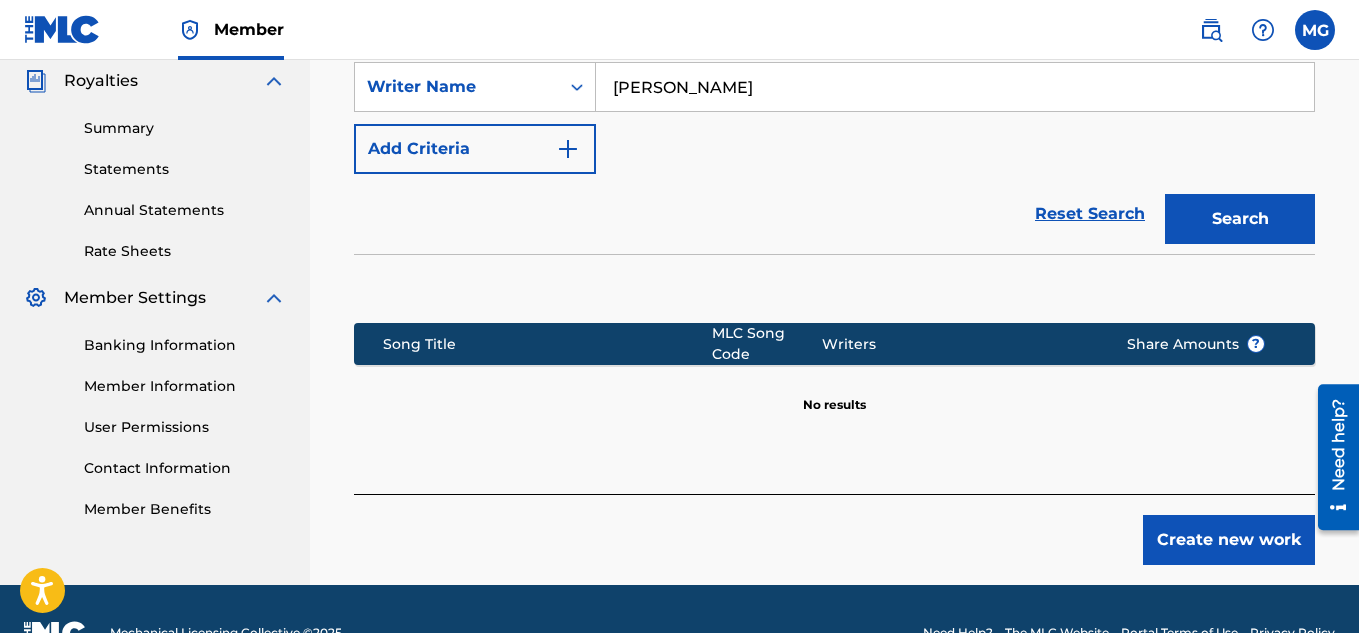 click on "Create new work" at bounding box center (1229, 540) 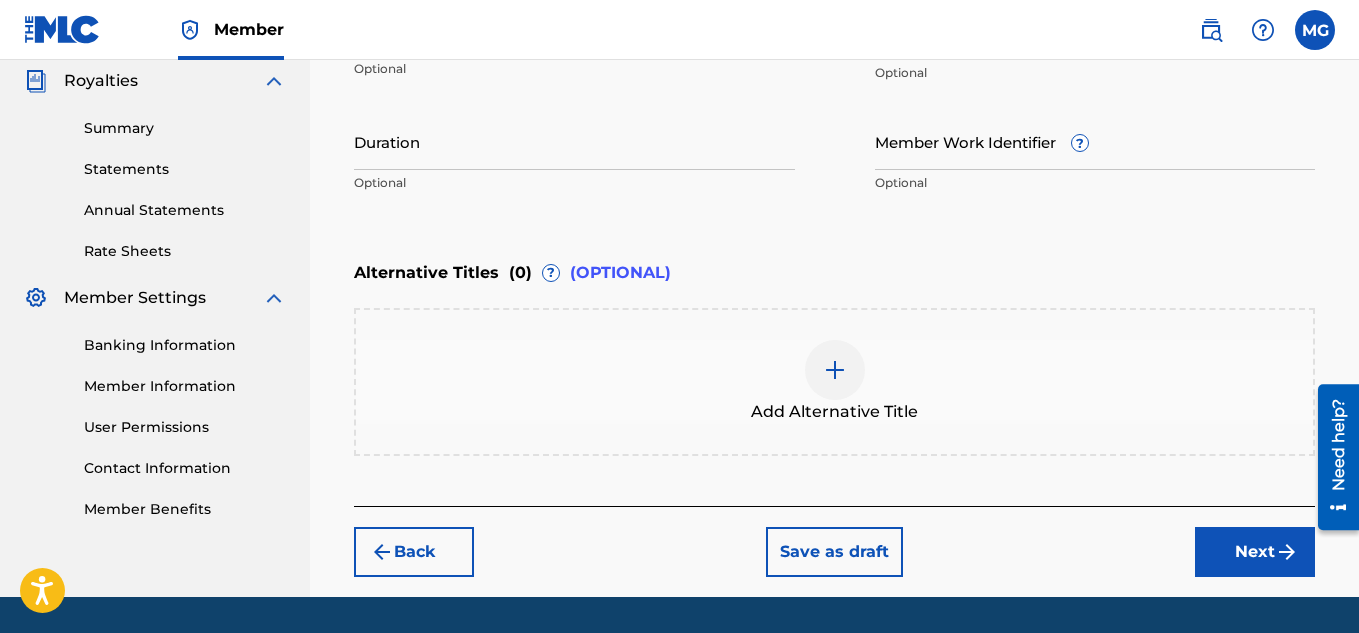 click on "Next" at bounding box center [1255, 552] 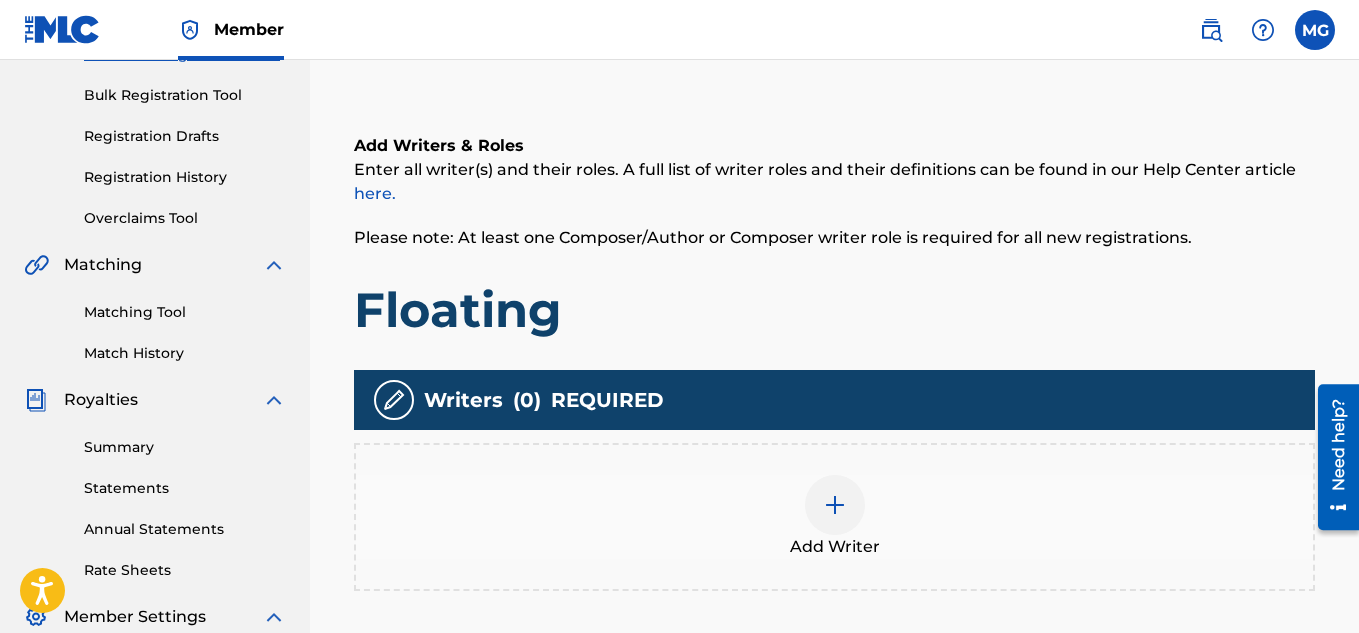 scroll, scrollTop: 330, scrollLeft: 0, axis: vertical 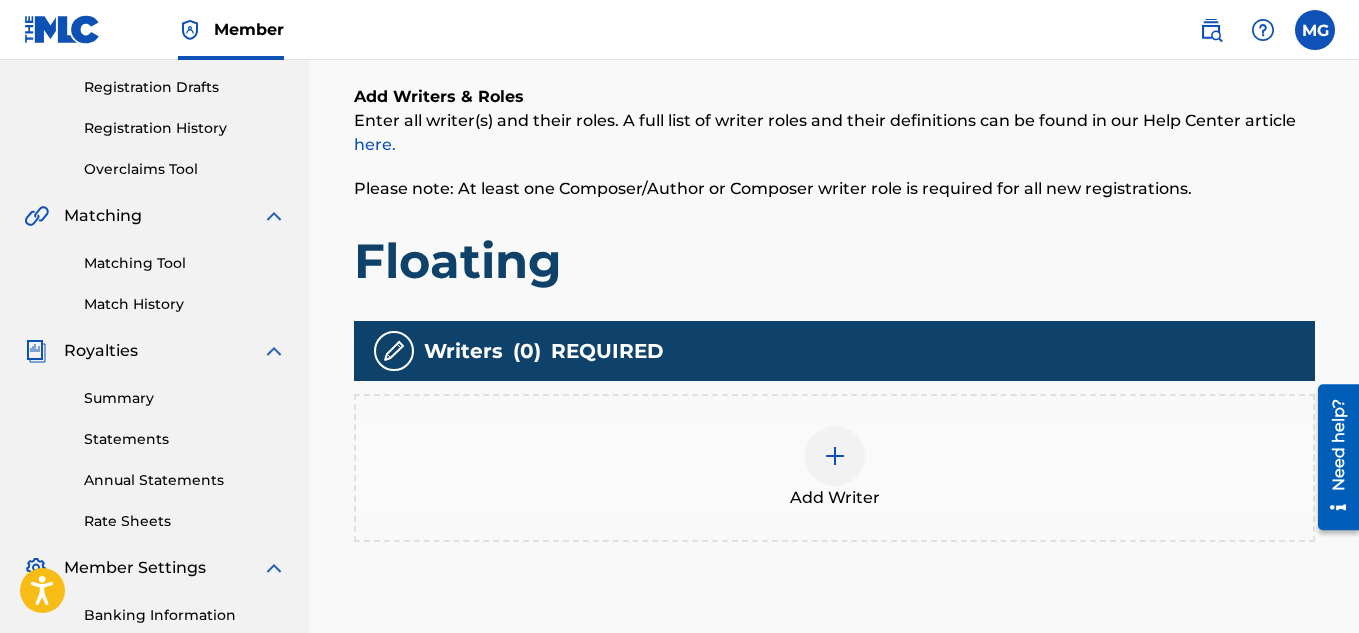 click at bounding box center [835, 456] 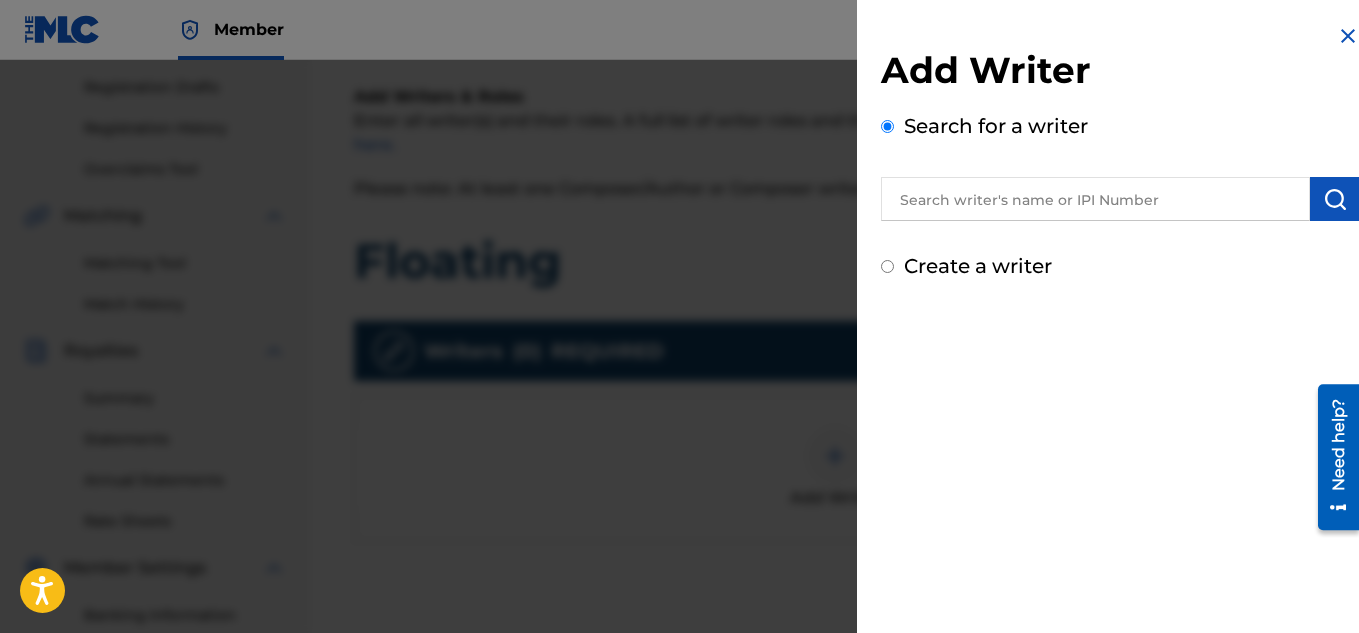 click at bounding box center (1095, 199) 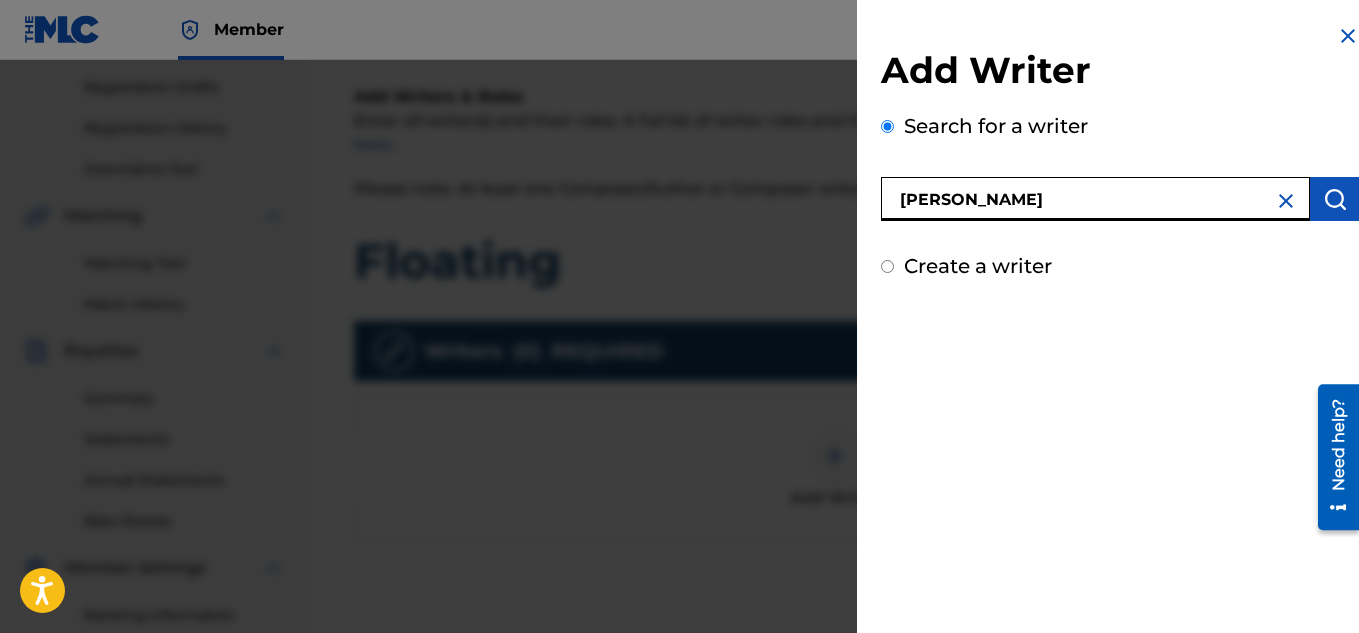 type on "[PERSON_NAME]" 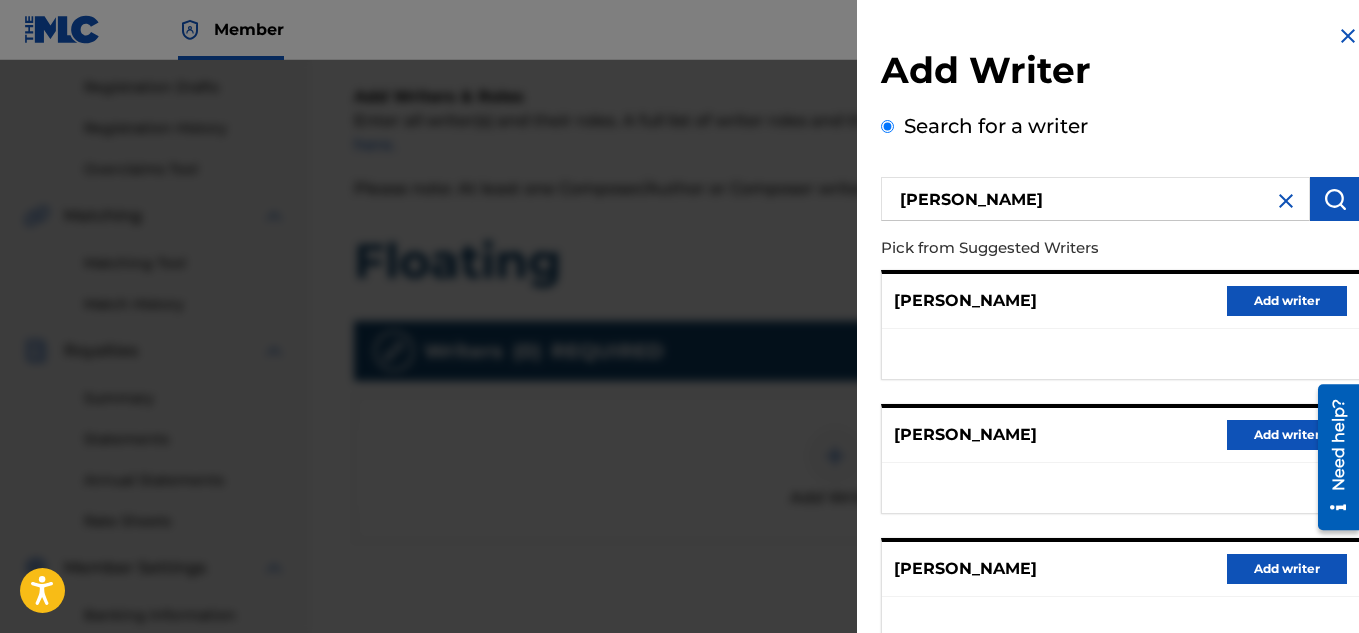 type 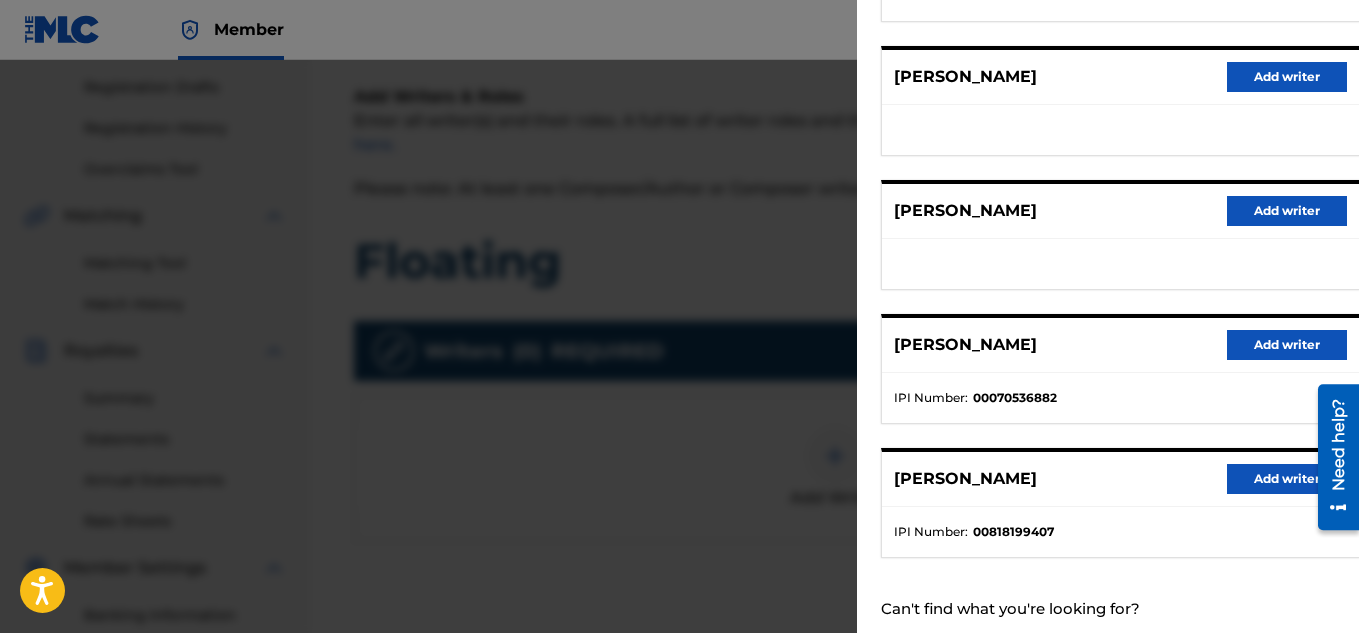 scroll, scrollTop: 400, scrollLeft: 0, axis: vertical 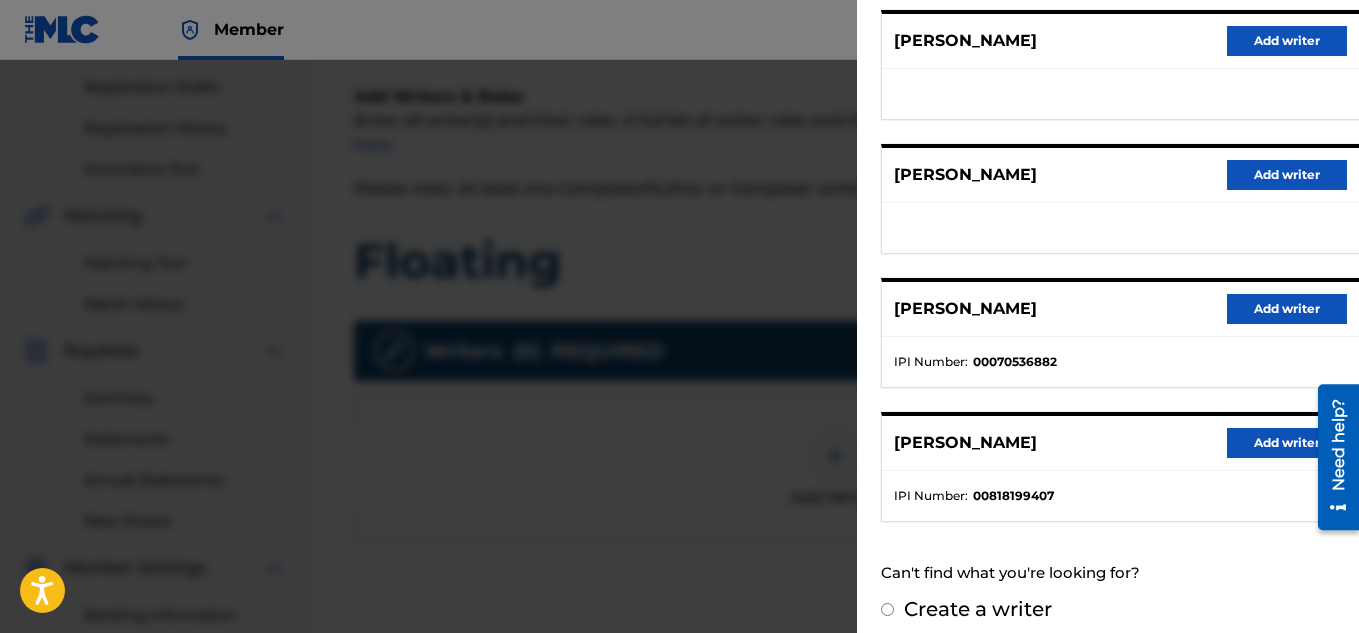 click on "Add writer" at bounding box center (1287, 443) 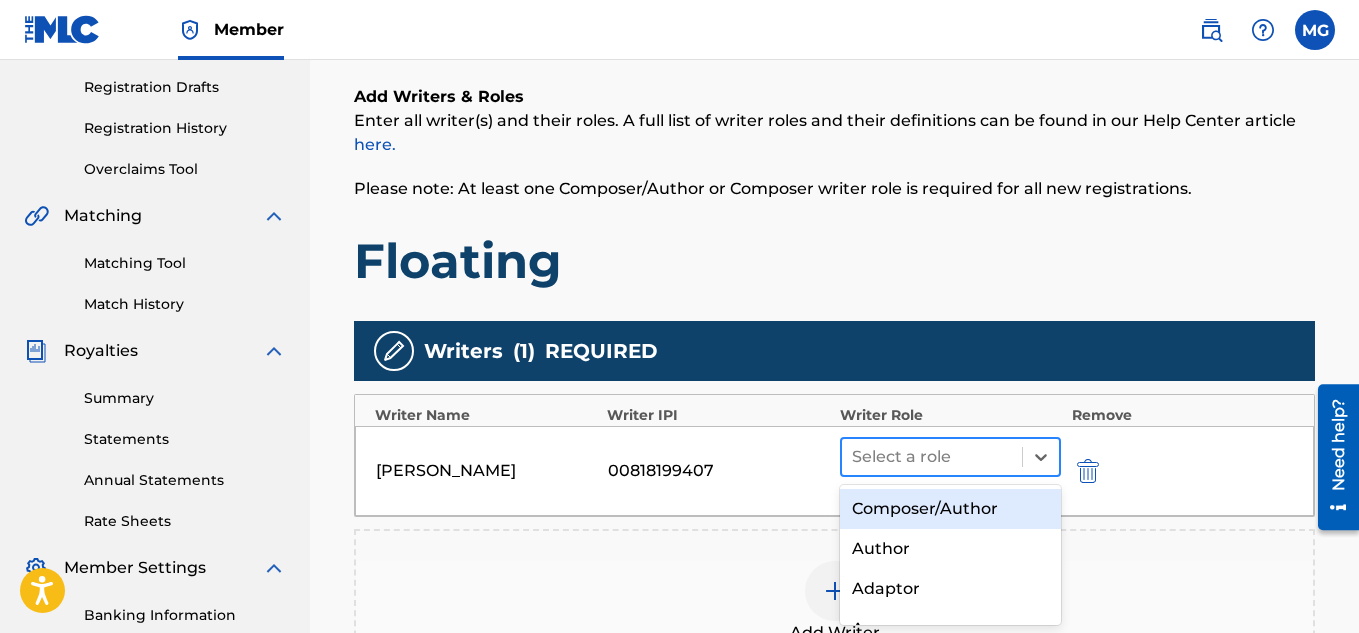 click at bounding box center (932, 457) 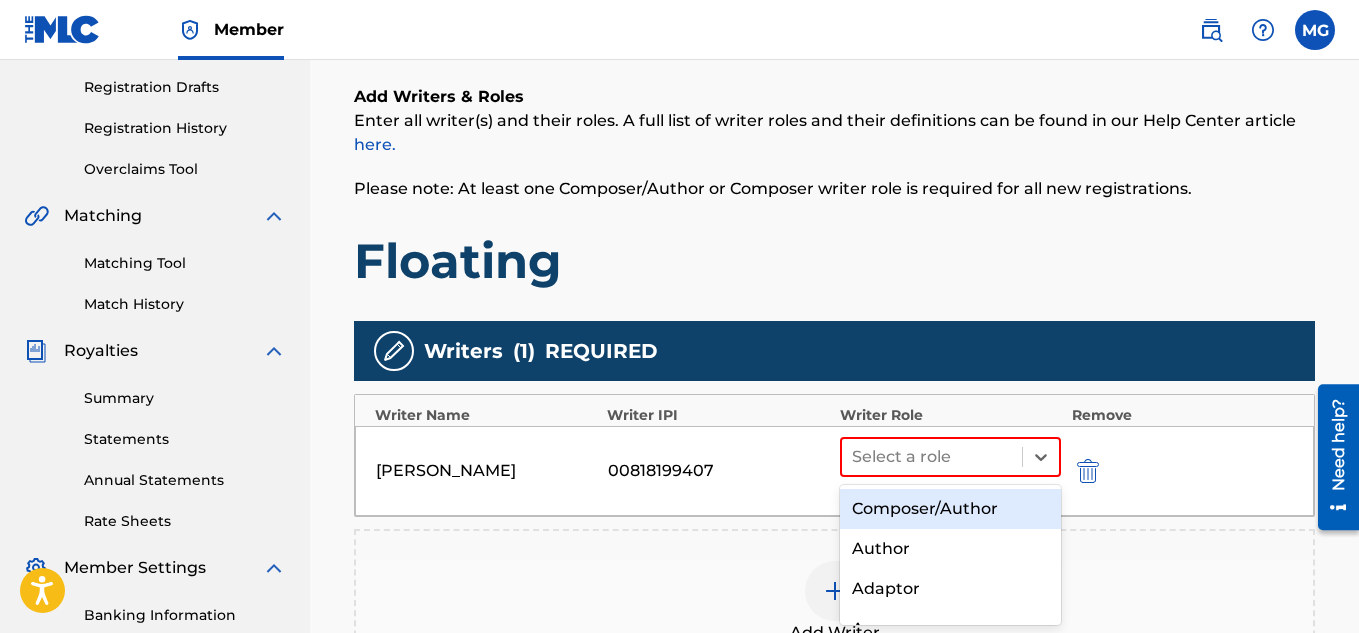 click on "Composer/Author" at bounding box center (951, 509) 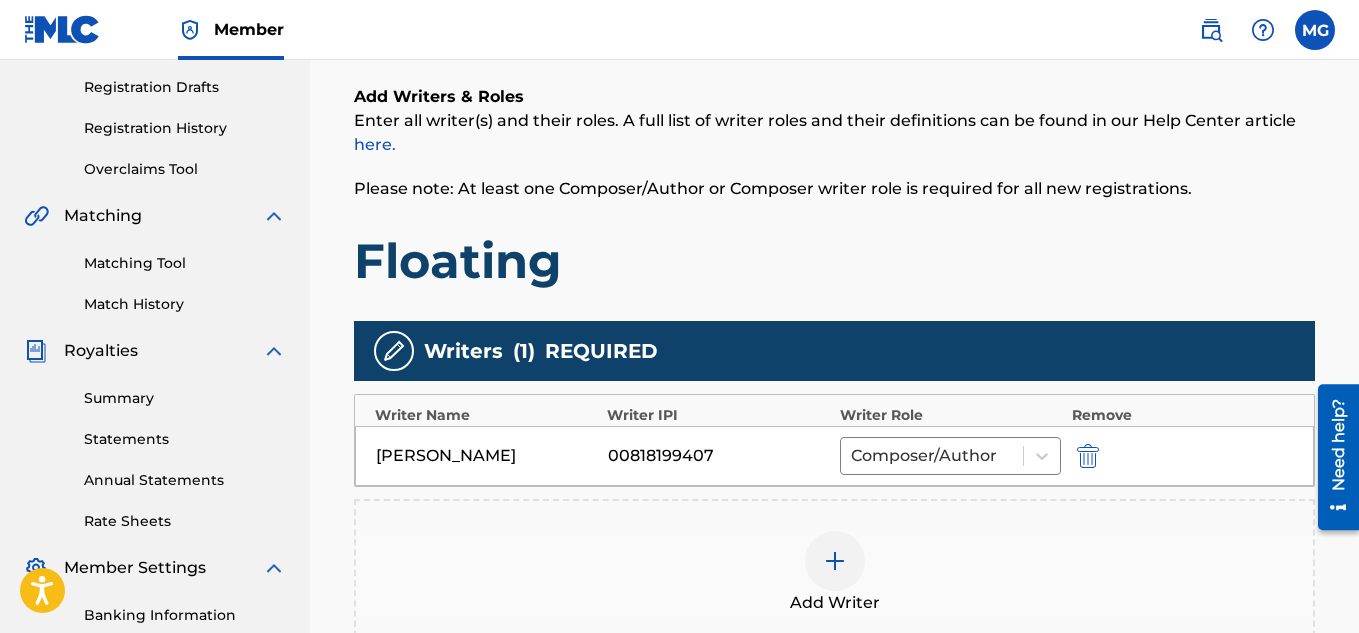 click on "Add Writers & Roles Enter all writer(s) and their roles. A full list of writer roles and their definitions can be found in our Help Center article   here. Please note: At least one Composer/Author or Composer writer role is required for all new registrations. Floating Writers ( 1 ) REQUIRED Writer Name Writer IPI Writer Role Remove [PERSON_NAME] 00818199407 Composer/Author Add Writer" at bounding box center [834, 390] 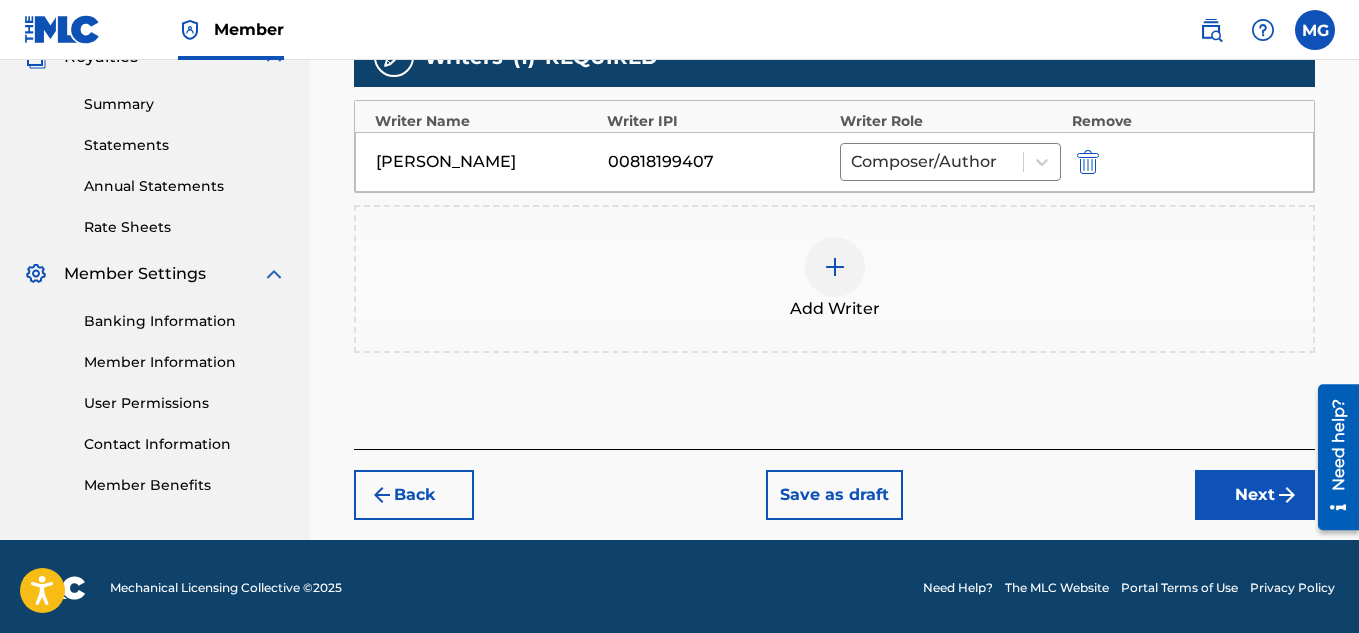 scroll, scrollTop: 627, scrollLeft: 0, axis: vertical 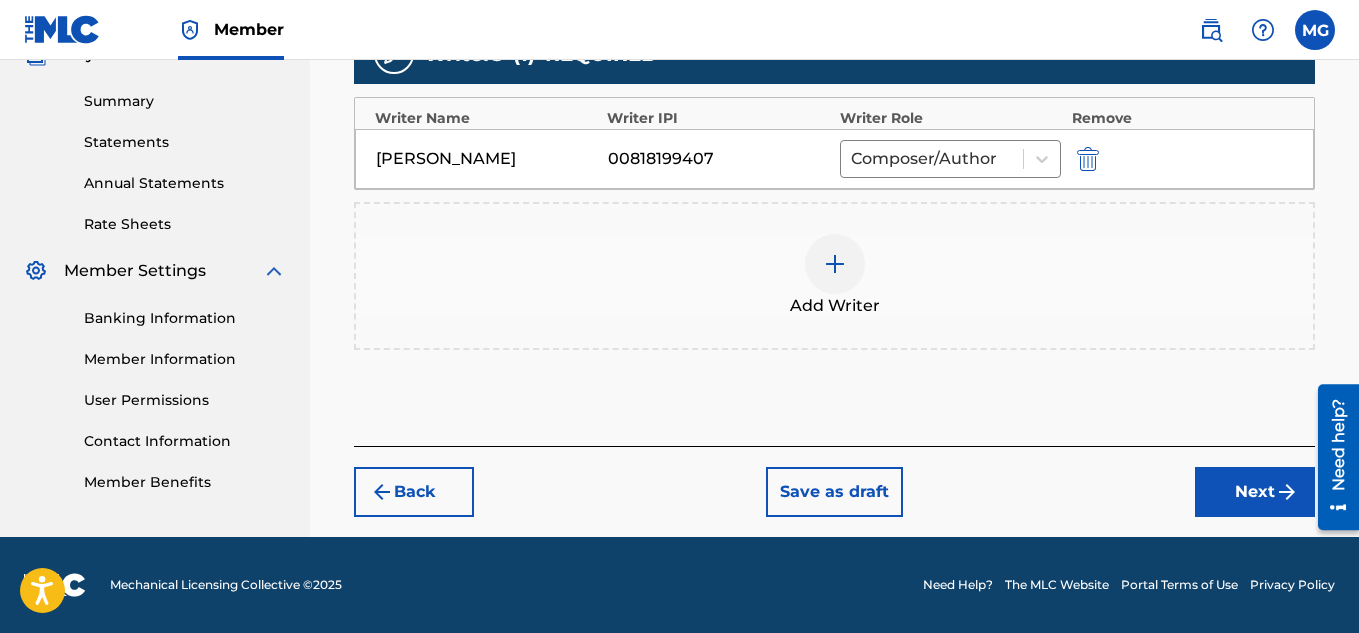 click on "Next" at bounding box center [1255, 492] 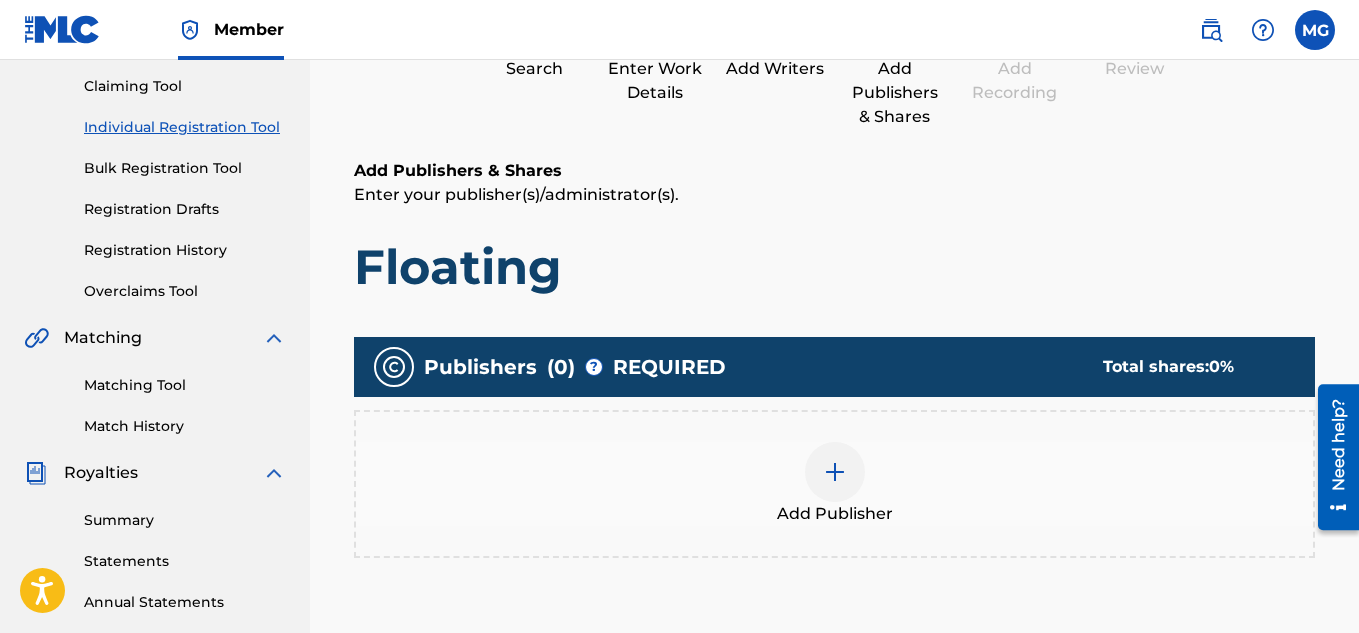 scroll, scrollTop: 250, scrollLeft: 0, axis: vertical 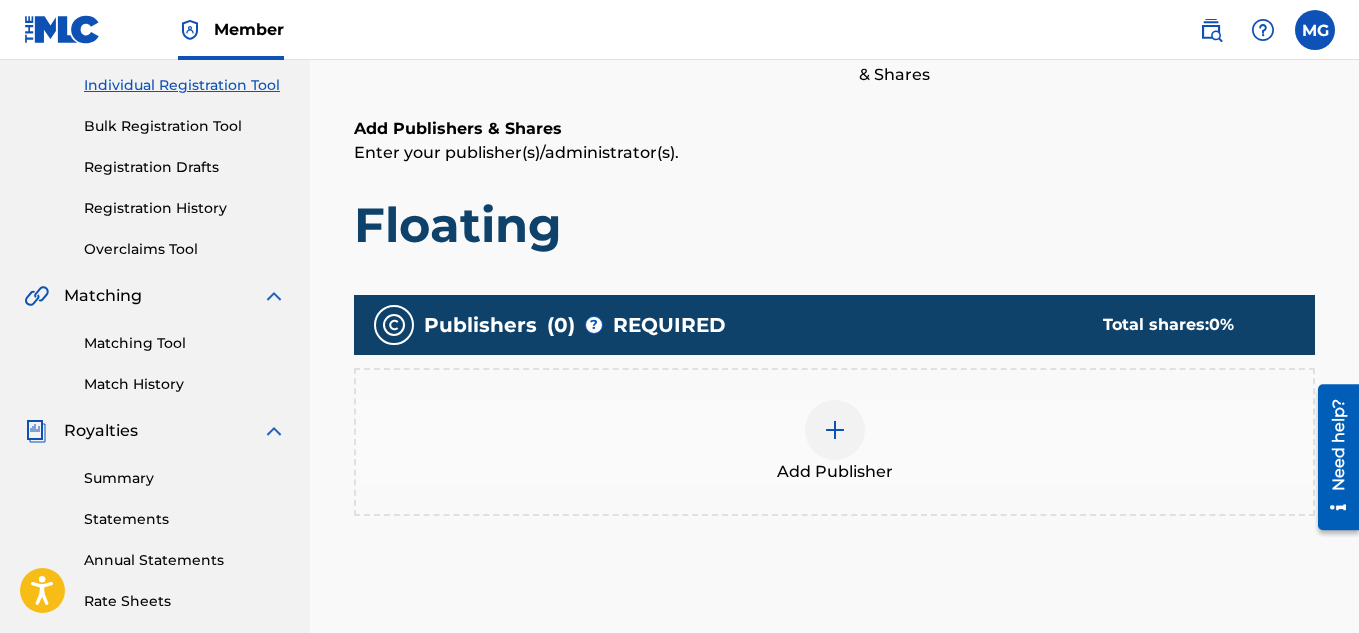 click at bounding box center (835, 430) 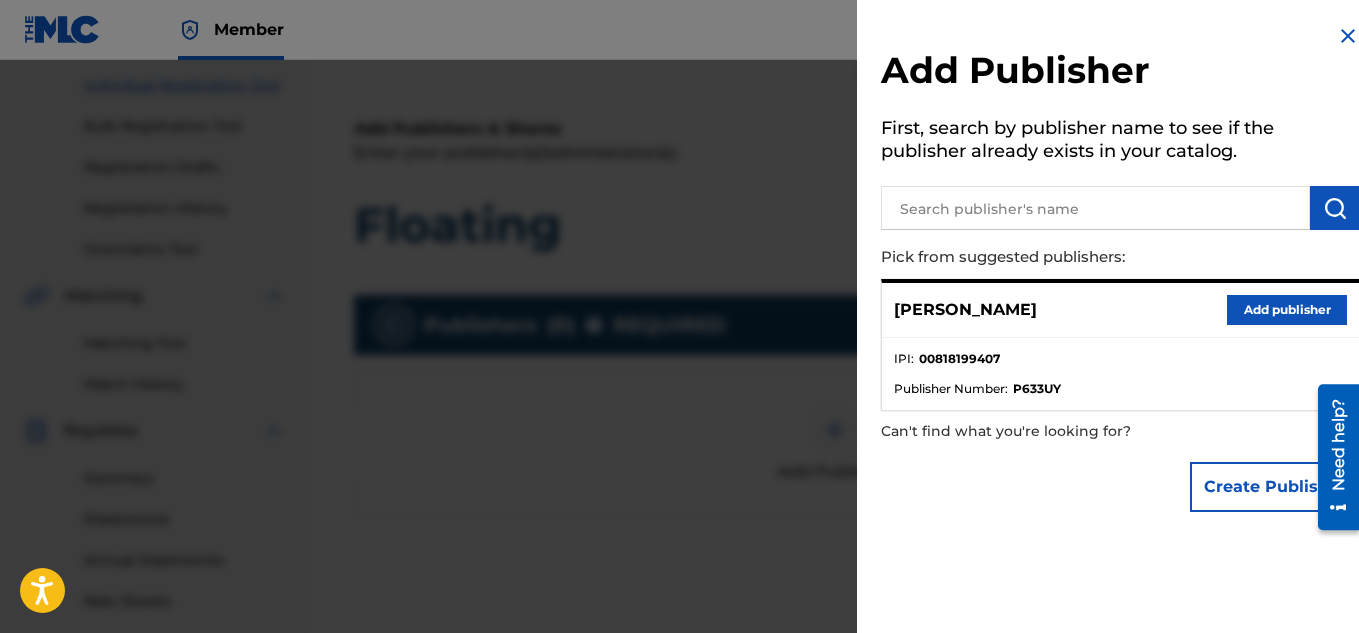click on "Add publisher" at bounding box center [1287, 310] 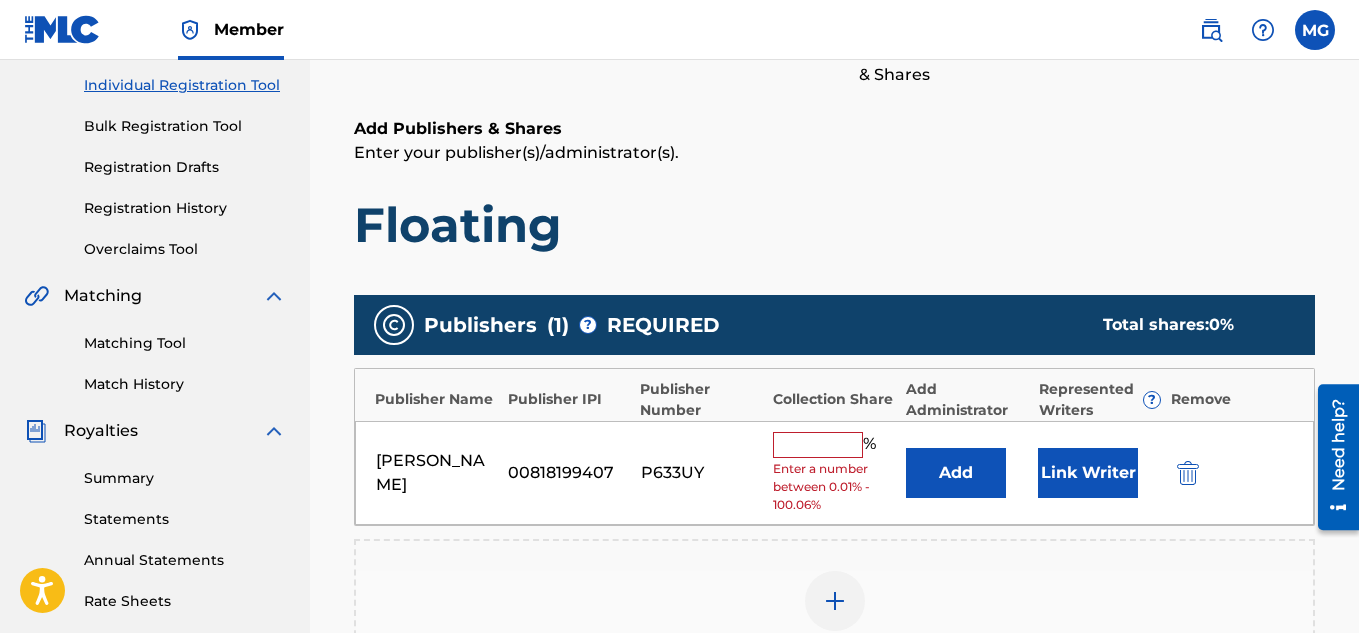 click at bounding box center (818, 445) 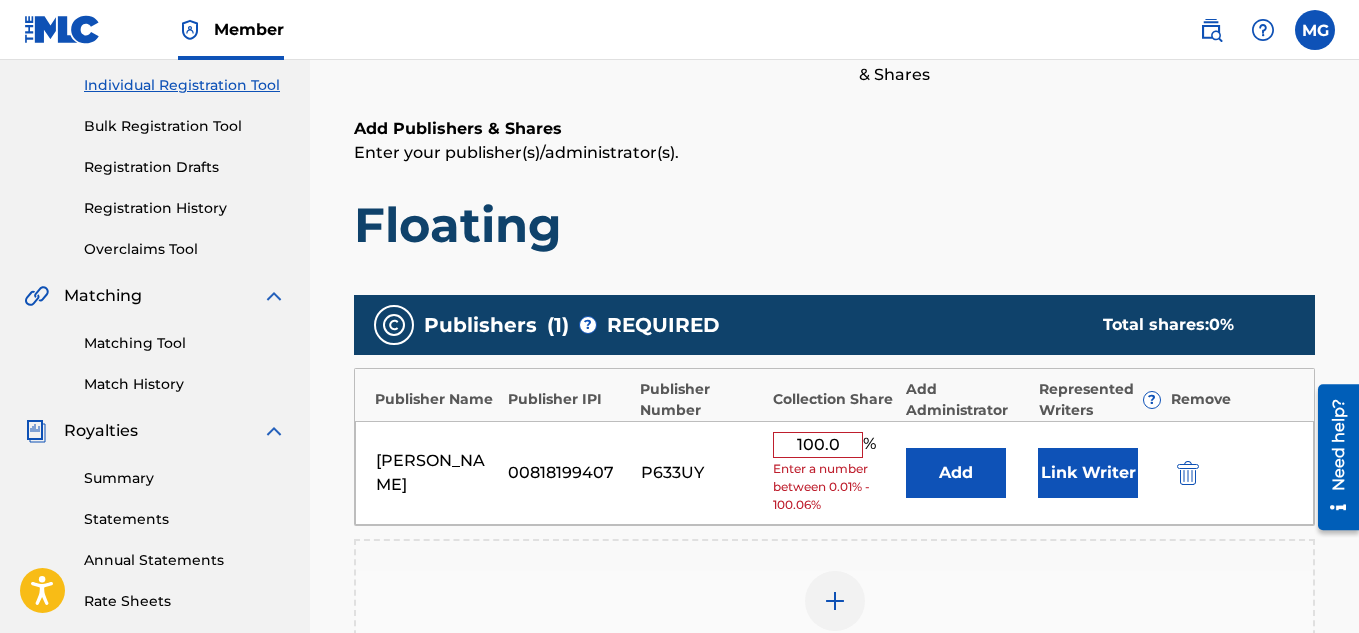 type on "100" 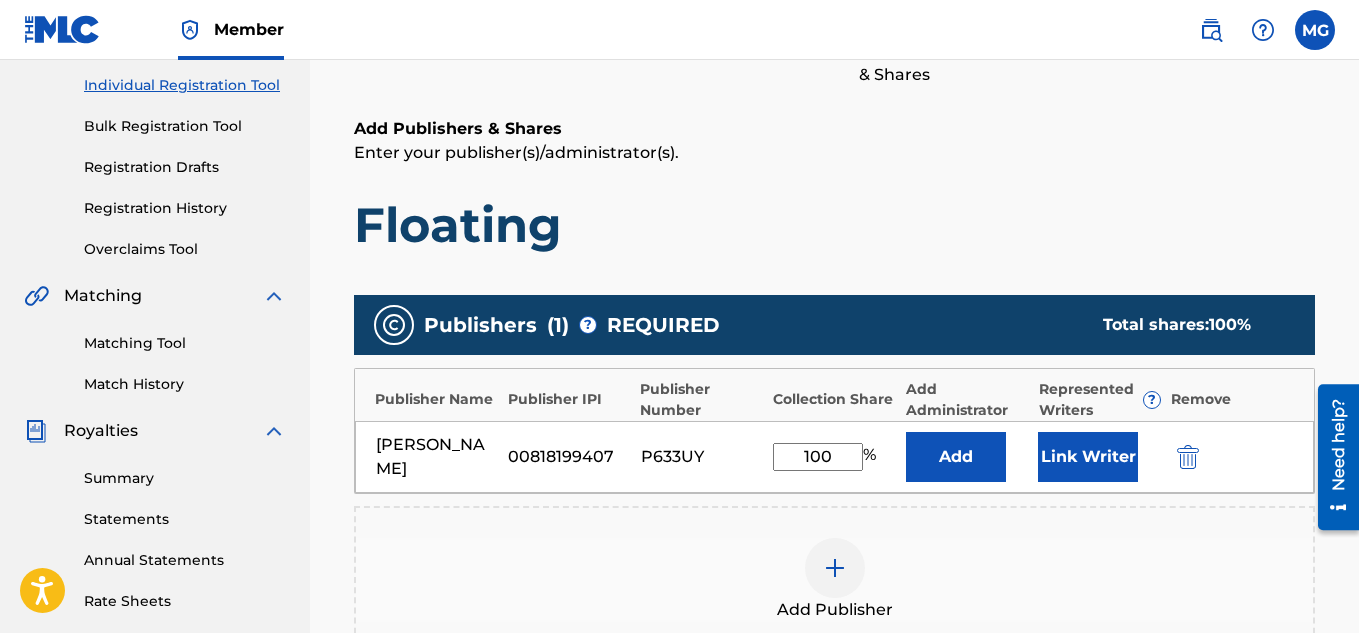 click on "Register Work Search Enter Work Details Add Writers Add Publishers & Shares Add Recording Review Add Publishers & Shares Enter your publisher(s)/administrator(s). Floating Publishers ( 1 ) ? REQUIRED Total shares:  100 % Publisher Name Publisher IPI Publisher Number Collection Share Add Administrator Represented Writers ? Remove [PERSON_NAME] 00818199407 P633UY 100 % Add Link Writer Add Publisher Back Save as draft Next" at bounding box center (834, 380) 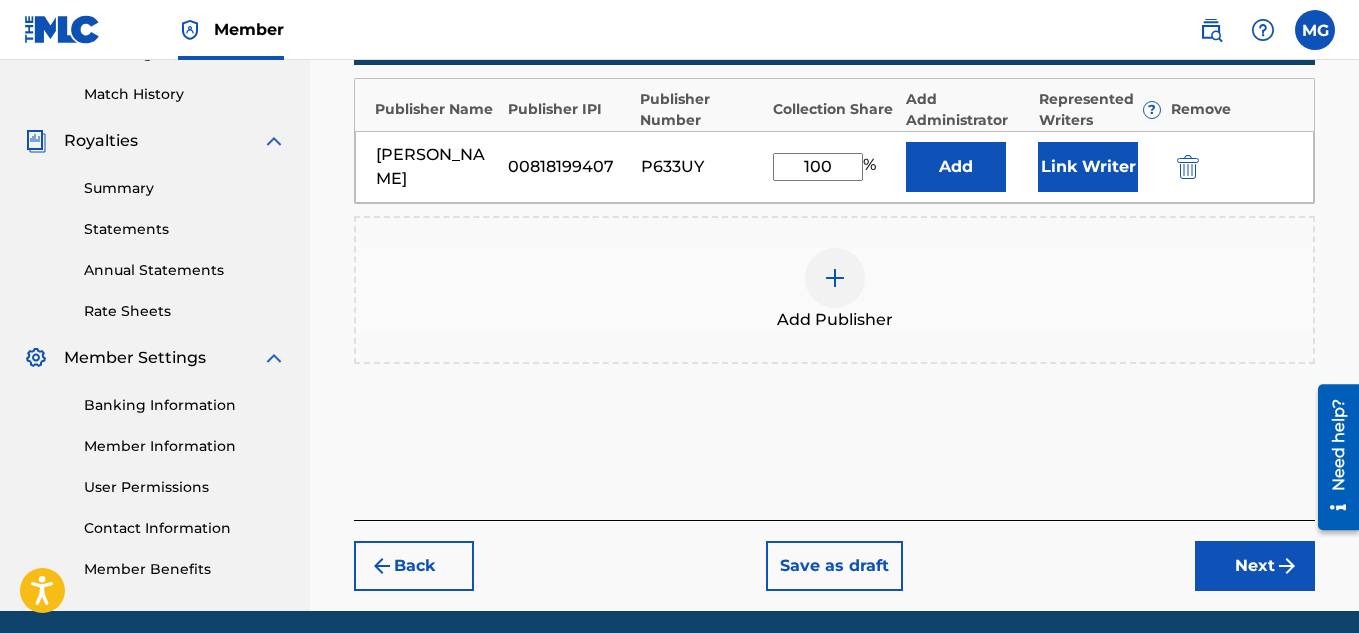 scroll, scrollTop: 570, scrollLeft: 0, axis: vertical 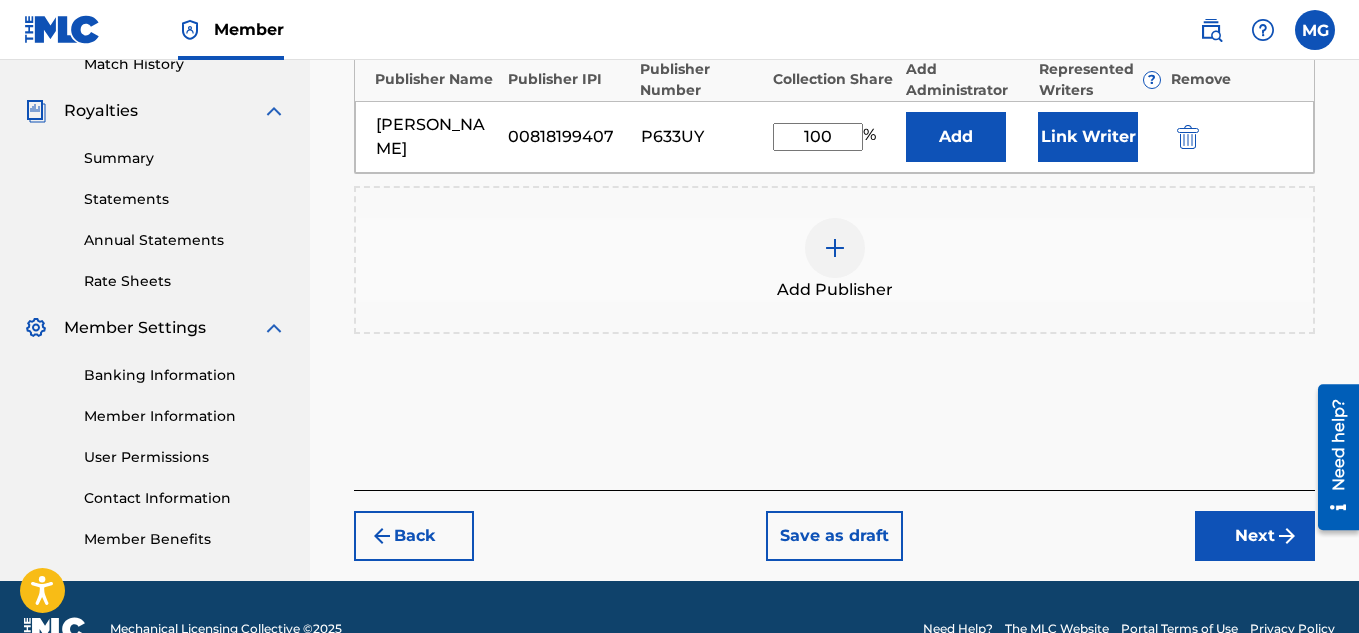 click on "Next" at bounding box center (1255, 536) 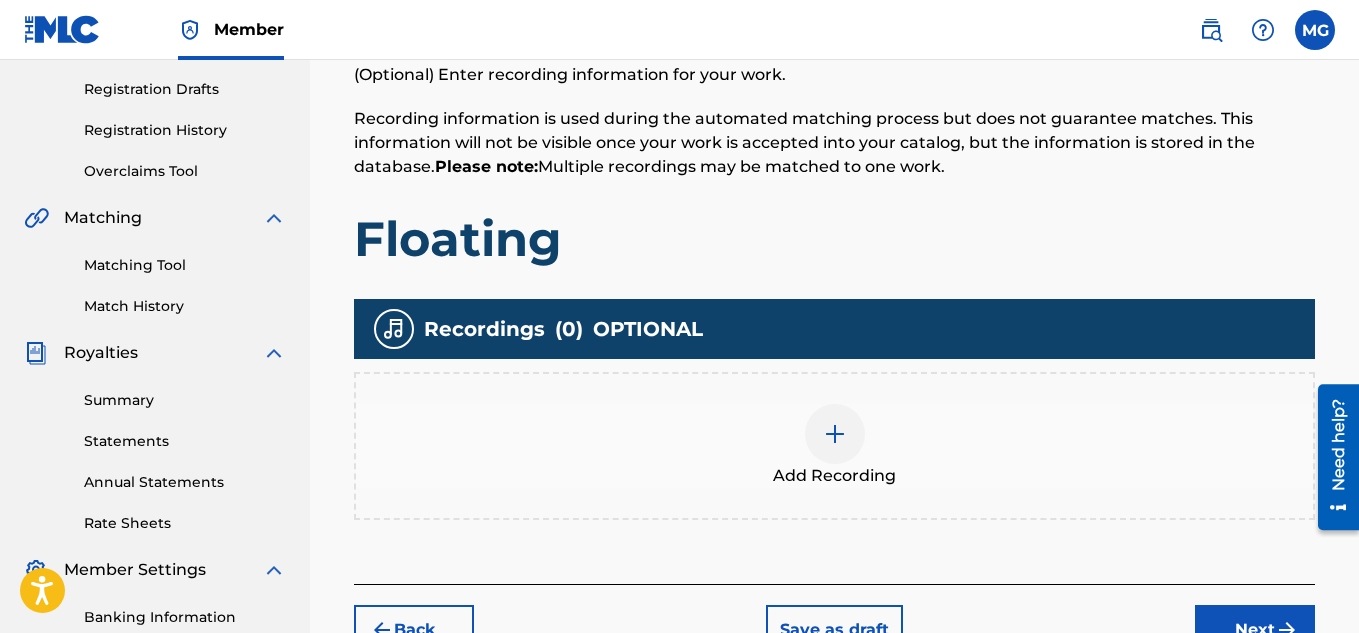 scroll, scrollTop: 330, scrollLeft: 0, axis: vertical 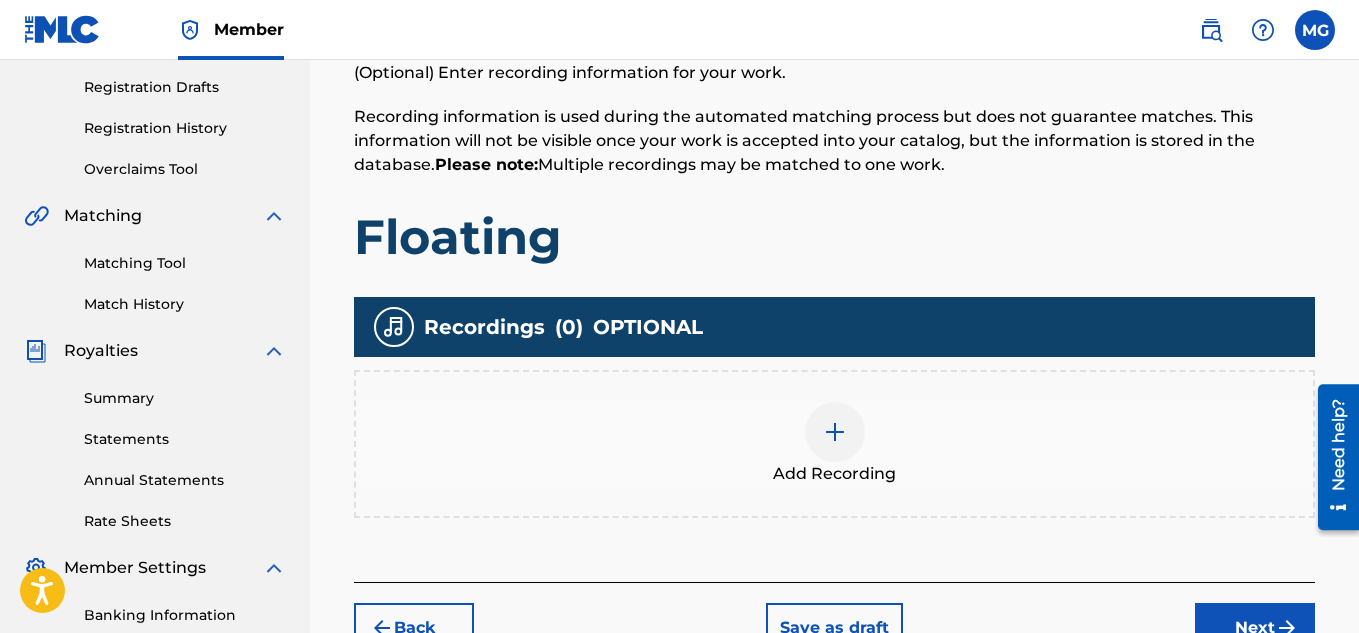 click at bounding box center [835, 432] 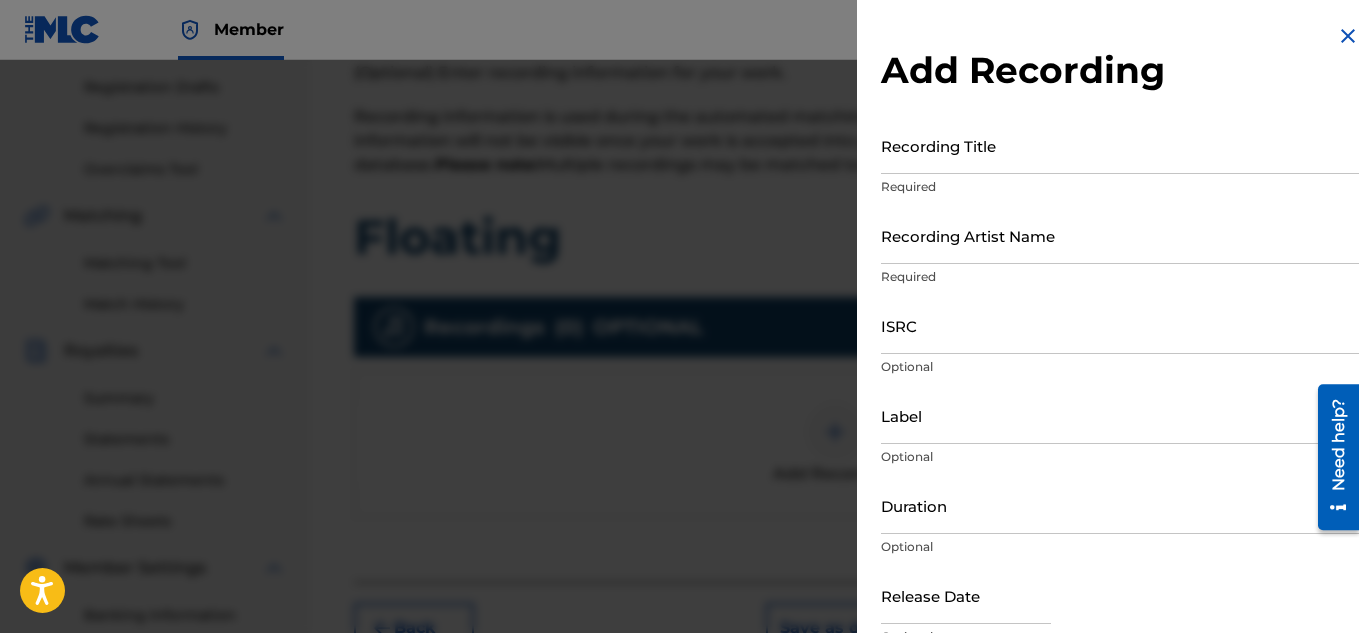 click on "Recording Title" at bounding box center (1120, 145) 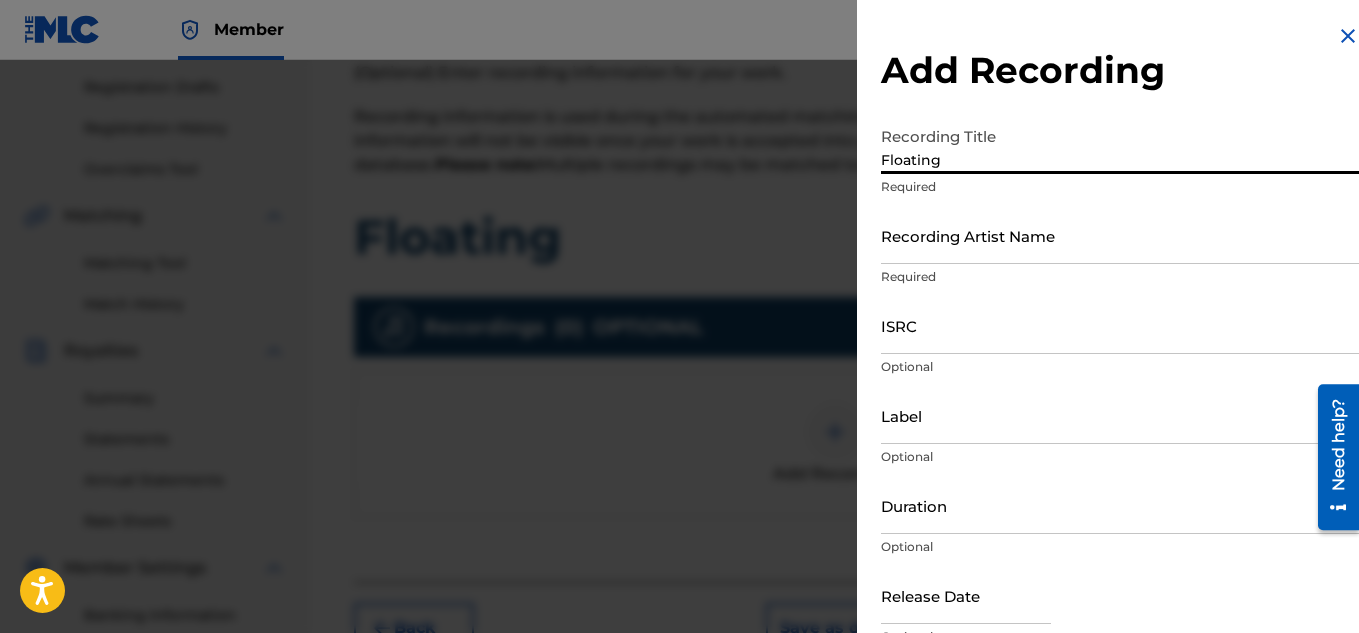 type on "Floating" 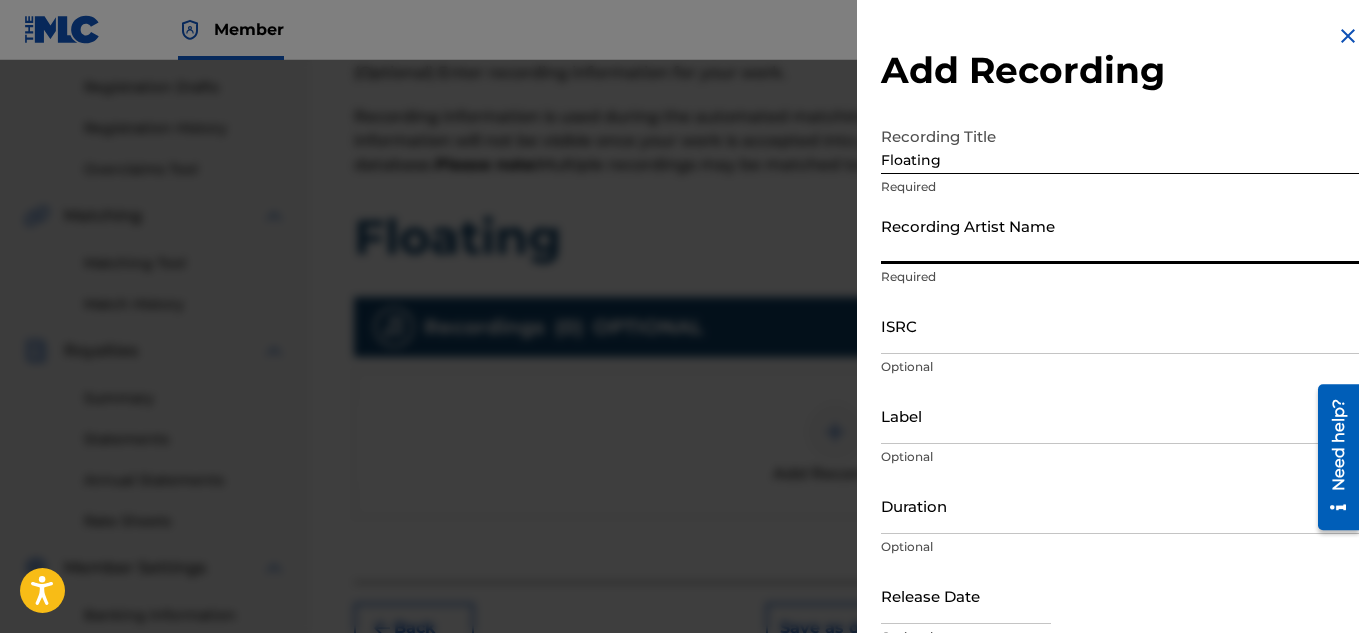 type on "Tana2koo" 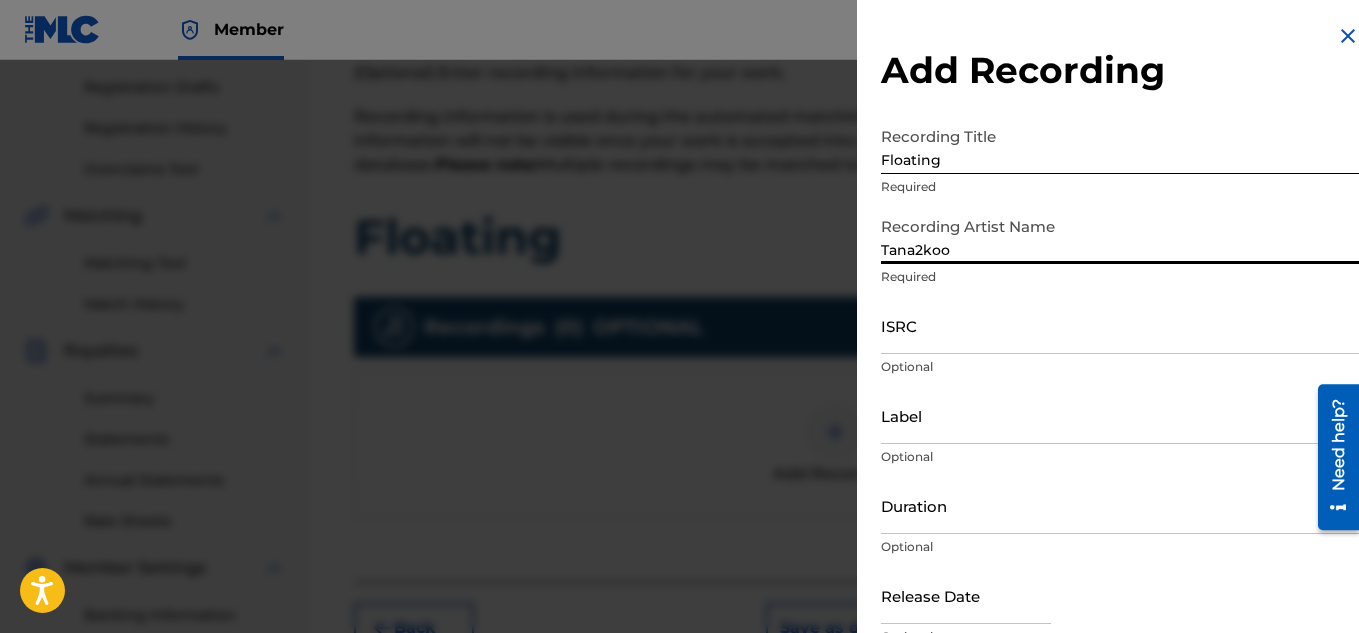 click on "ISRC Optional" at bounding box center (1120, 342) 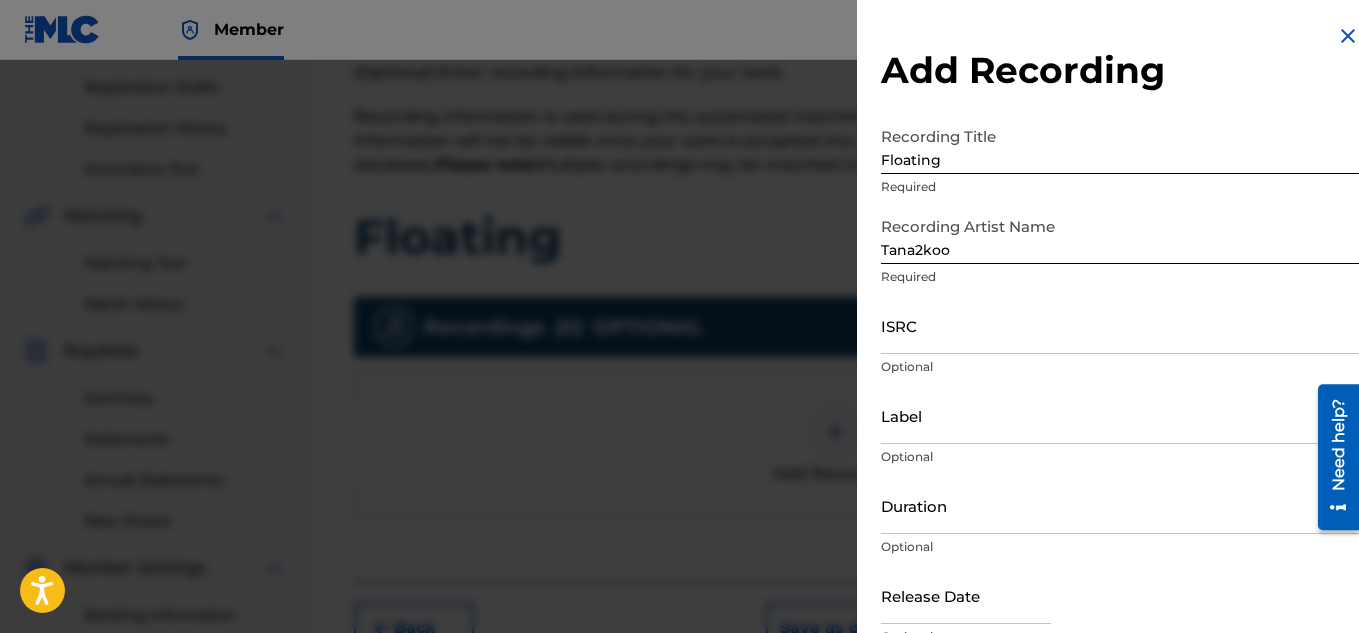 click on "ISRC" at bounding box center (1120, 325) 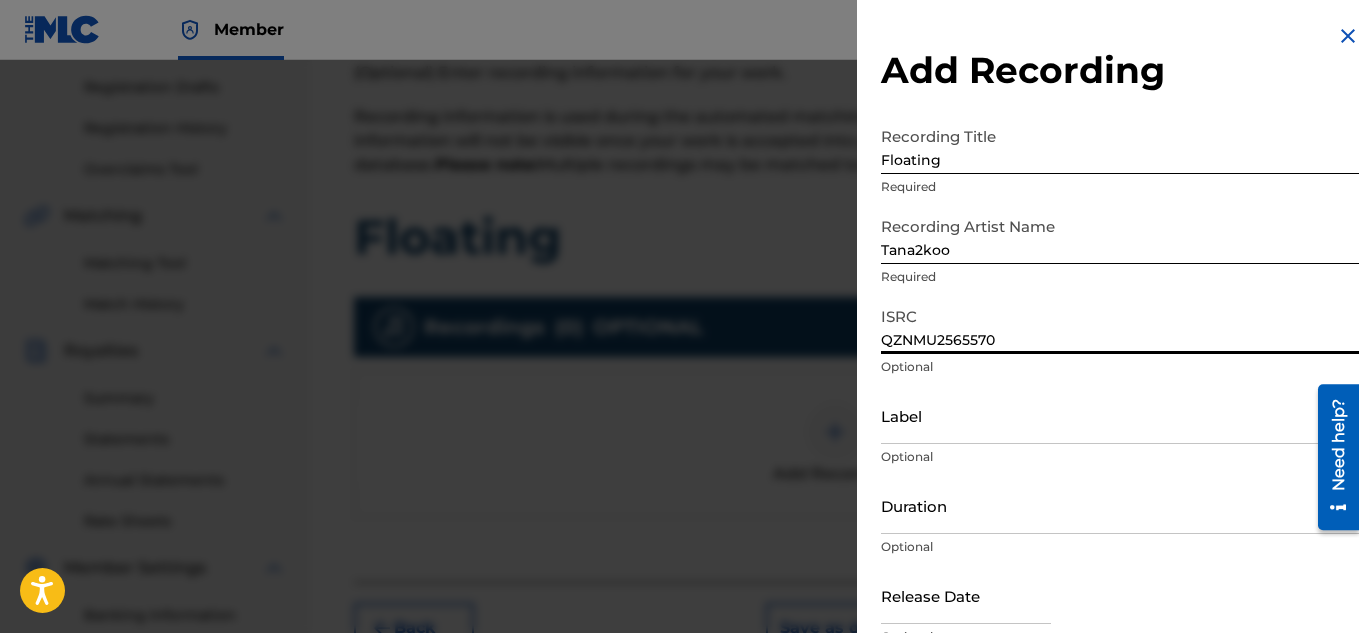type on "QZNMU2565570" 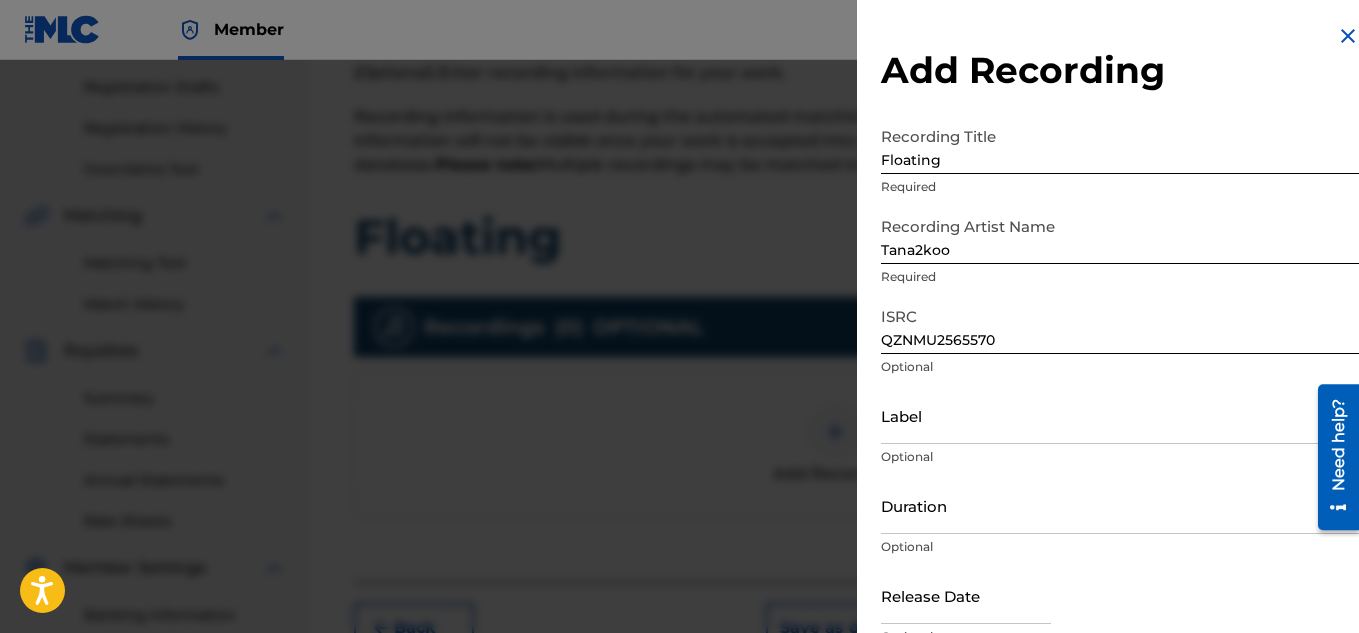 click on "Add Recording Recording Title Floating Required Recording Artist Name Tana2koo Required ISRC QZNMU2565570 Optional Label Optional Duration Optional Release Date Optional Save & add another recording Add Recording" at bounding box center (1120, 365) 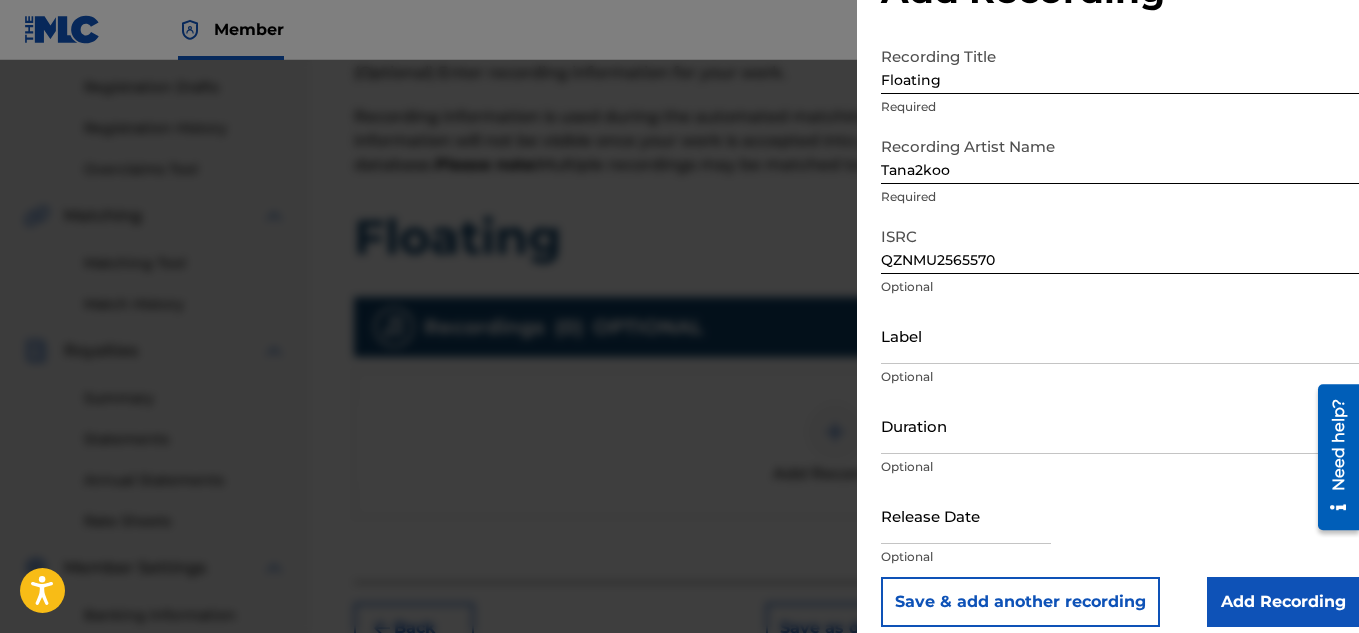scroll, scrollTop: 98, scrollLeft: 0, axis: vertical 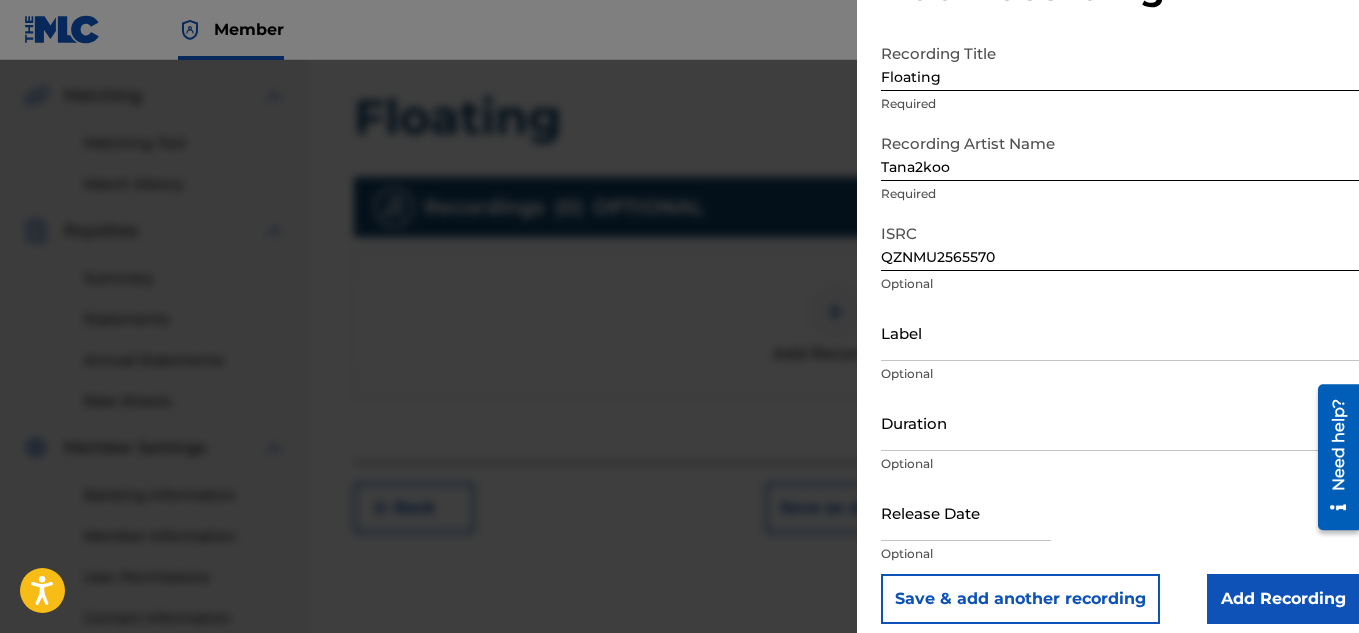 click on "Add Recording" at bounding box center (1283, 599) 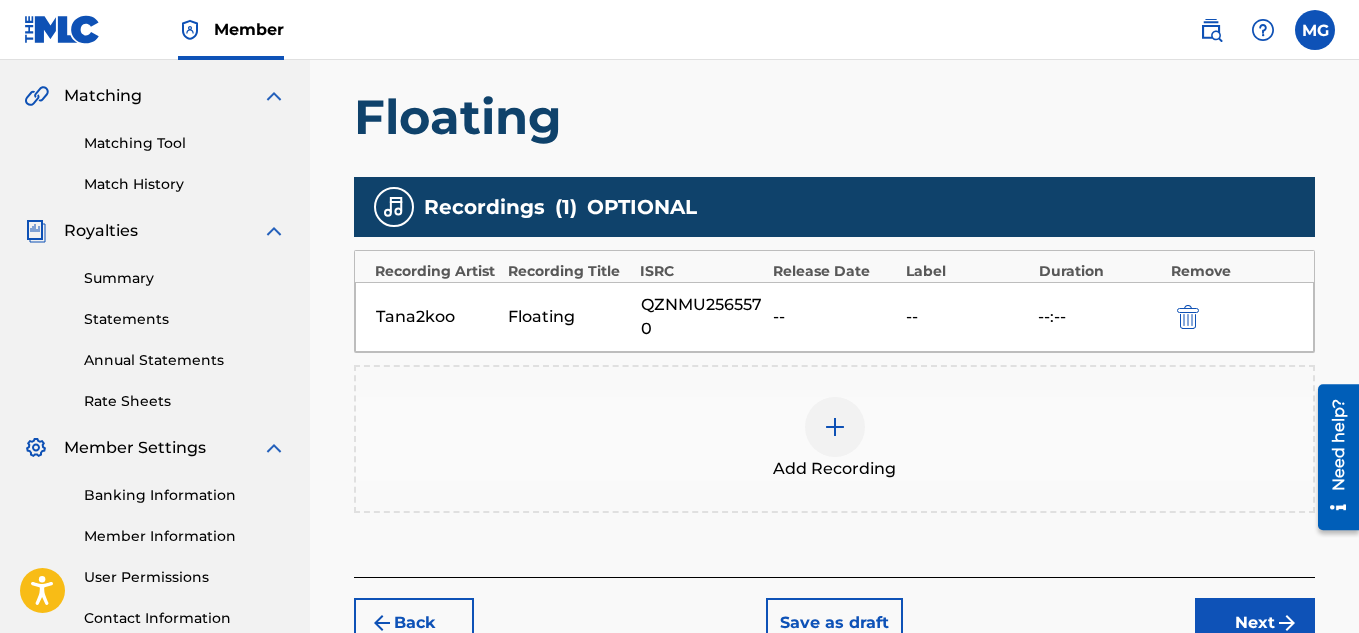 click on "Next" at bounding box center [1255, 623] 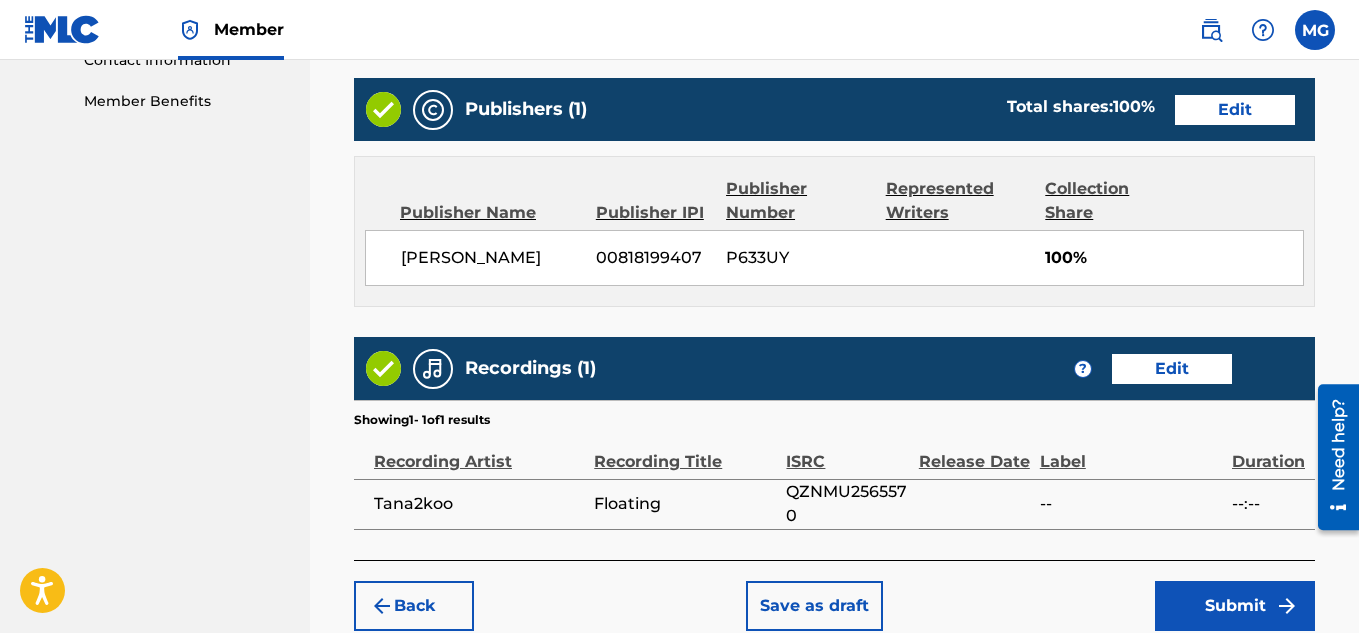 scroll, scrollTop: 1010, scrollLeft: 0, axis: vertical 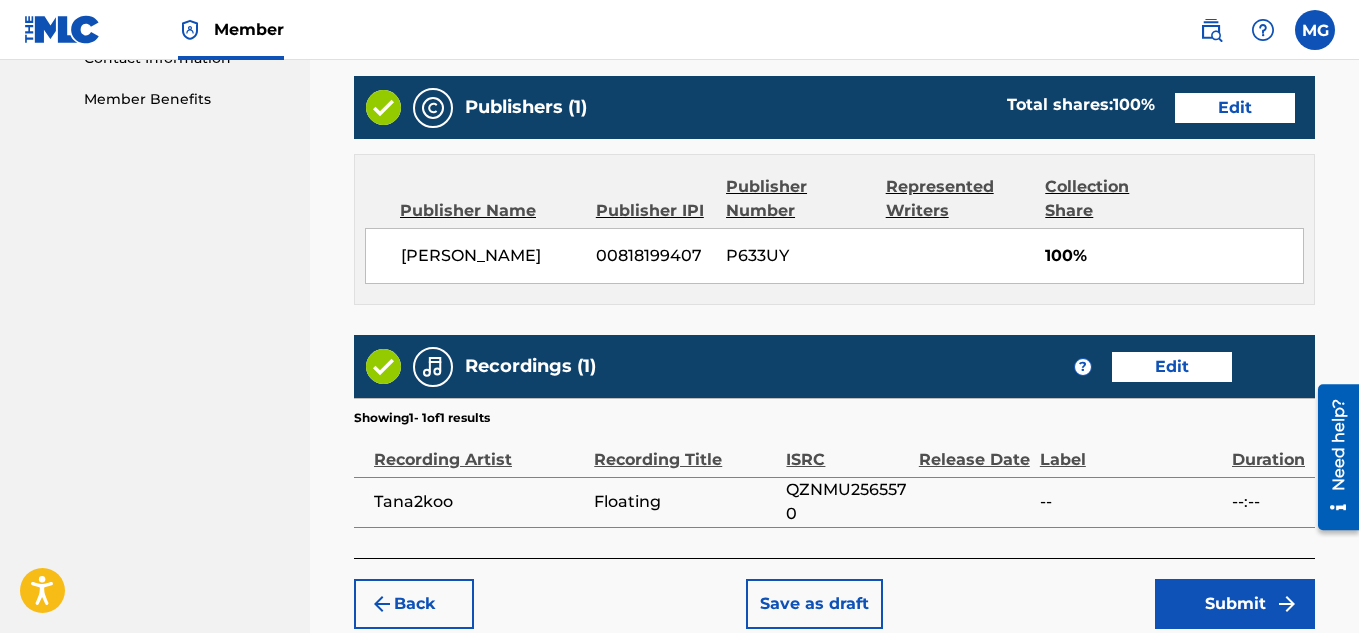 click on "Submit" at bounding box center (1235, 604) 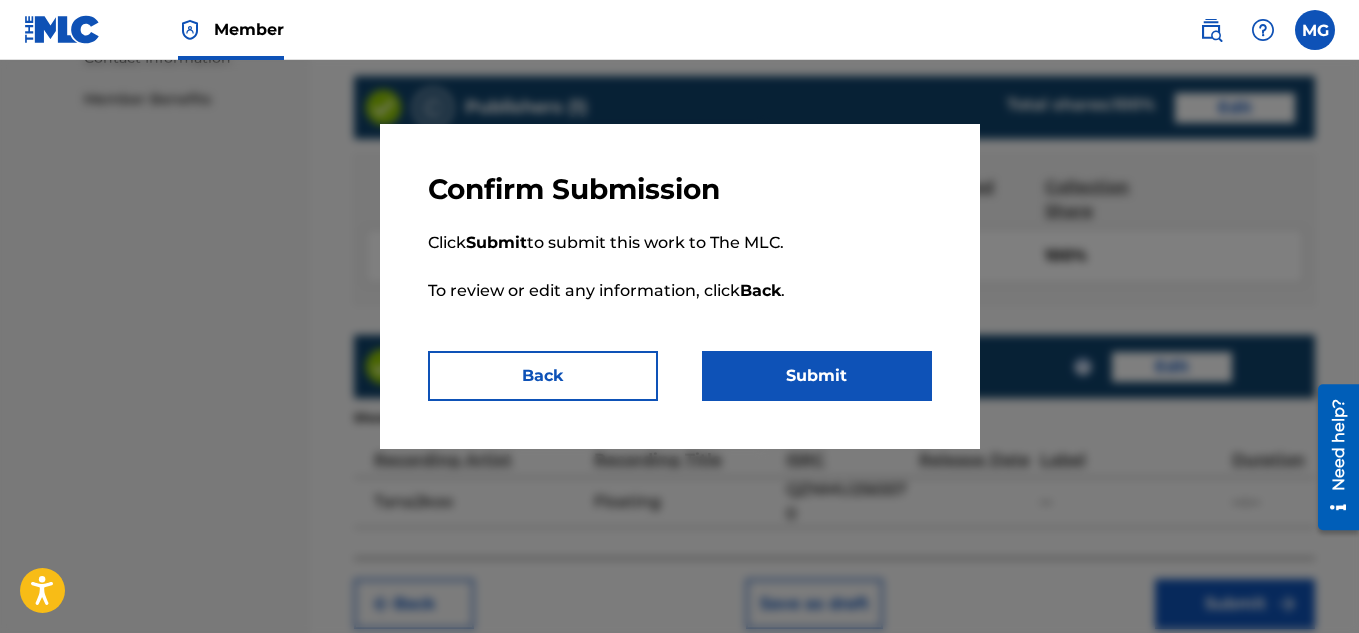 click on "Submit" at bounding box center (817, 376) 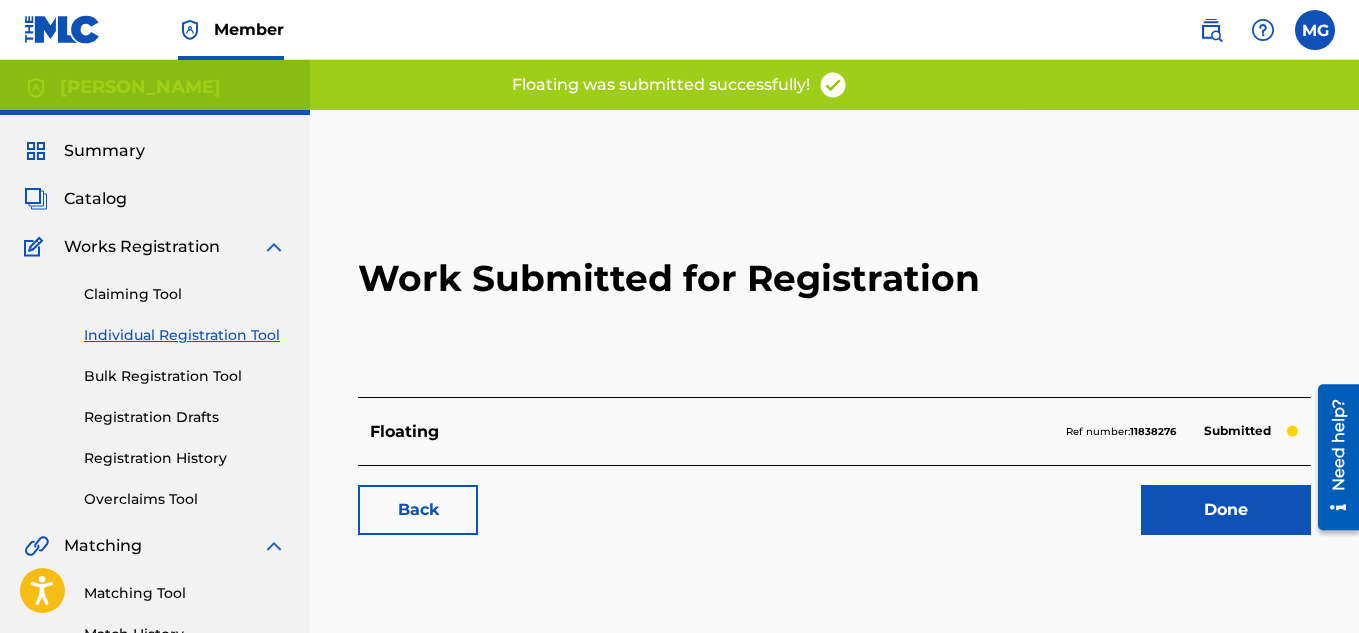 click on "Done" at bounding box center [1226, 510] 